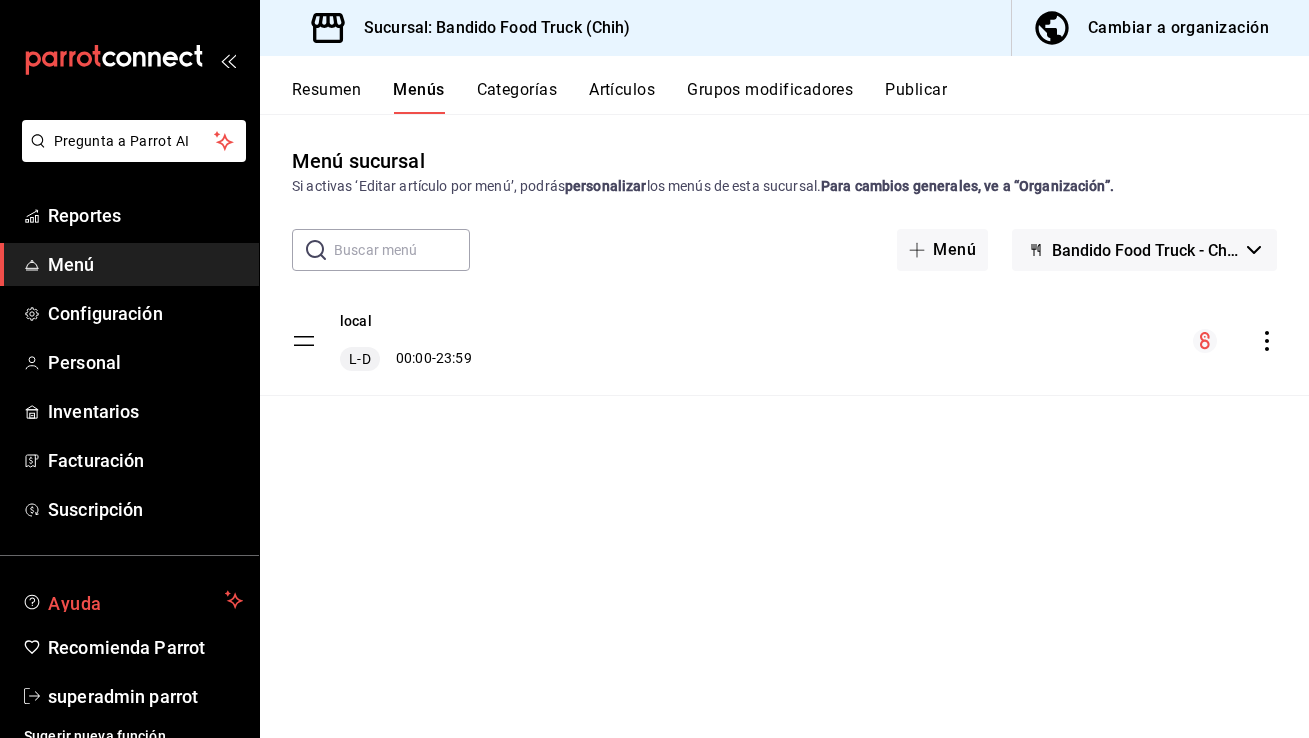 scroll, scrollTop: 0, scrollLeft: 0, axis: both 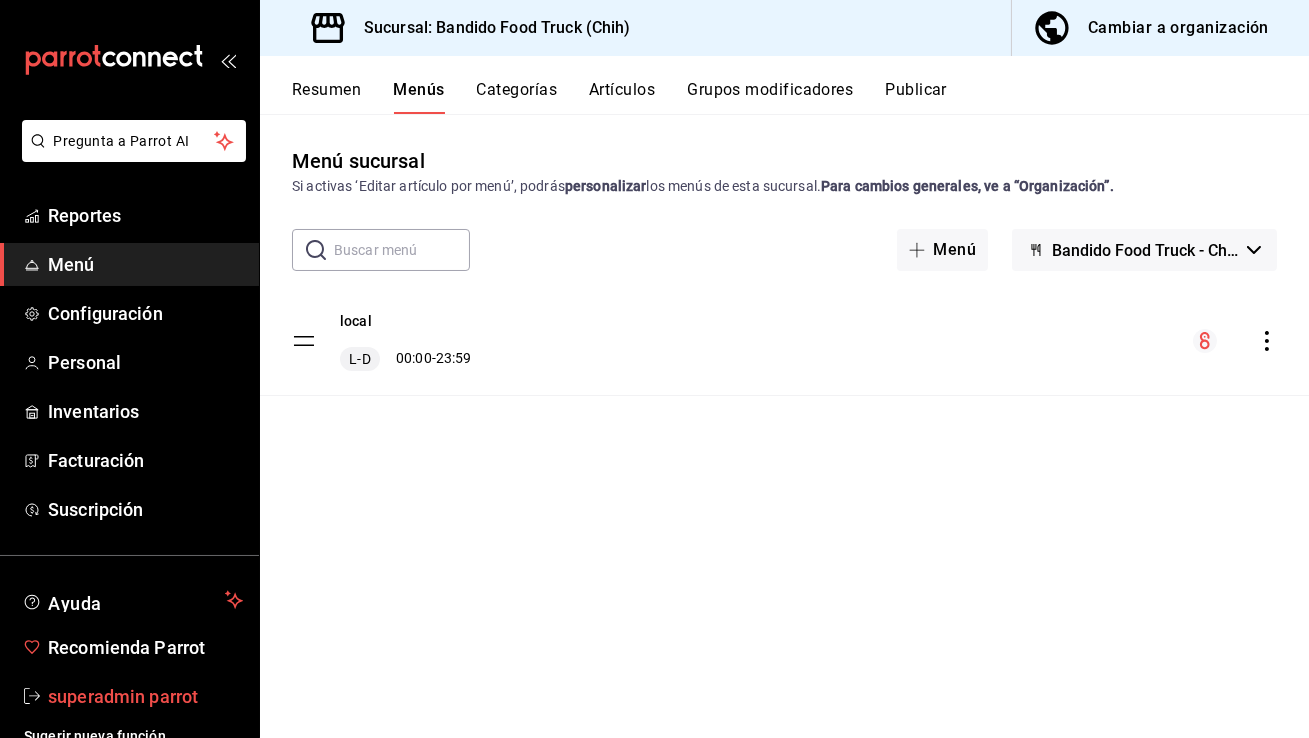 click on "superadmin parrot" at bounding box center (145, 696) 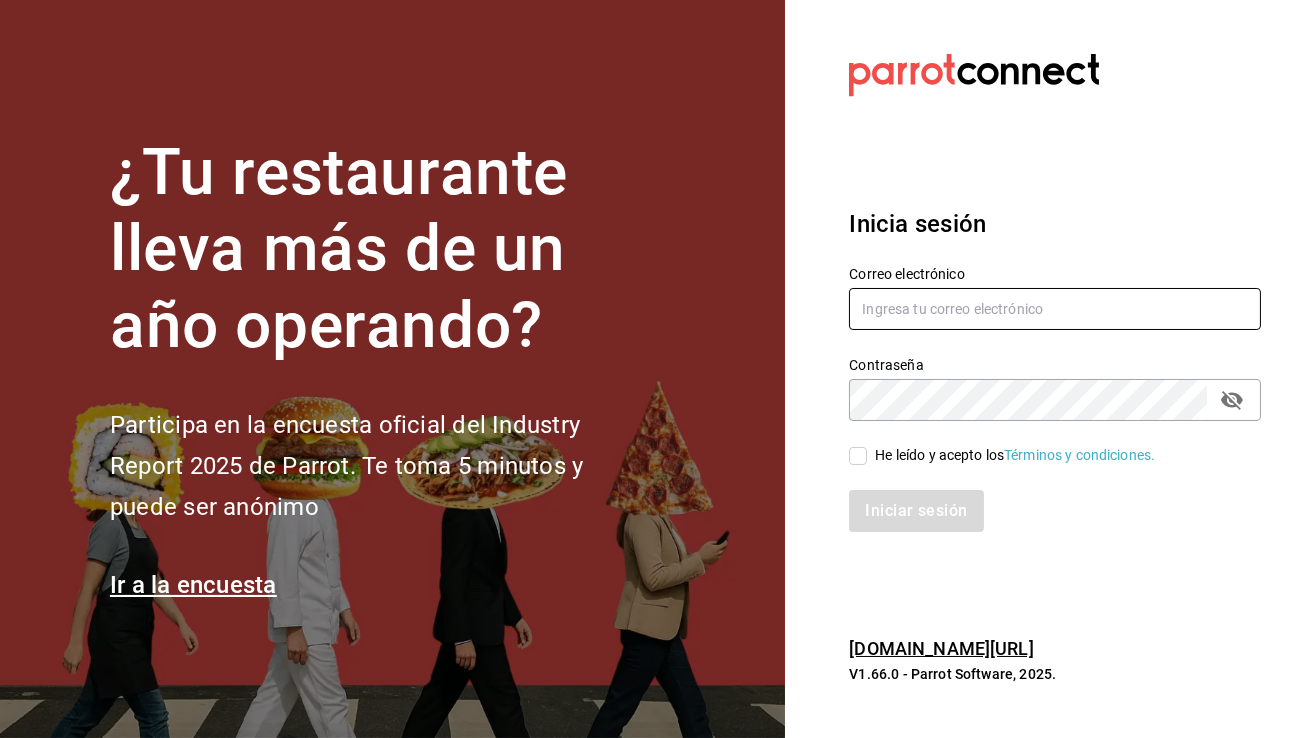 click at bounding box center [1055, 309] 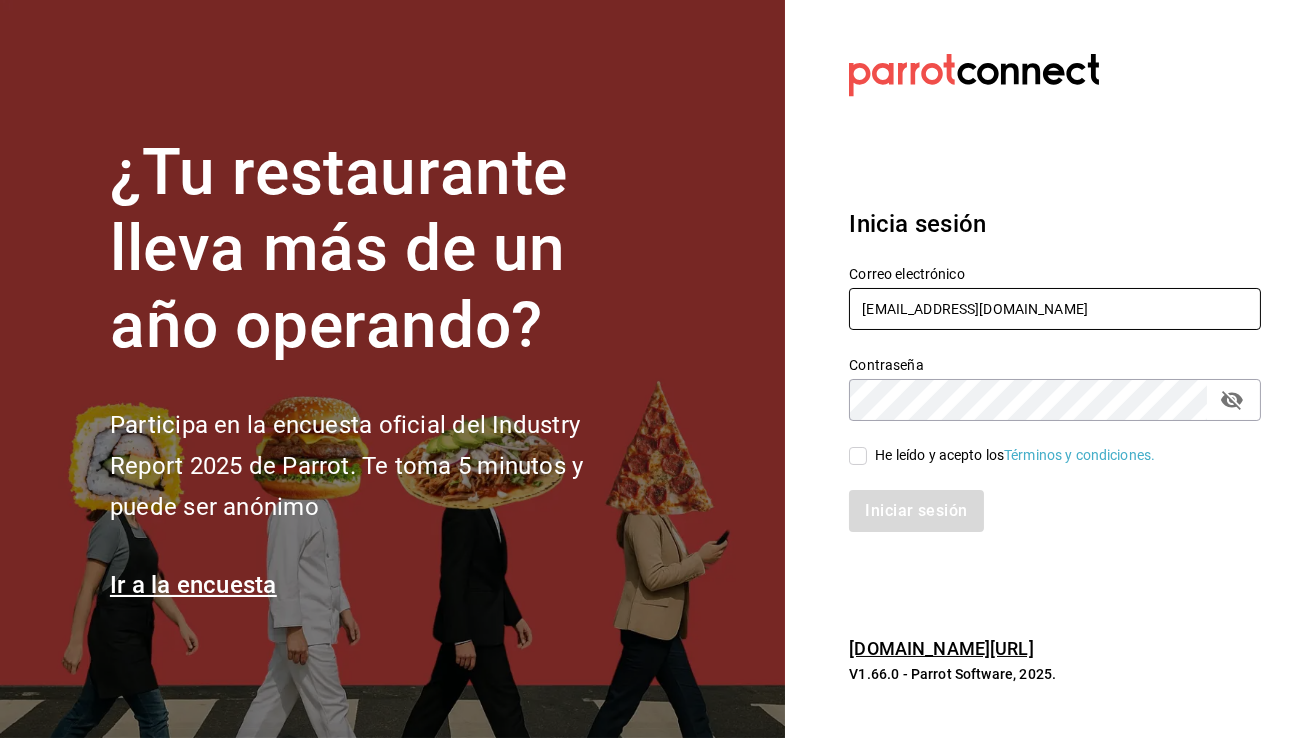 type on "caballitoplayero@neza.com" 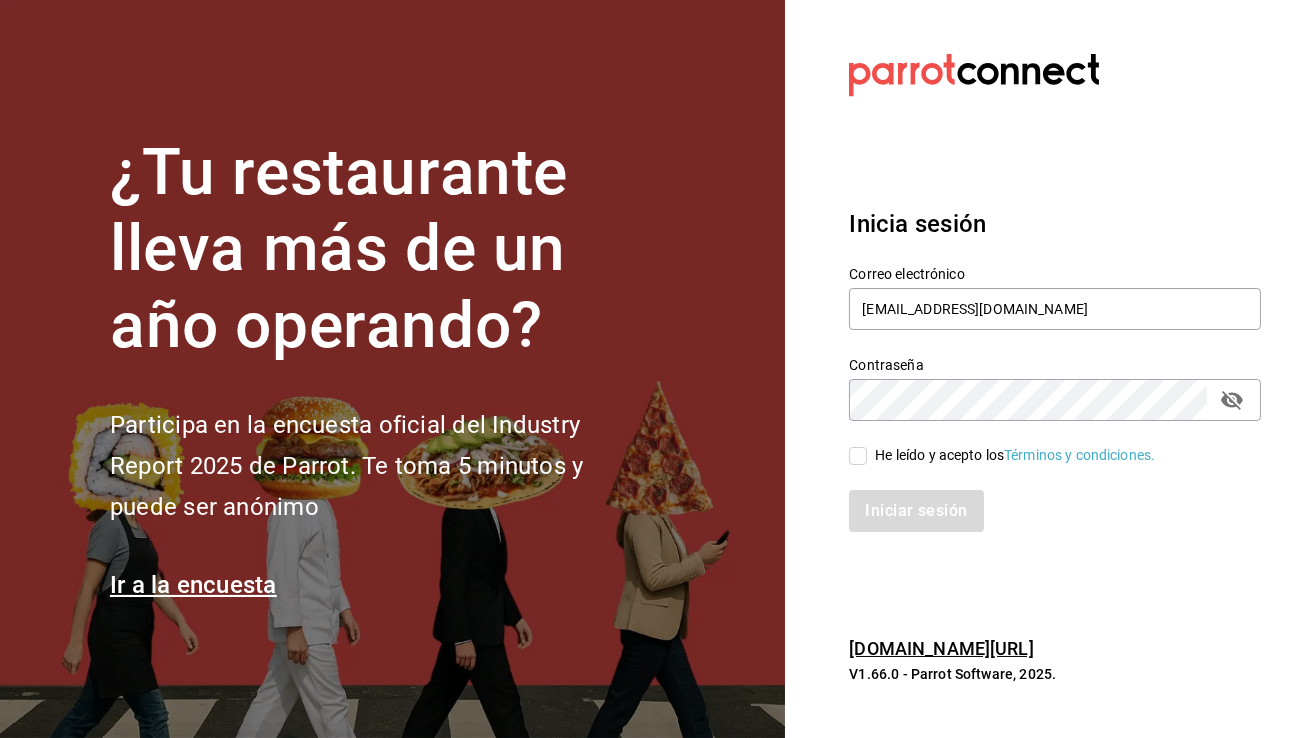 click on "He leído y acepto los  Términos y condiciones." at bounding box center [858, 456] 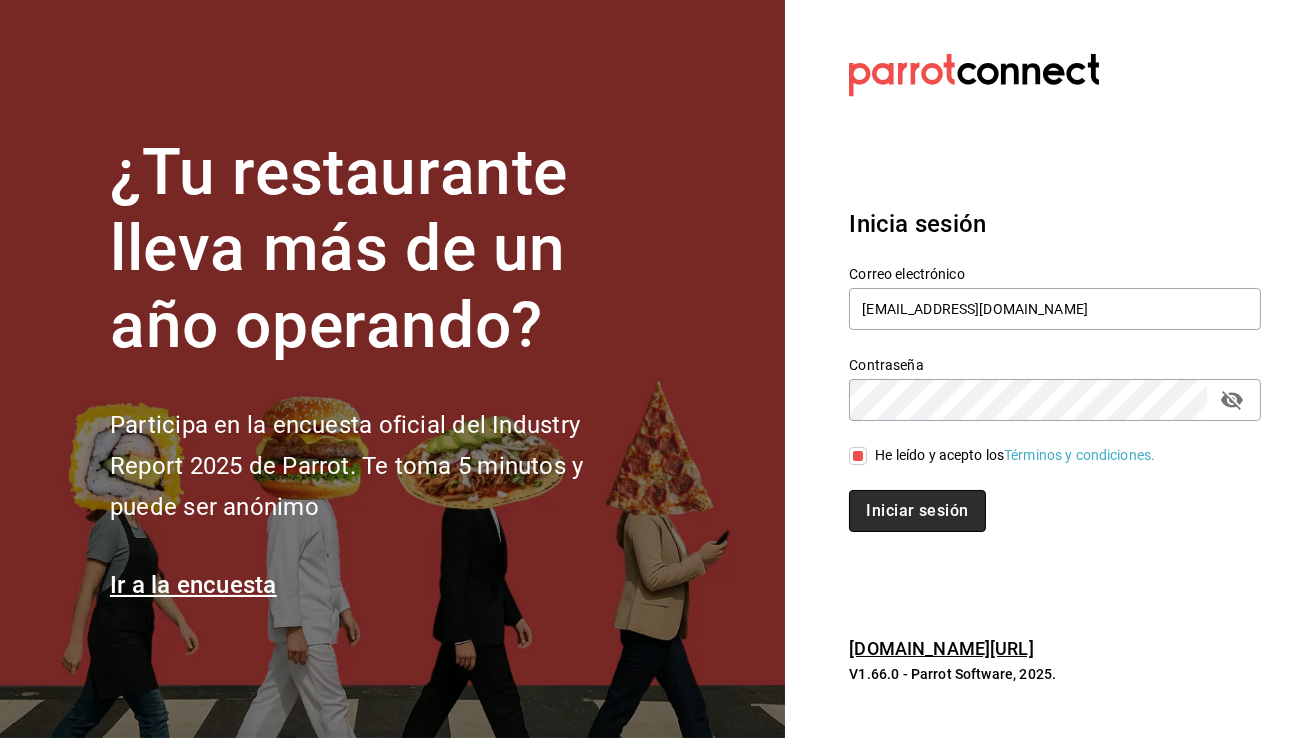 click on "Iniciar sesión" at bounding box center (917, 511) 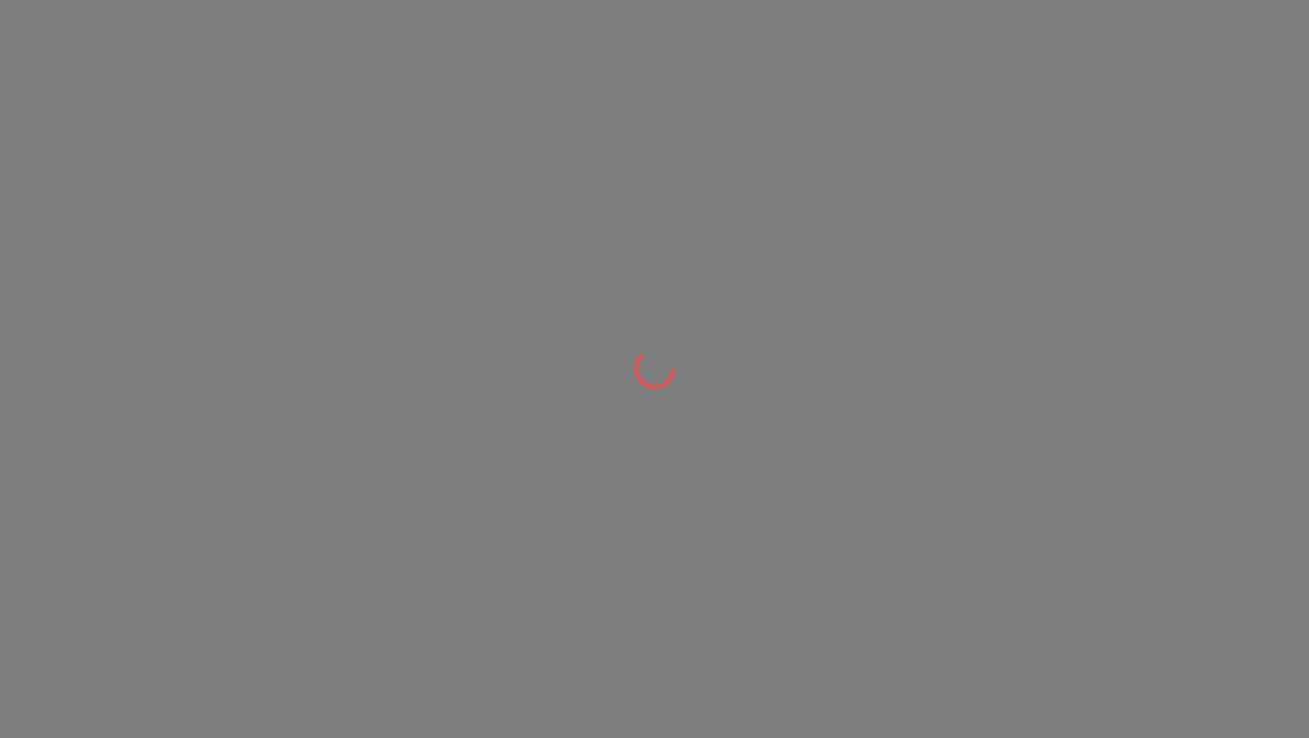 scroll, scrollTop: 0, scrollLeft: 0, axis: both 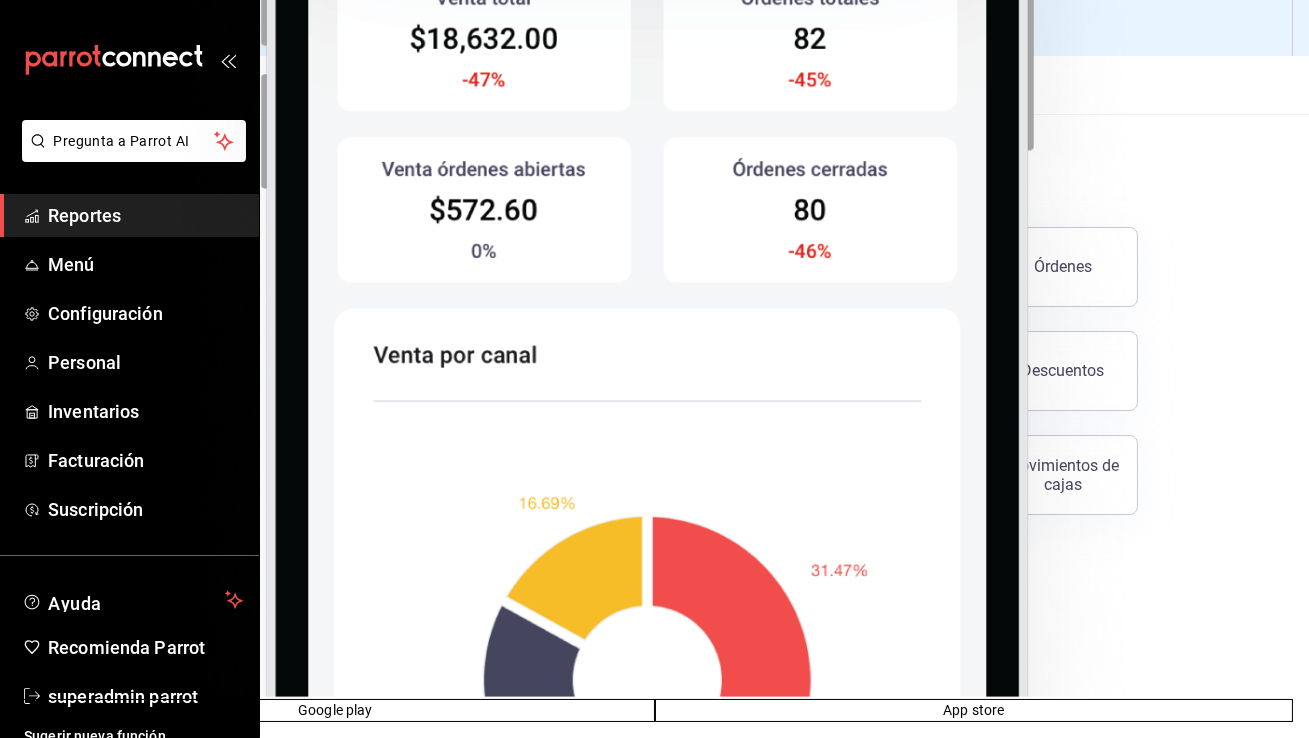 click 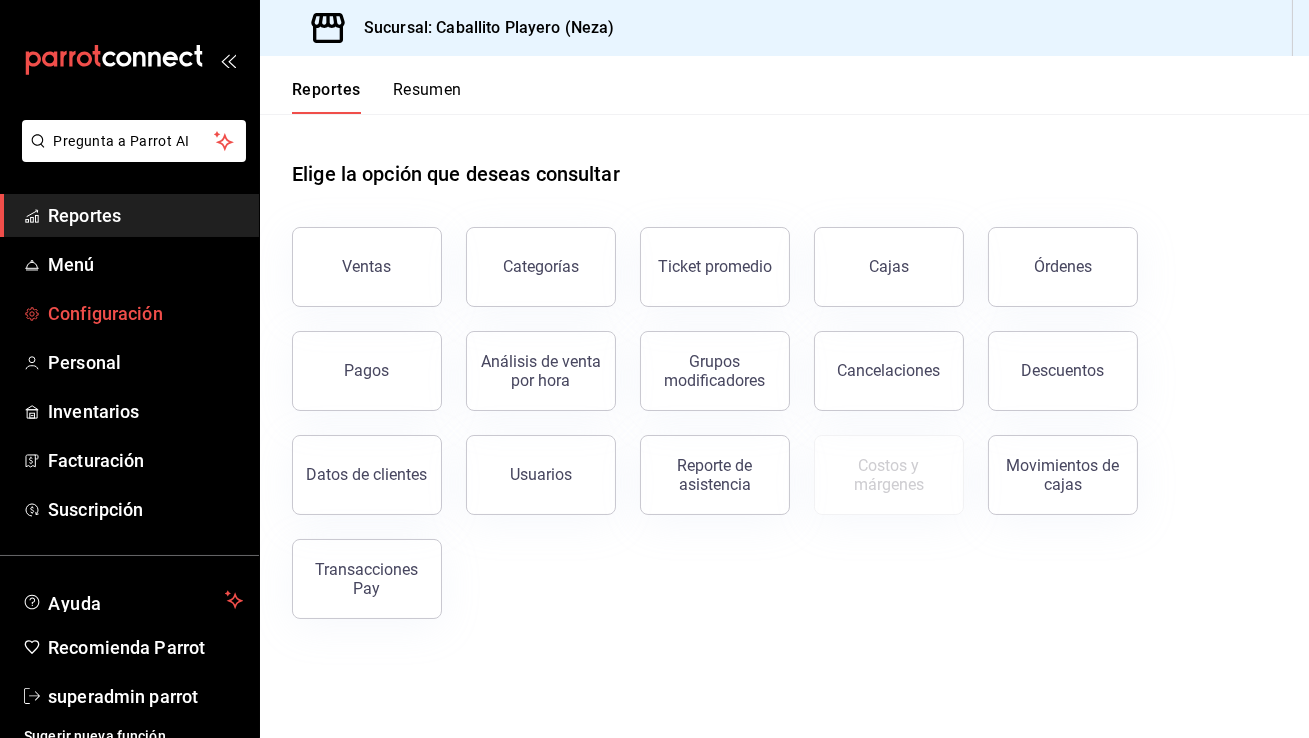 click on "Configuración" at bounding box center (129, 313) 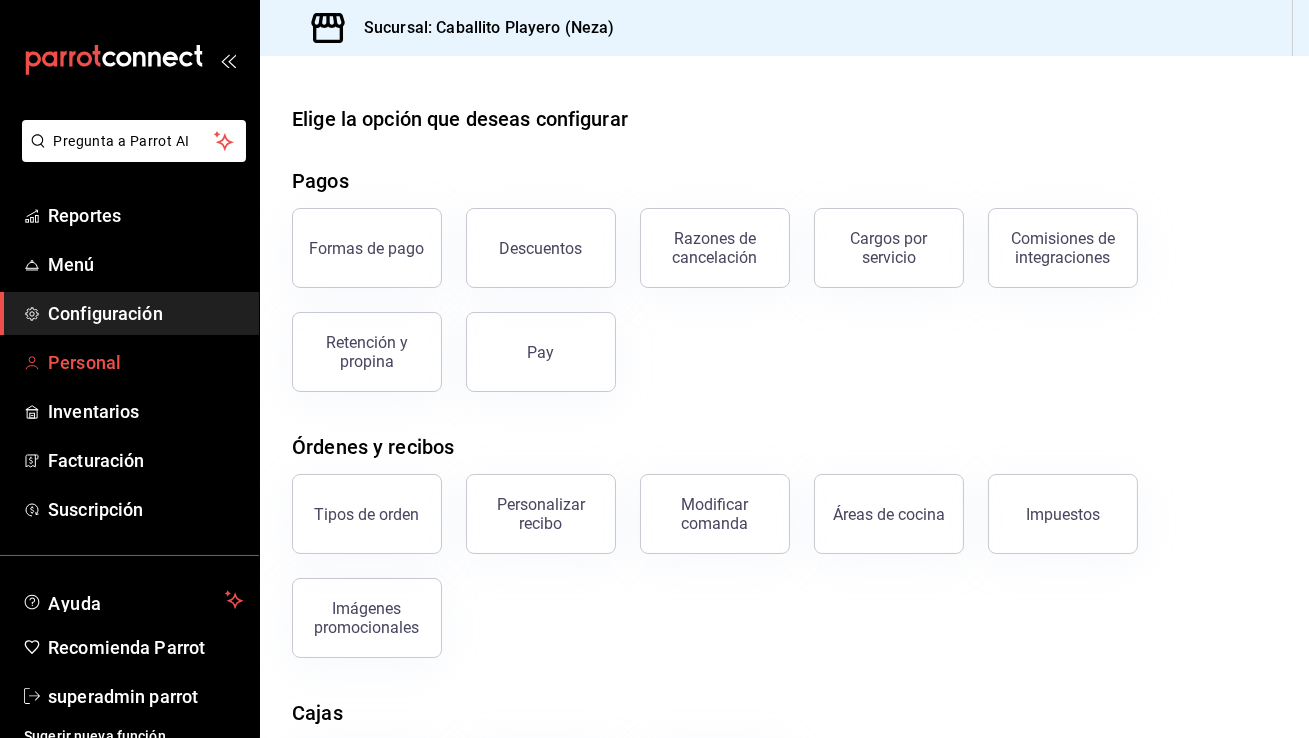 click on "Personal" at bounding box center (145, 362) 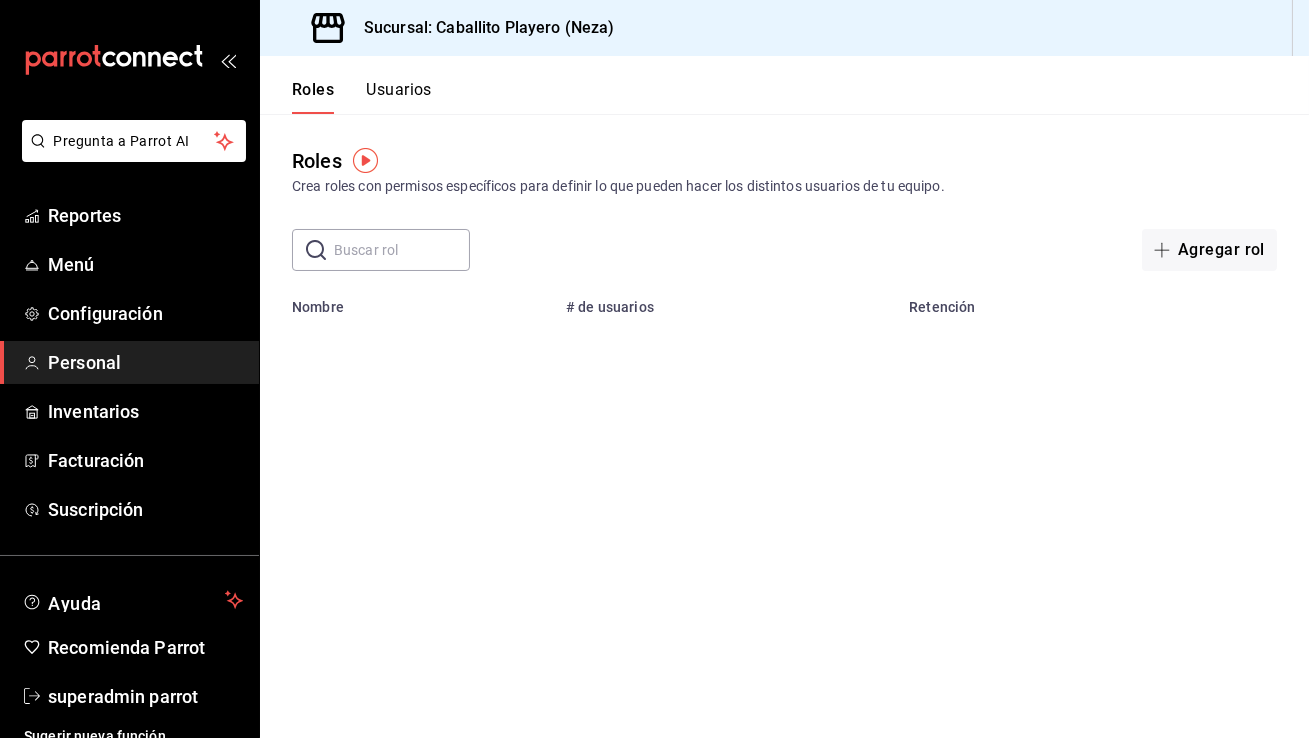 click on "Usuarios" at bounding box center [399, 97] 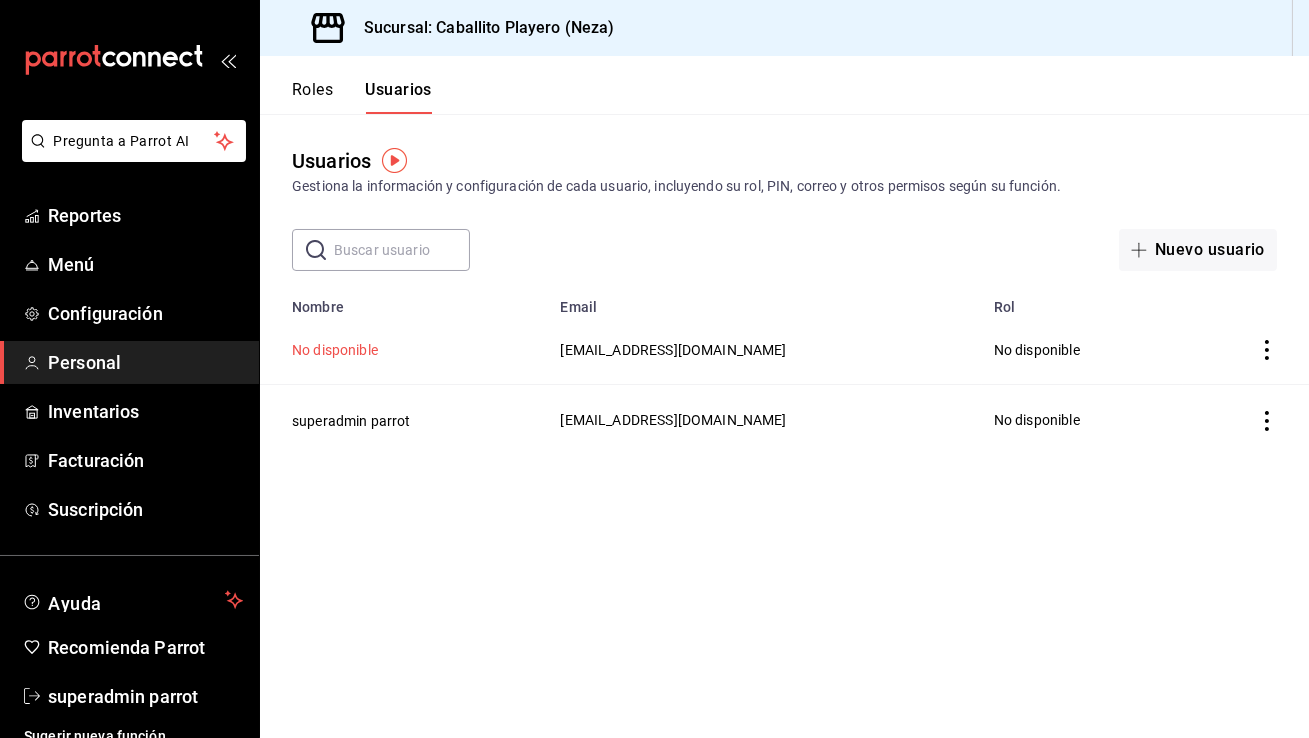 click on "No disponible" at bounding box center [335, 350] 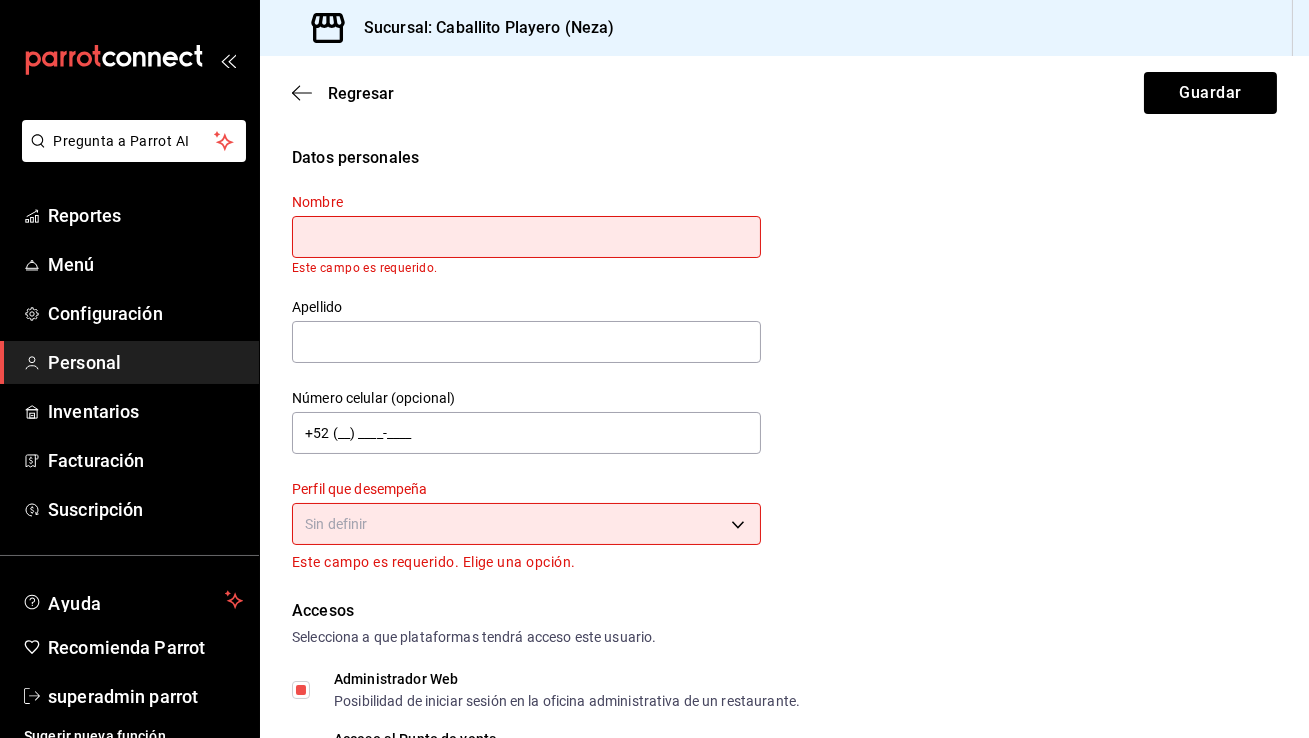 click at bounding box center [526, 237] 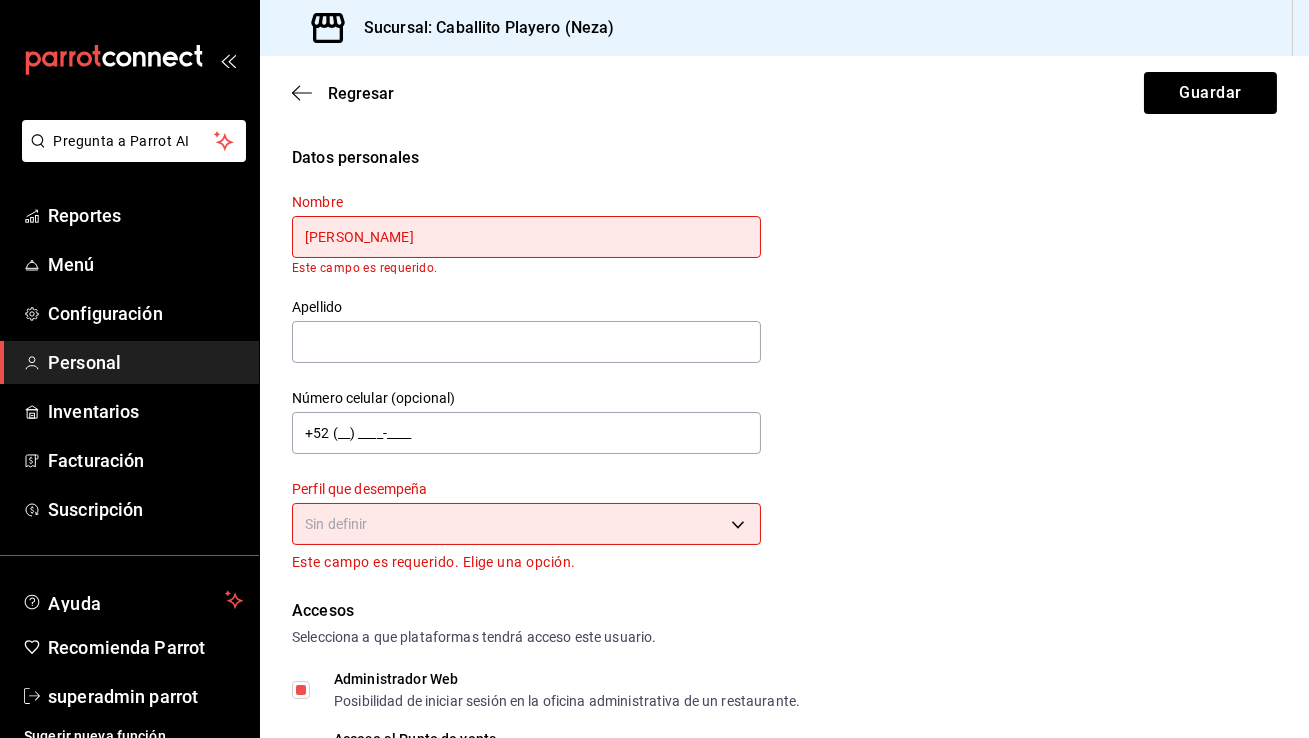 type on "Miguel Angel" 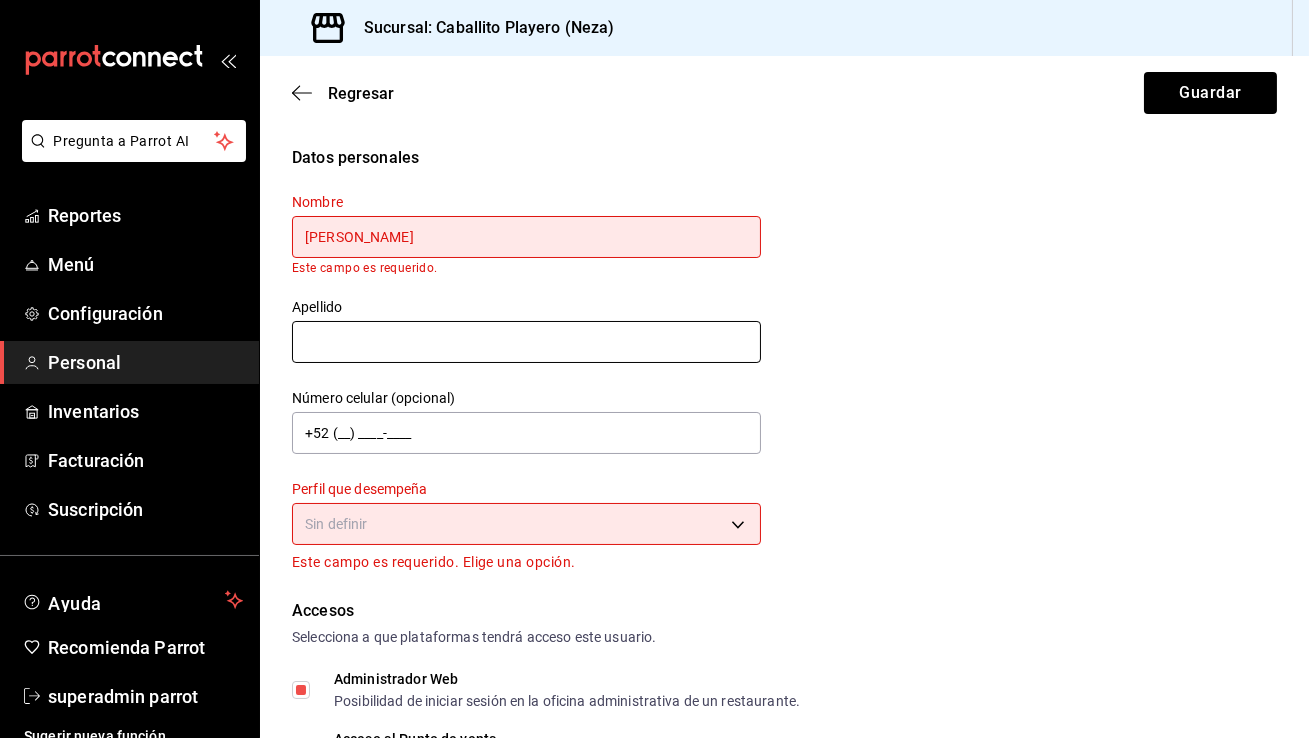 click at bounding box center (526, 342) 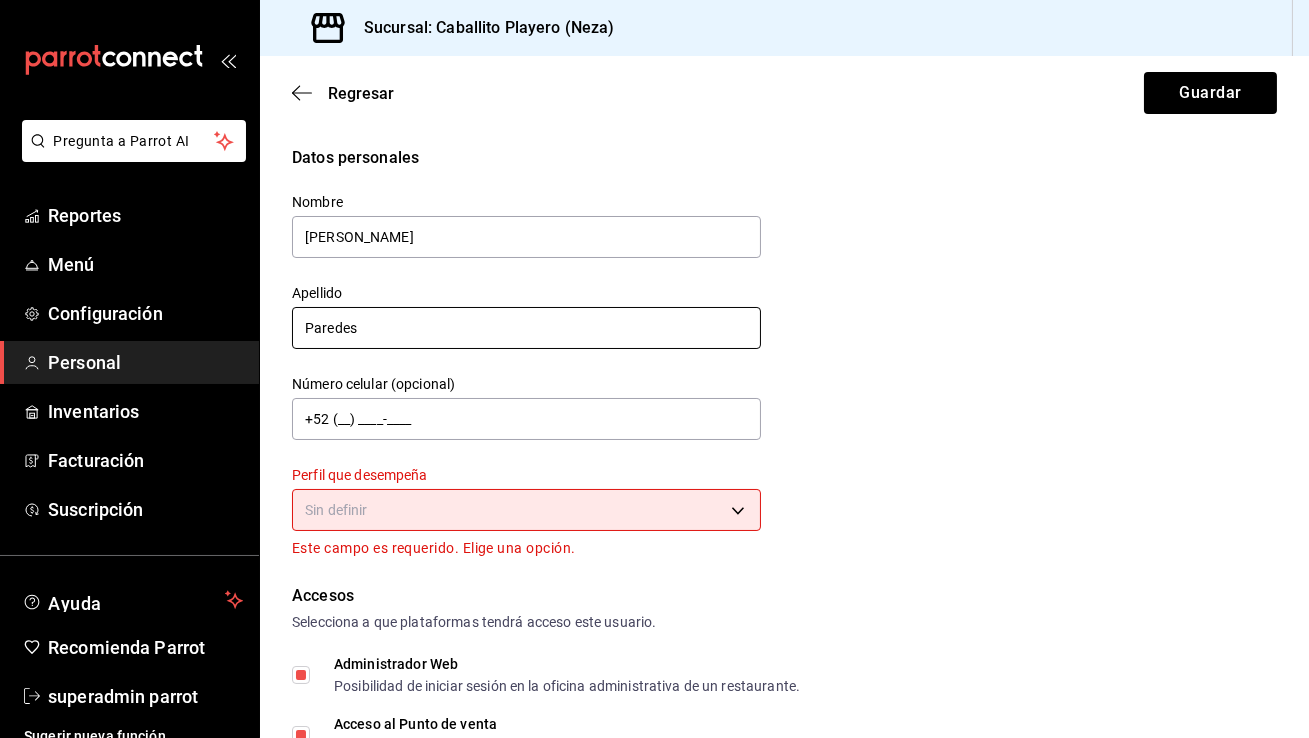 click on "Paredes" at bounding box center [526, 328] 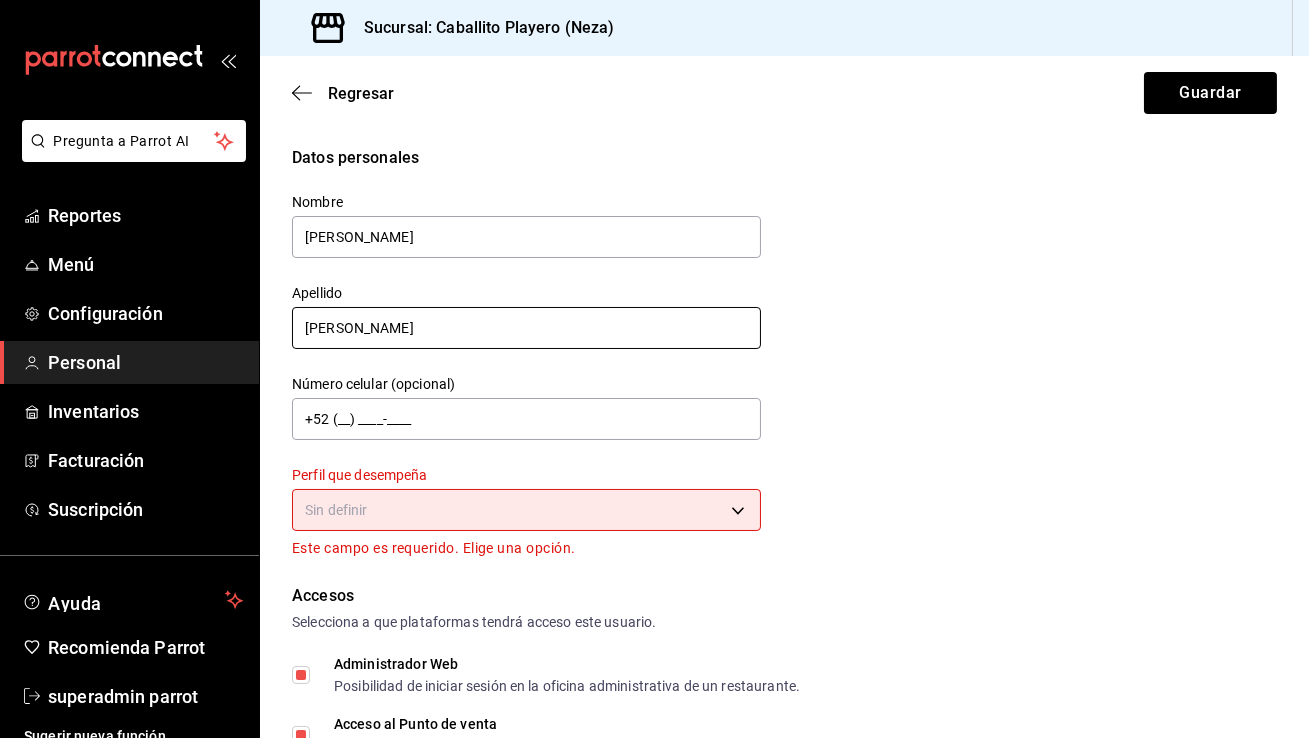 type on "Paredes Delgado" 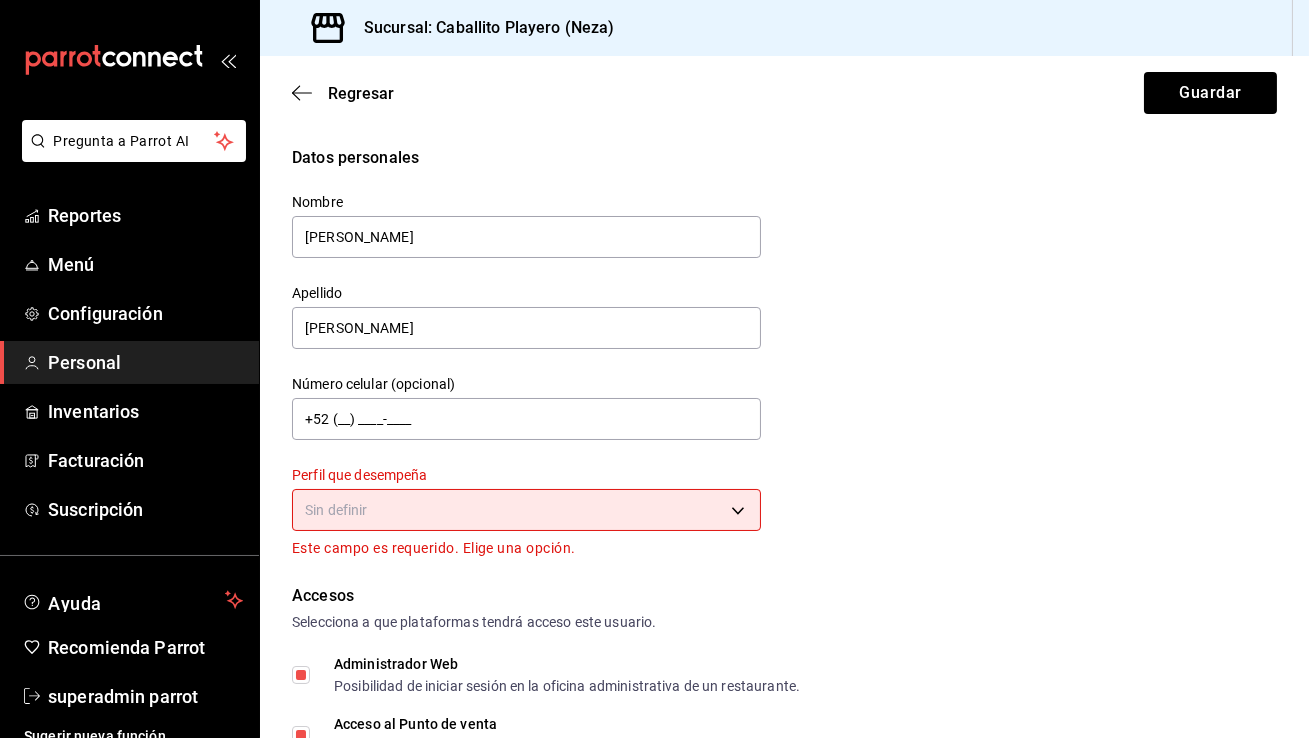 click on "Pregunta a Parrot AI Reportes   Menú   Configuración   Personal   Inventarios   Facturación   Suscripción   Ayuda Recomienda Parrot   superadmin parrot   Sugerir nueva función   Sucursal: Caballito Playero (Neza) Regresar Guardar Datos personales Nombre Miguel Angel Apellido Paredes Delgado Número celular (opcional) +52 (__) ____-____ Perfil que desempeña Sin definir Este campo es requerido. Elige una opción. Accesos Selecciona a que plataformas tendrá acceso este usuario. Administrador Web Posibilidad de iniciar sesión en la oficina administrativa de un restaurante.  Acceso al Punto de venta Posibilidad de autenticarse en el POS mediante PIN.  Iniciar sesión en terminal (correo electrónico o QR) Los usuarios podrán iniciar sesión y aceptar términos y condiciones en la terminal. Acceso uso de terminal Los usuarios podrán acceder y utilizar la terminal para visualizar y procesar pagos de sus órdenes. Correo electrónico Se volverá obligatorio al tener ciertos accesos activados. Contraseña" at bounding box center (654, 369) 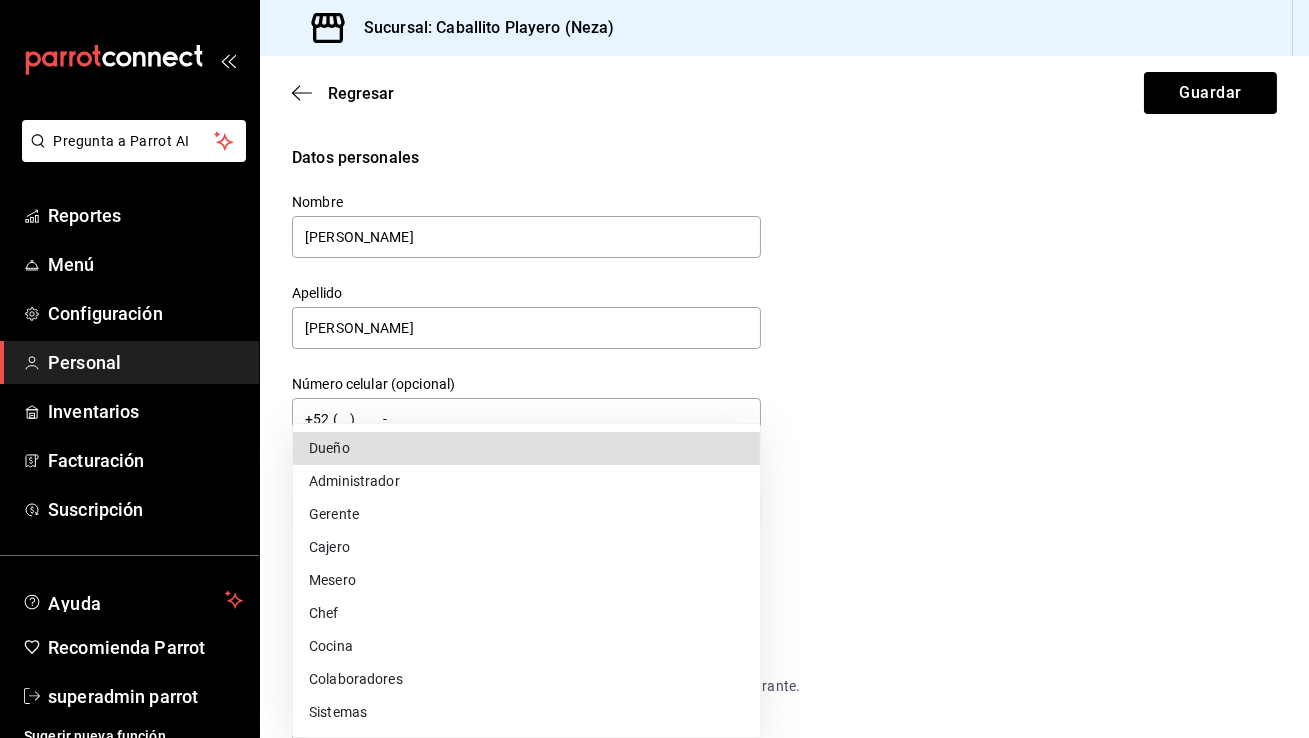 click on "Administrador" at bounding box center [526, 481] 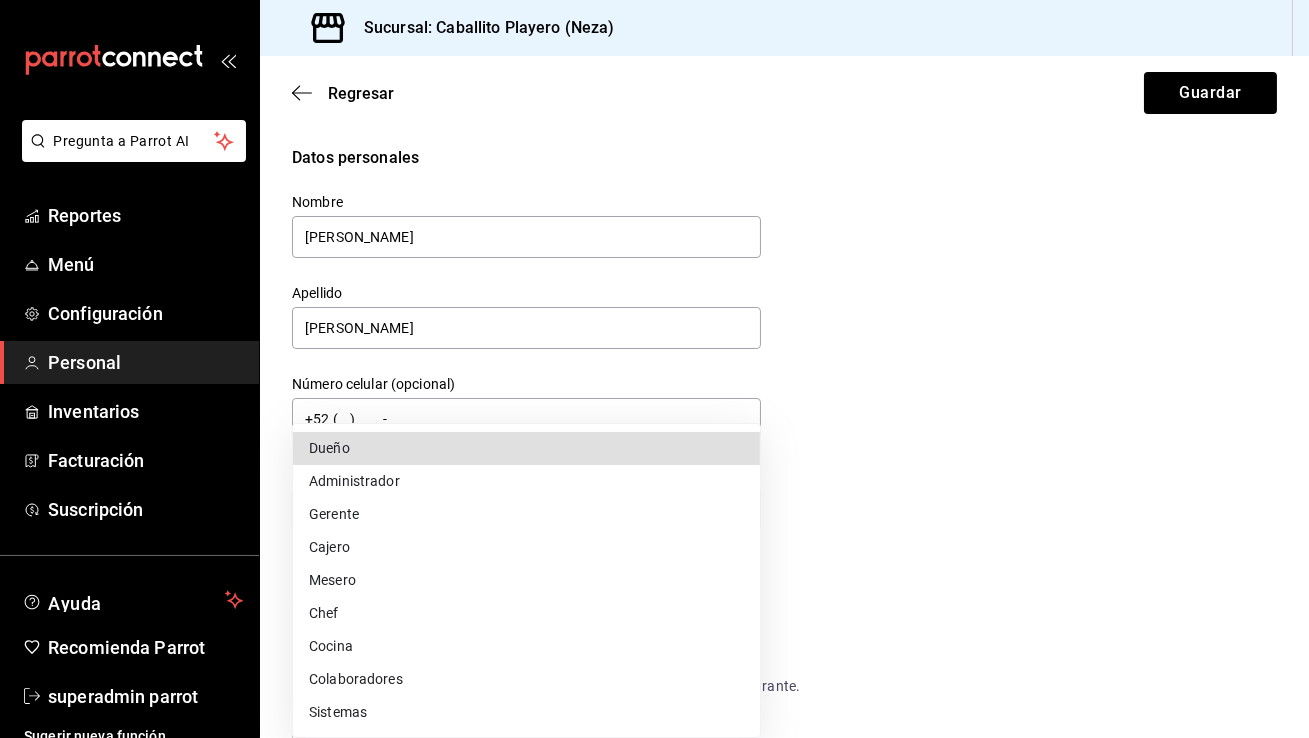 type on "ADMIN" 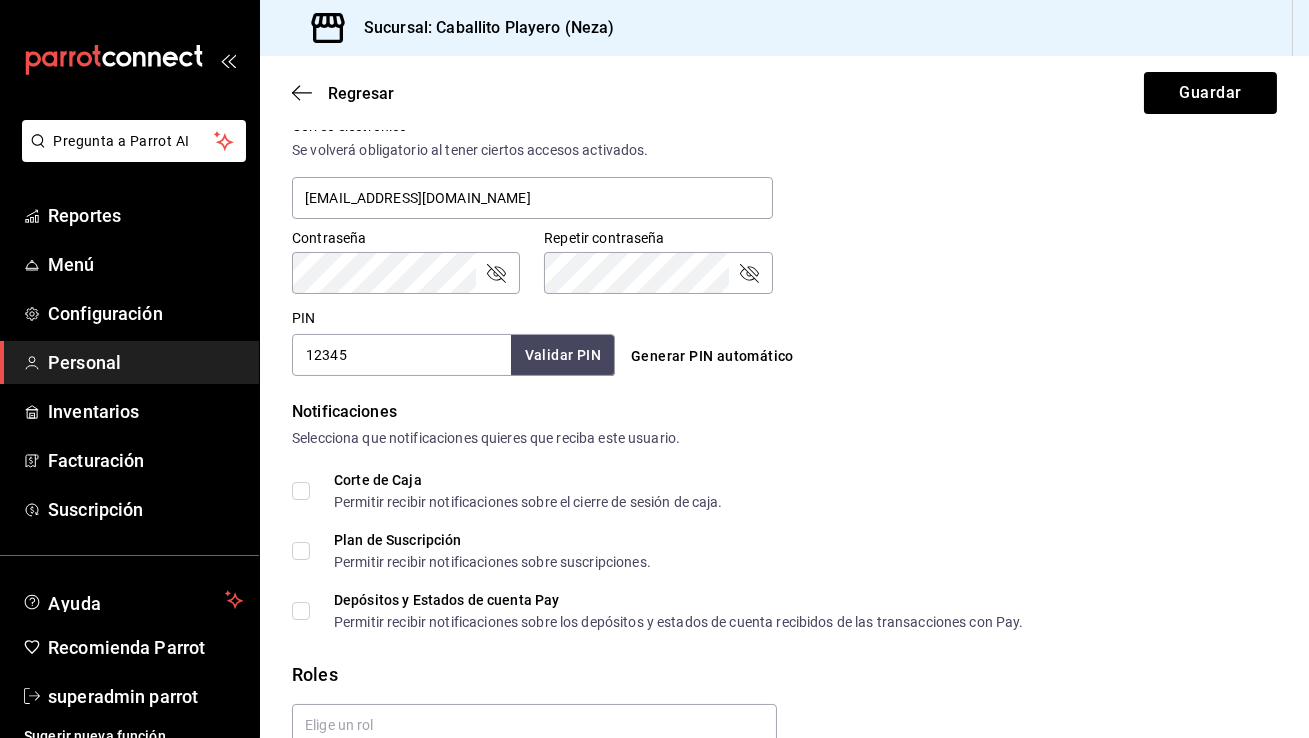 scroll, scrollTop: 859, scrollLeft: 0, axis: vertical 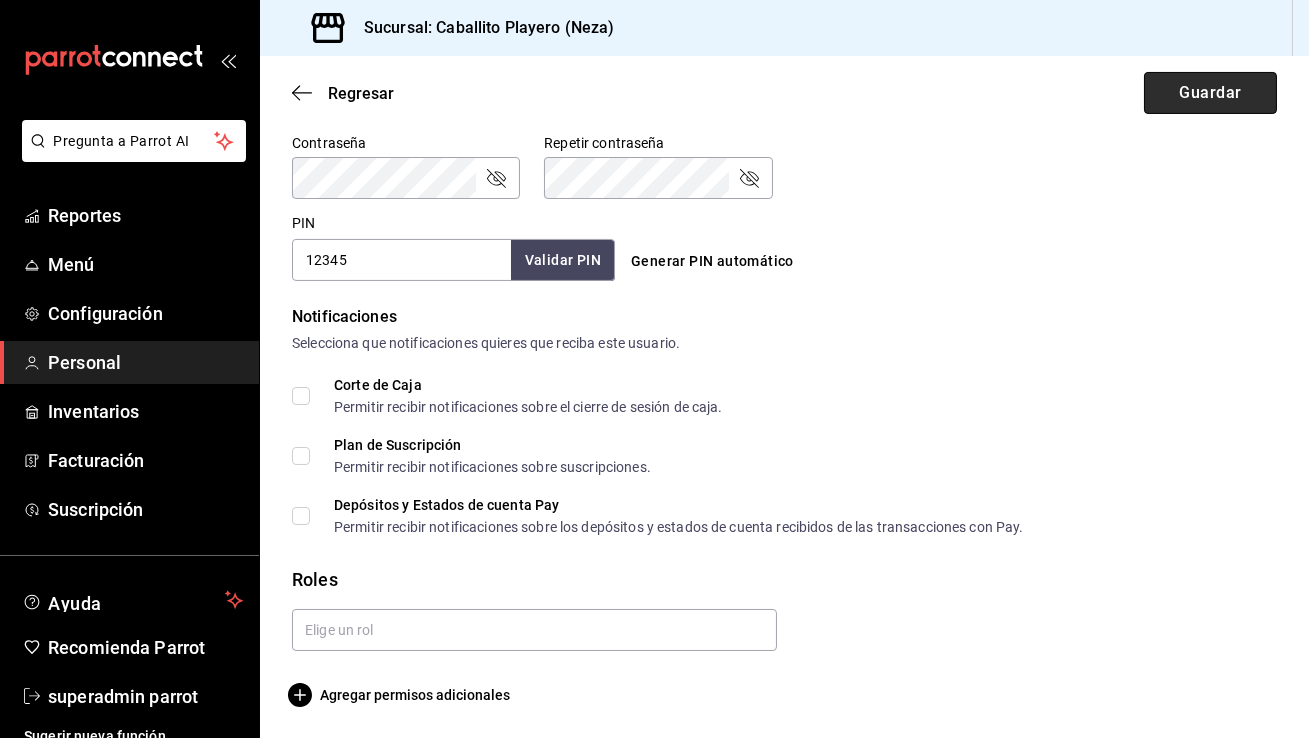 click on "Guardar" at bounding box center (1210, 93) 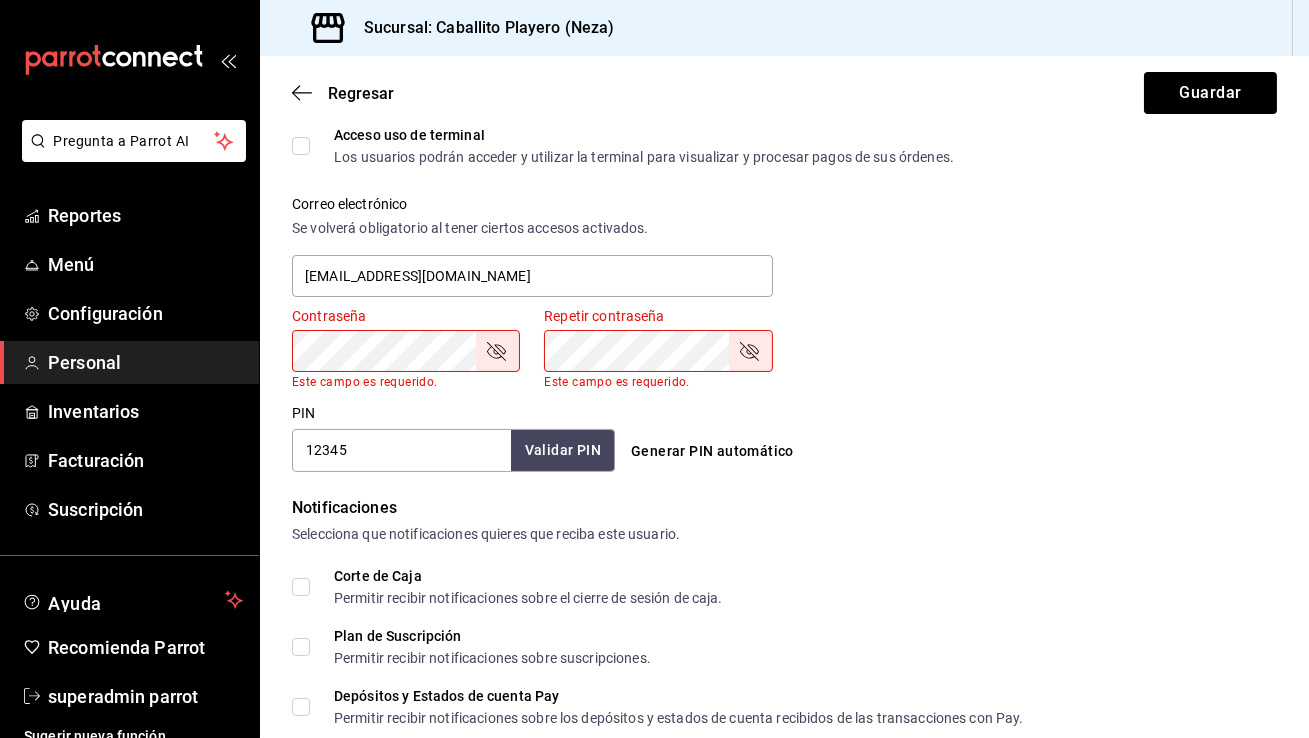 scroll, scrollTop: 640, scrollLeft: 0, axis: vertical 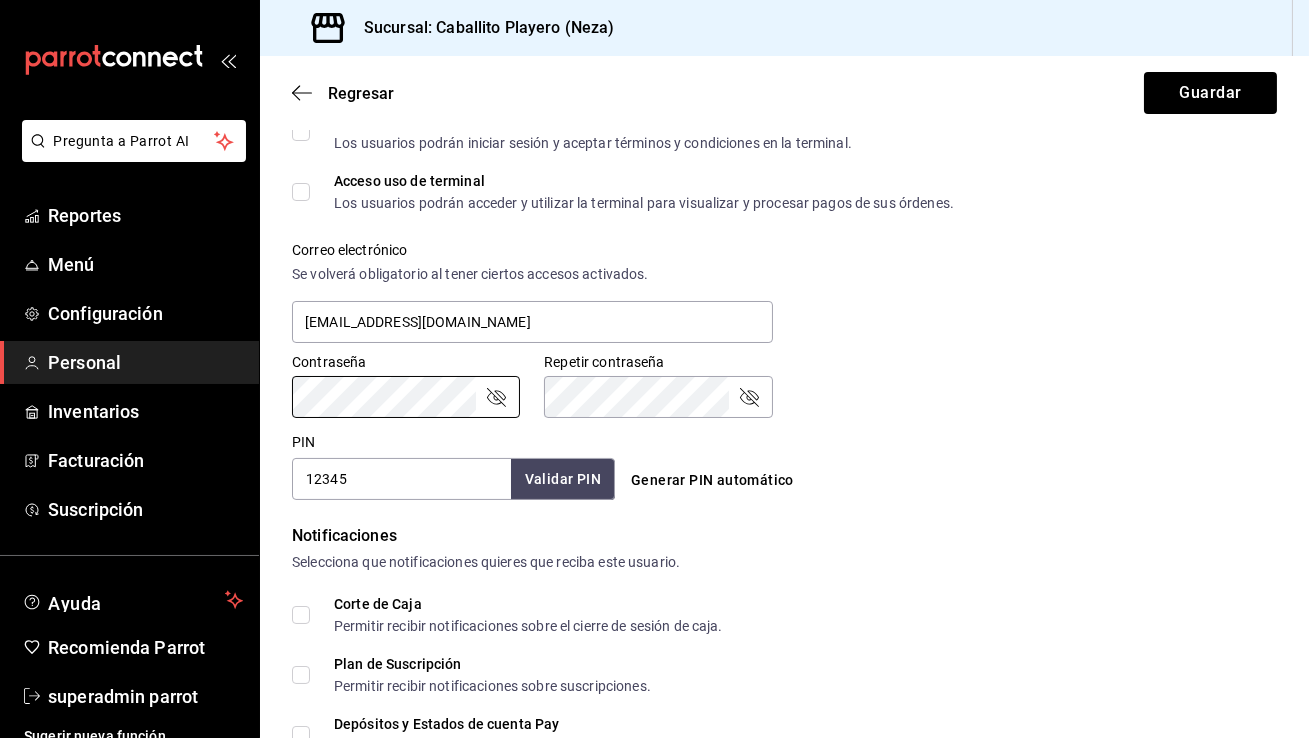 click on "Contraseña Contraseña" at bounding box center (406, 386) 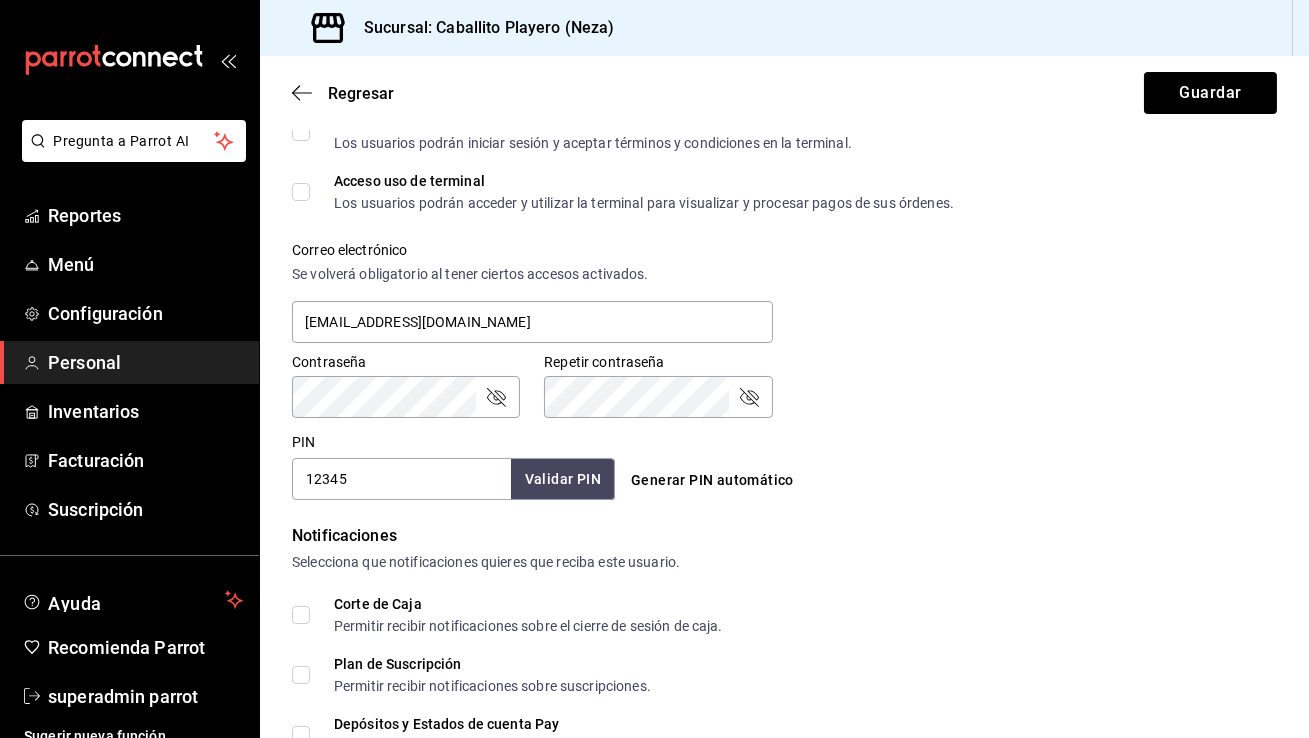 click 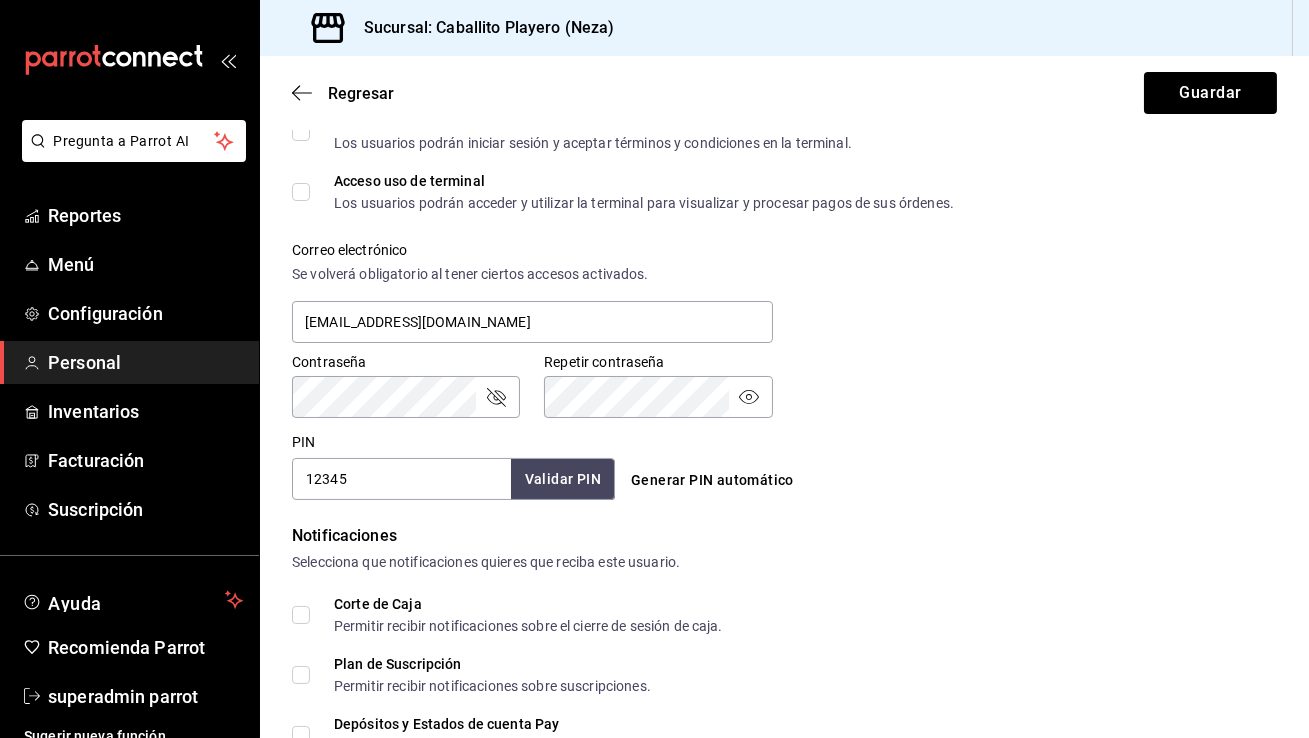 click 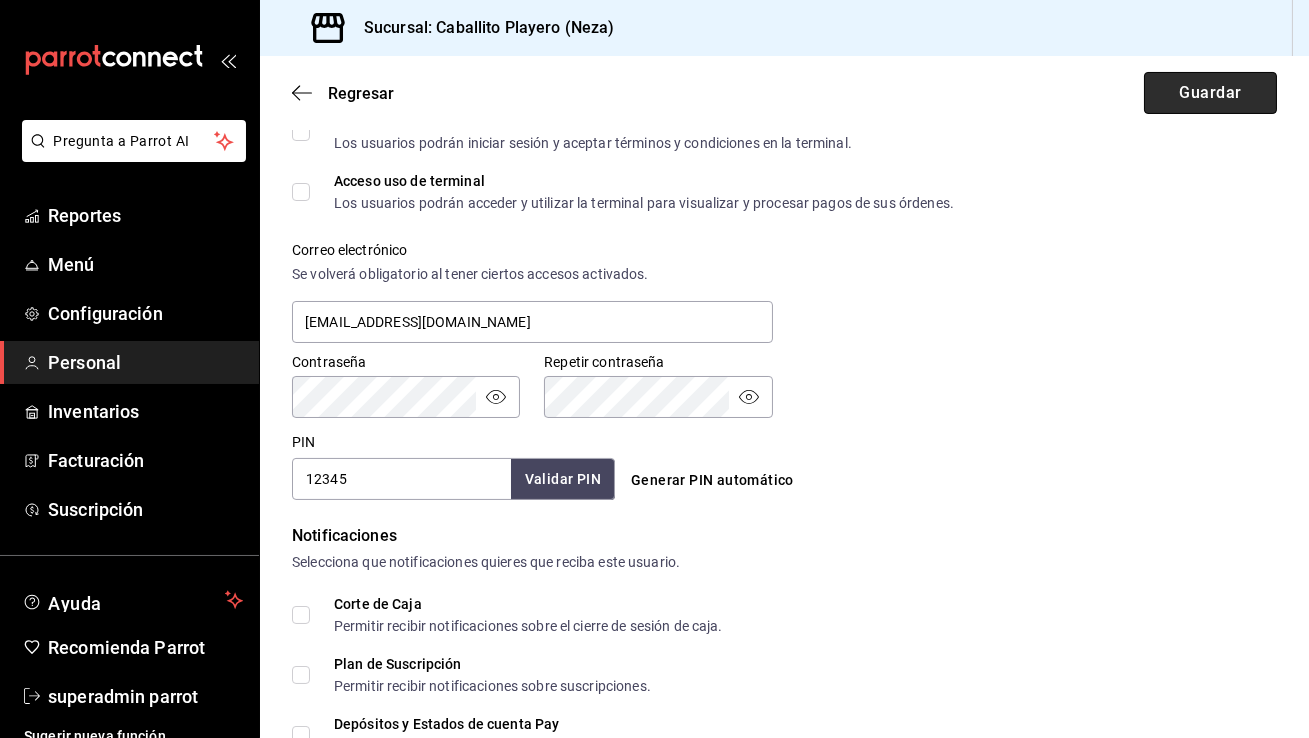 click on "Guardar" at bounding box center [1210, 93] 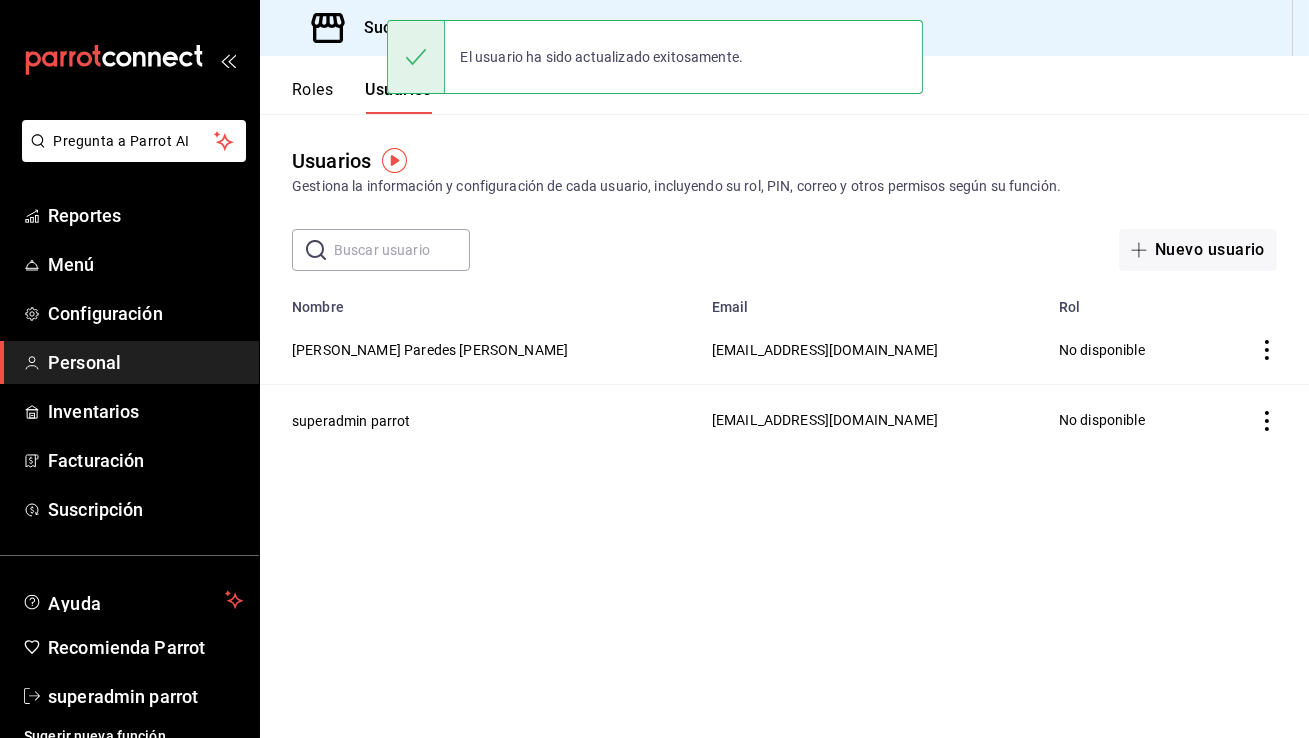 click on "superadmin parrot" at bounding box center (480, 420) 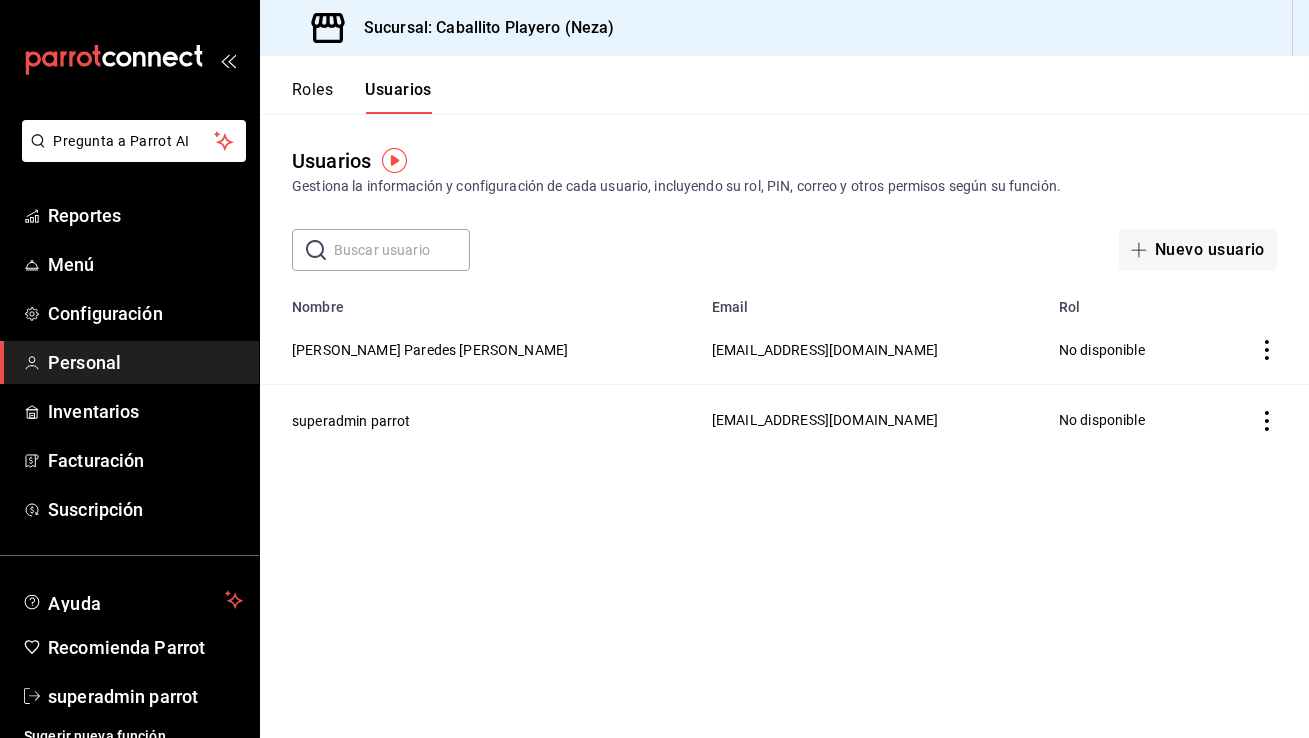 click on "Roles" at bounding box center [312, 97] 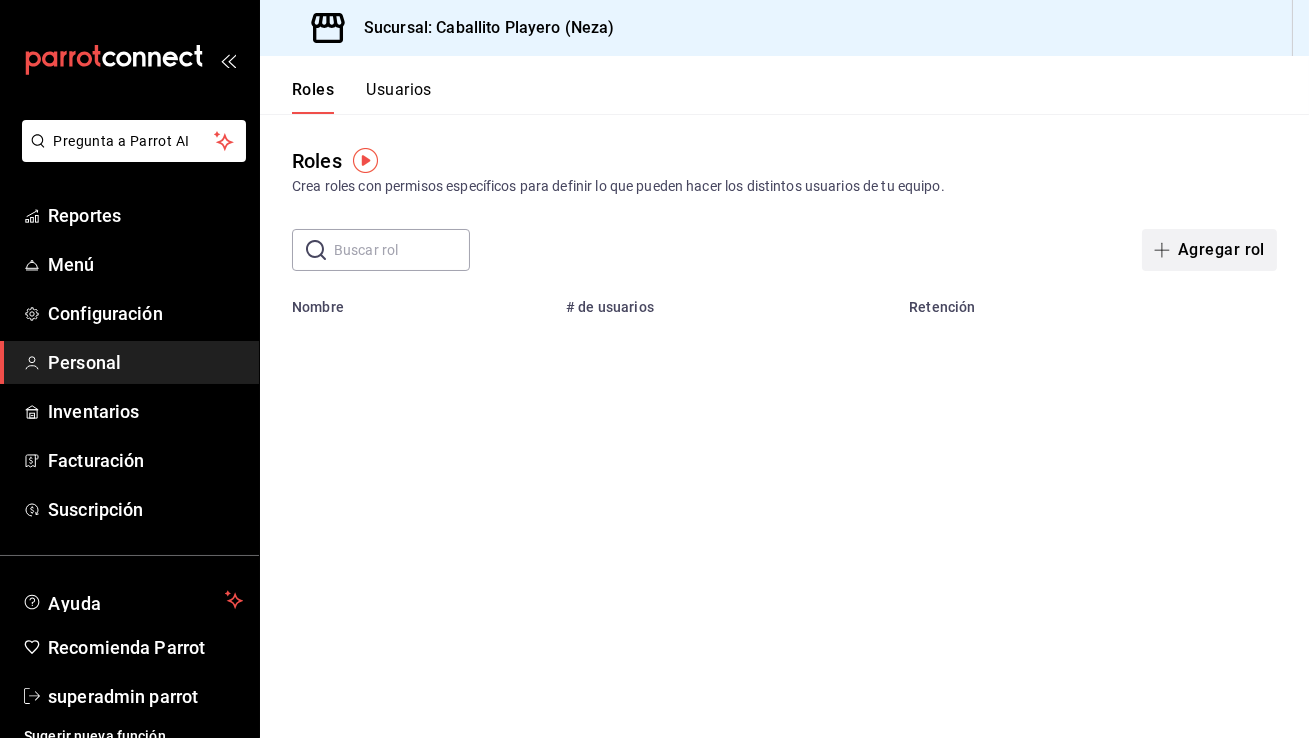 click on "Agregar rol" at bounding box center [1209, 250] 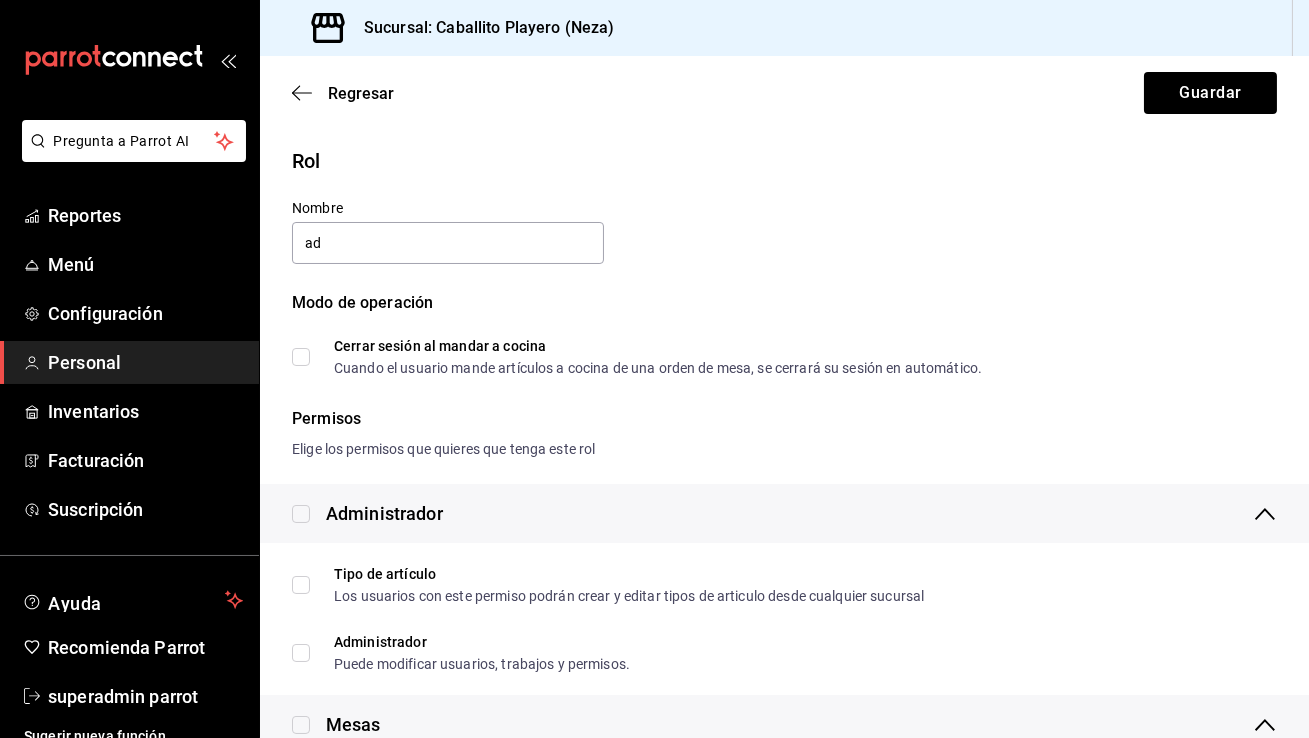 type on "Administrador" 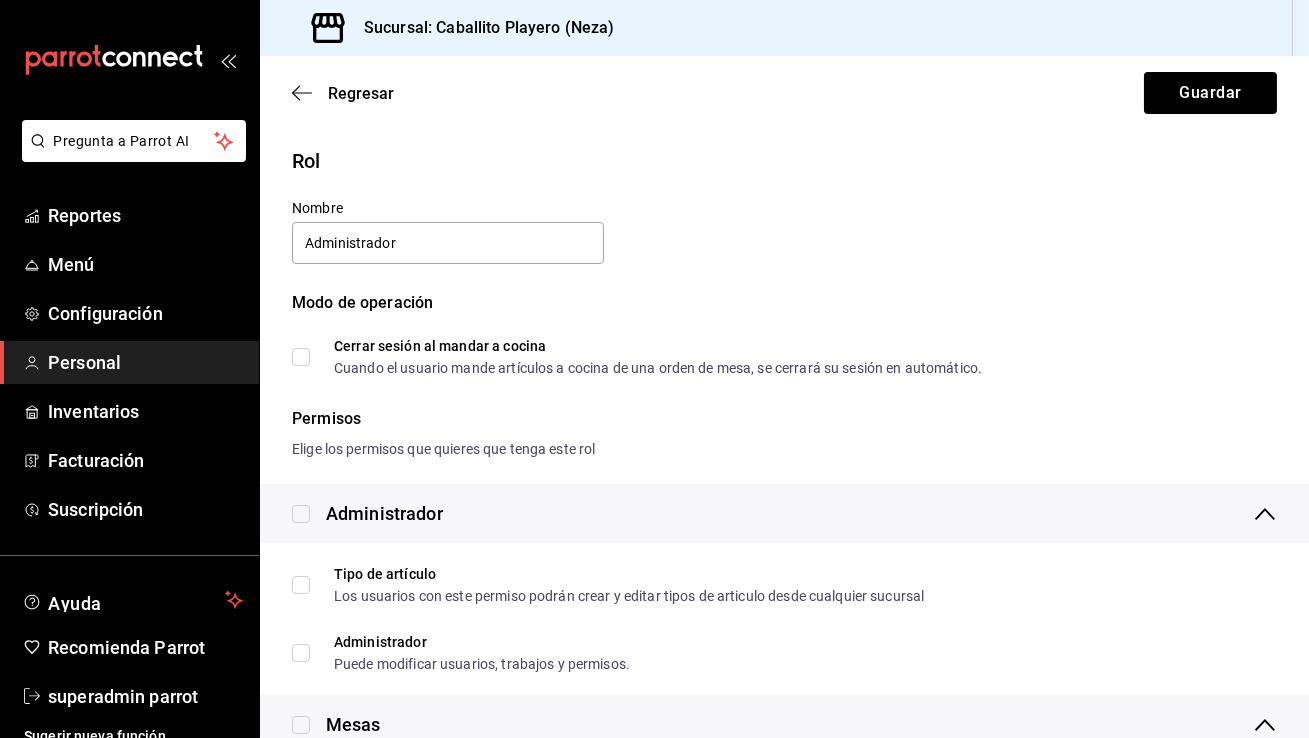 click at bounding box center (301, 514) 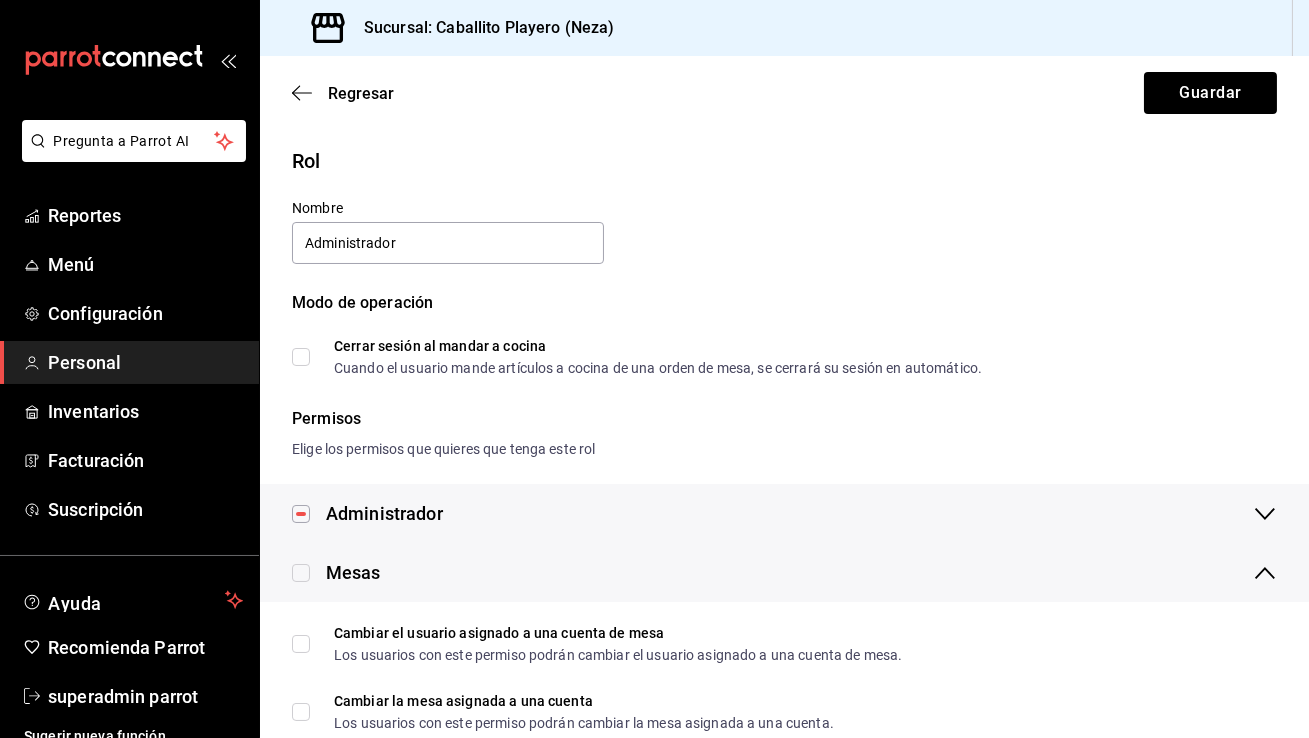 click at bounding box center [301, 573] 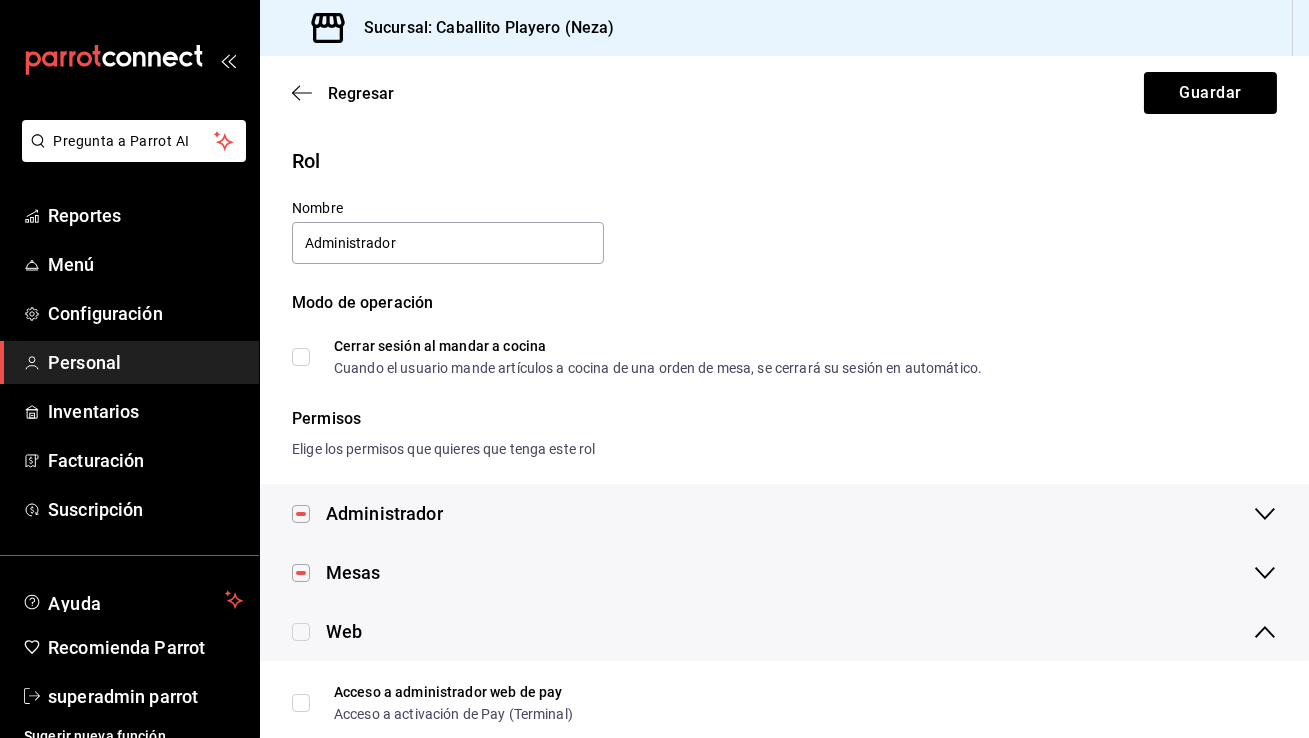 click at bounding box center [301, 632] 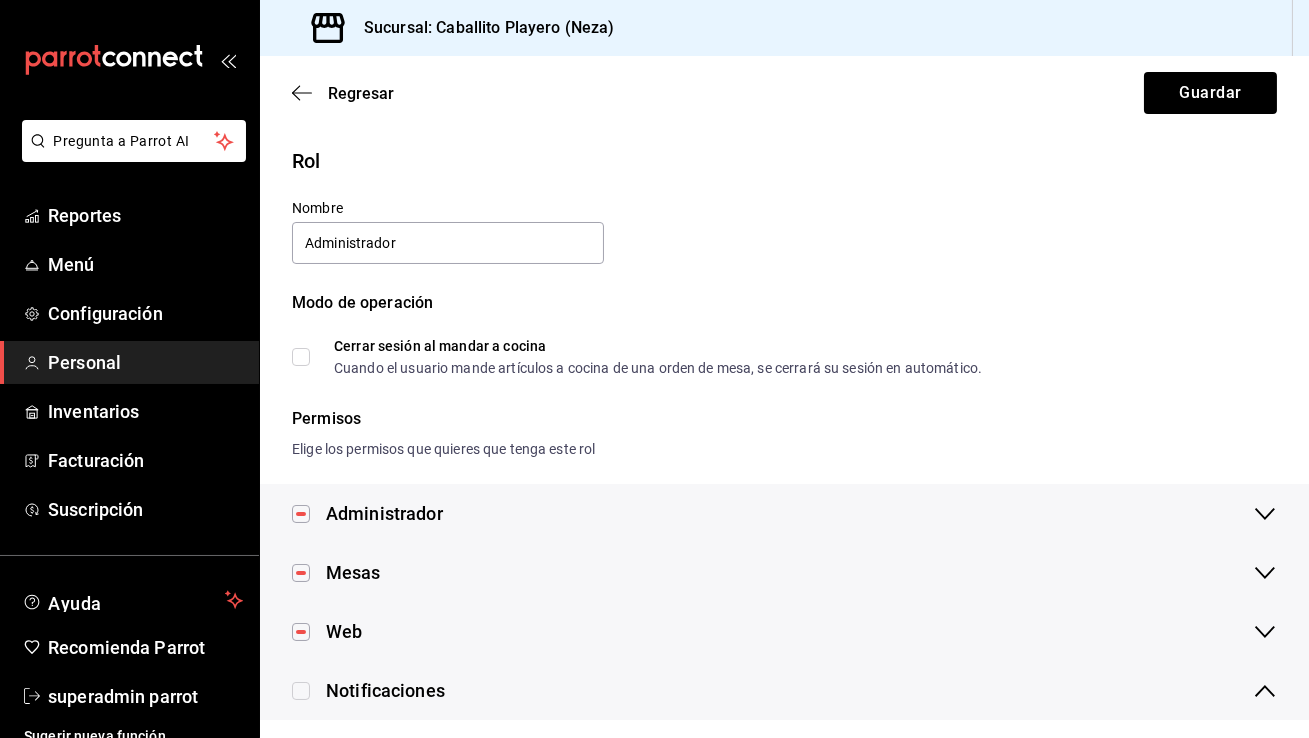 click at bounding box center (301, 691) 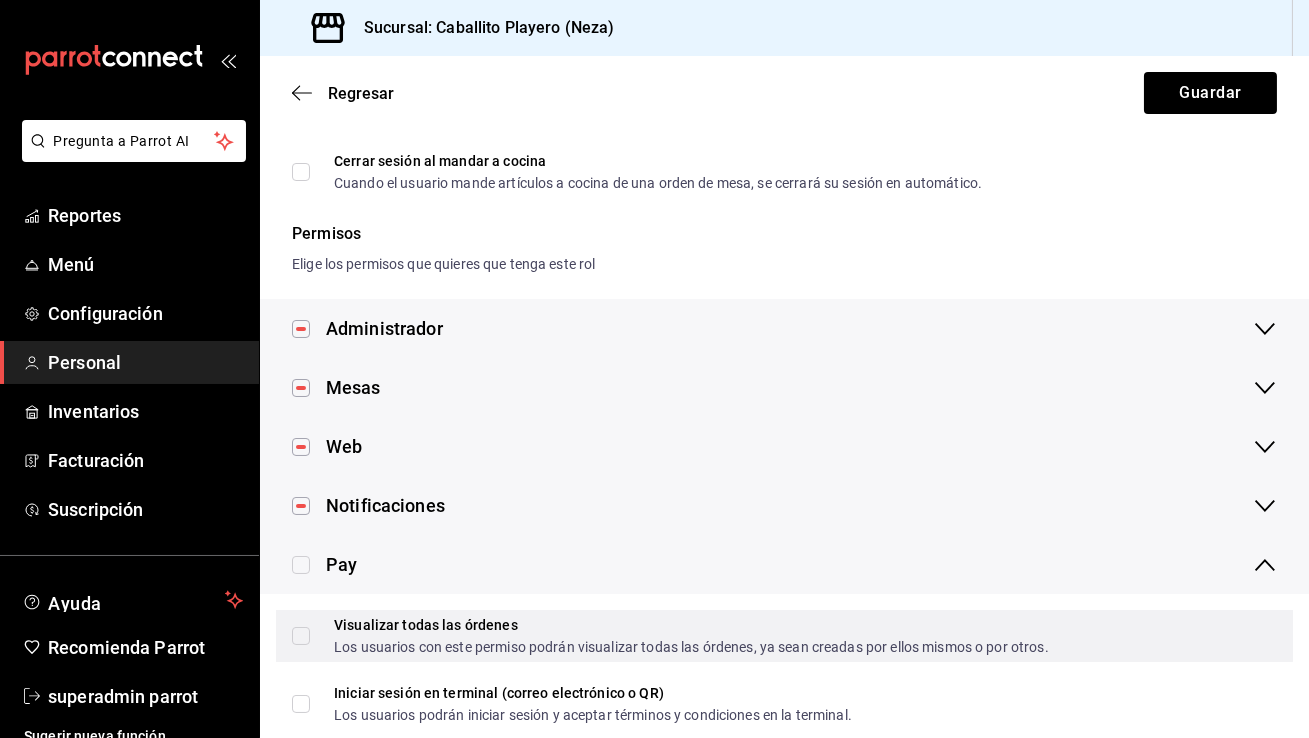 scroll, scrollTop: 200, scrollLeft: 0, axis: vertical 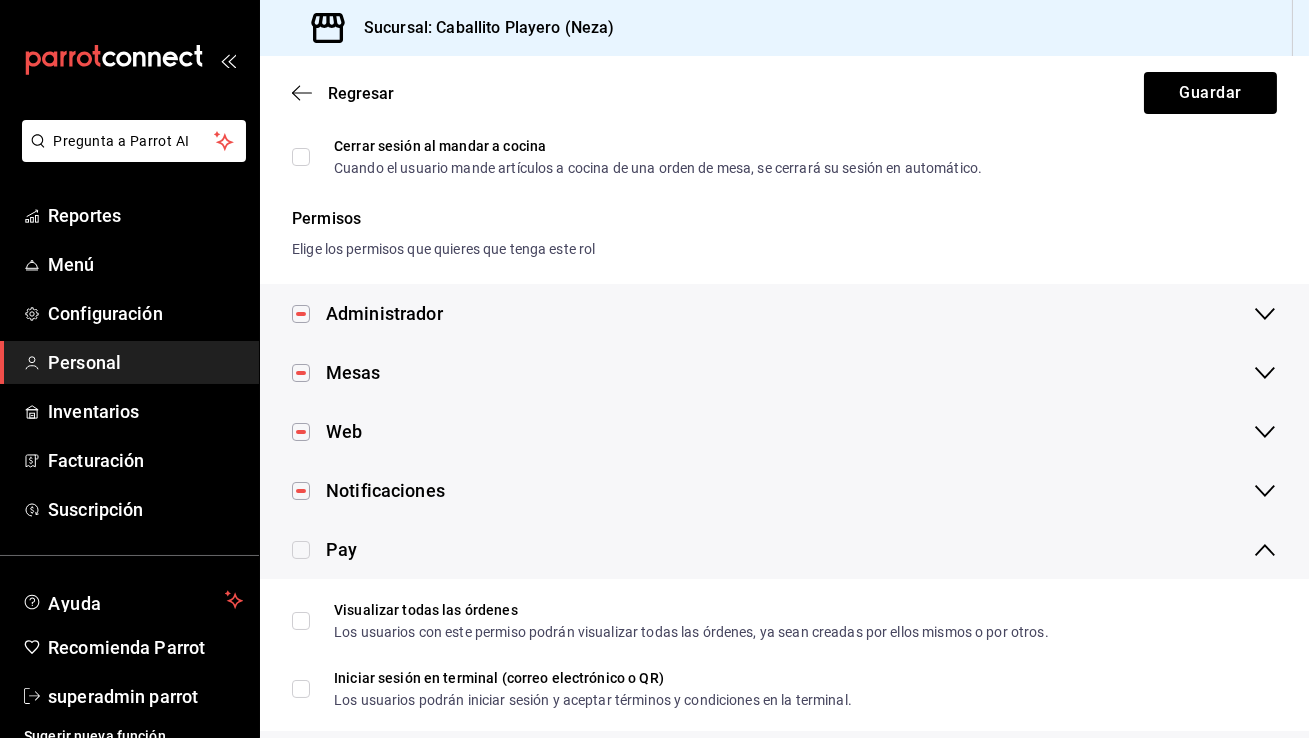 click at bounding box center (301, 550) 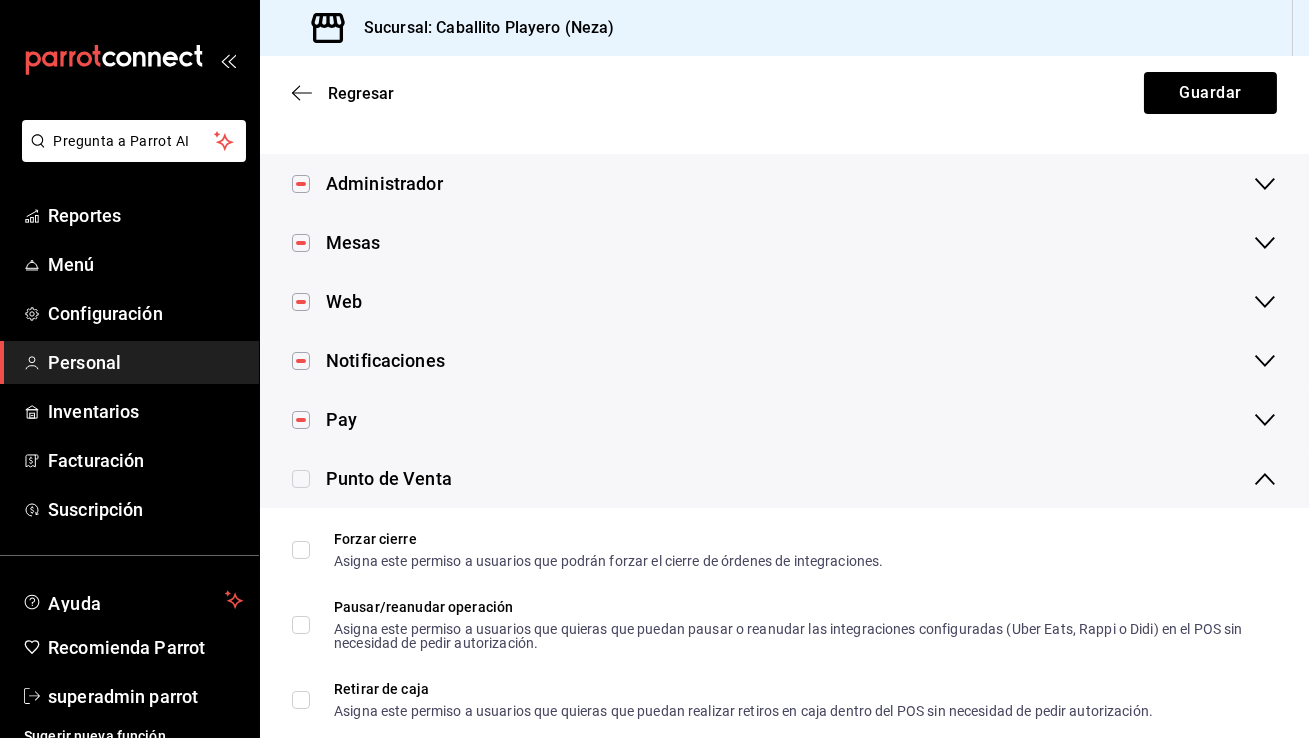 scroll, scrollTop: 333, scrollLeft: 0, axis: vertical 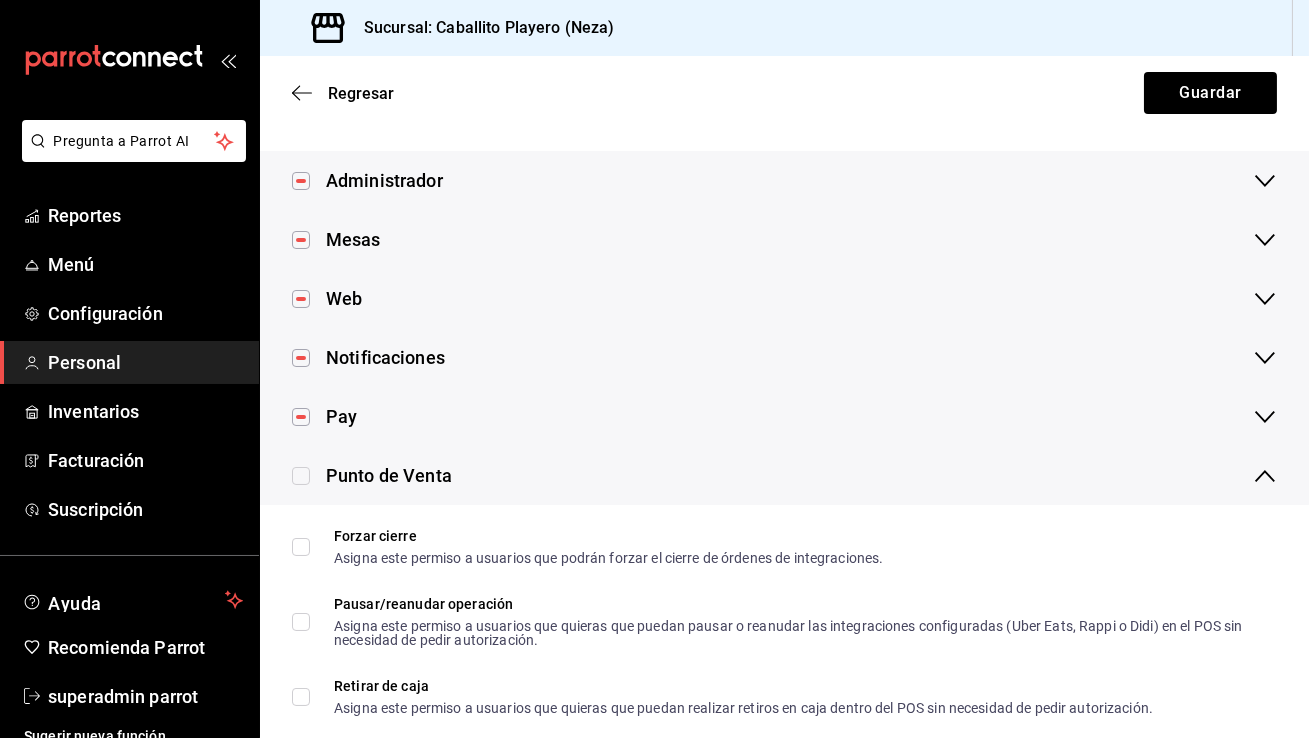 click at bounding box center (301, 476) 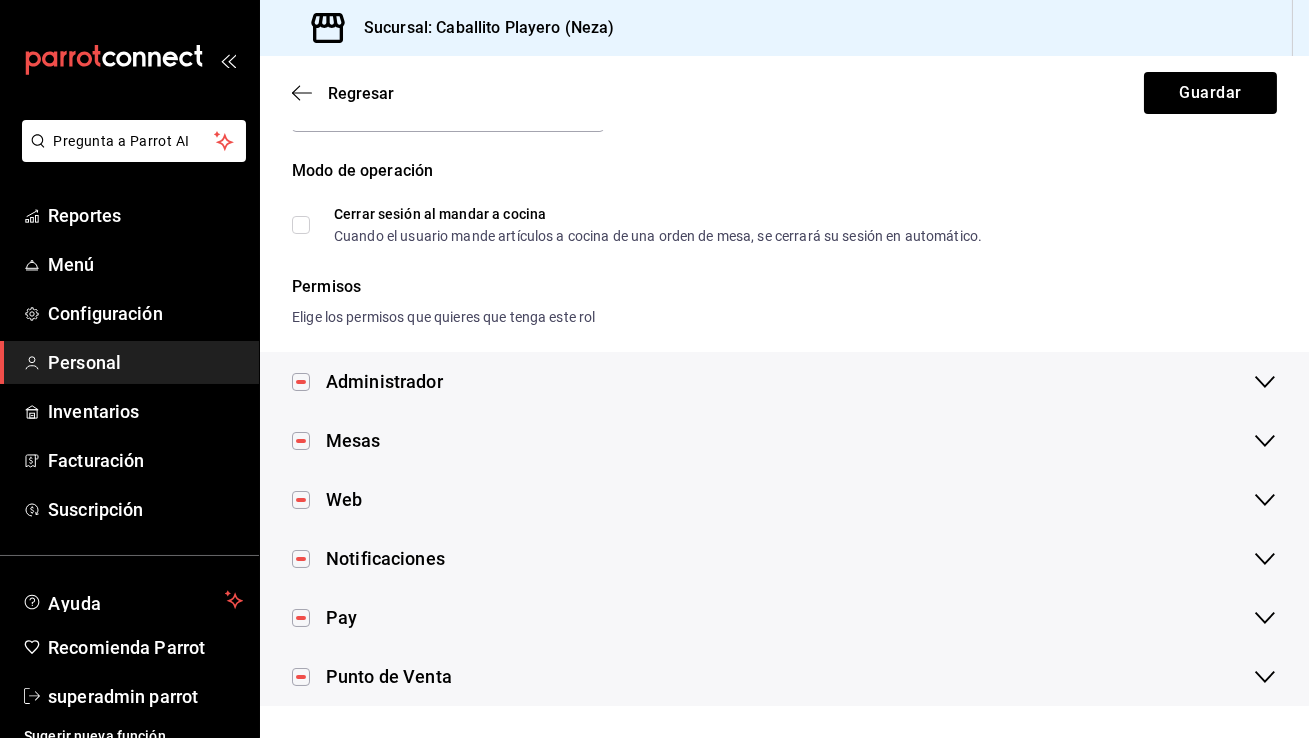 scroll, scrollTop: 131, scrollLeft: 0, axis: vertical 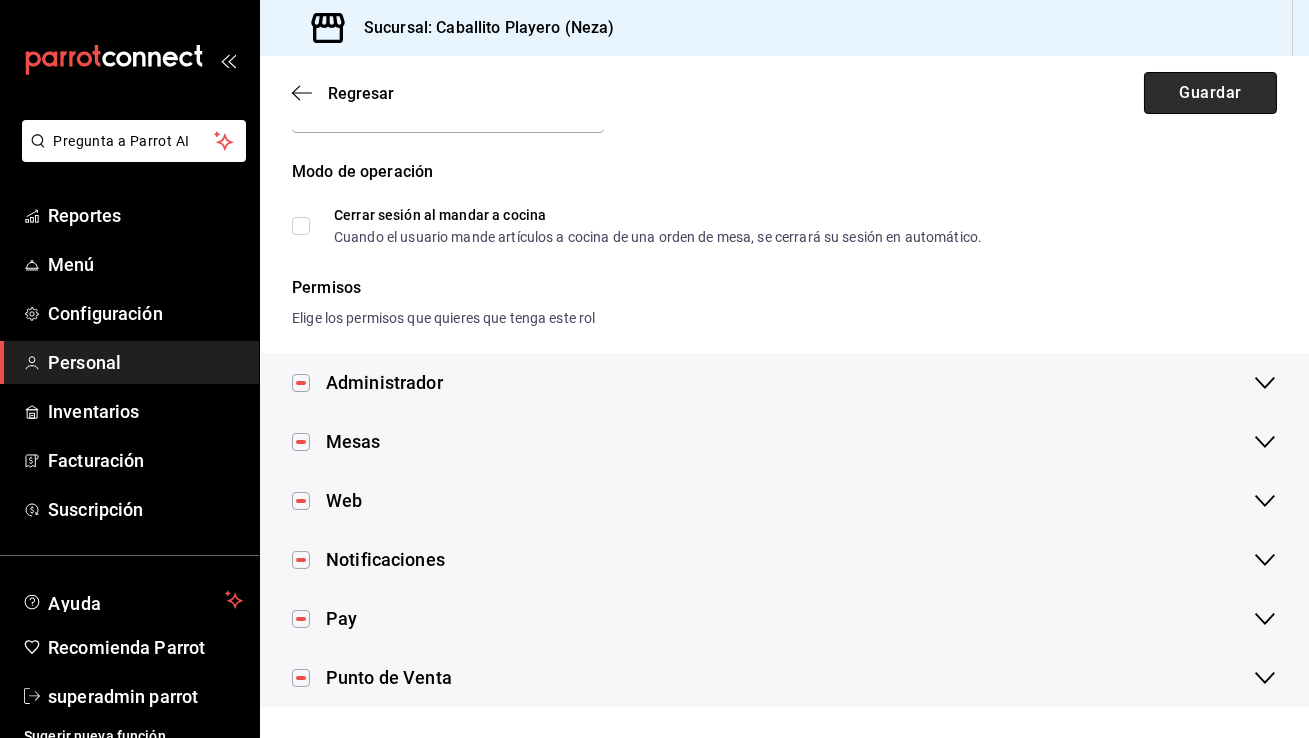 click on "Guardar" at bounding box center (1210, 93) 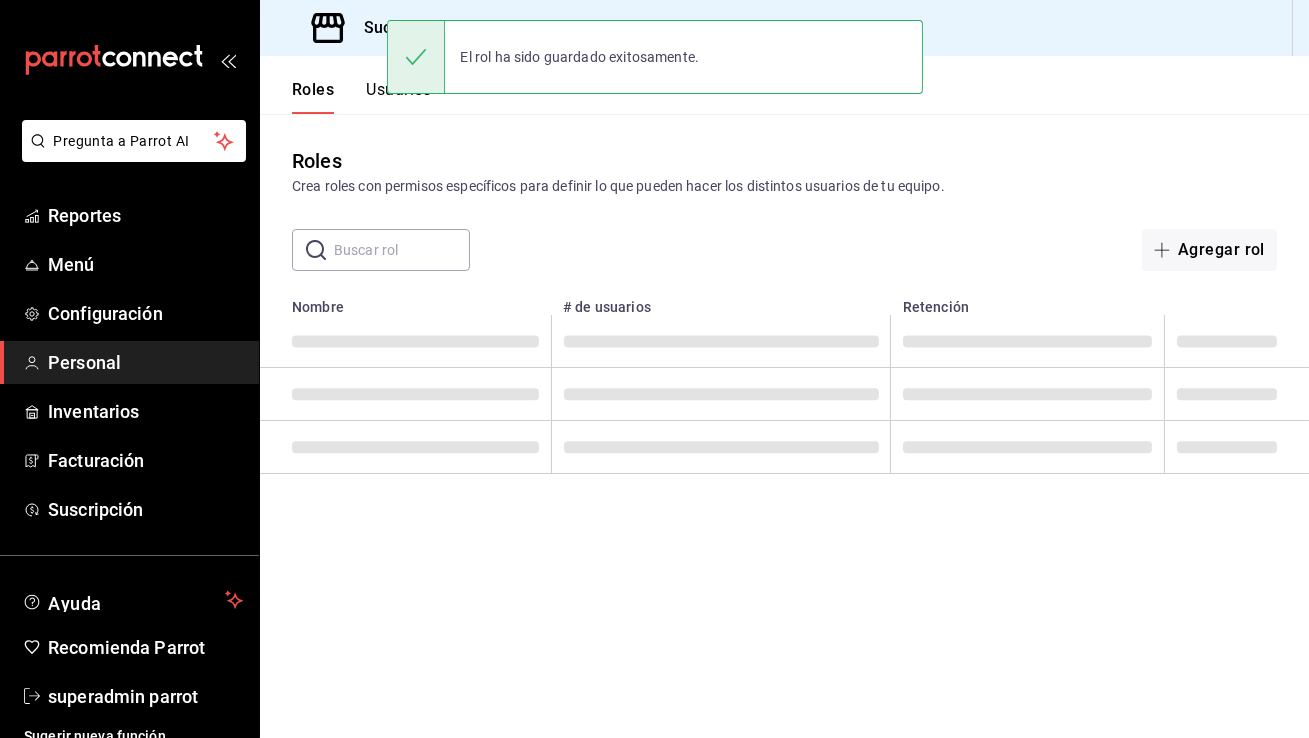scroll, scrollTop: 0, scrollLeft: 0, axis: both 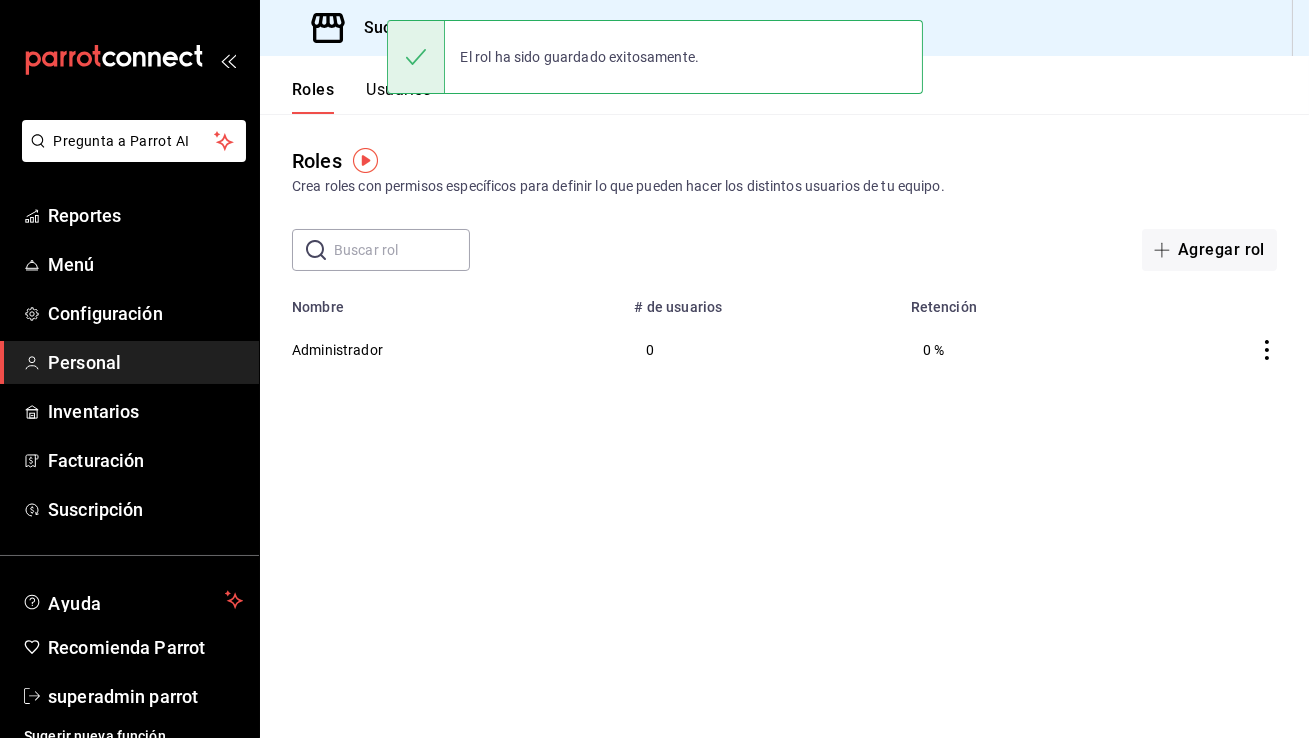 click on "Usuarios" at bounding box center (399, 97) 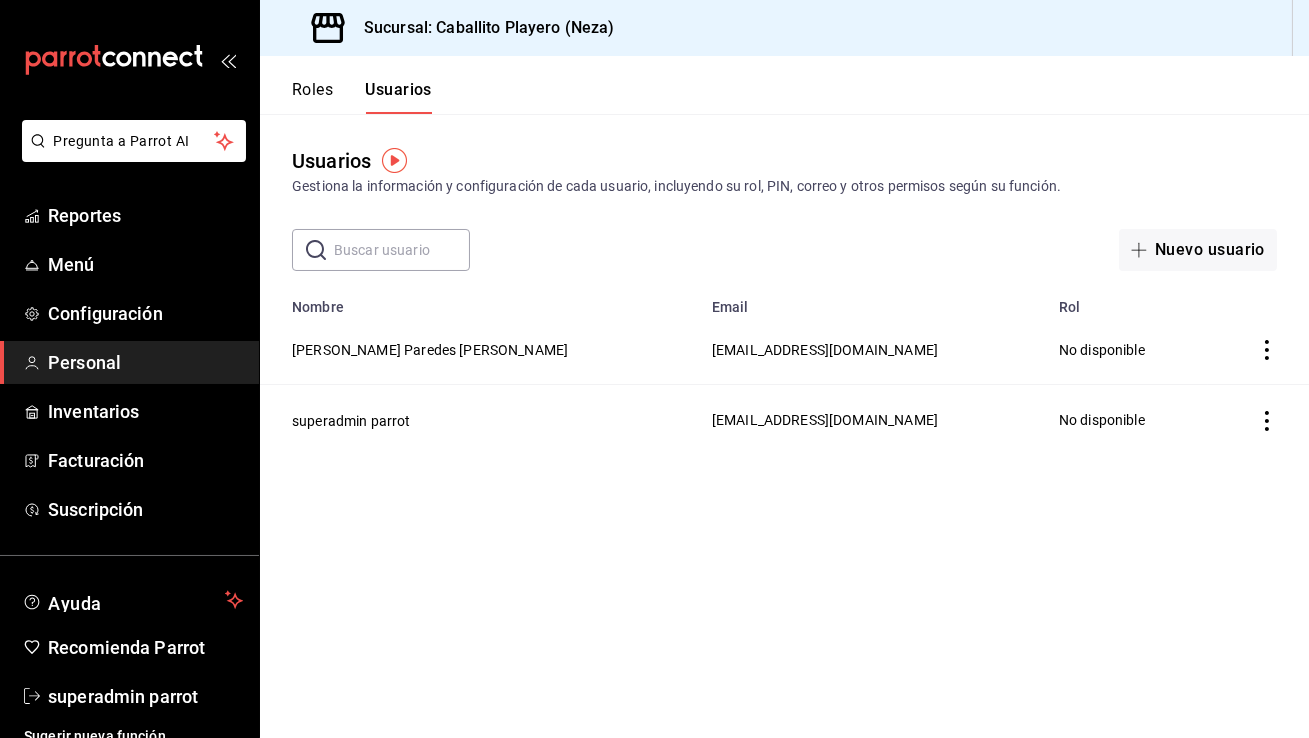 click on "Roles" at bounding box center [312, 97] 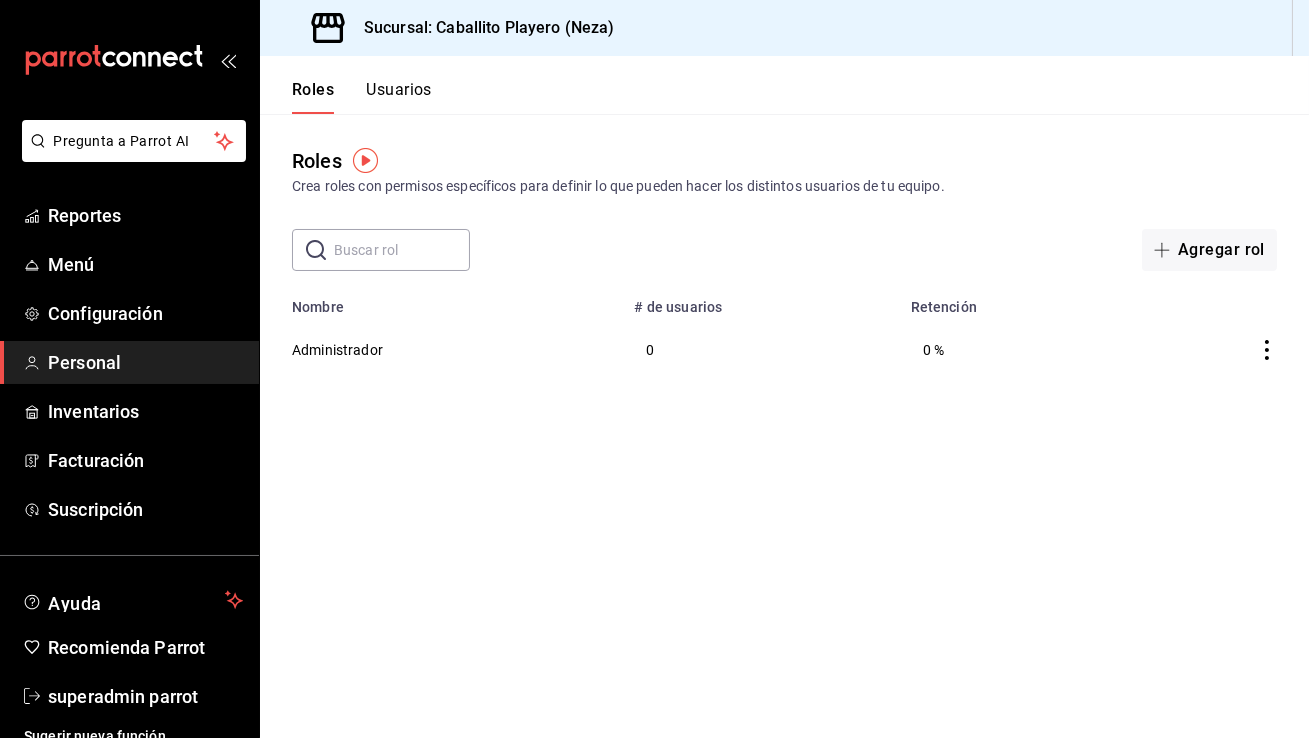 click on "Usuarios" at bounding box center (399, 97) 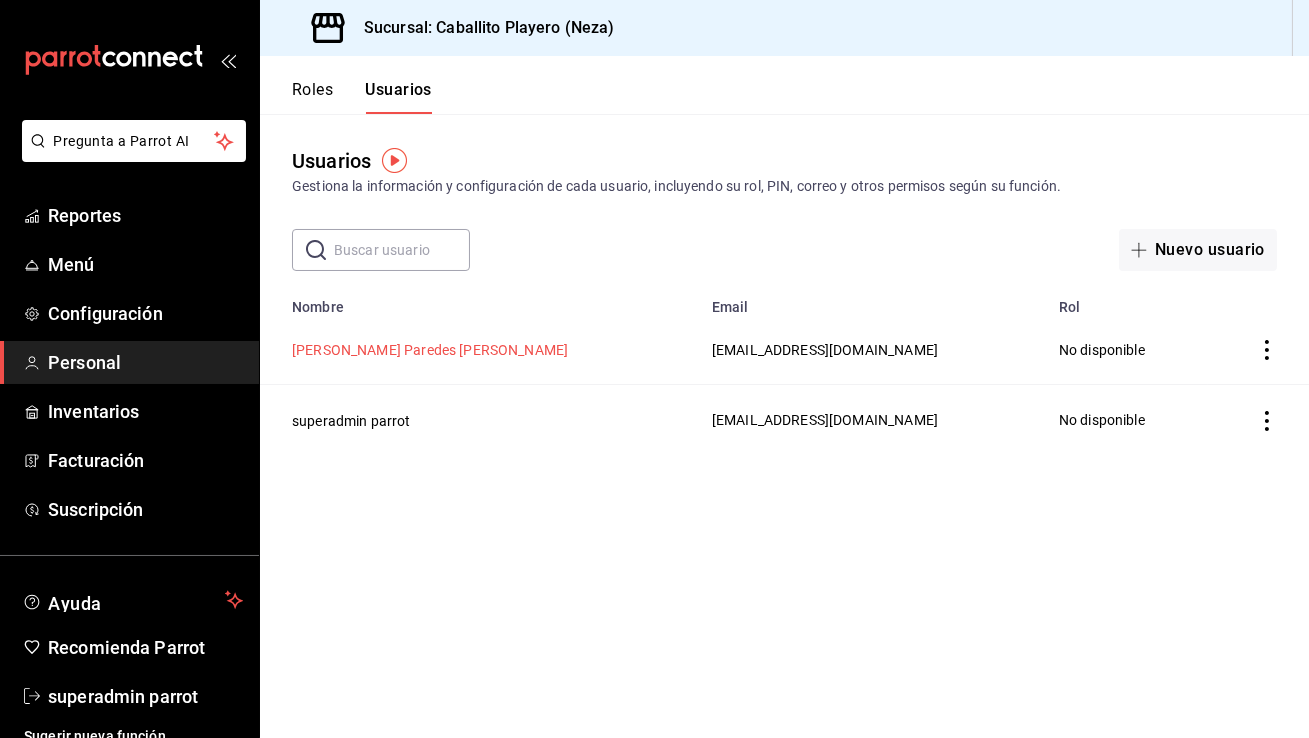 click on "Miguel Angel Paredes Delgado" at bounding box center (430, 350) 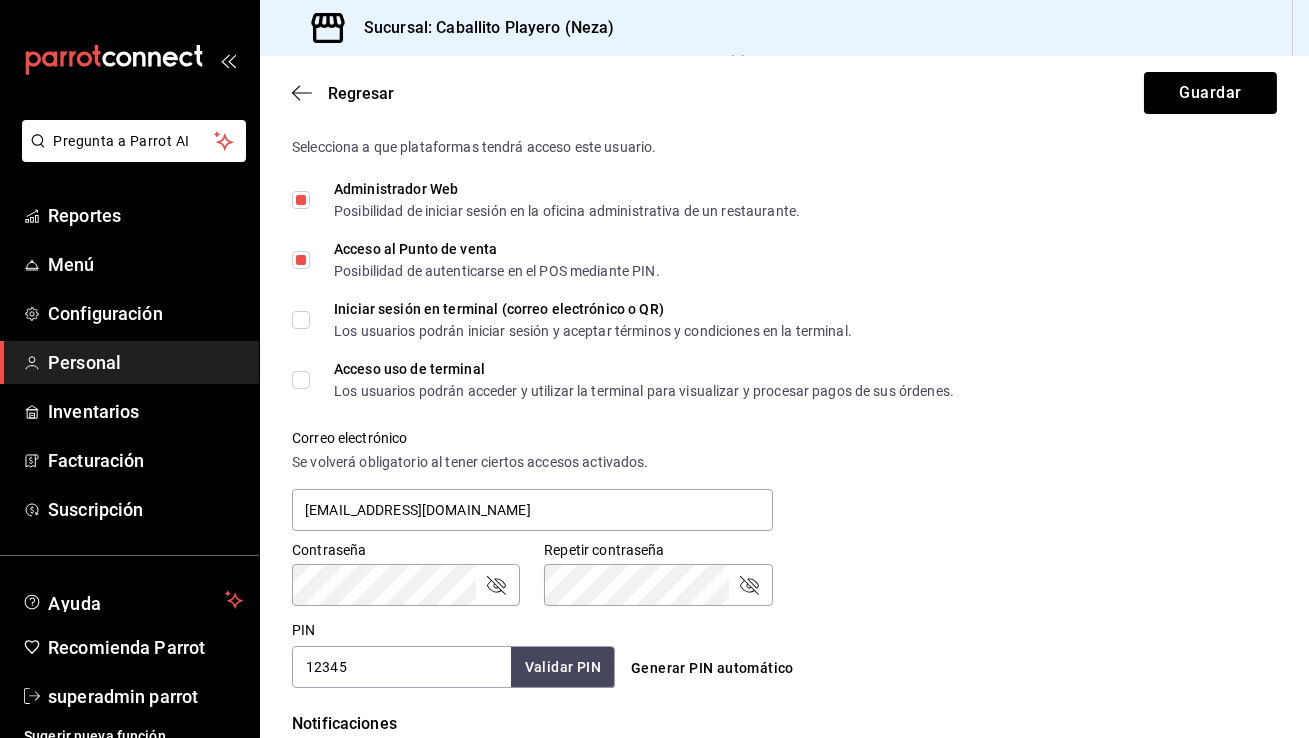 scroll, scrollTop: 429, scrollLeft: 0, axis: vertical 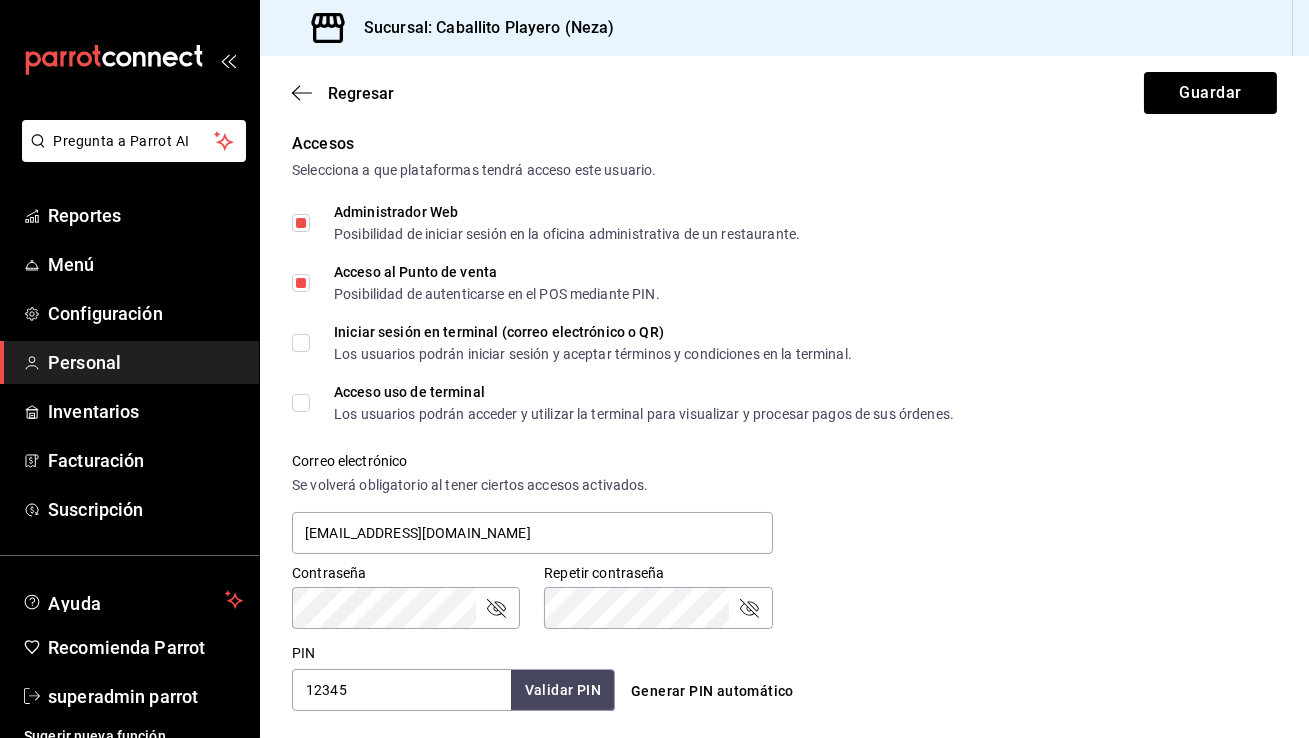 click on "Iniciar sesión en terminal (correo electrónico o QR) Los usuarios podrán iniciar sesión y aceptar términos y condiciones en la terminal." at bounding box center [301, 343] 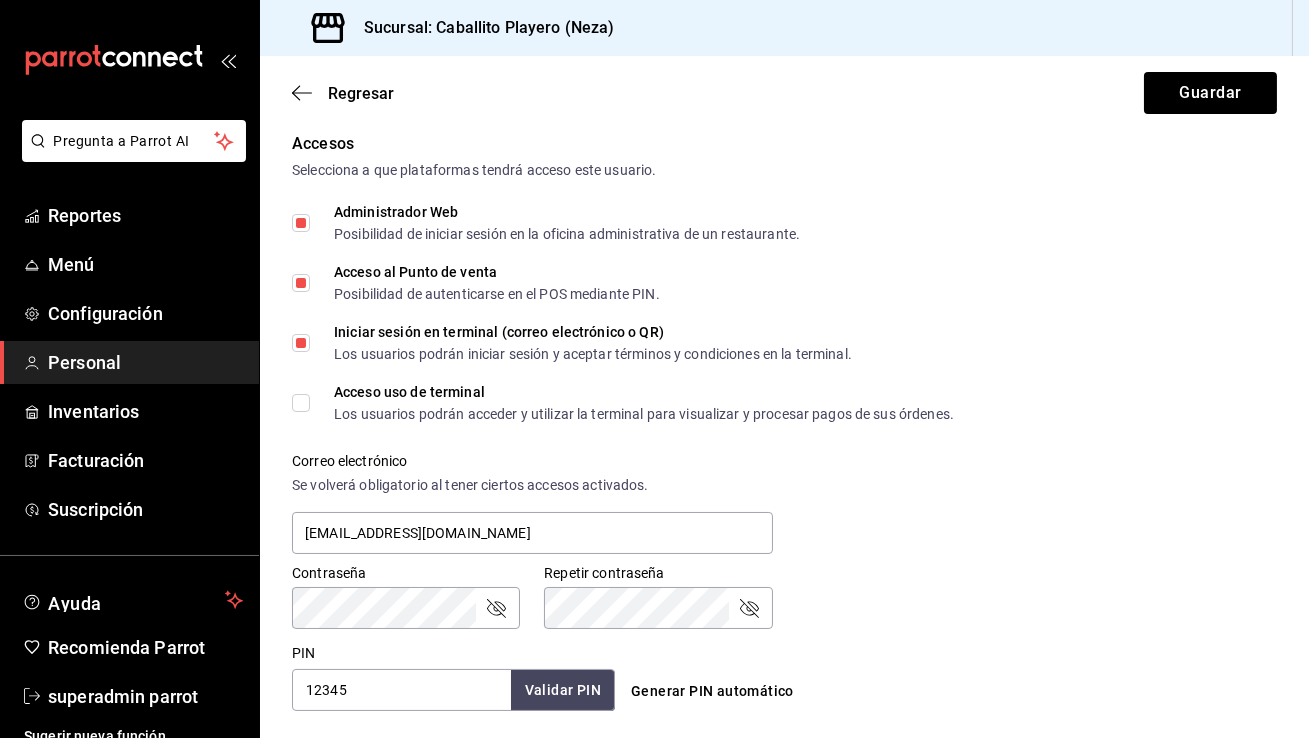 click on "Acceso uso de terminal Los usuarios podrán acceder y utilizar la terminal para visualizar y procesar pagos de sus órdenes." at bounding box center (623, 403) 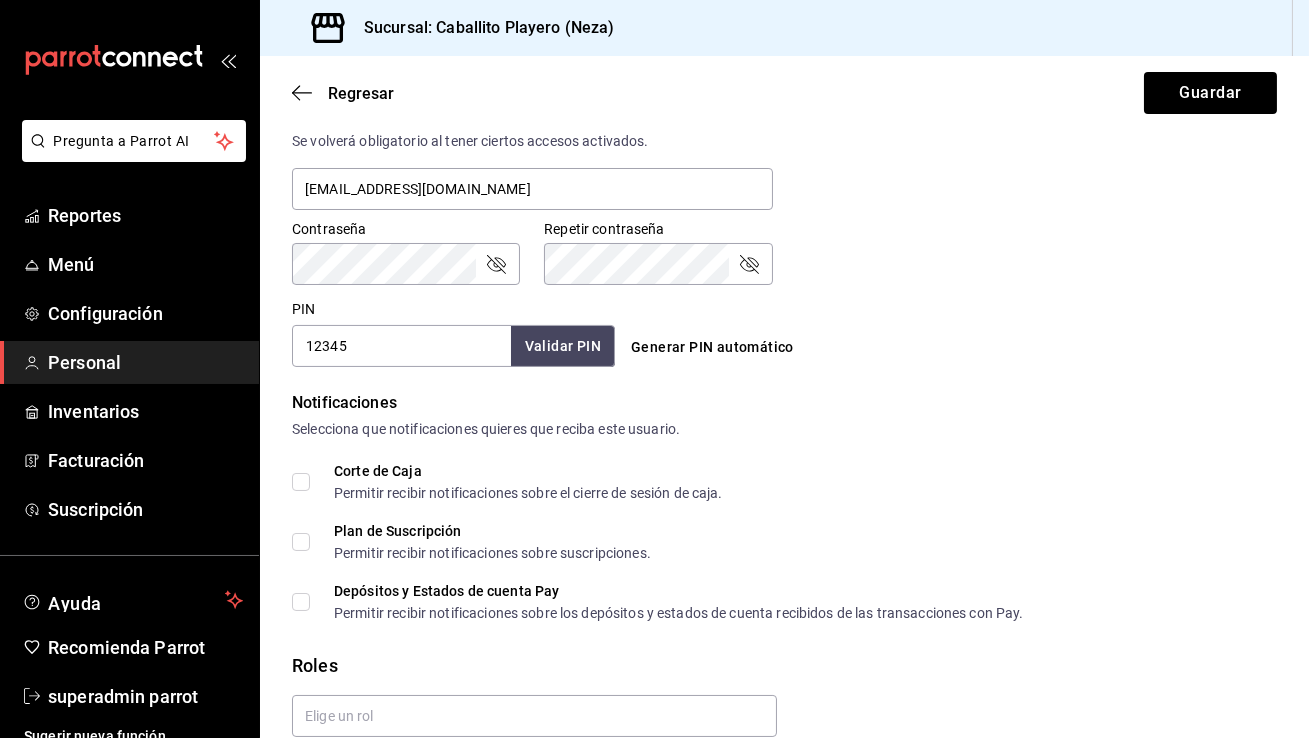 scroll, scrollTop: 859, scrollLeft: 0, axis: vertical 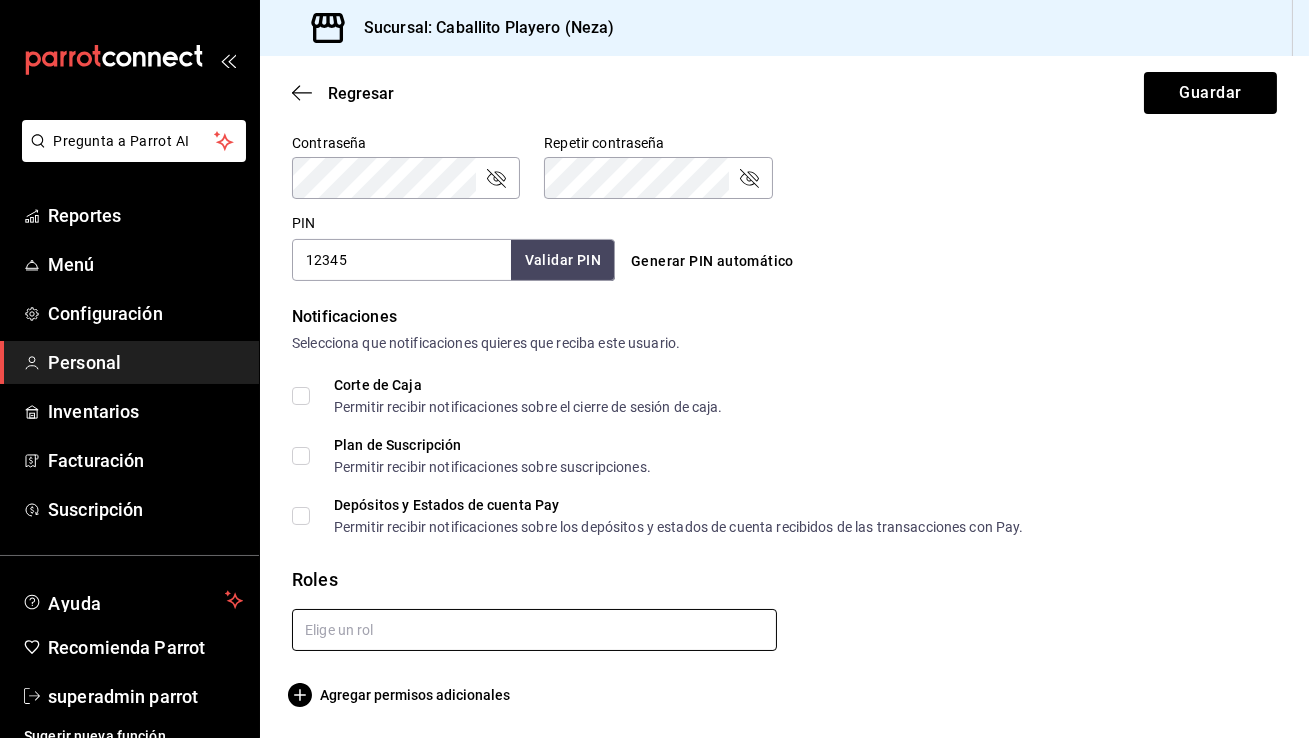 click at bounding box center (534, 630) 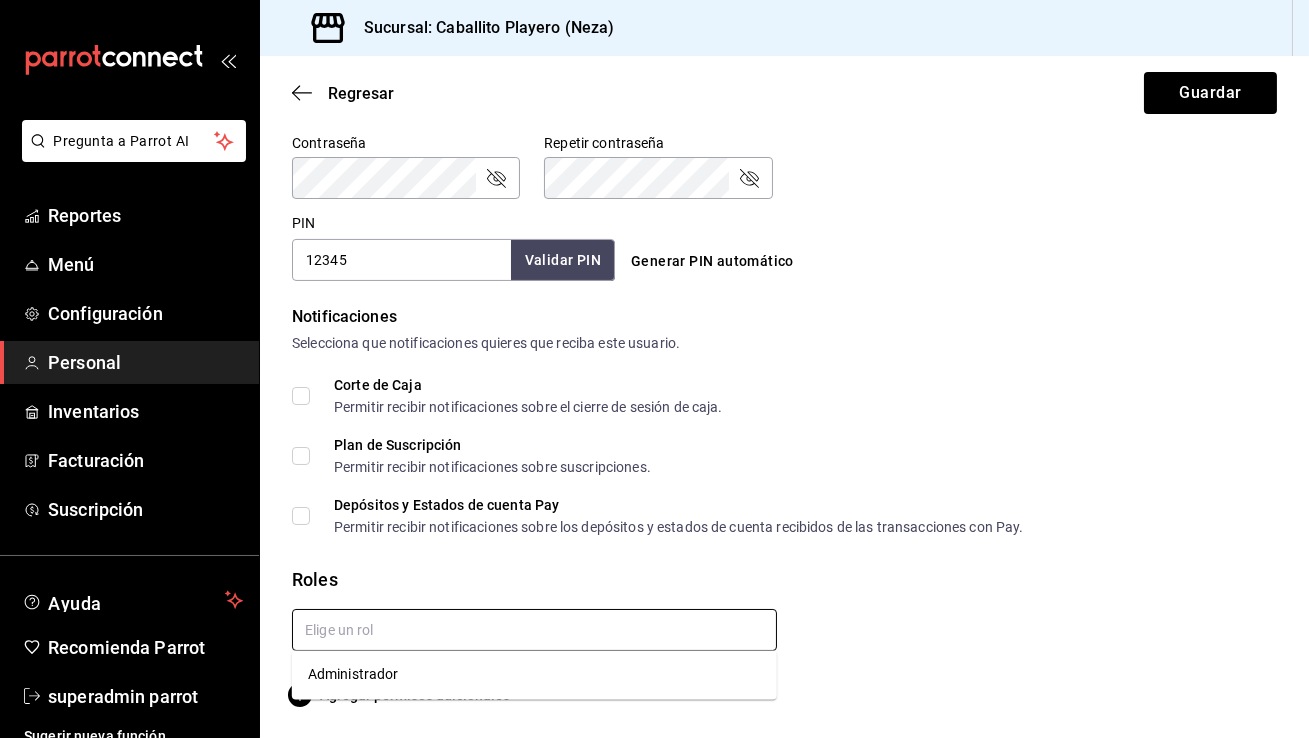 click on "Administrador" at bounding box center [534, 674] 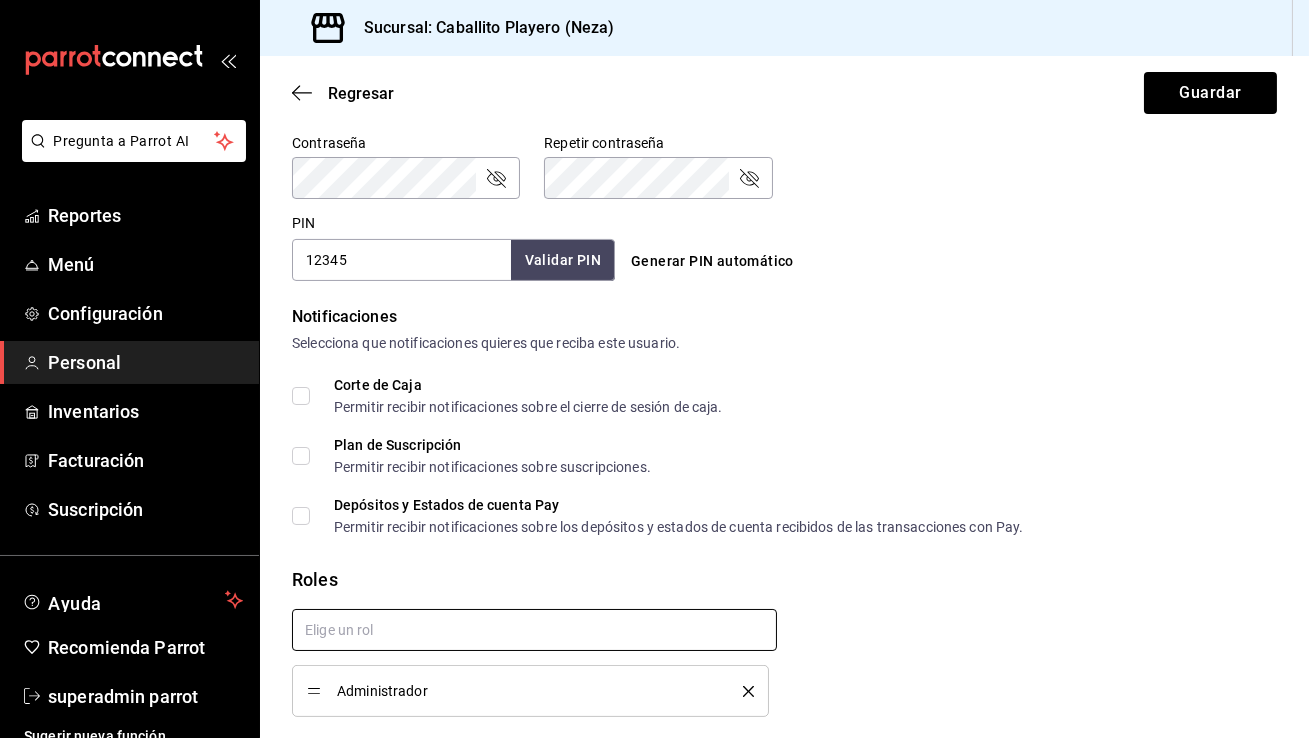 checkbox on "true" 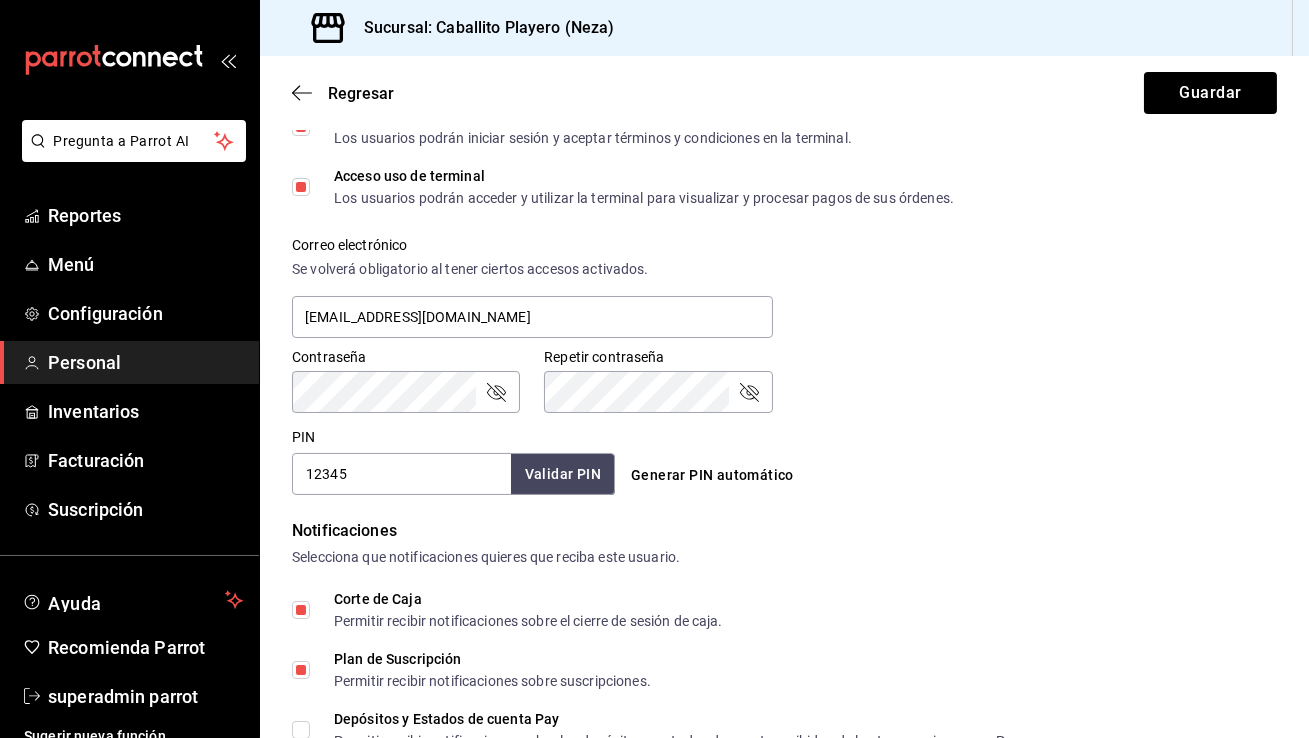 scroll, scrollTop: 514, scrollLeft: 0, axis: vertical 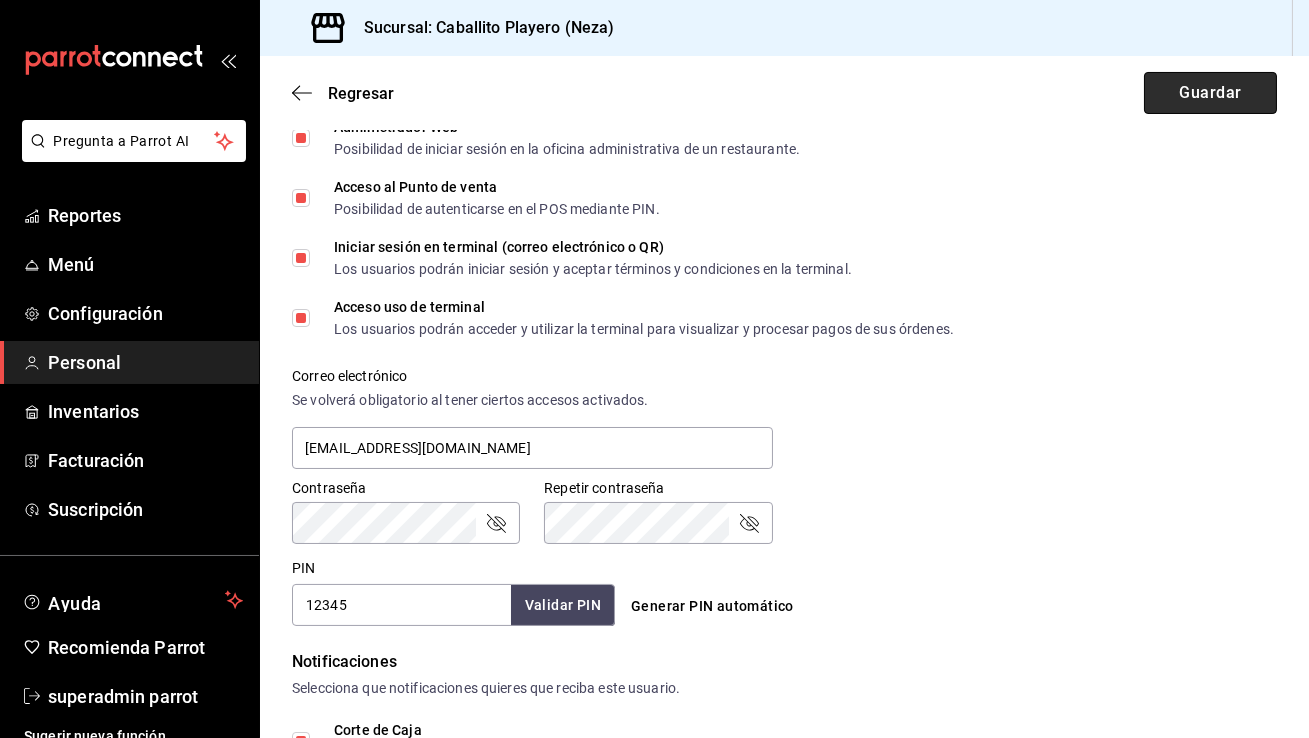 click on "Guardar" at bounding box center [1210, 93] 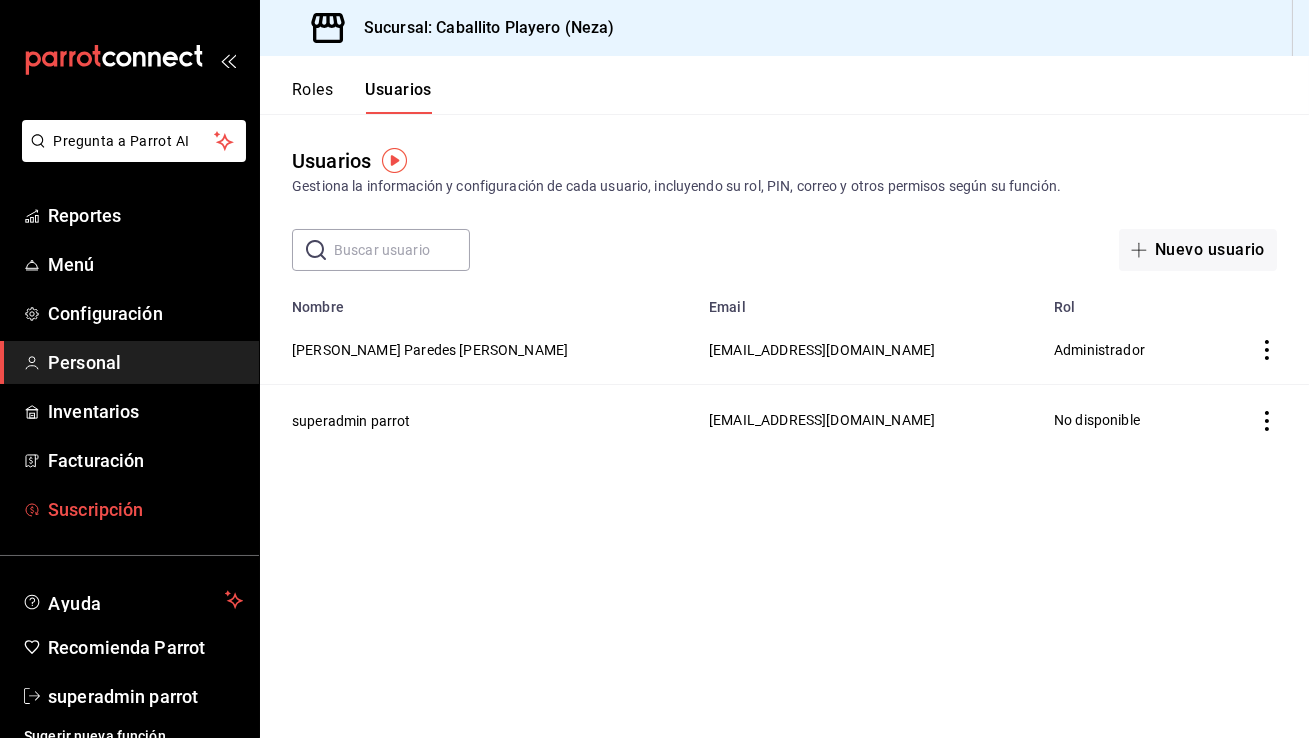 click on "Suscripción" at bounding box center [145, 509] 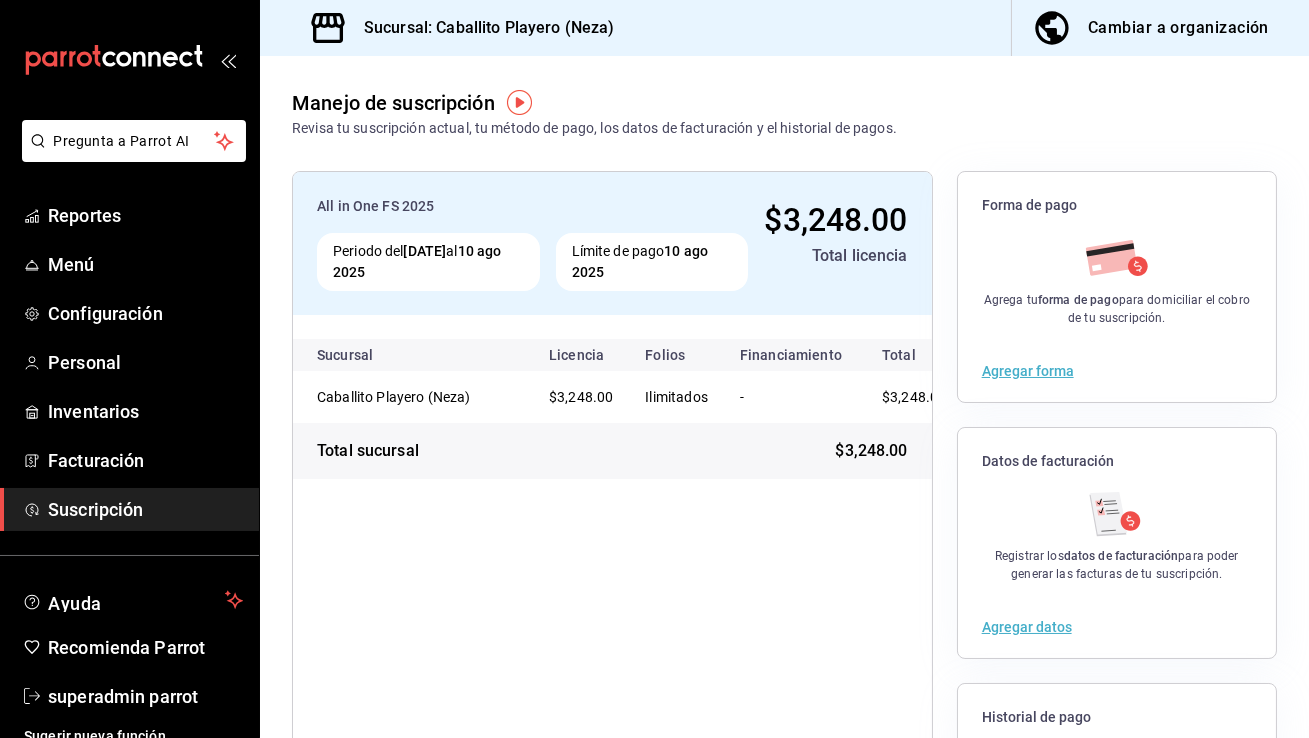 click on "All in One FS 2025 Periodo del  10 jul 2025  al  10 ago 2025 Límite de pago  10 ago 2025 $3,248.00 Total licencia Sucursal Licencia Folios Financiamiento Total Caballito Playero (Neza) $3,248.00 Ilimitados - $3,248.00 Total sucursal $3,248.00" at bounding box center (612, 543) 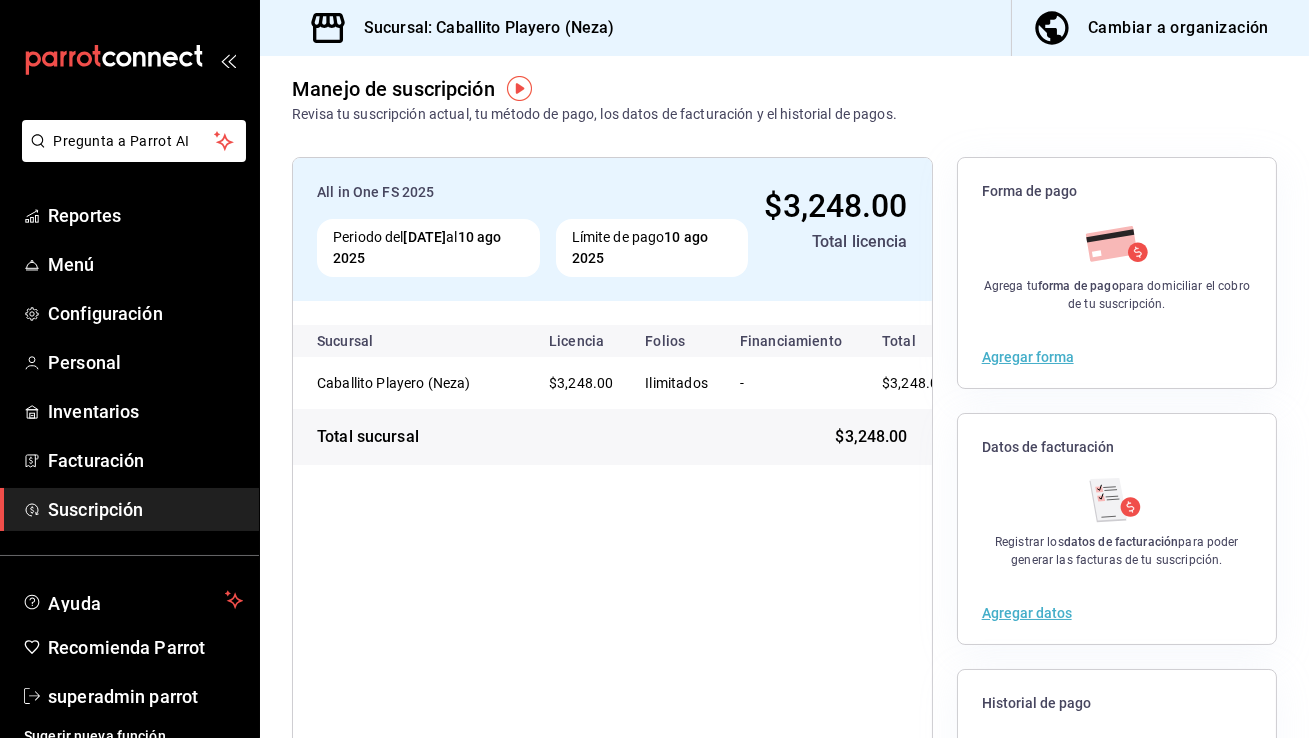 scroll, scrollTop: 17, scrollLeft: 0, axis: vertical 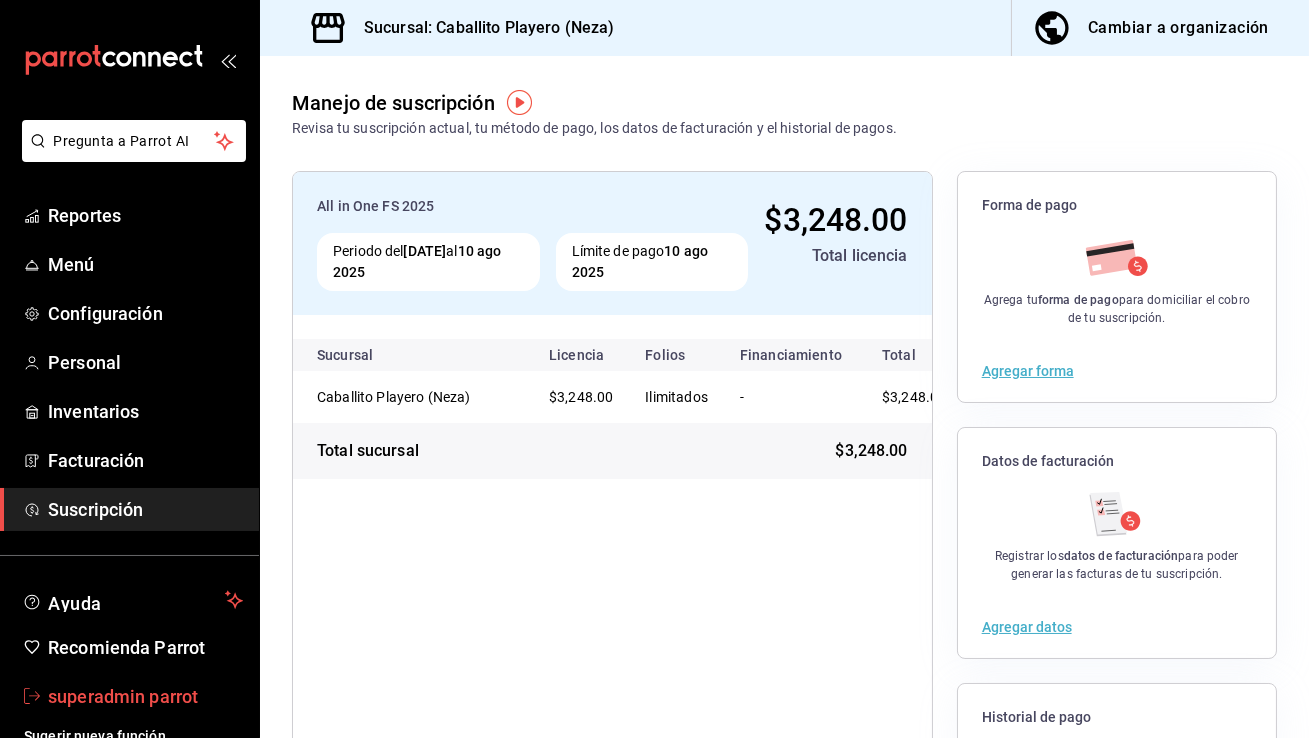click on "superadmin parrot" at bounding box center (145, 696) 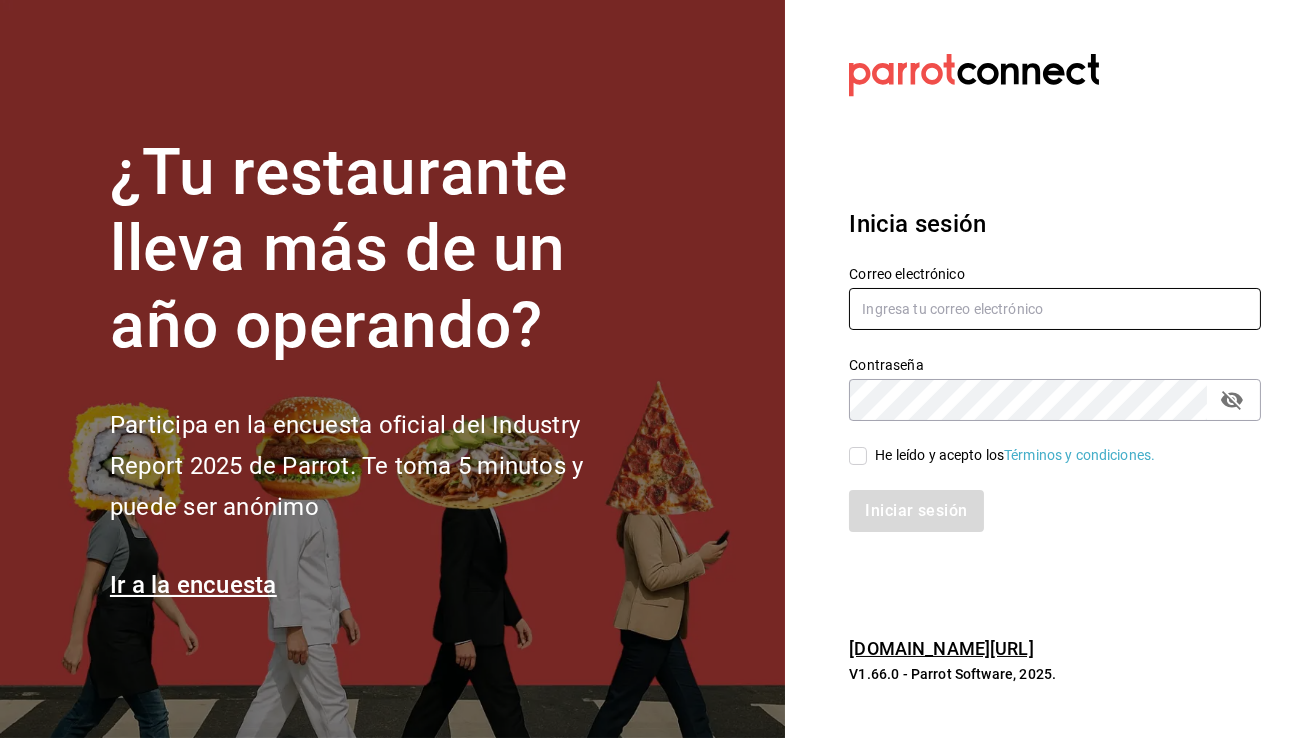 click at bounding box center [1055, 309] 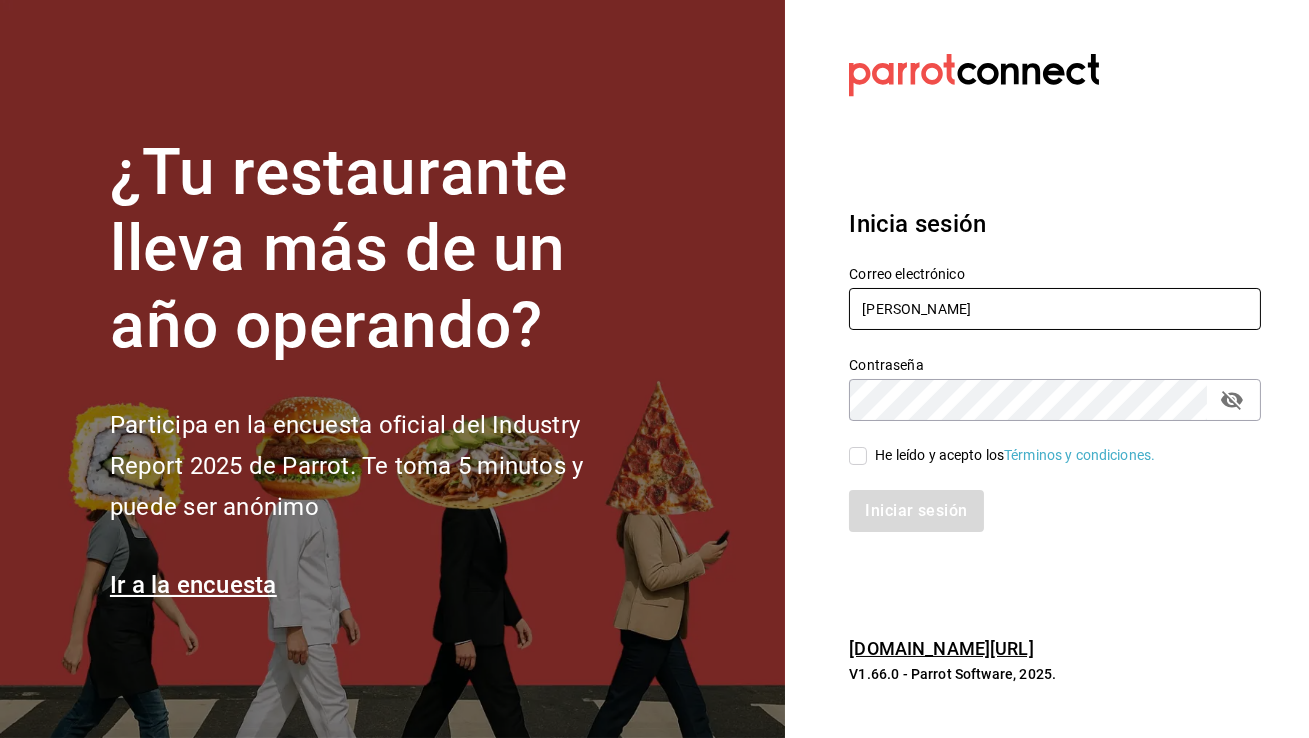 type on "maravelacb@mty.com" 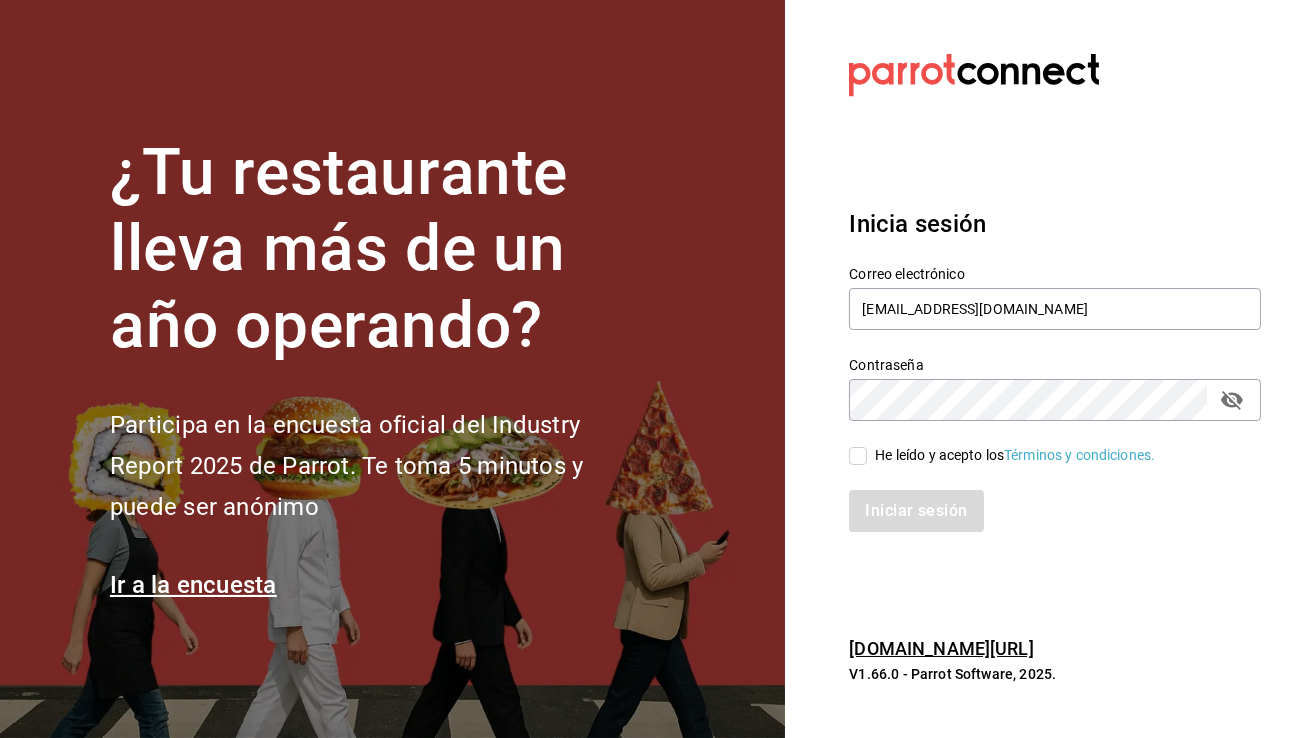 click on "He leído y acepto los  Términos y condiciones." at bounding box center [1011, 455] 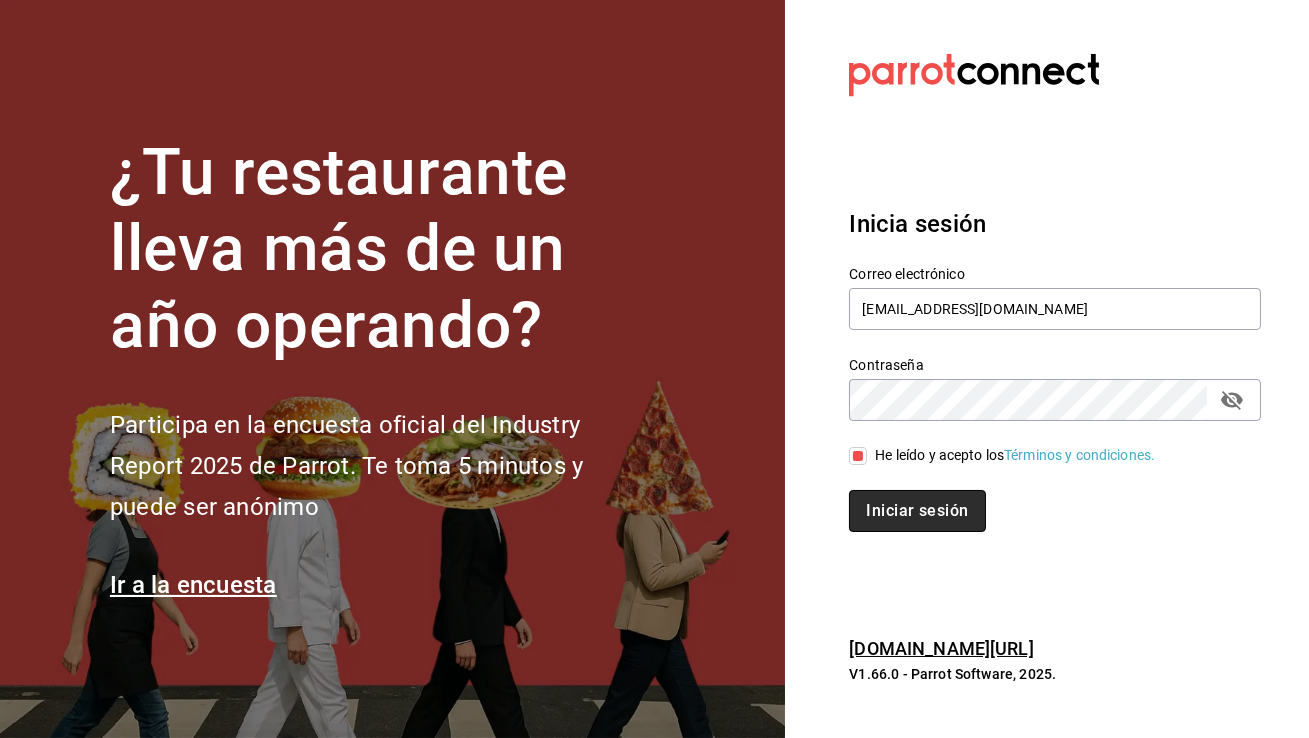 click on "Iniciar sesión" at bounding box center (917, 511) 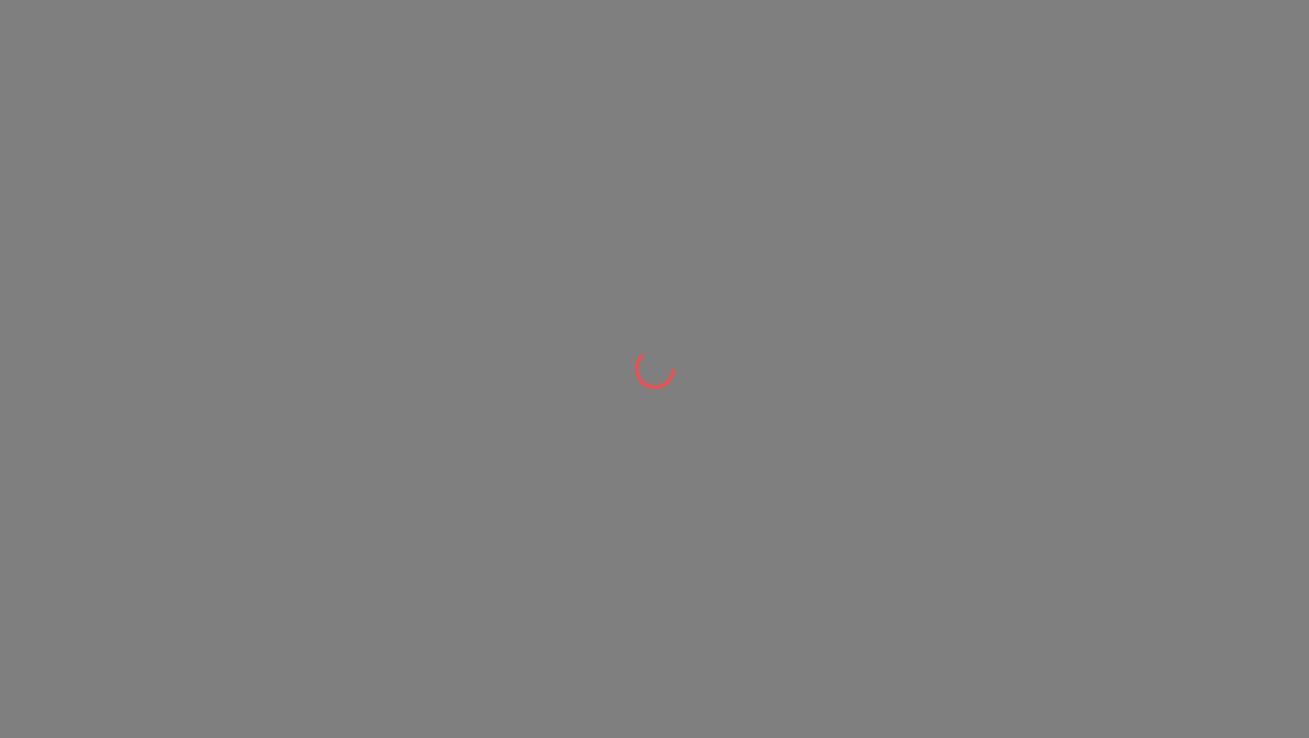 scroll, scrollTop: 0, scrollLeft: 0, axis: both 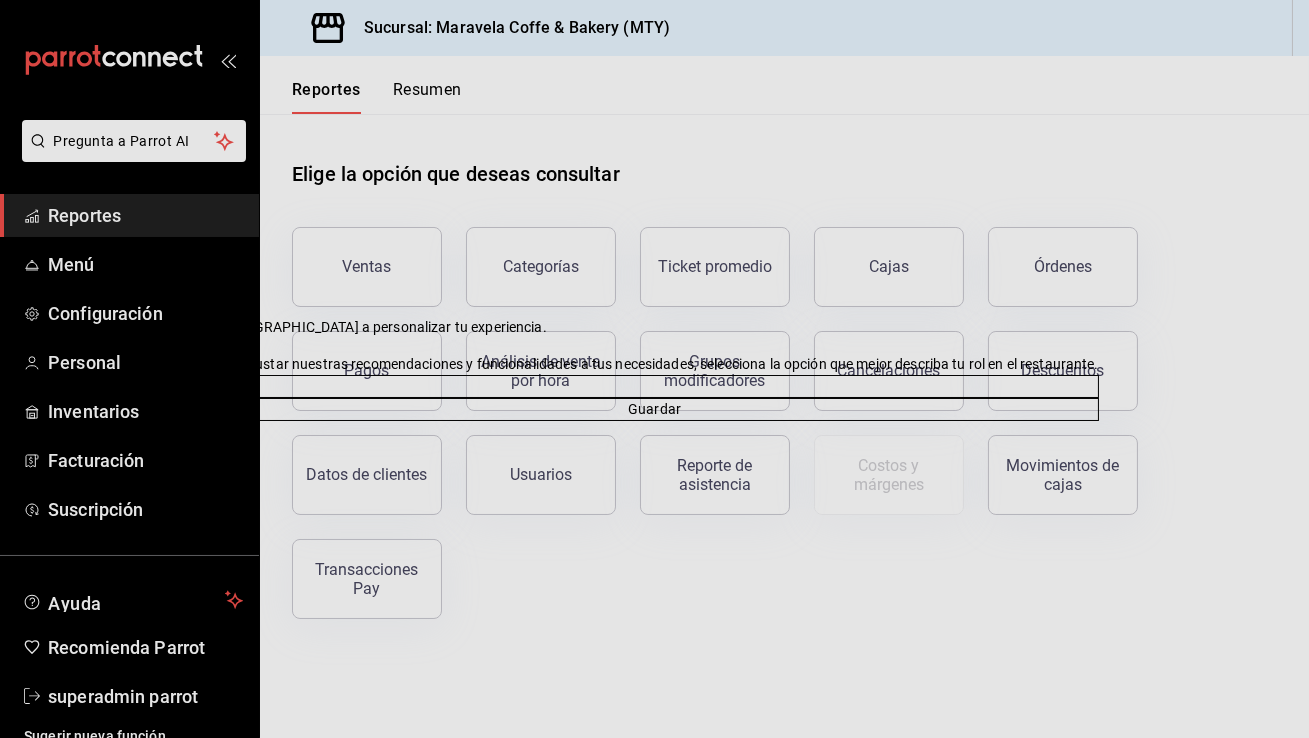 click 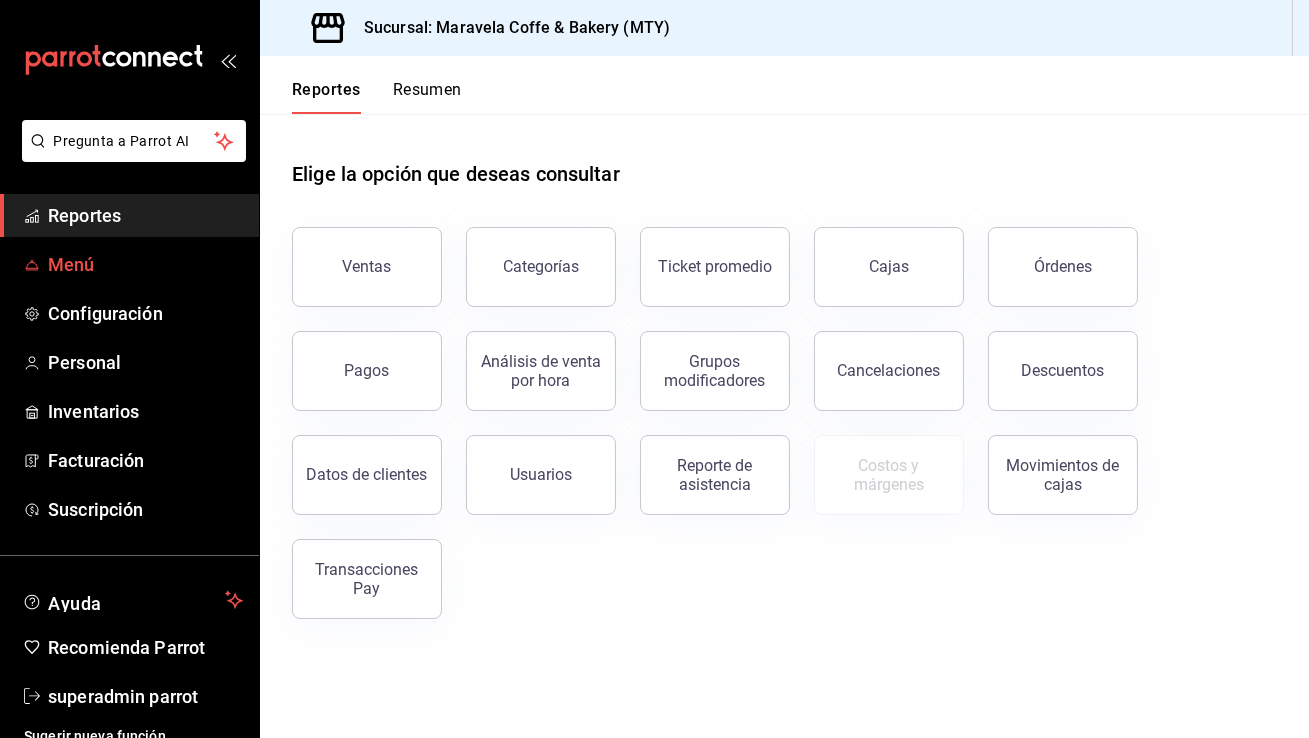 click on "Menú" at bounding box center (145, 264) 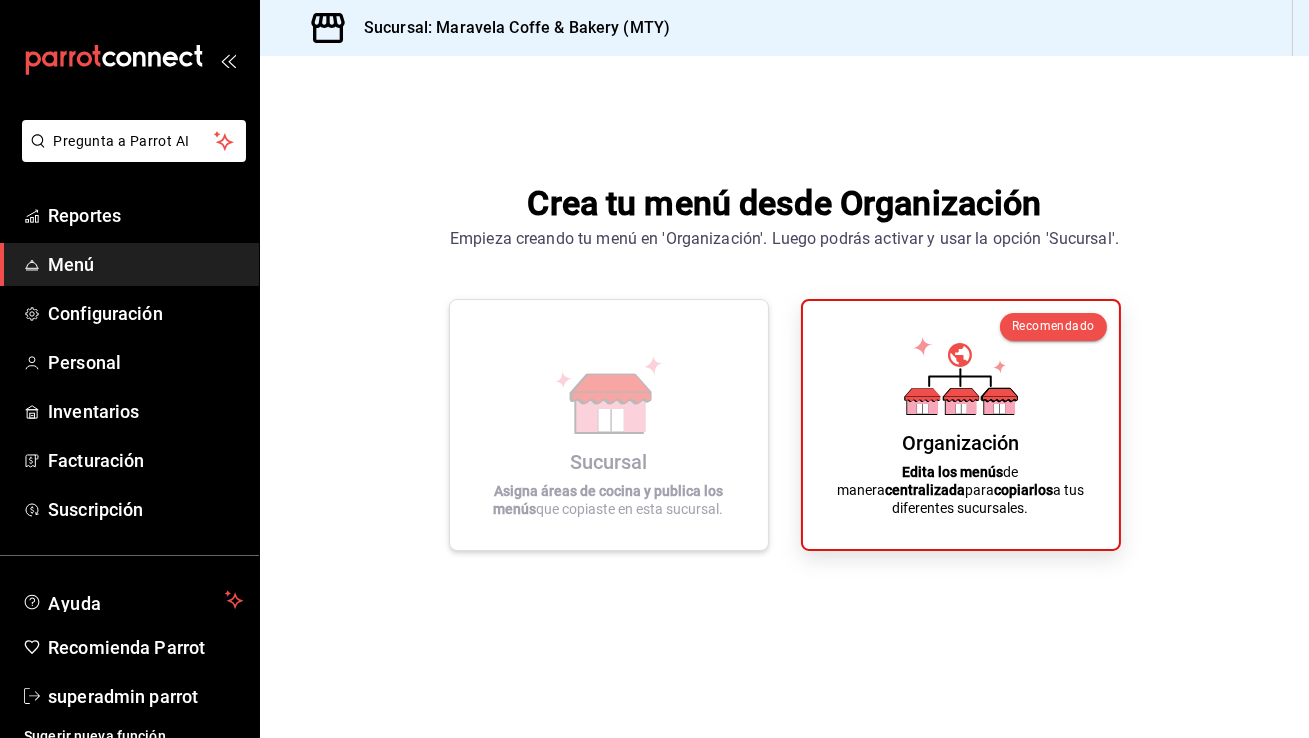 click on "Sucursal Asigna áreas de cocina y publica los menús  que copiaste en esta sucursal." at bounding box center (609, 425) 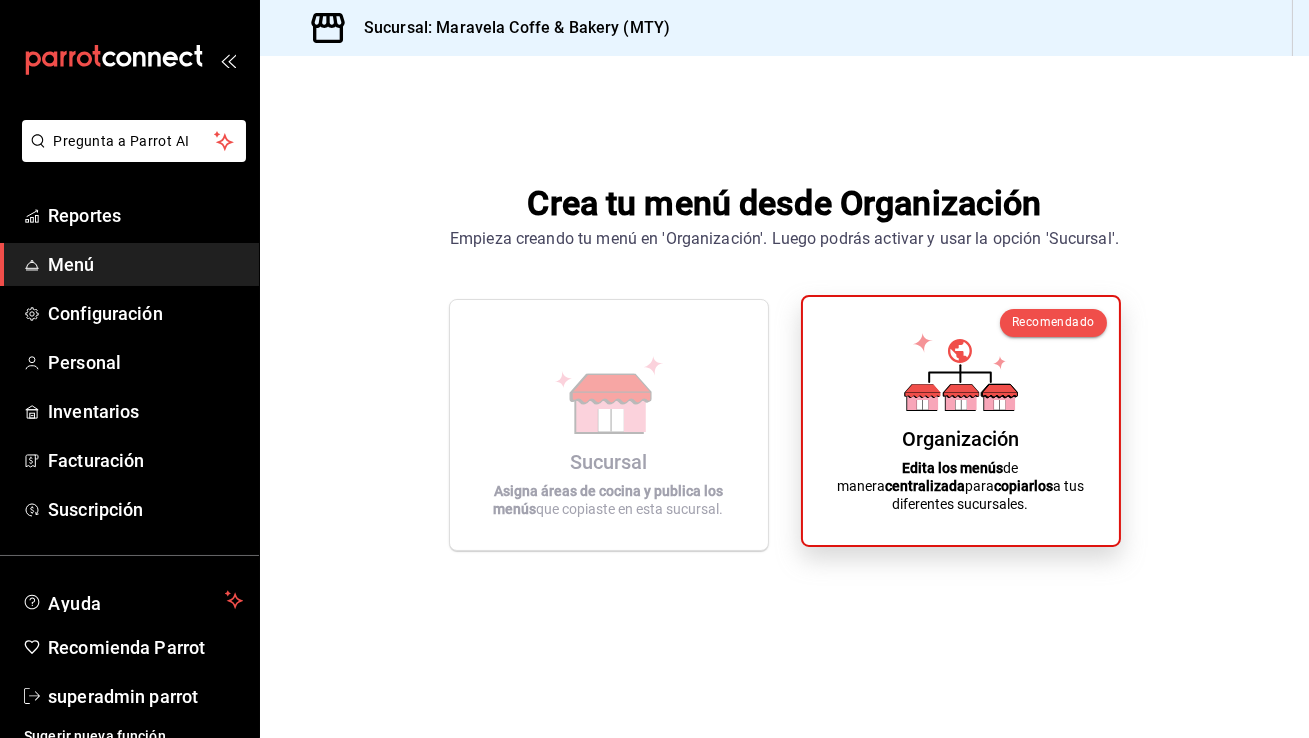 click on "Organización Edita los menús  de manera  centralizada  para  copiarlos  a tus diferentes sucursales." at bounding box center (961, 421) 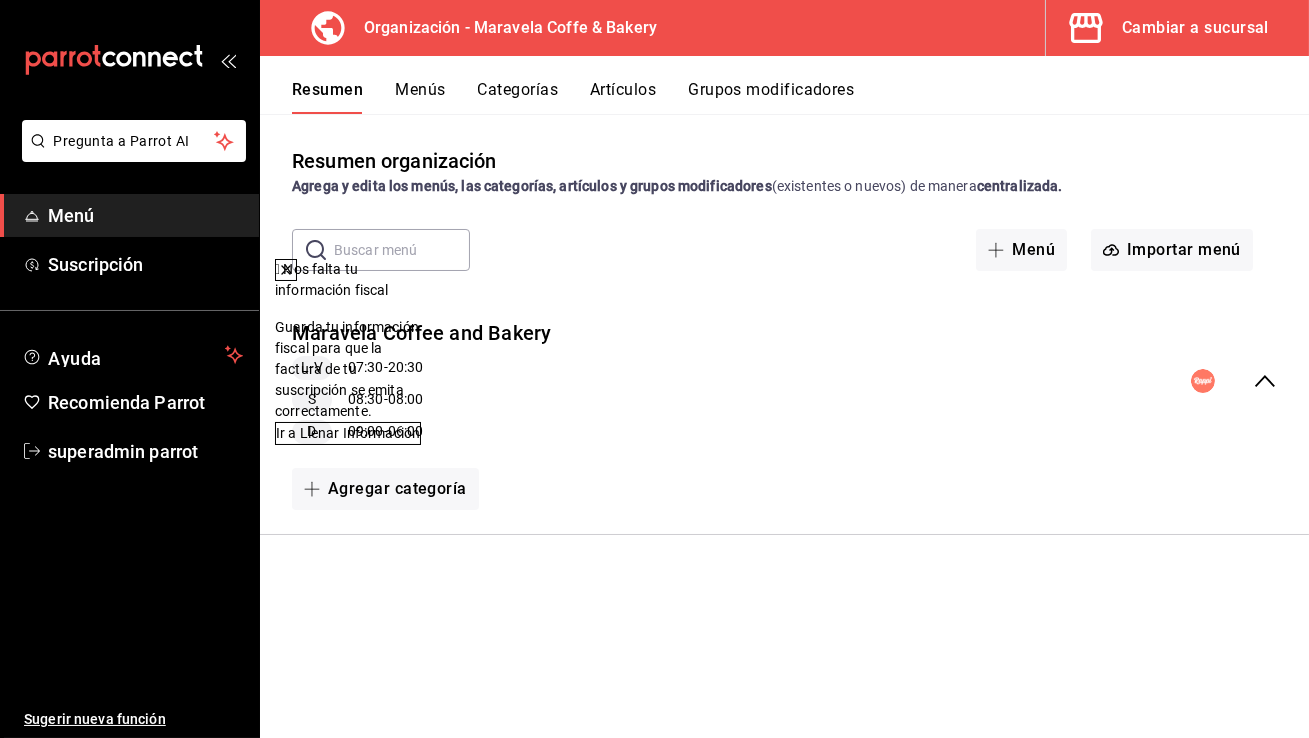 click at bounding box center (286, 270) 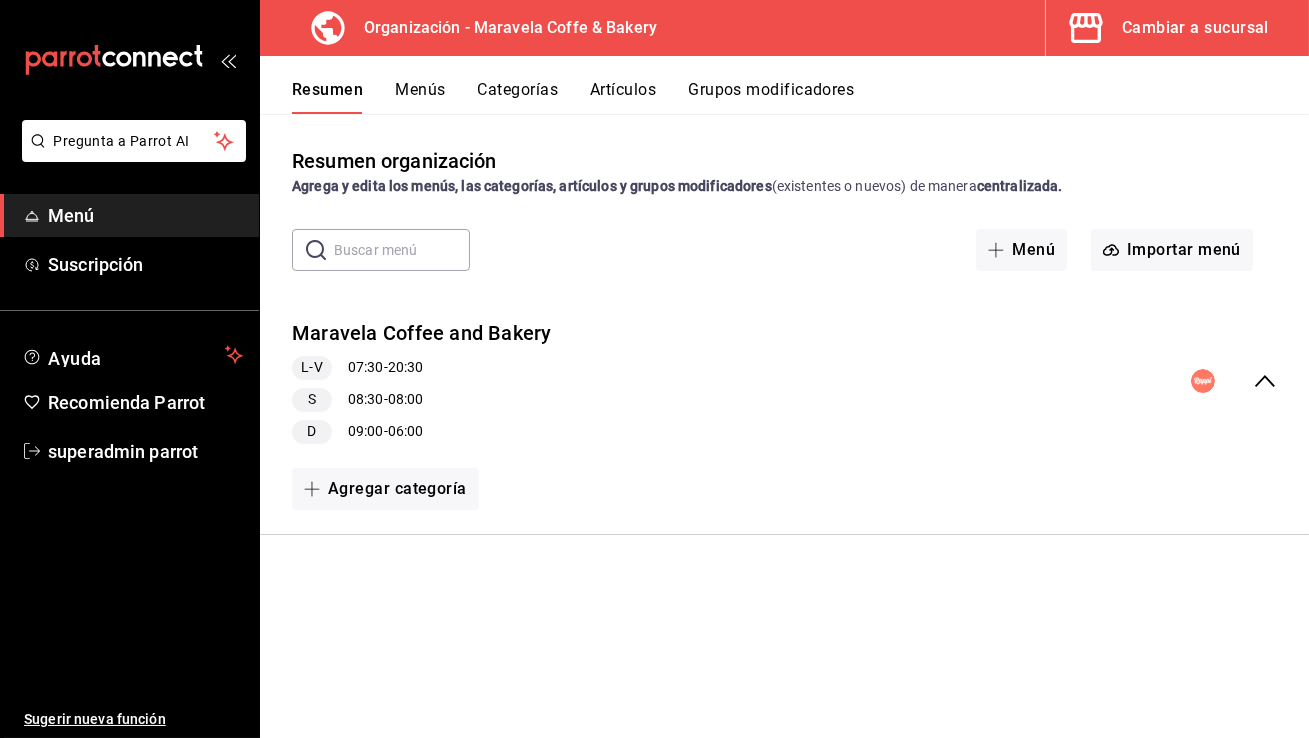 click on "Resumen Menús Categorías Artículos Grupos modificadores" at bounding box center (800, 97) 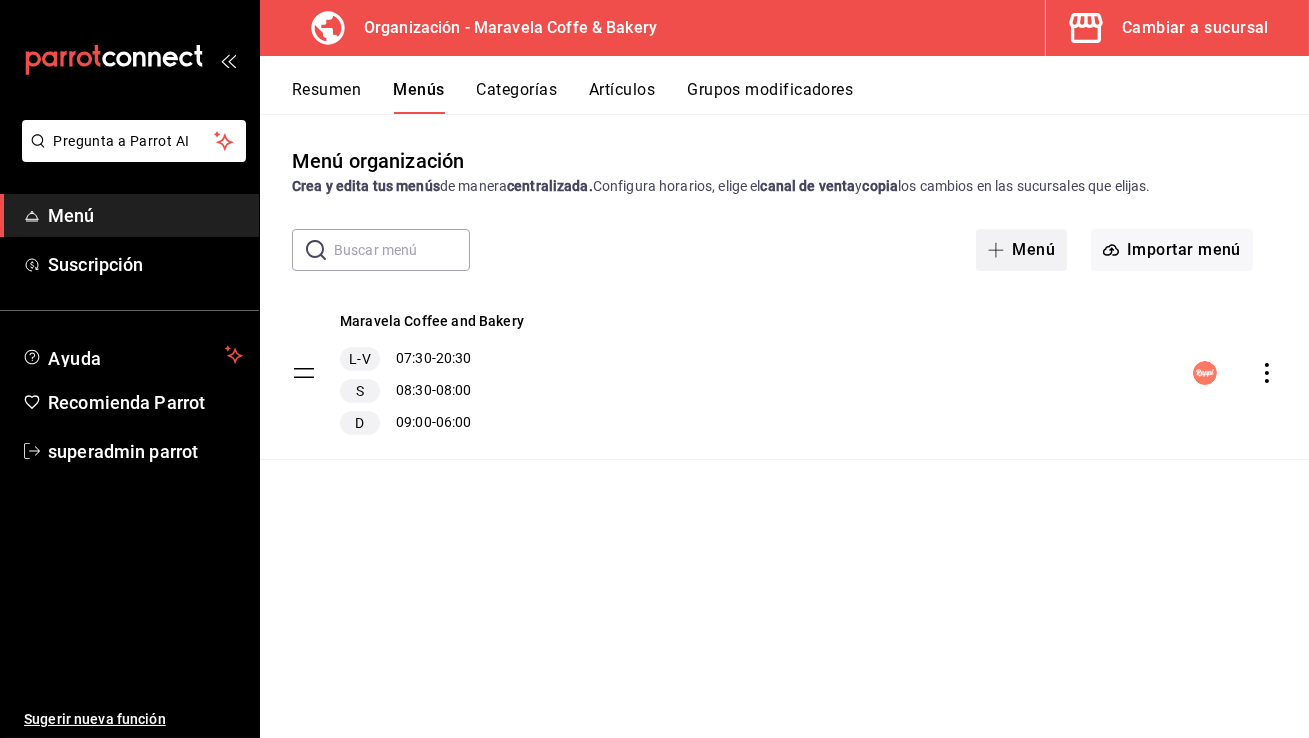 click on "Menú" at bounding box center (1021, 250) 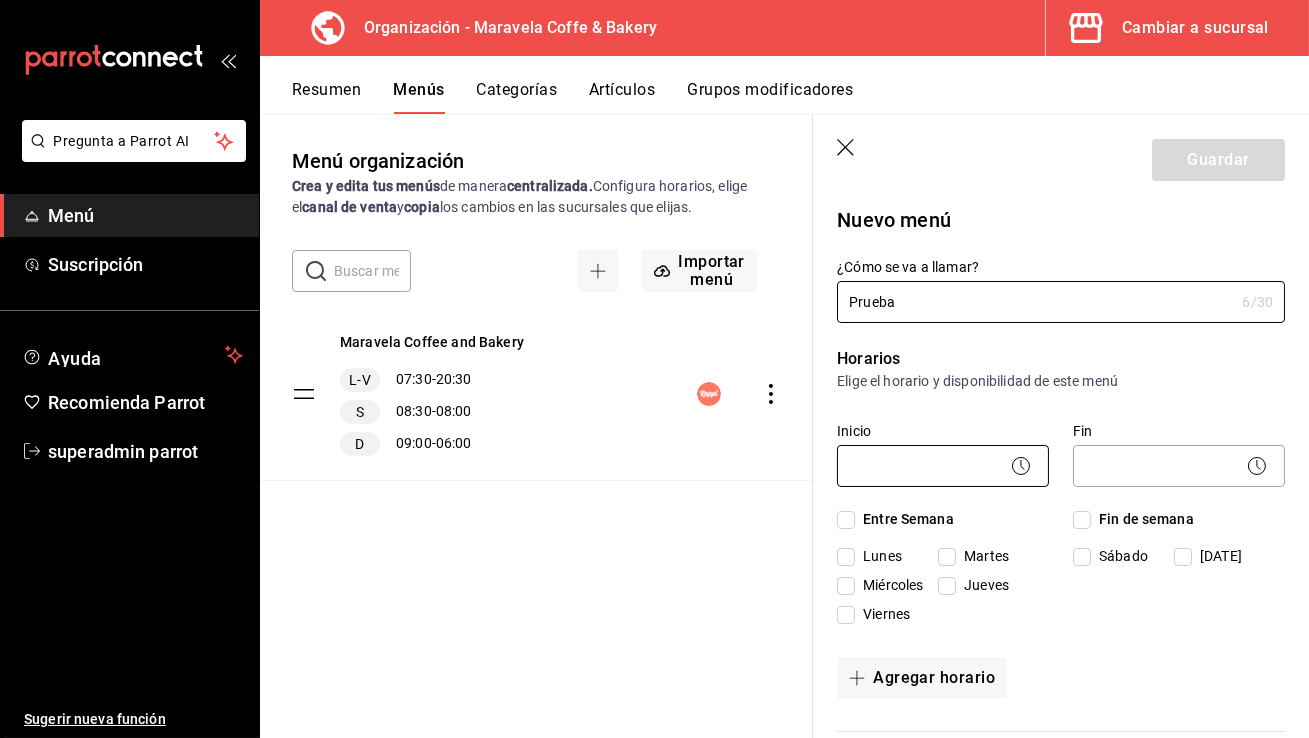 type on "Prueba" 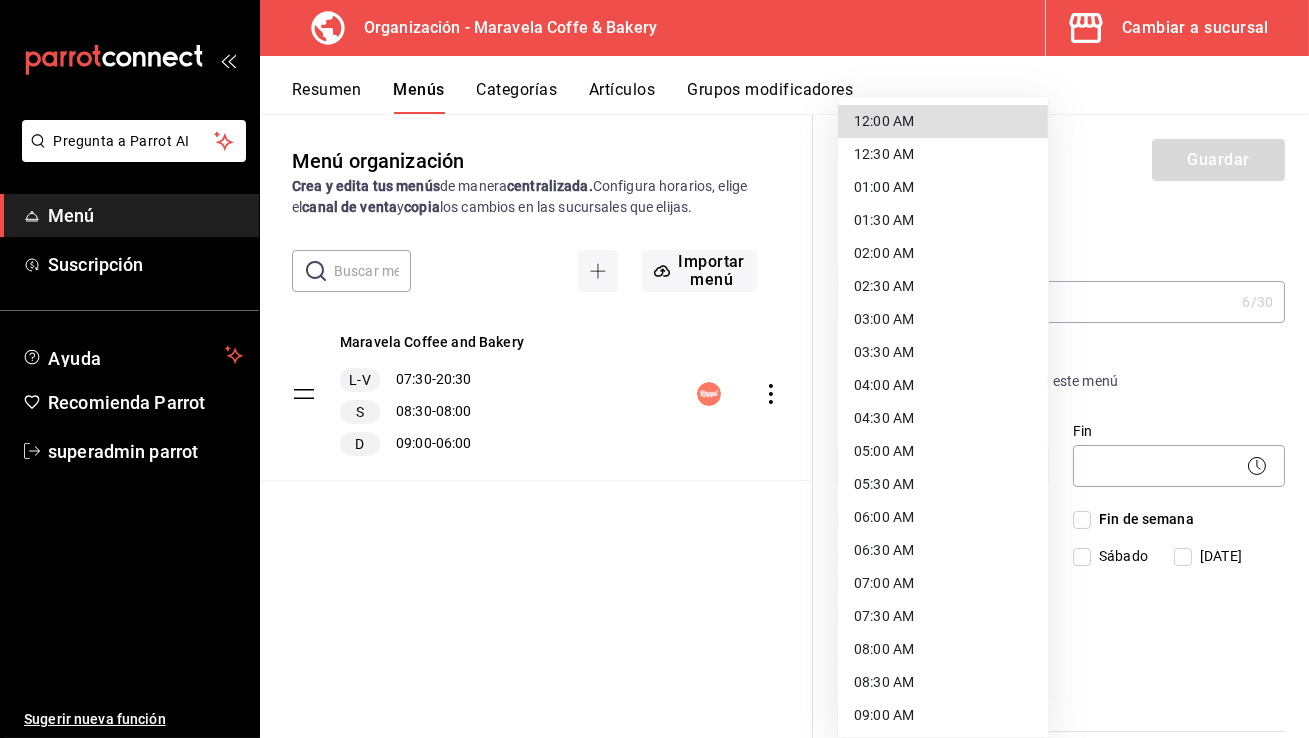 click on "12:00 AM" at bounding box center [943, 121] 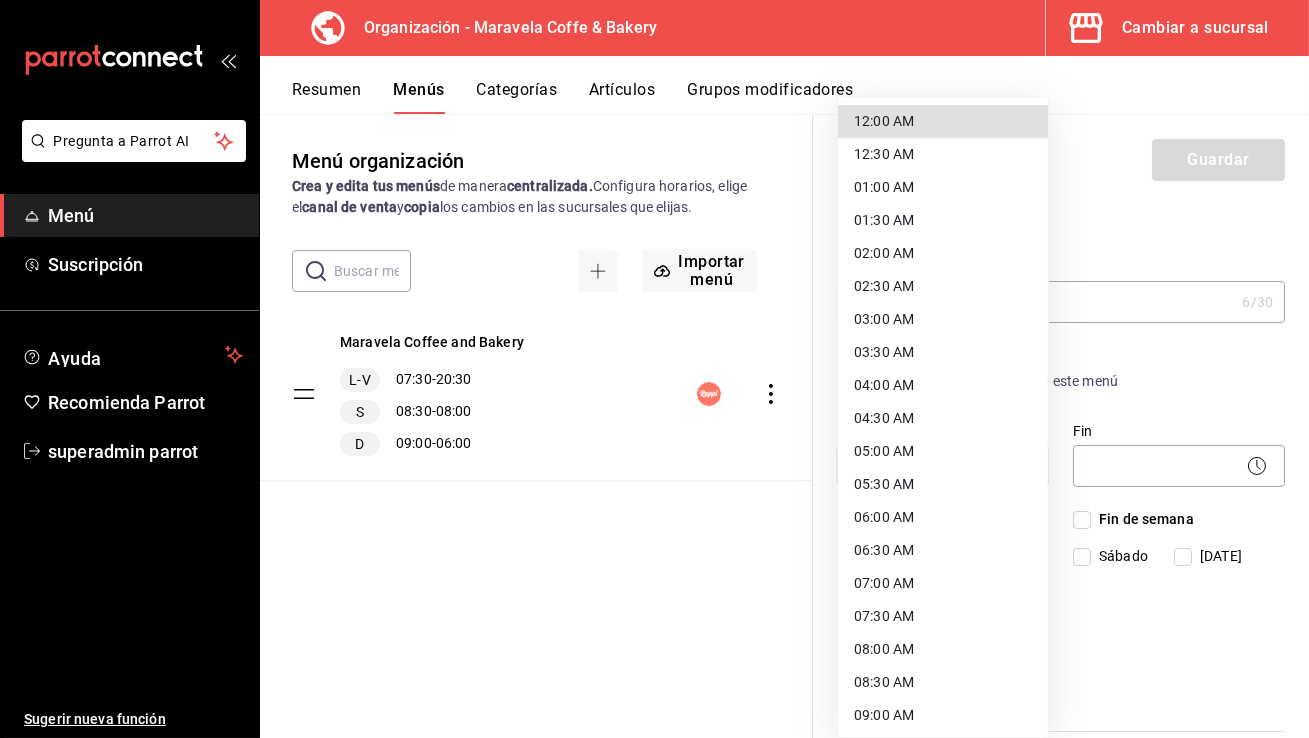 type on "00:00" 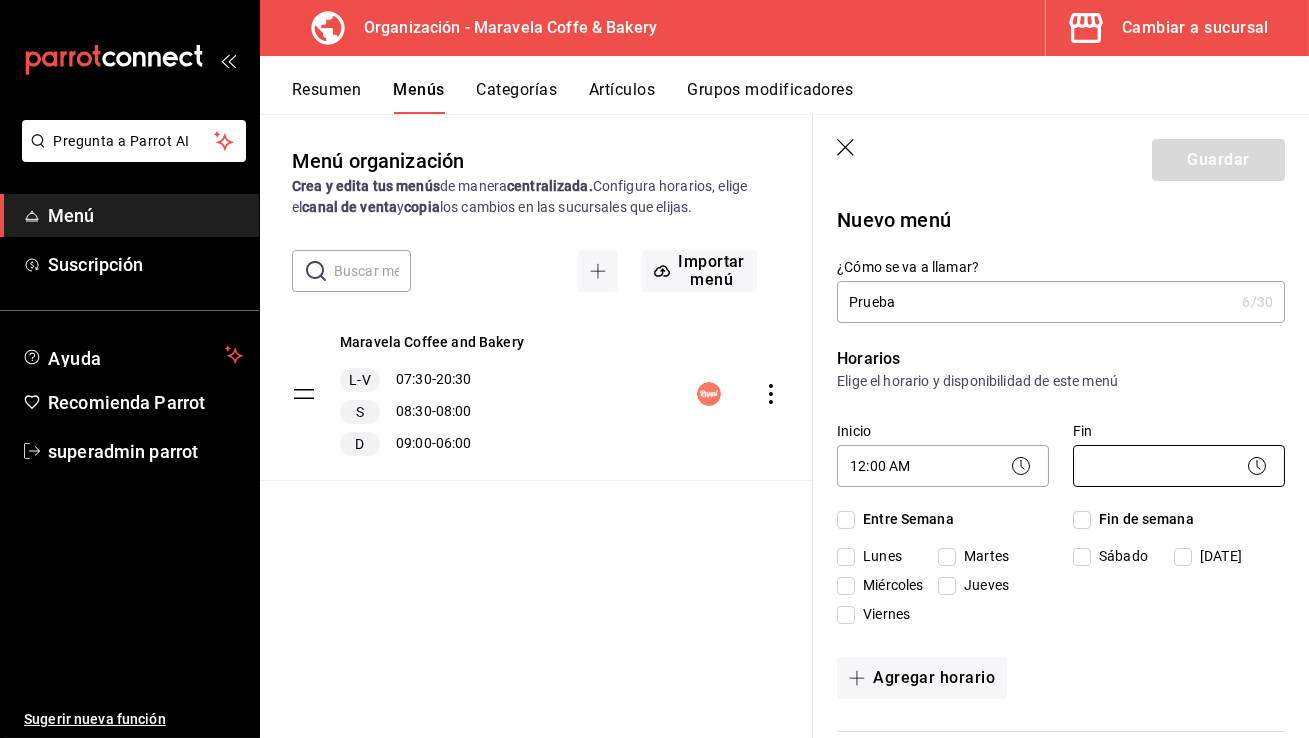 click on "Pregunta a Parrot AI Menú   Suscripción   Ayuda Recomienda Parrot   superadmin parrot   Sugerir nueva función   Organización - Maravela Coffe & Bakery Cambiar a sucursal Resumen Menús Categorías Artículos Grupos modificadores Menú organización Crea y edita tus menús  de manera  centralizada.  Configura horarios, elige el  canal de venta  y  copia  los cambios en las sucursales que elijas. ​ ​ Importar menú Maravela Coffee and Bakery L-V 07:30  -  20:30 S 08:30  -  08:00 D 09:00  -  06:00 Guardar Nuevo menú ¿Cómo se va a llamar? Prueba 6 /30 ¿Cómo se va a llamar? Horarios Elige el horario y disponibilidad de este menú Inicio 12:00 AM 00:00 Fin ​ Entre Semana [DATE] [DATE] [DATE] [DATE] [DATE] Fin de semana [DATE][PERSON_NAME][DATE] Agregar horario Categorías Selecciona una categoría existente ¿Dónde se va a mostrar tu menú? Selecciona los canales de venta disponibles Punto de venta Uber Eats DiDi Food Rappi Pedidos Online Te recomendamos seleccionar un canal de venta. Clave ME- 13 / 17" at bounding box center [654, 369] 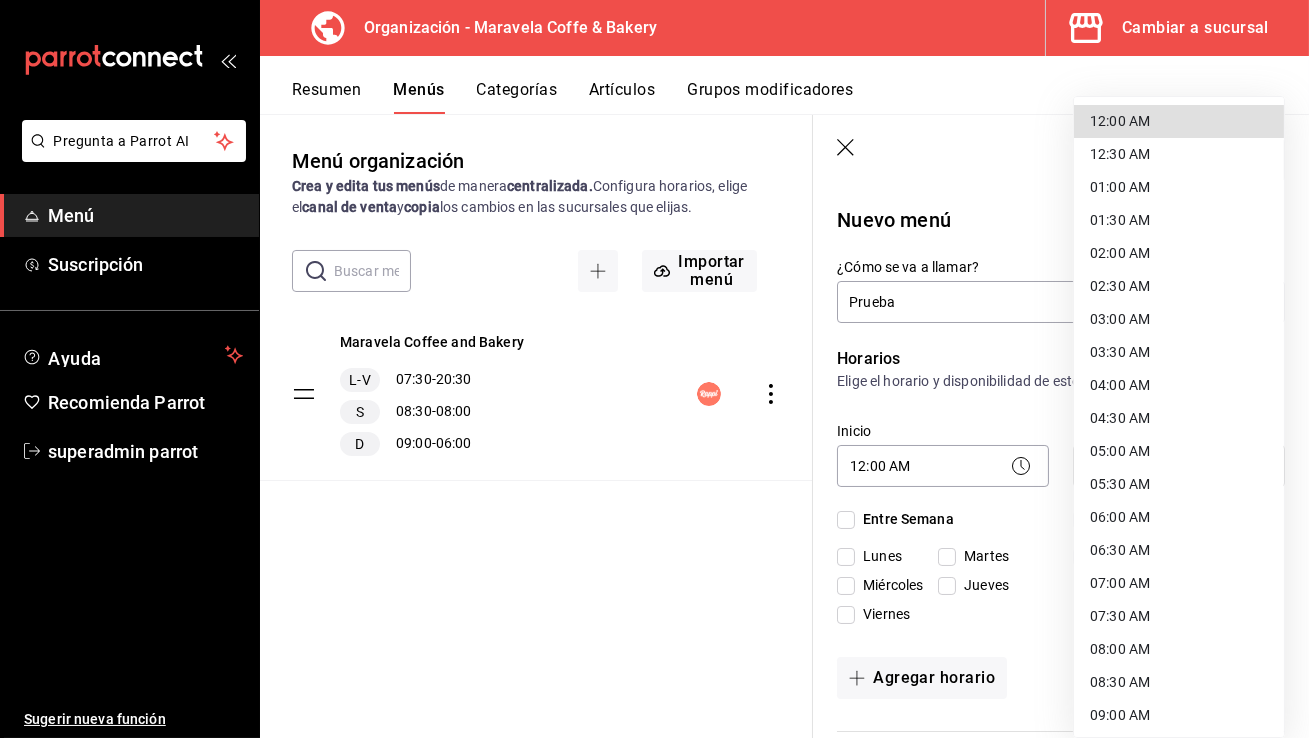 scroll, scrollTop: 991, scrollLeft: 0, axis: vertical 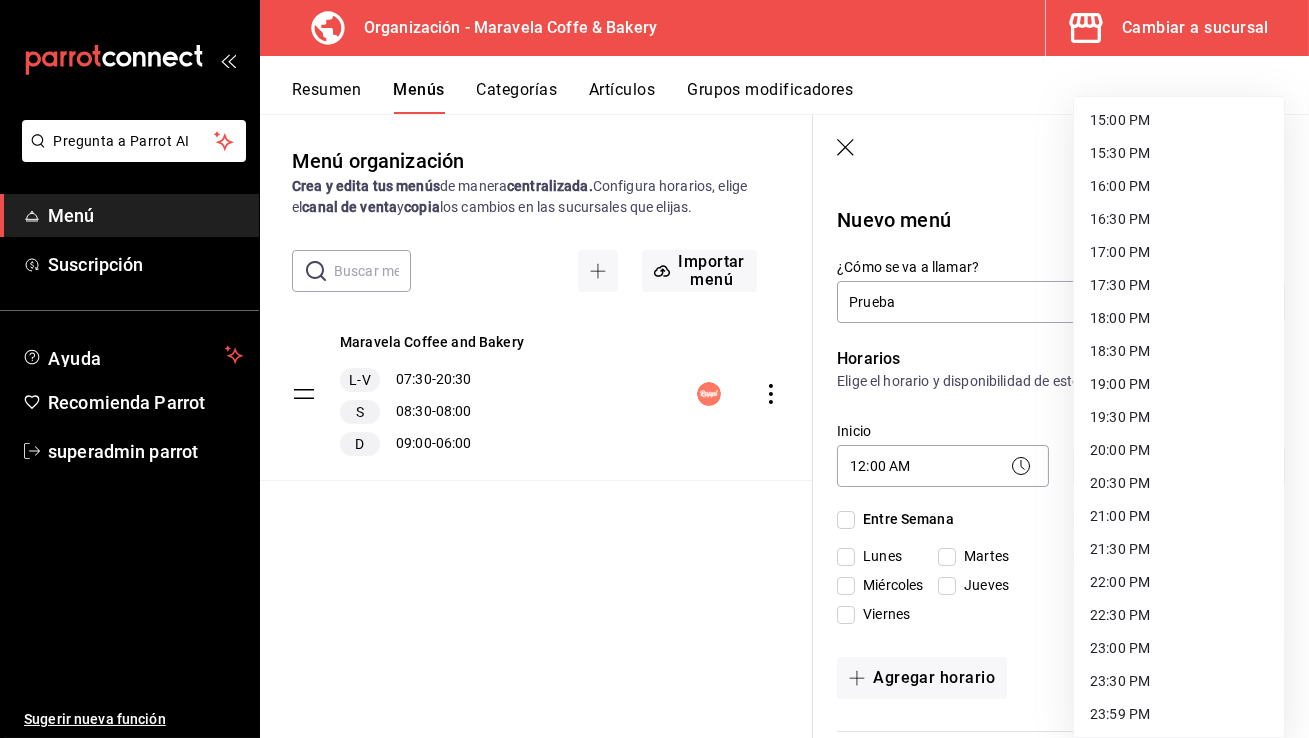 click on "23:30 PM" at bounding box center [1179, 681] 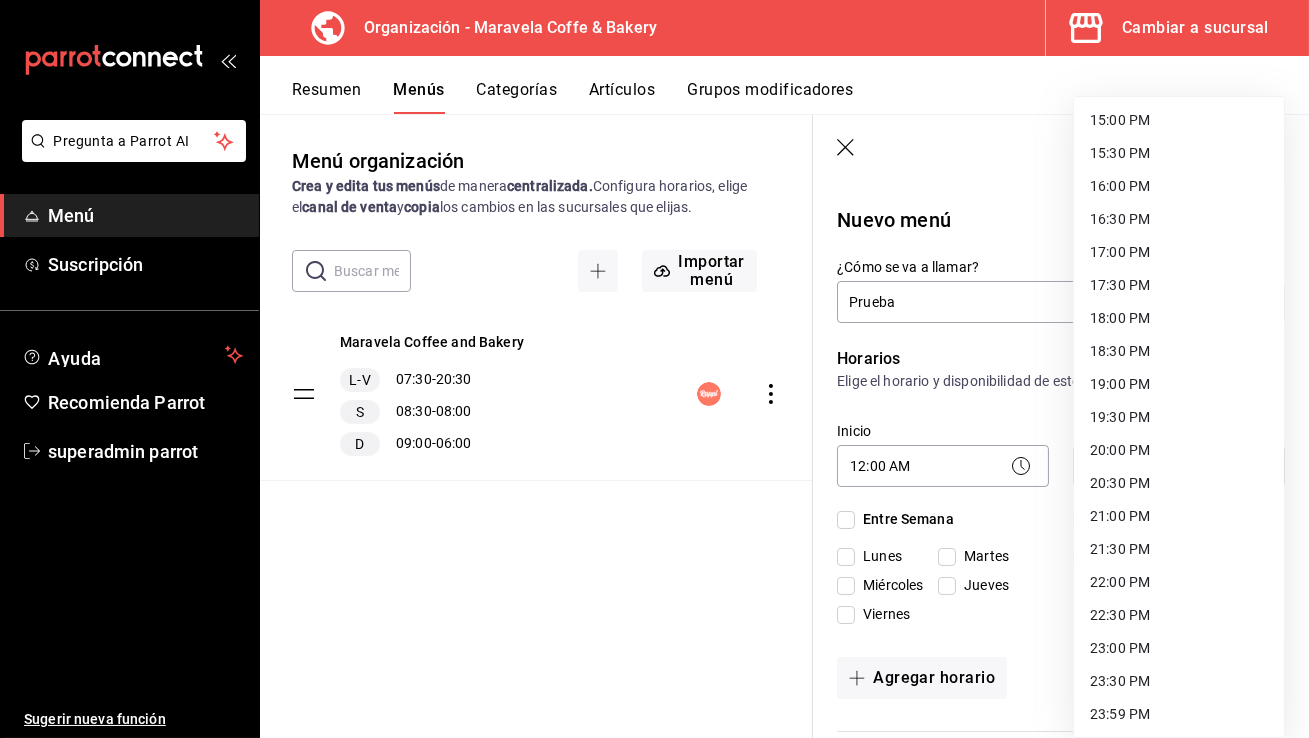 type on "23:30" 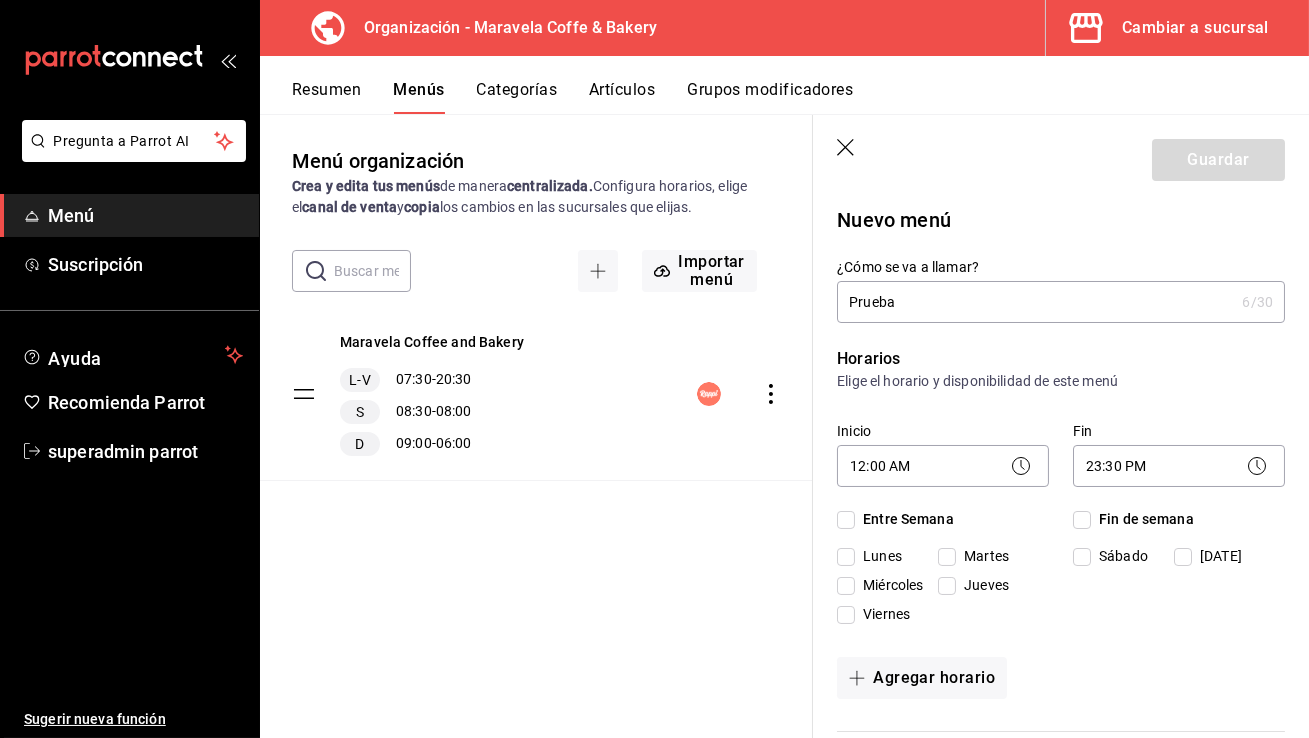 click on "Entre Semana" at bounding box center (846, 520) 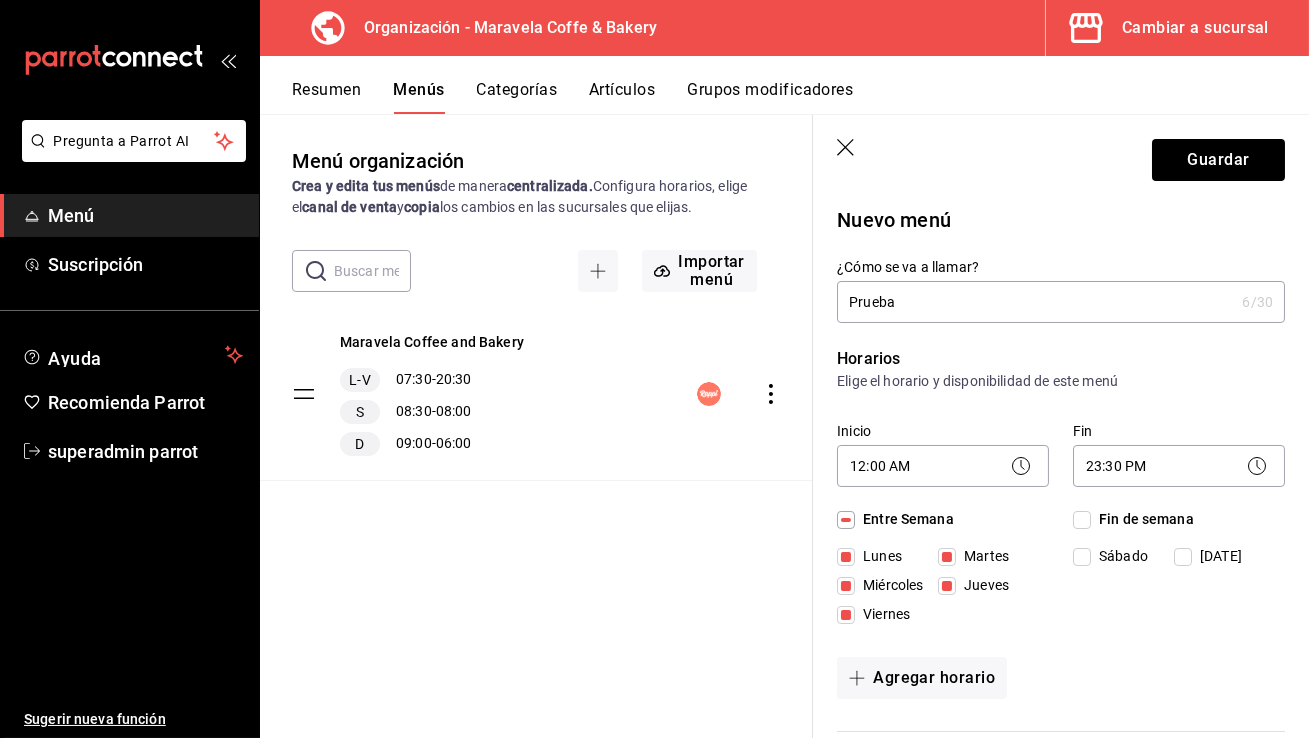 click on "Fin de semana" at bounding box center (1082, 520) 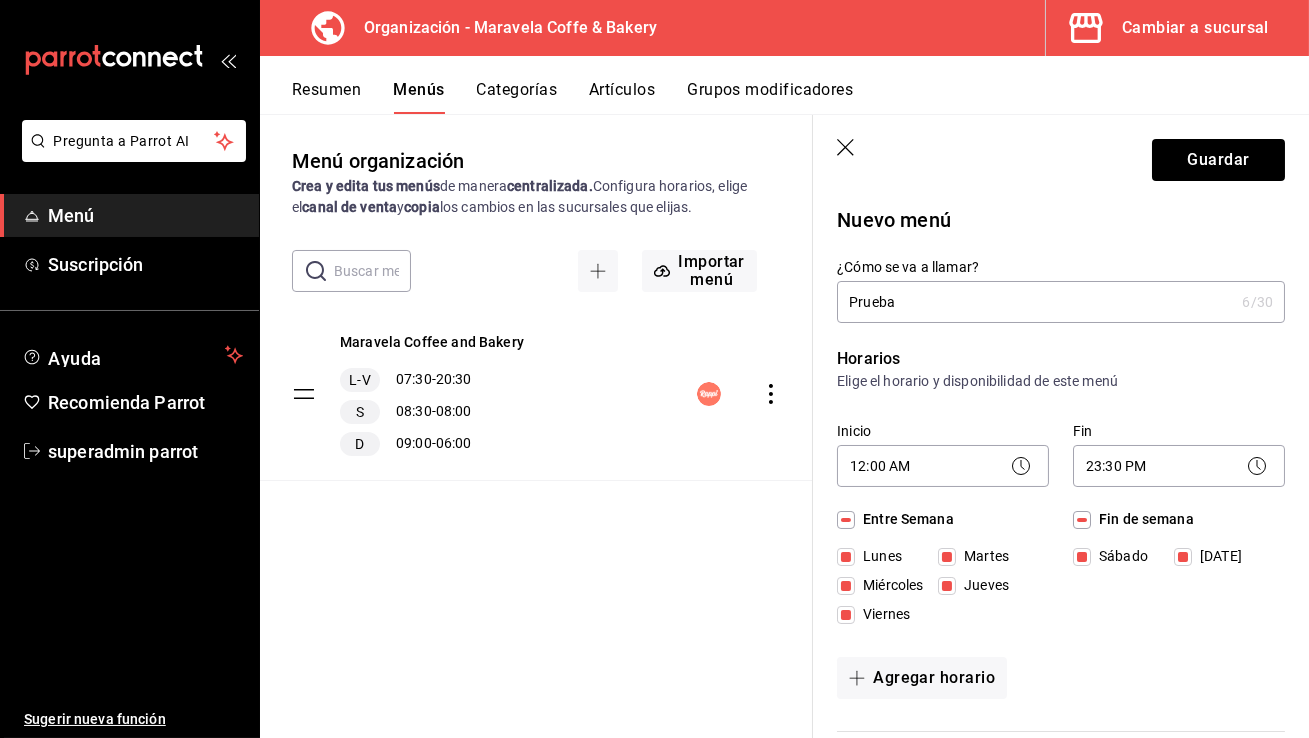 click on "Fin de semana Sábado Domingo" at bounding box center [1179, 571] 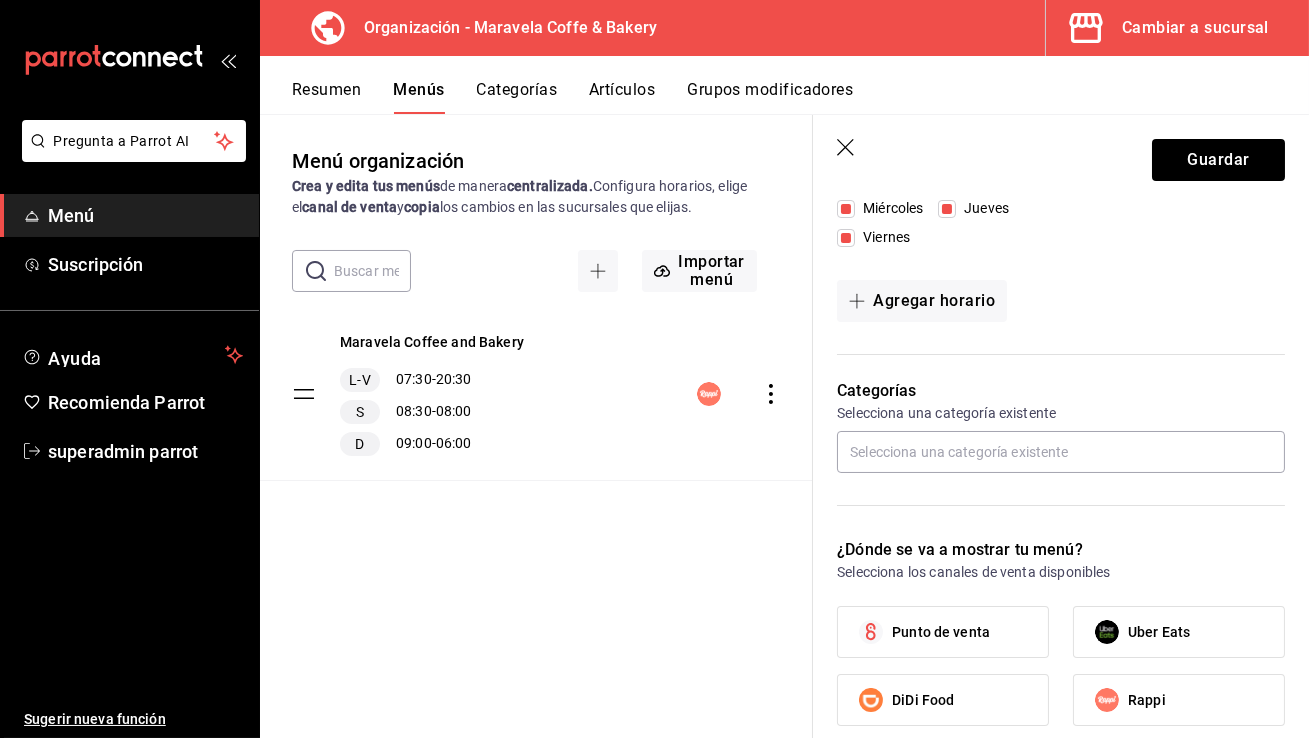scroll, scrollTop: 415, scrollLeft: 0, axis: vertical 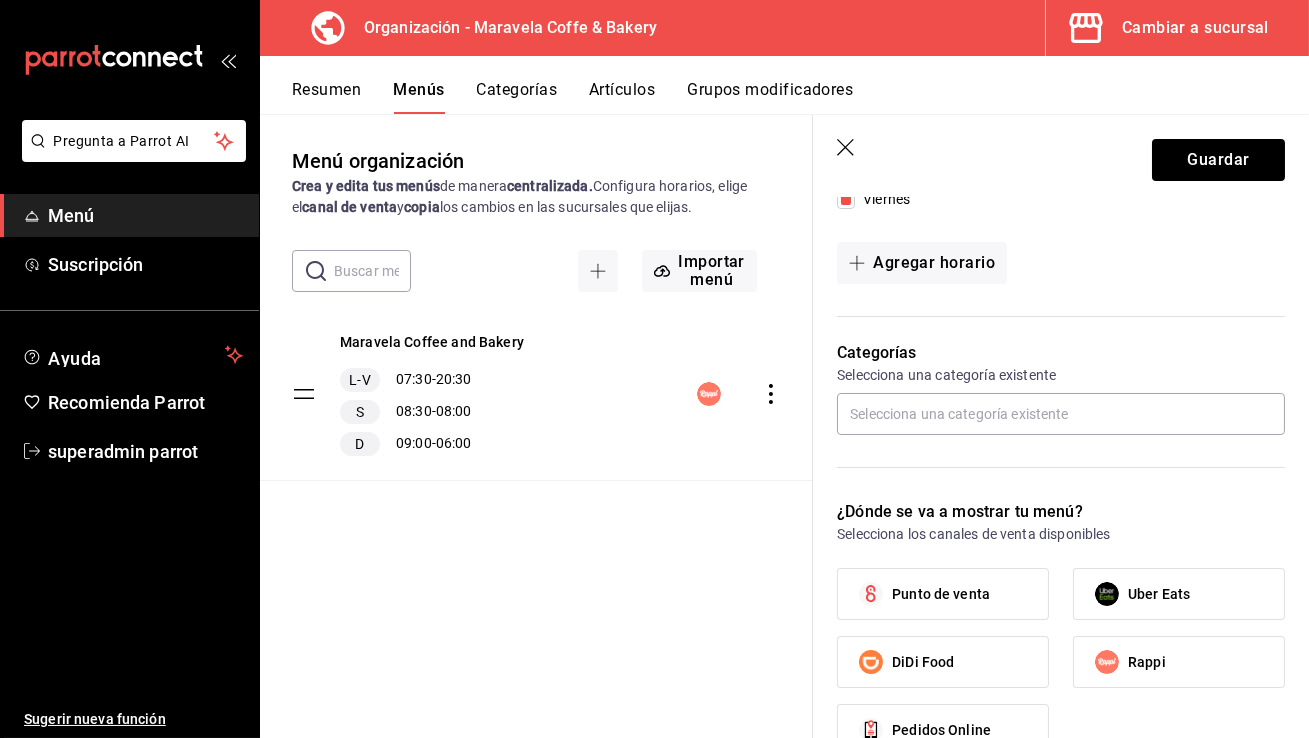 click on "Punto de venta" at bounding box center [941, 594] 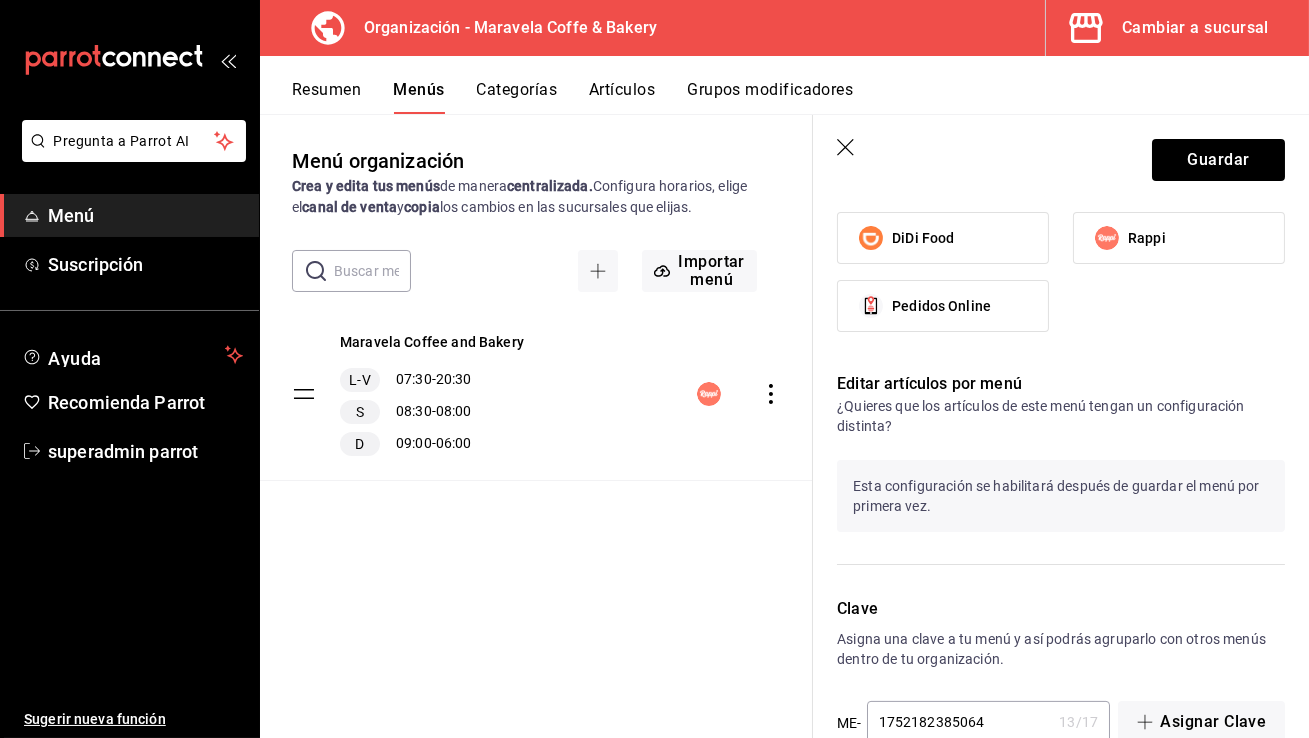 scroll, scrollTop: 885, scrollLeft: 0, axis: vertical 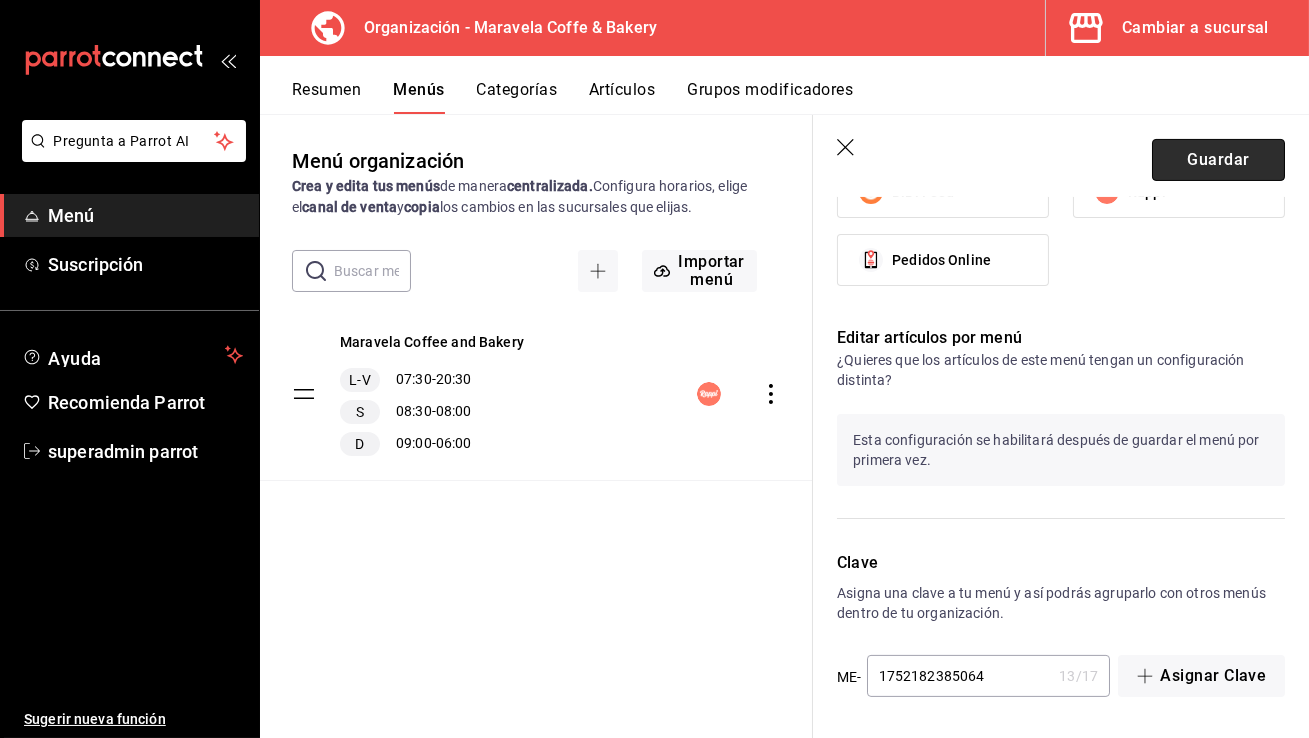click on "Guardar" at bounding box center (1218, 160) 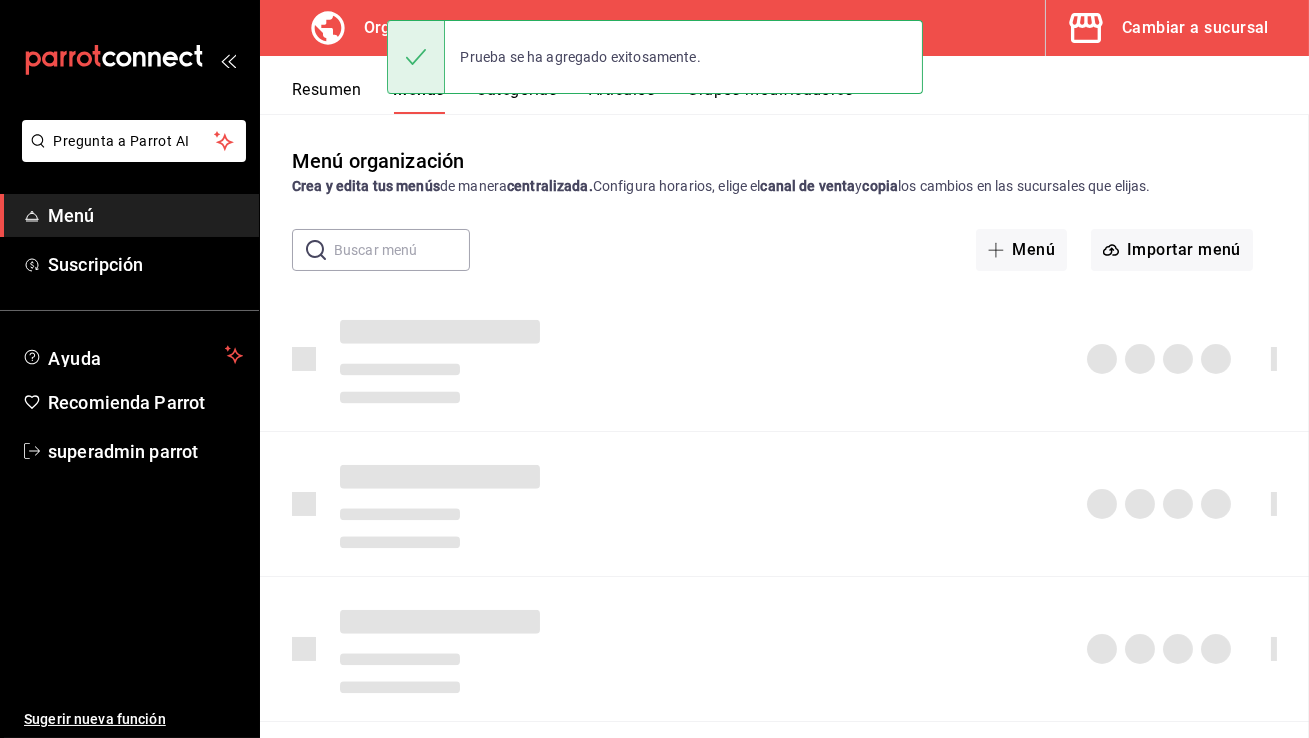 scroll, scrollTop: 0, scrollLeft: 0, axis: both 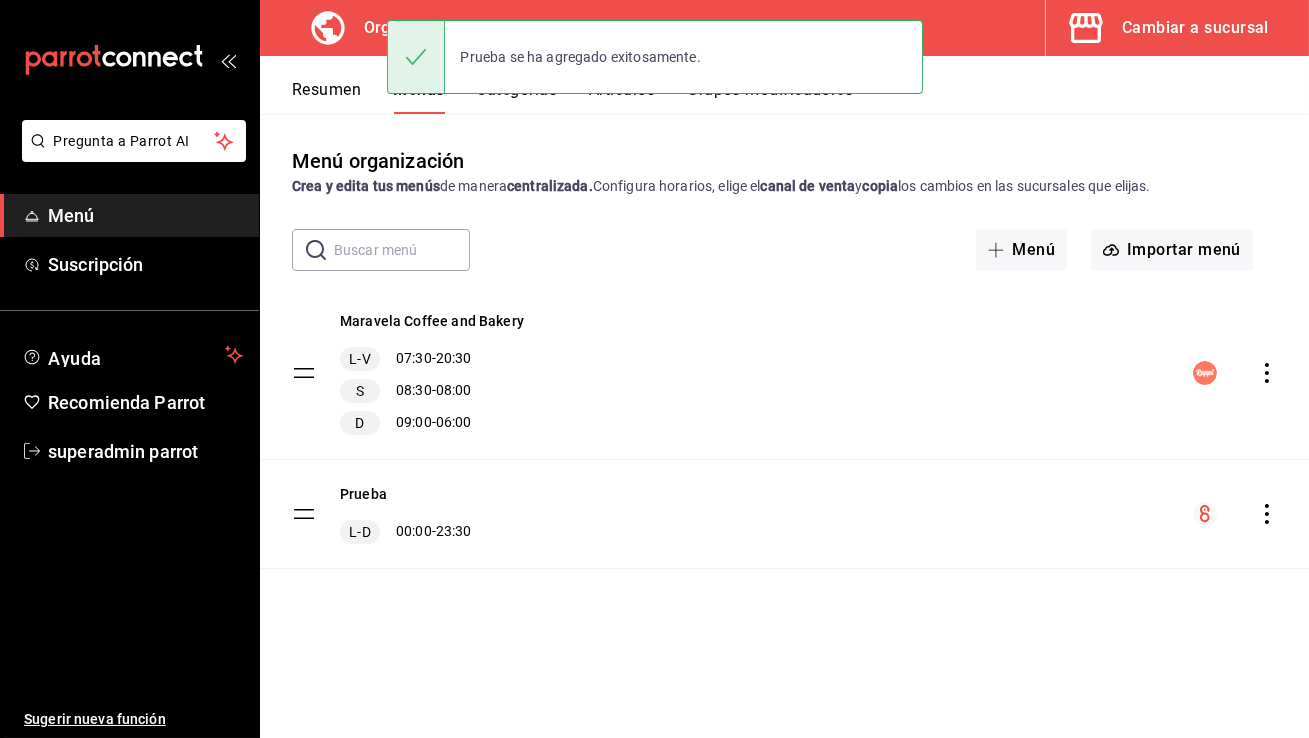 click on "Categorías" at bounding box center (517, 97) 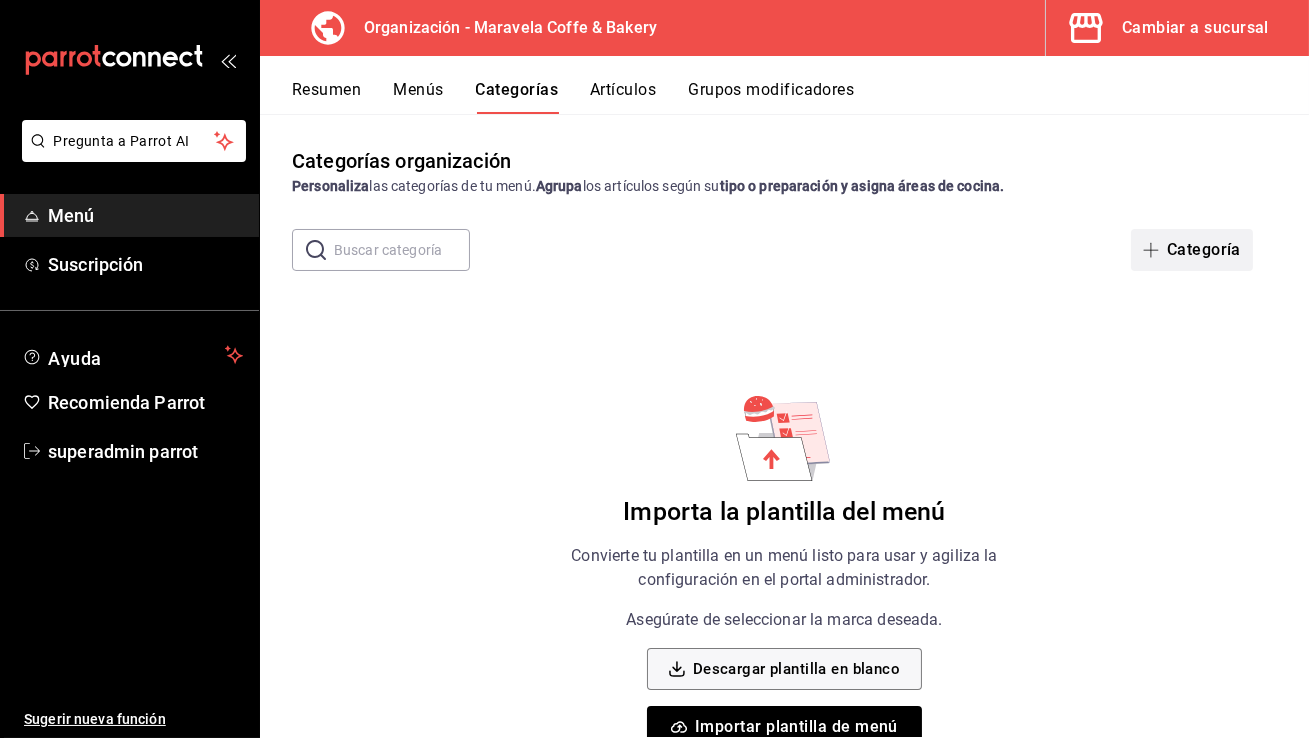 click at bounding box center [1155, 250] 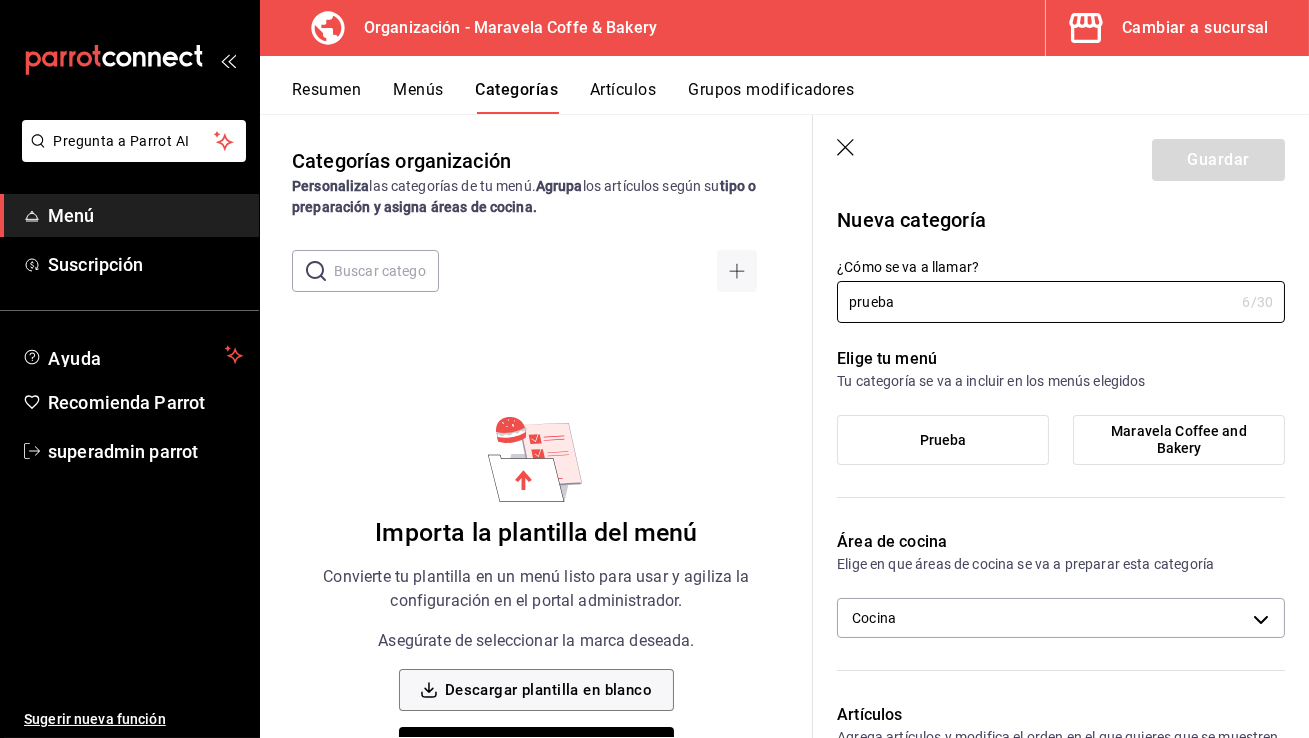 type on "prueba" 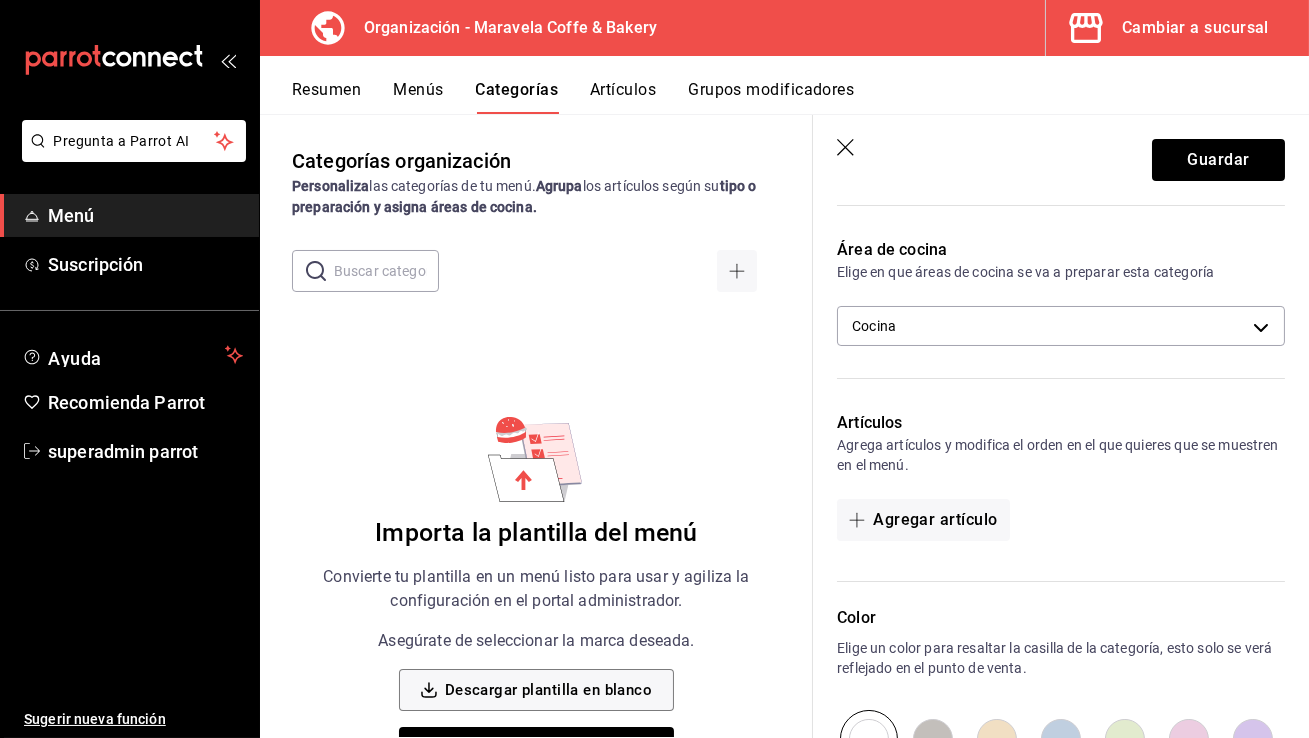 scroll, scrollTop: 294, scrollLeft: 0, axis: vertical 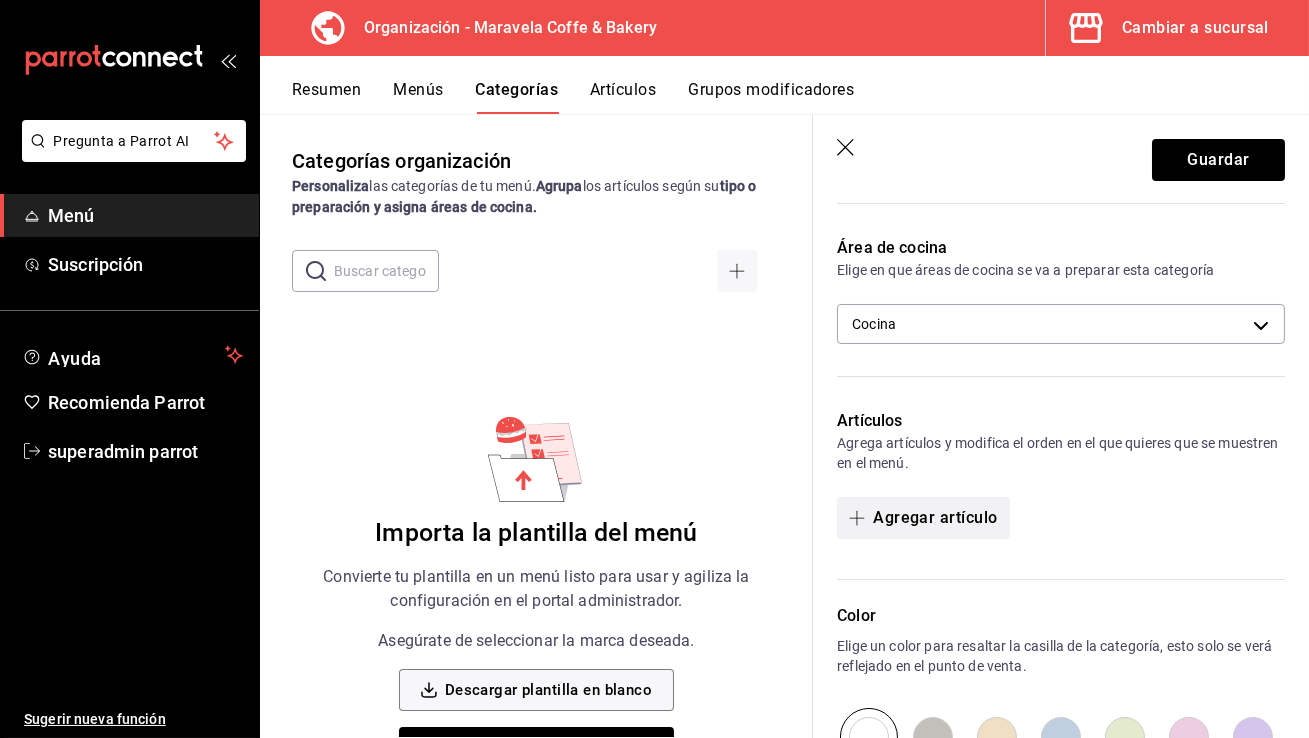 click on "Agregar artículo" at bounding box center (923, 518) 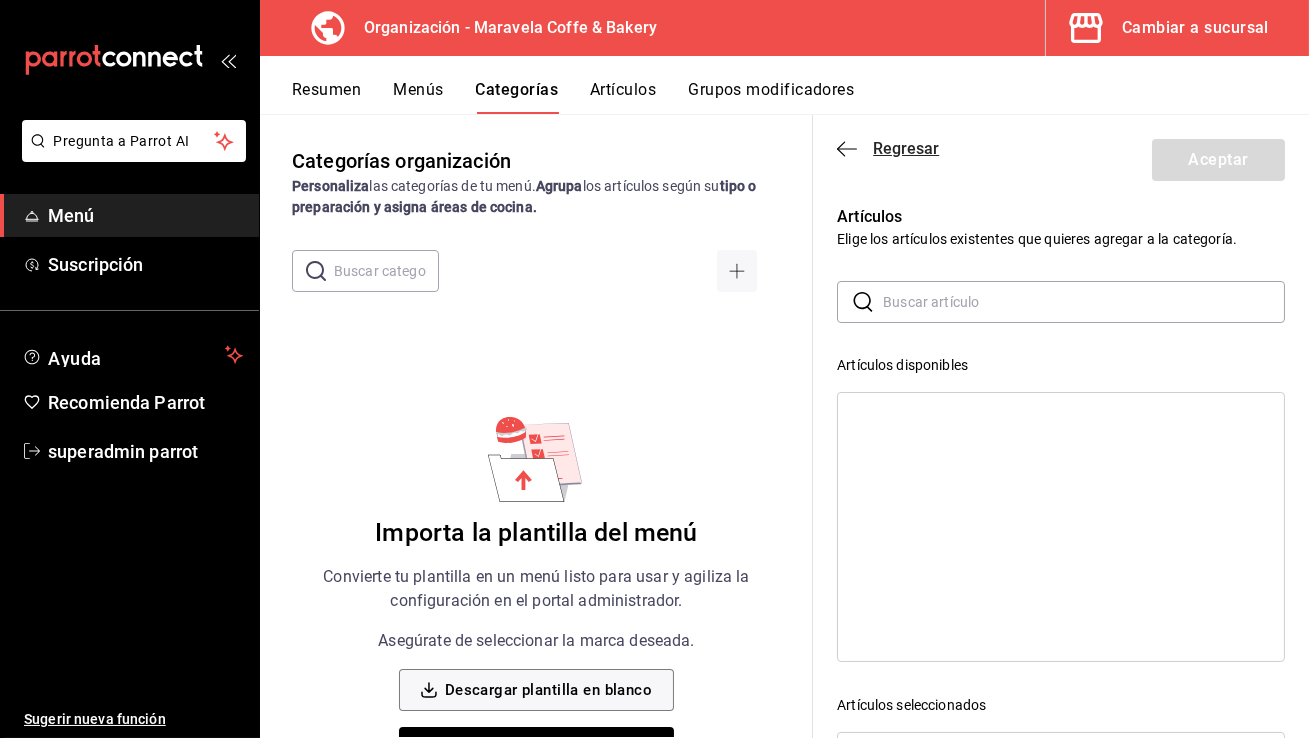 click 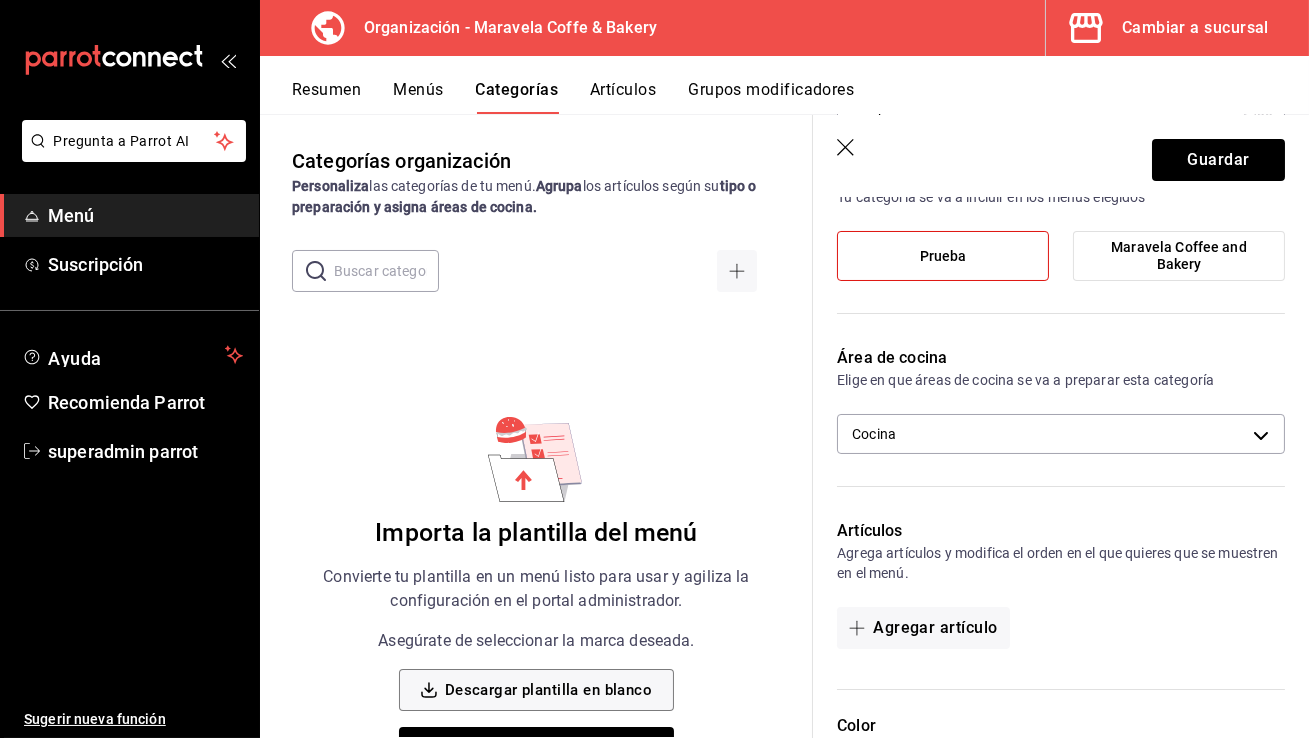 scroll, scrollTop: 60, scrollLeft: 0, axis: vertical 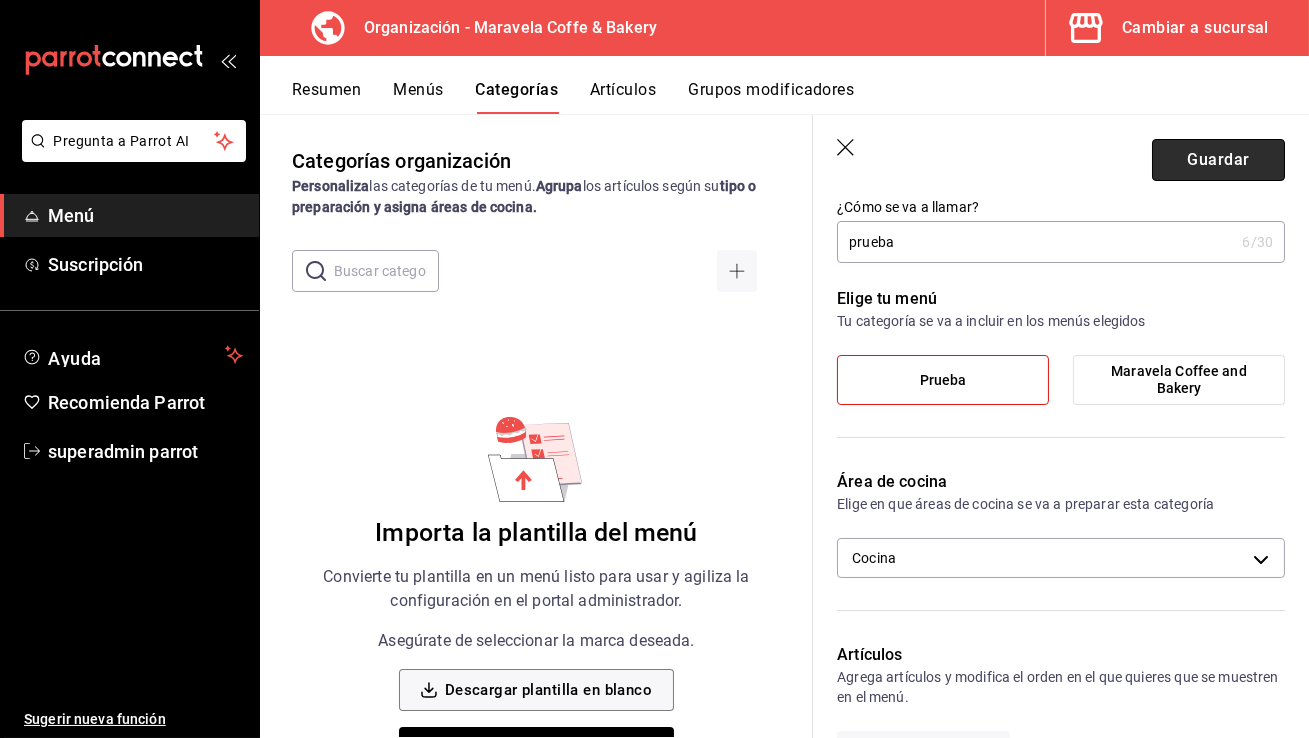 click on "Guardar" at bounding box center [1218, 160] 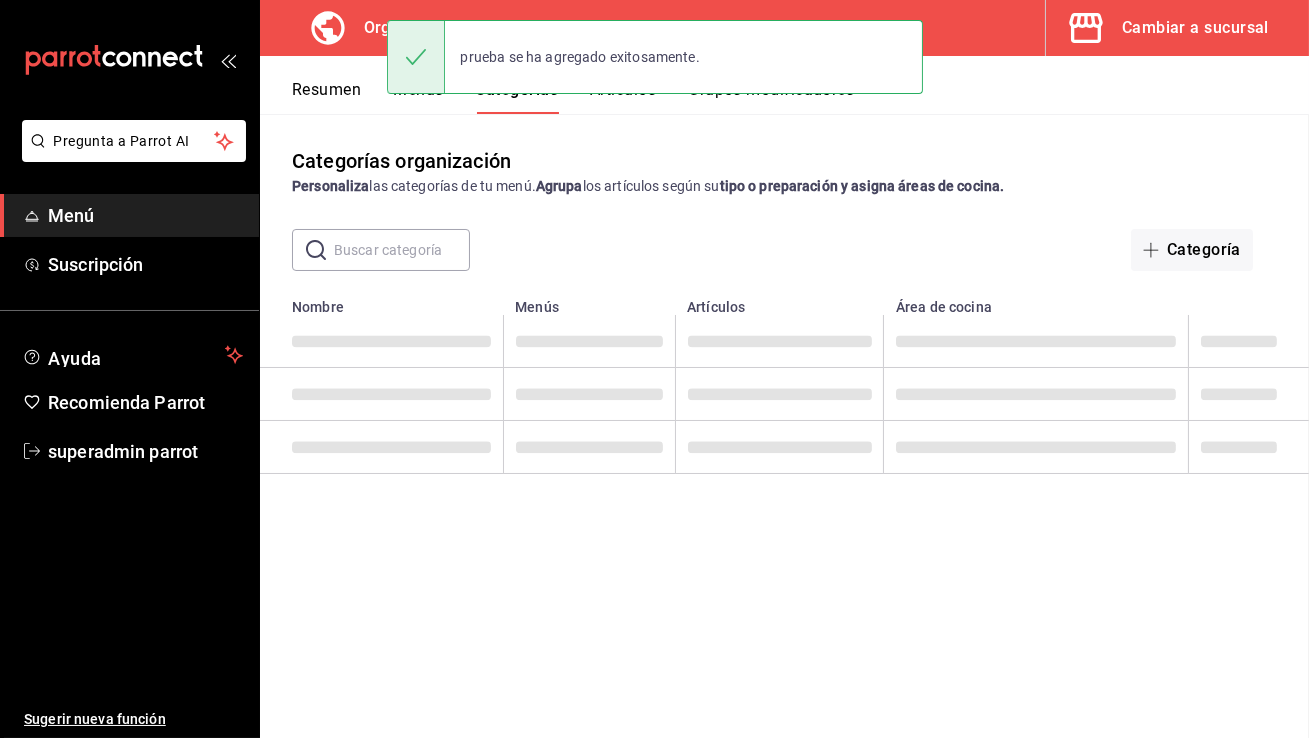 scroll, scrollTop: 0, scrollLeft: 0, axis: both 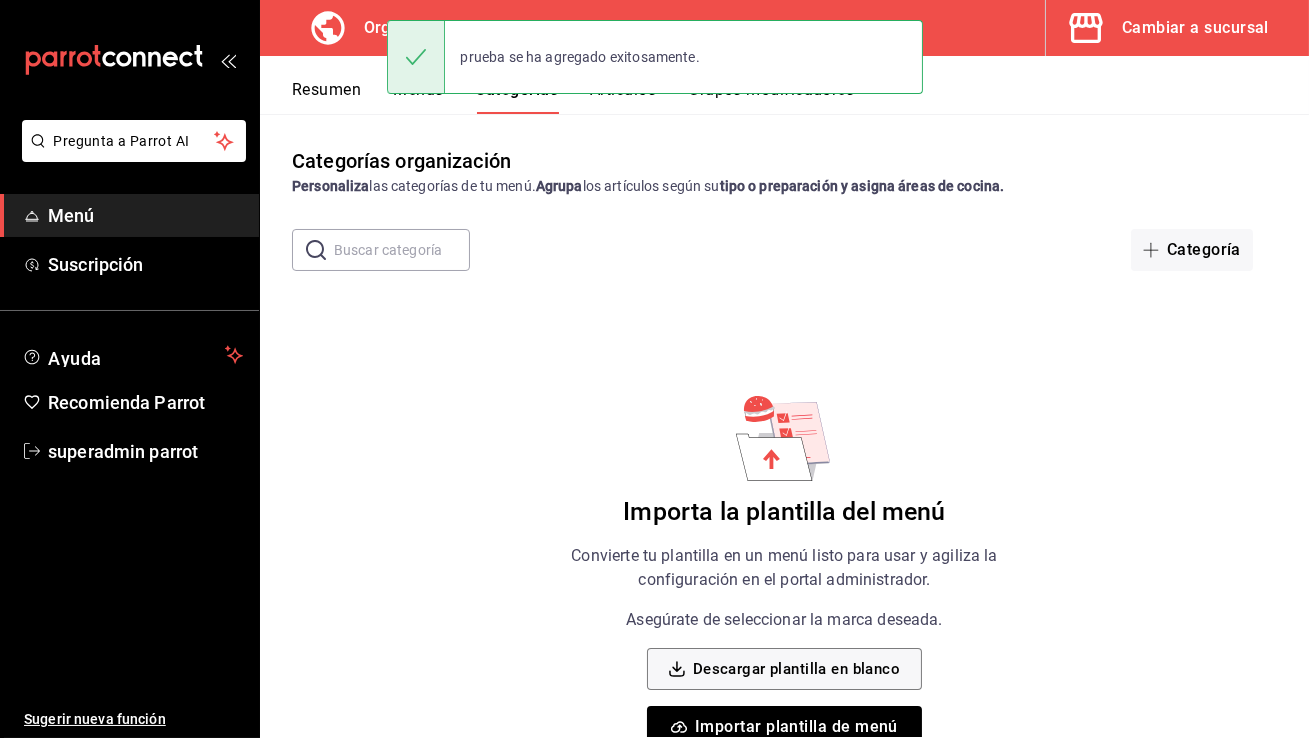 click on "Artículos" at bounding box center [623, 97] 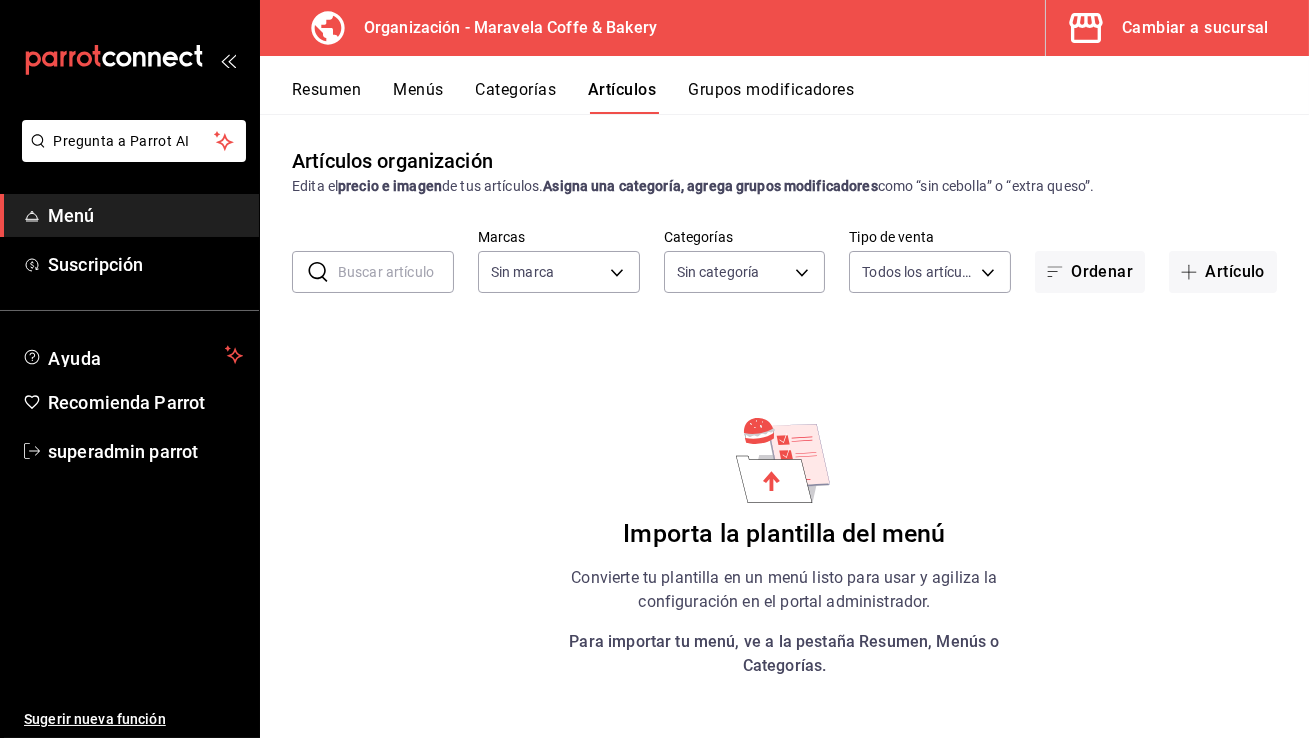 type on "63fdaaa8-0642-4f4c-baba-9a397a540d9f" 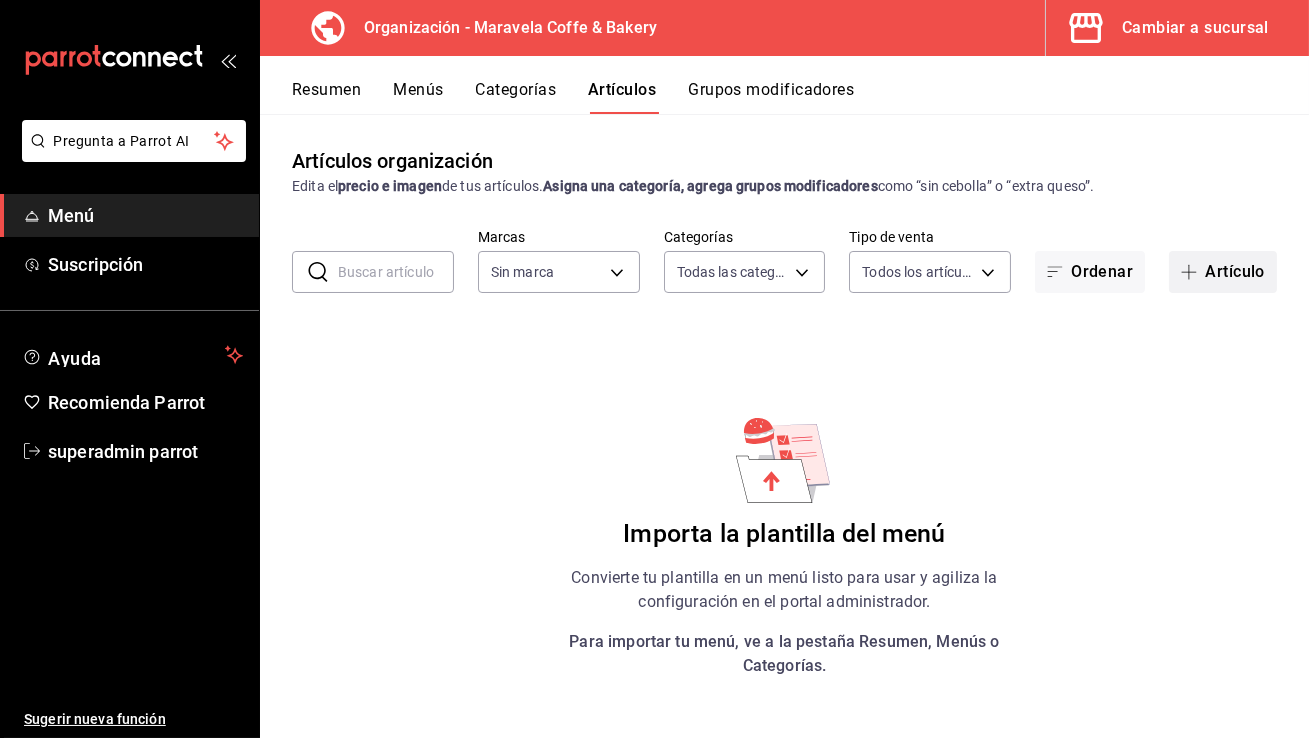 click at bounding box center (1193, 272) 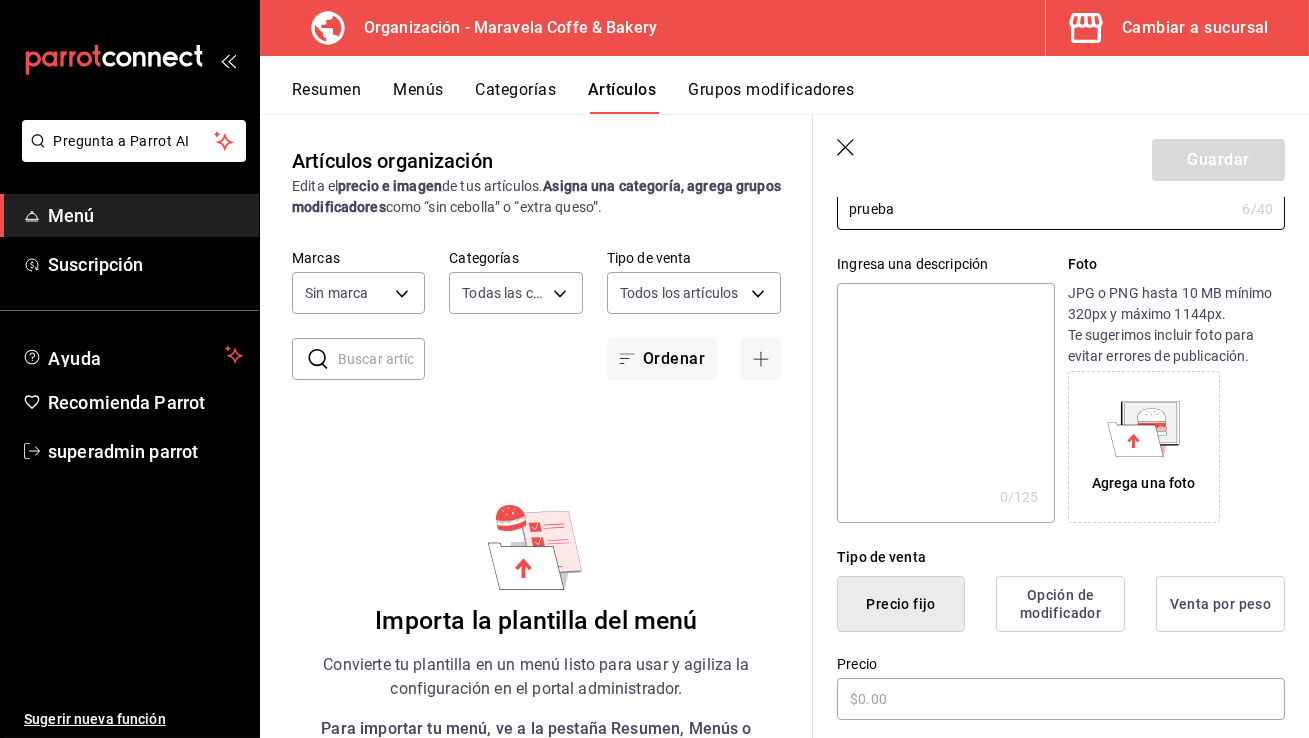 scroll, scrollTop: 161, scrollLeft: 0, axis: vertical 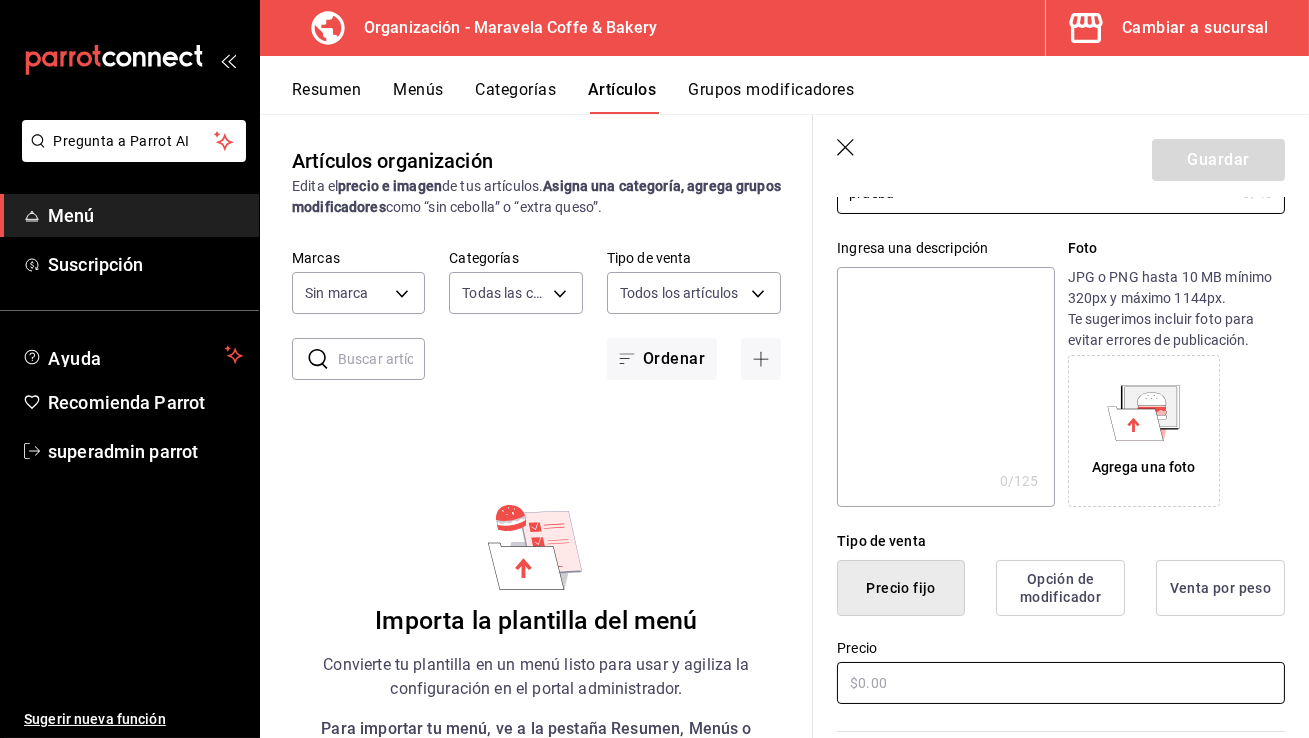 type on "prueba" 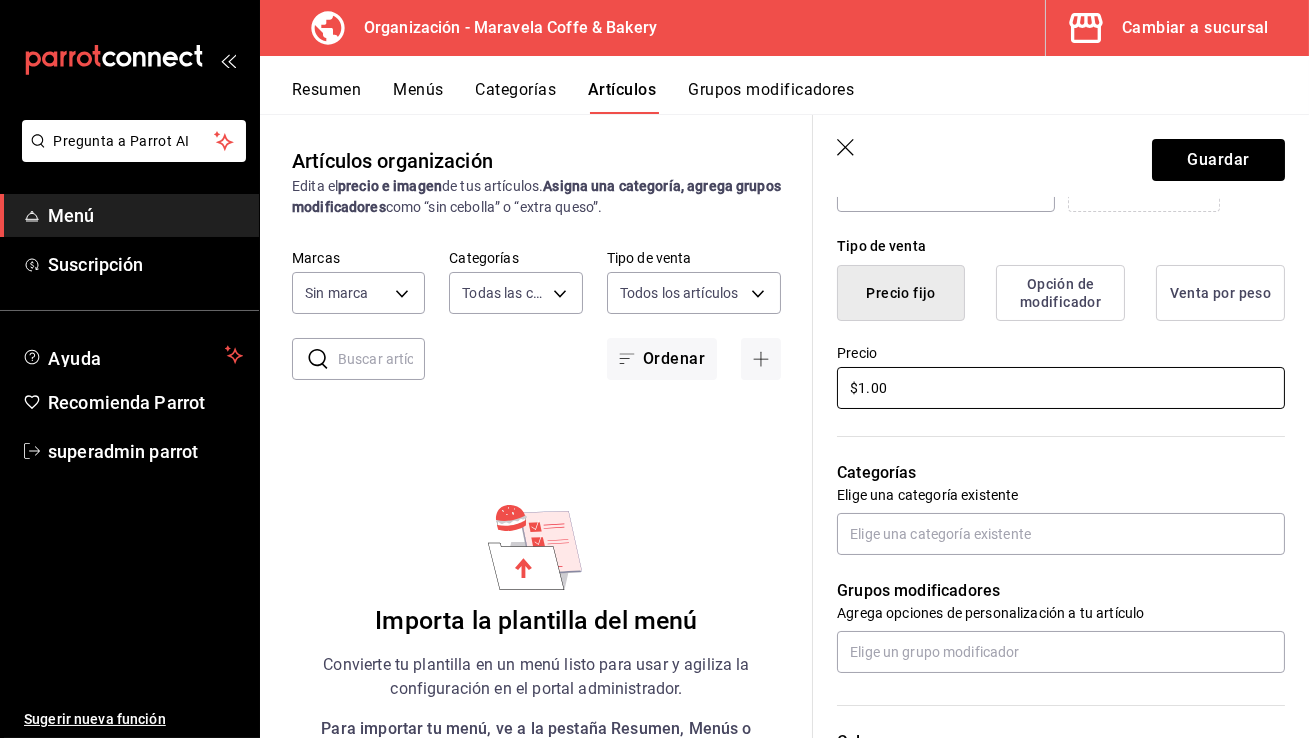scroll, scrollTop: 571, scrollLeft: 0, axis: vertical 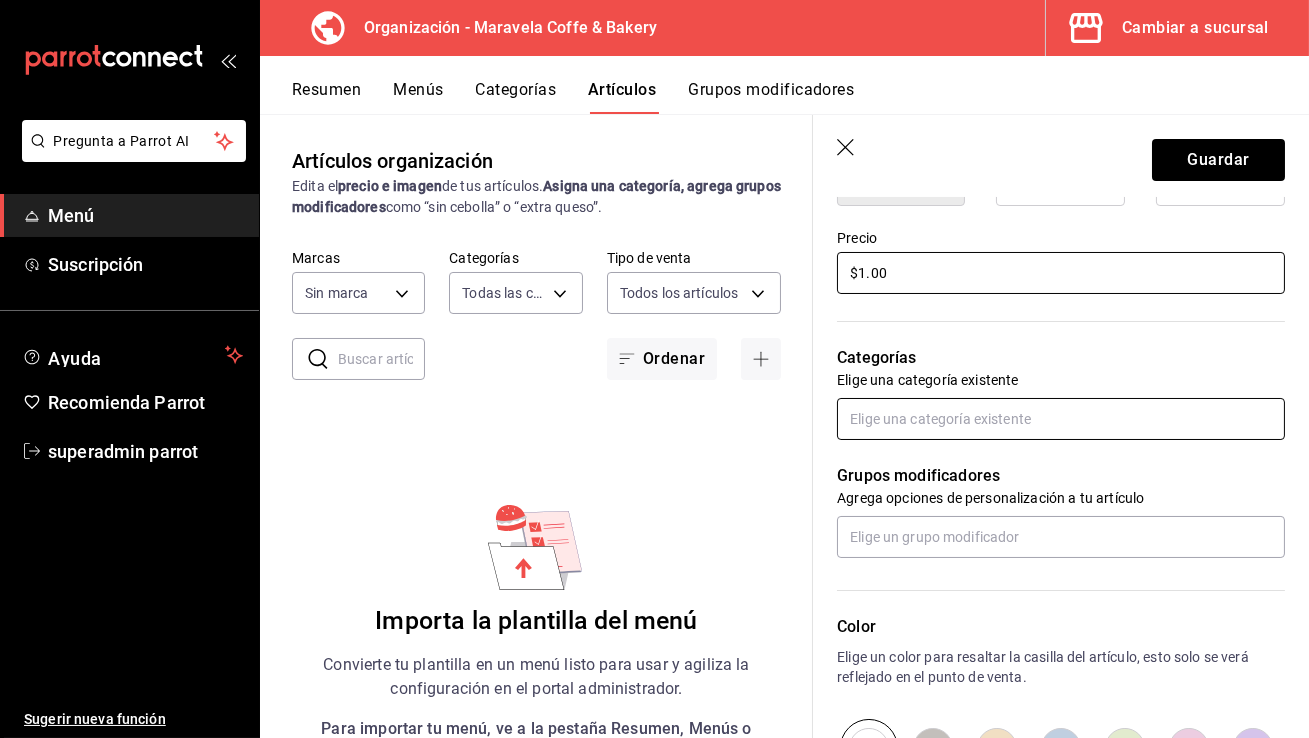 type on "$1.00" 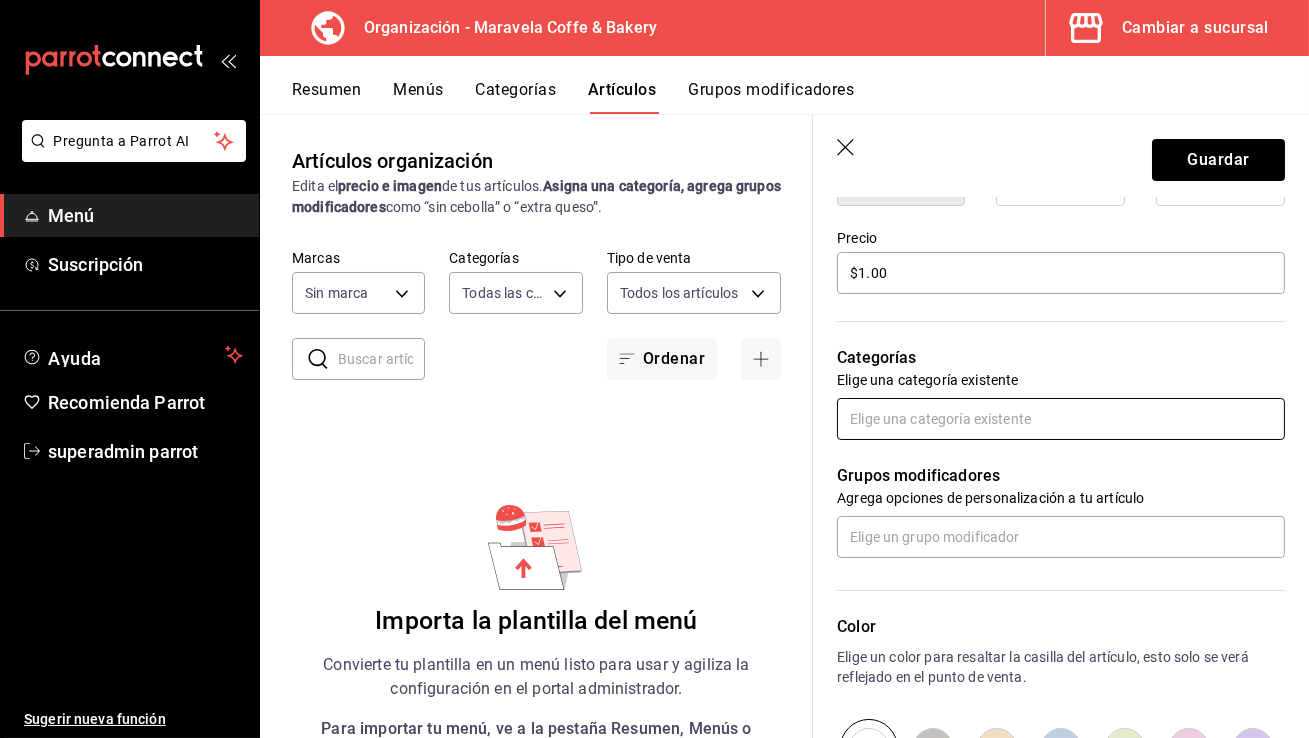 click at bounding box center (1061, 419) 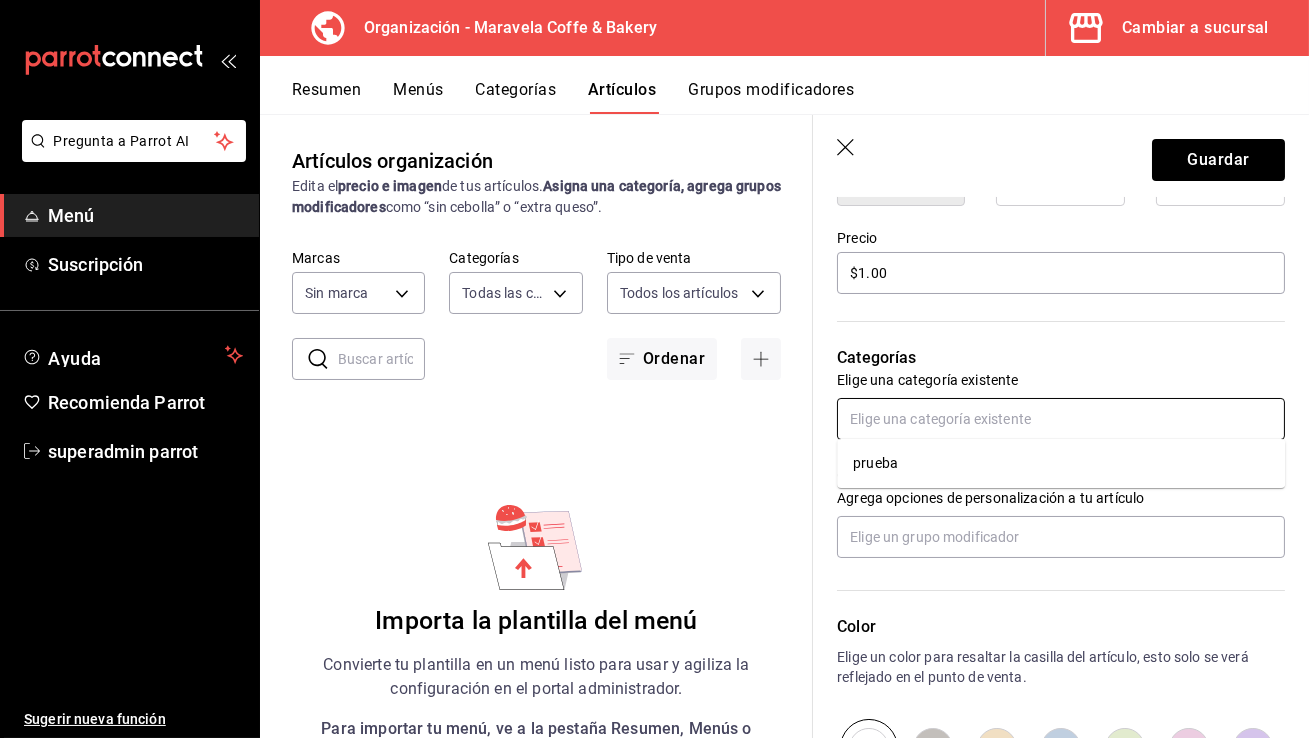 click on "prueba" at bounding box center [1061, 463] 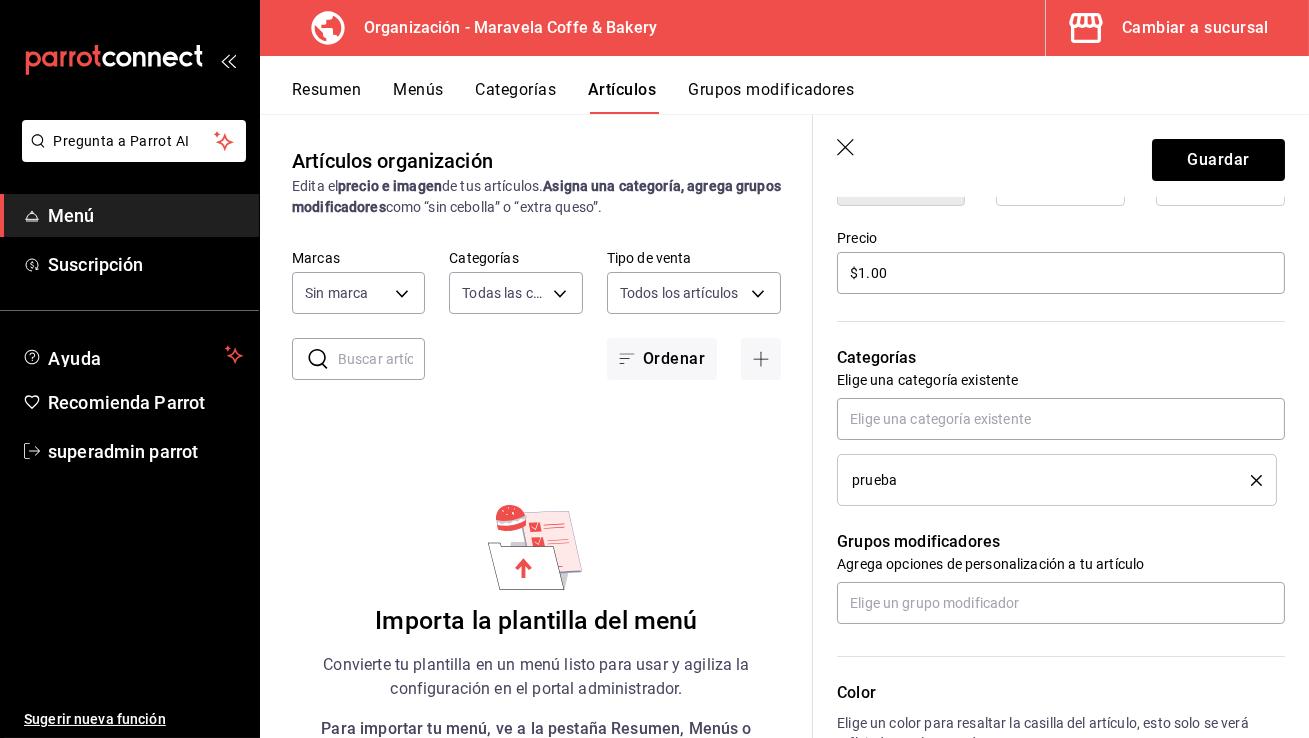 click on "Categorías" at bounding box center (1061, 358) 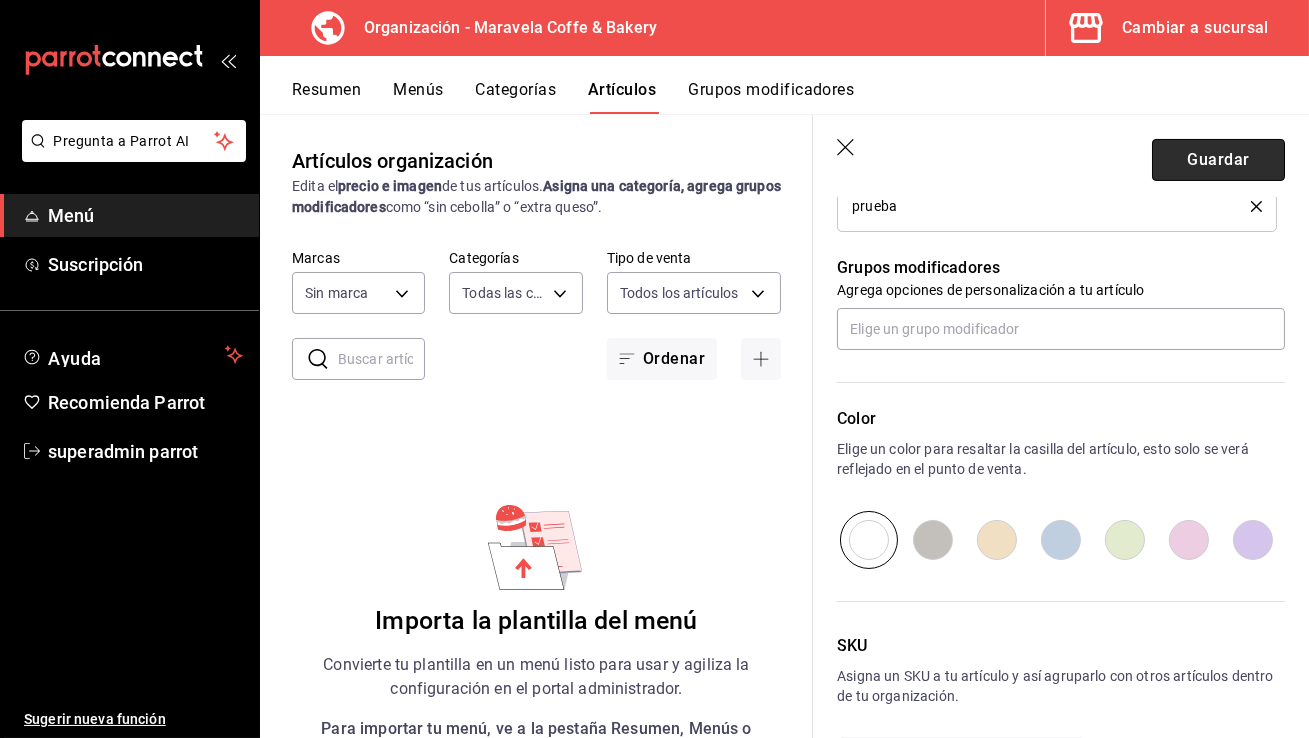 click on "Guardar" at bounding box center (1218, 160) 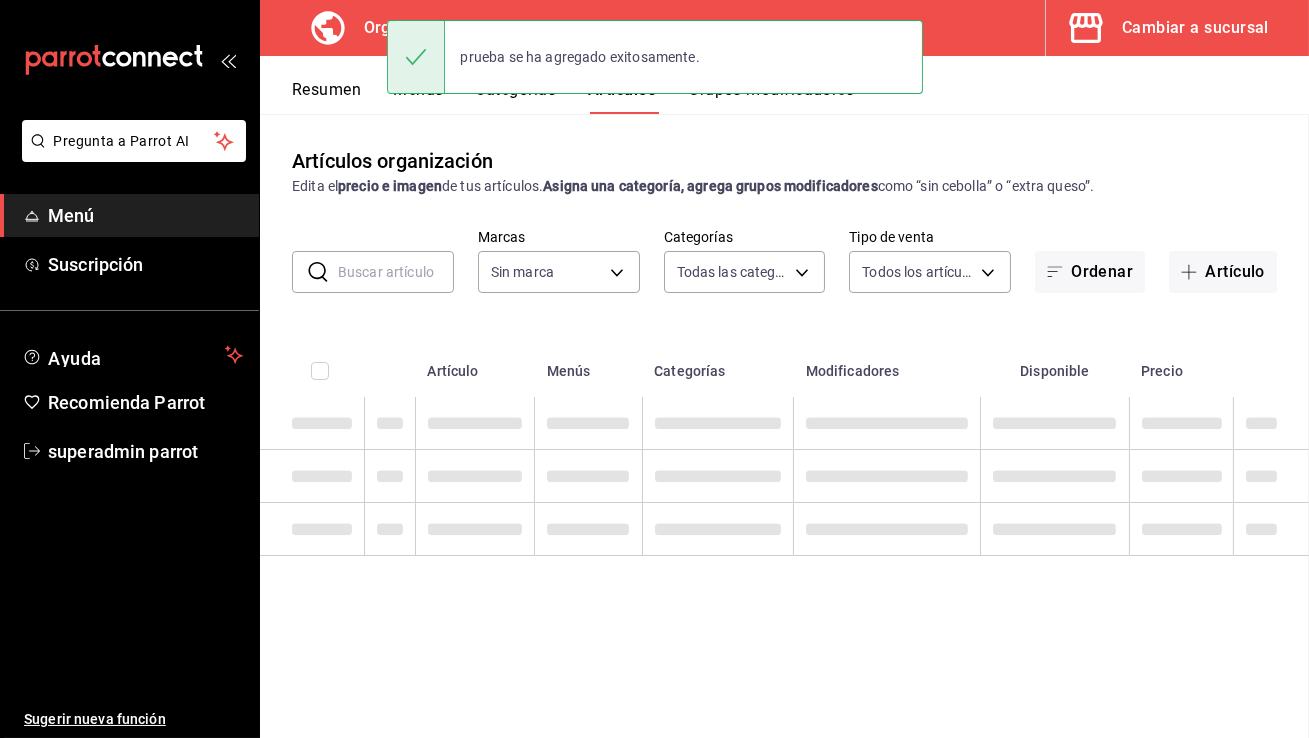 scroll, scrollTop: 0, scrollLeft: 0, axis: both 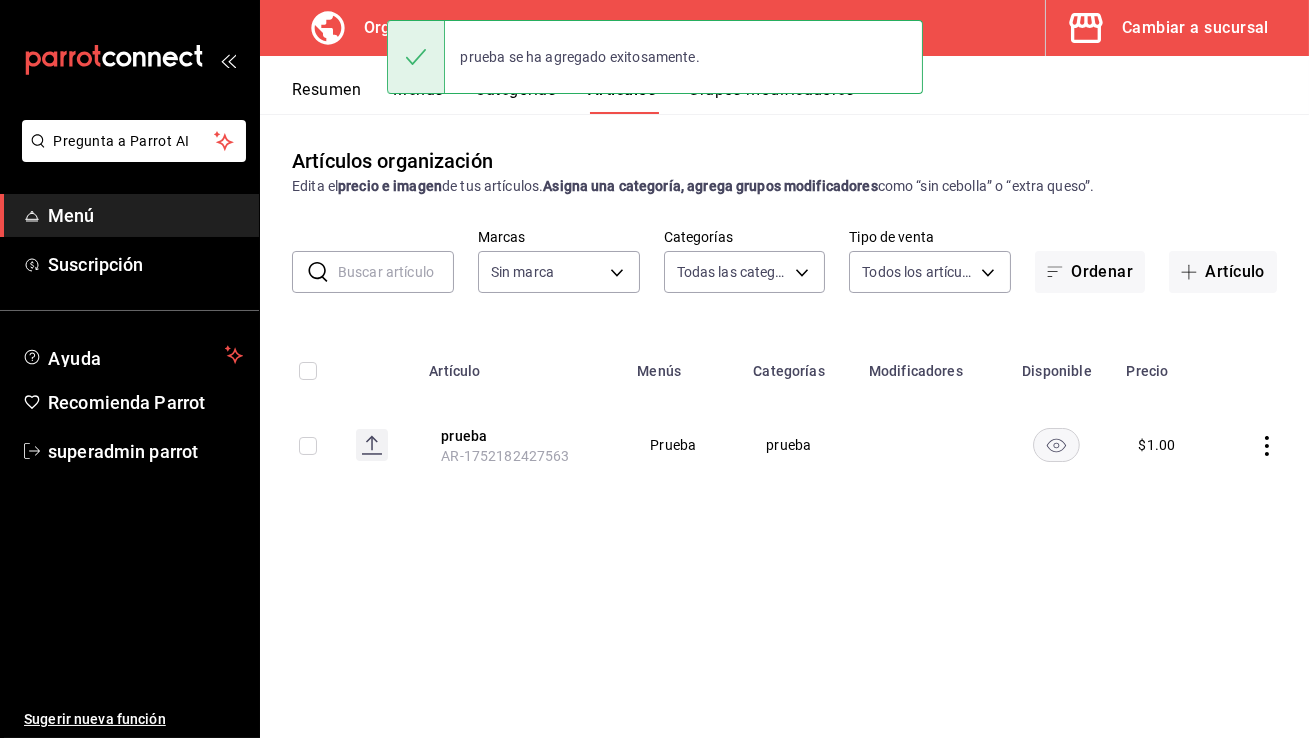 click on "Menús" at bounding box center [418, 97] 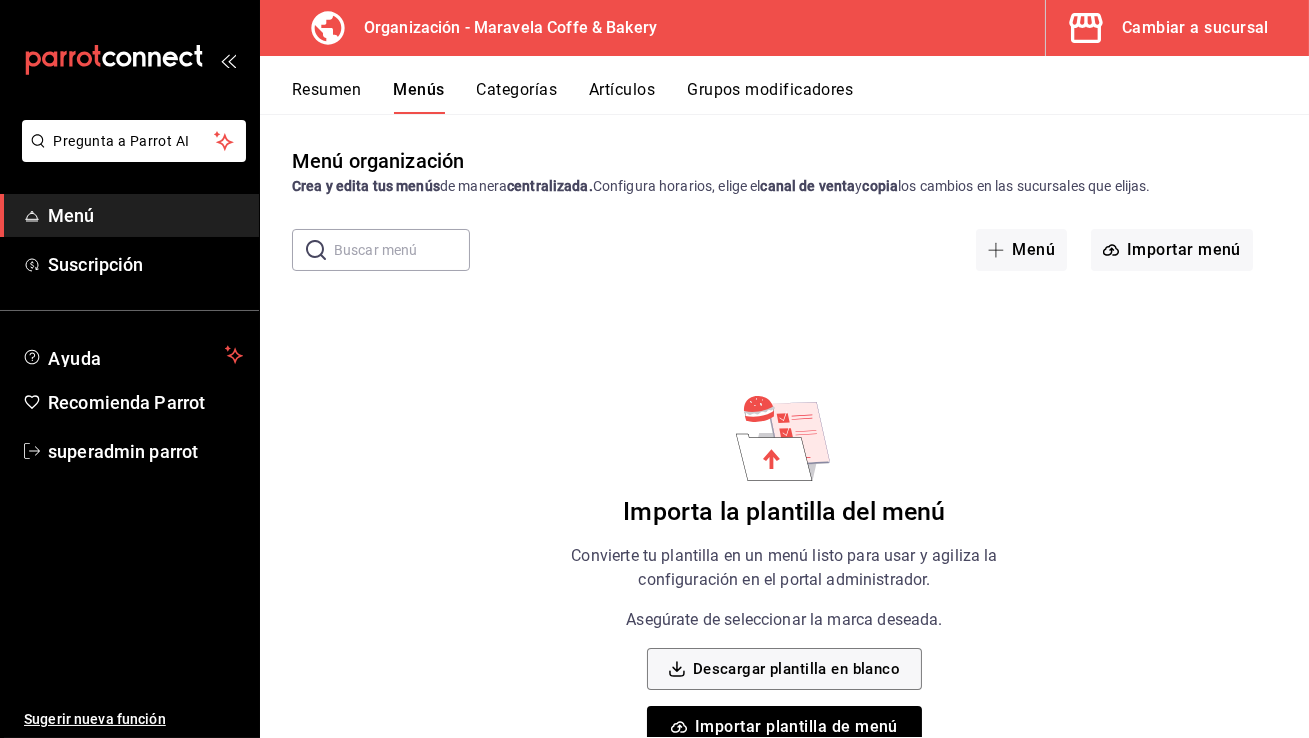 click on "Resumen Menús Categorías Artículos Grupos modificadores" at bounding box center [784, 85] 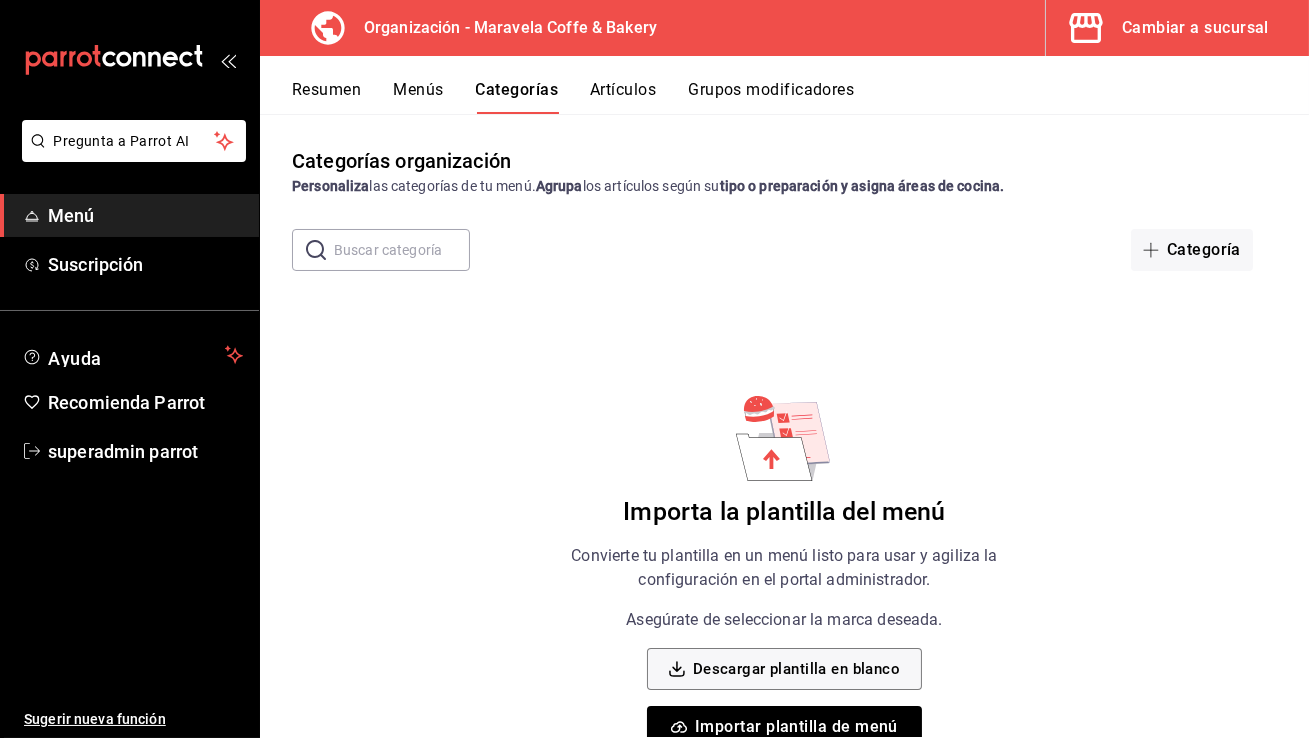 click on "Menús" at bounding box center [418, 97] 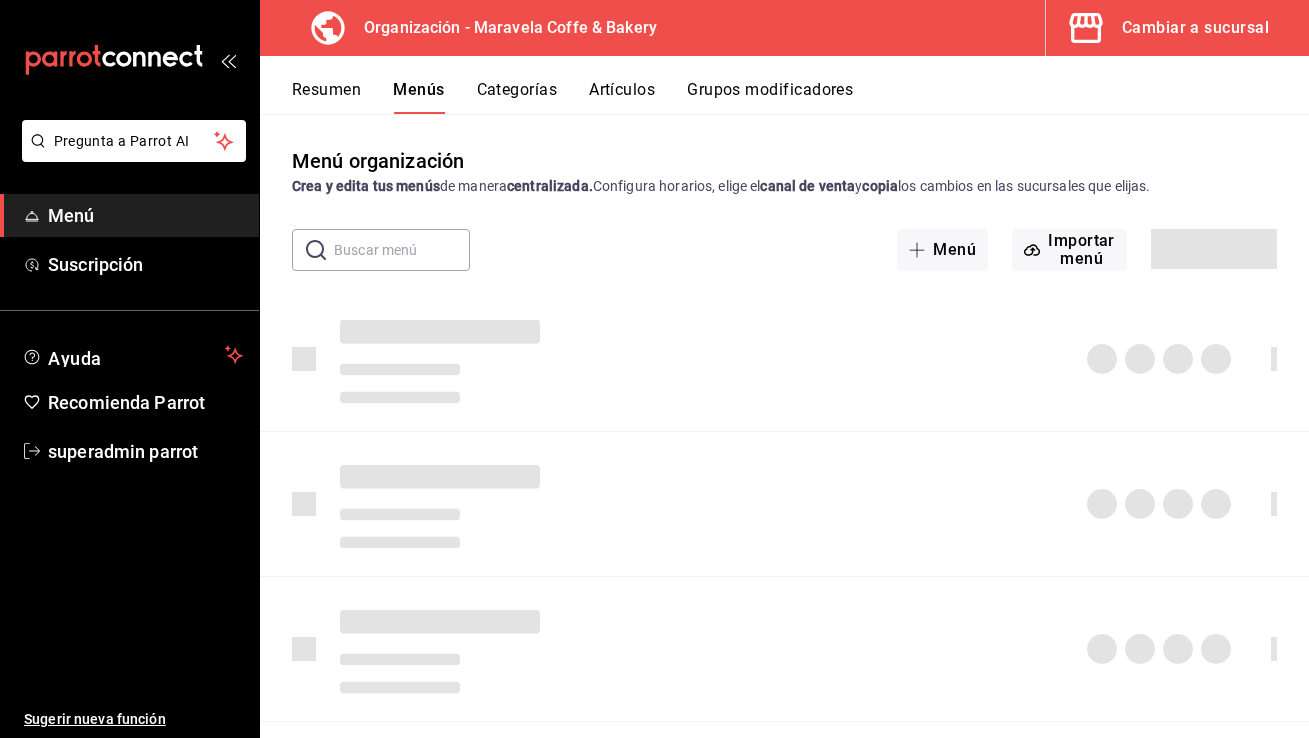 scroll, scrollTop: 0, scrollLeft: 0, axis: both 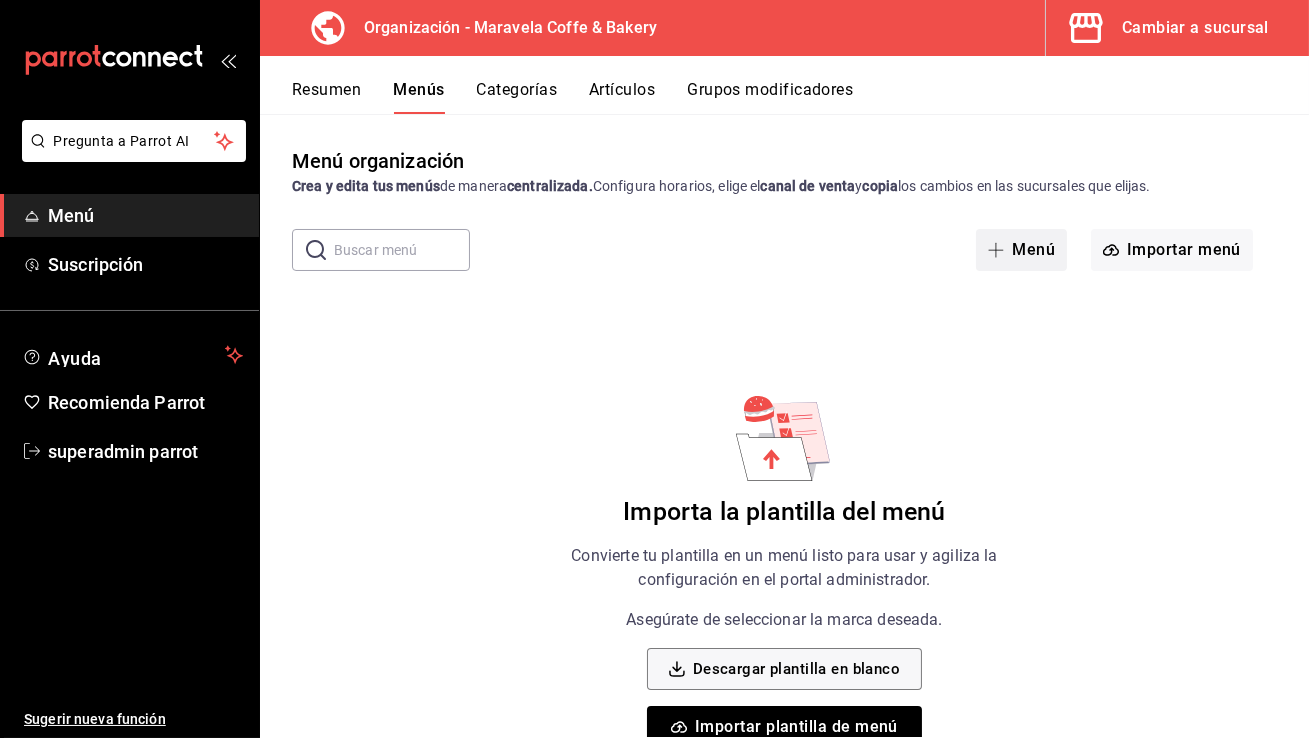 click on "Menú" at bounding box center [1021, 250] 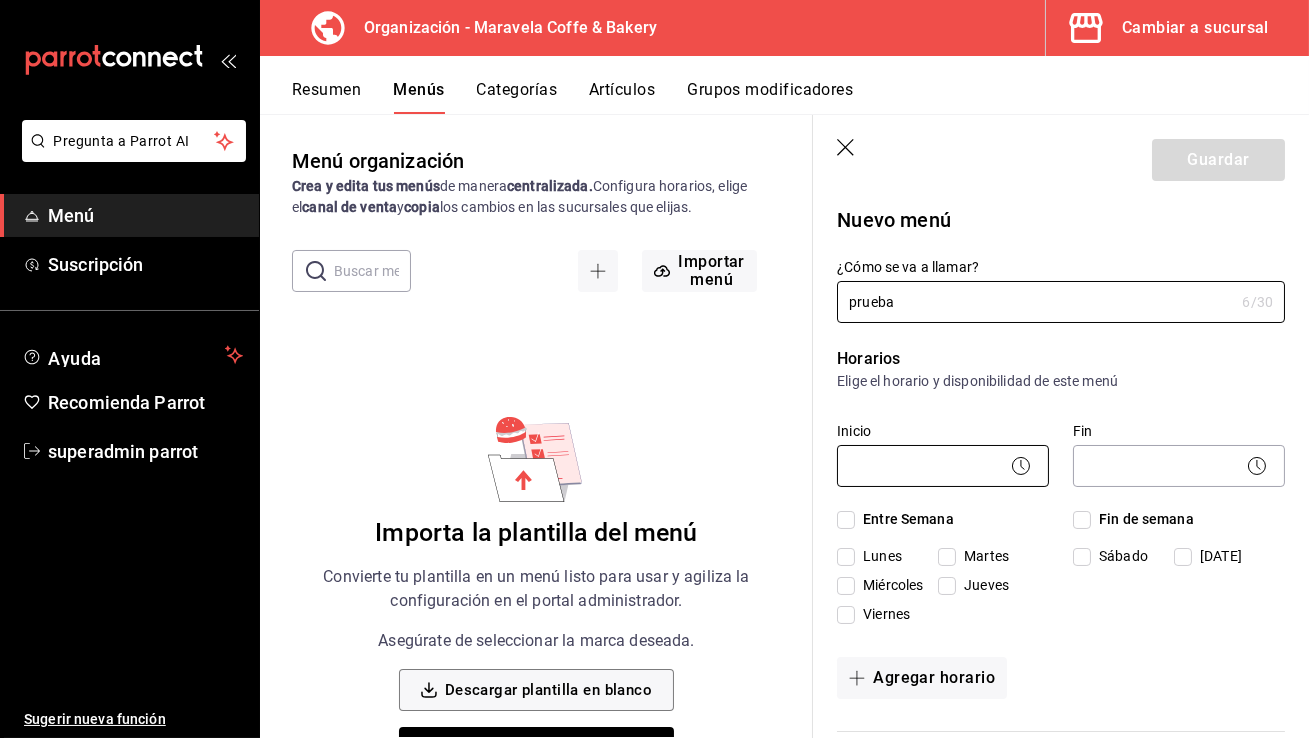 type on "prueba" 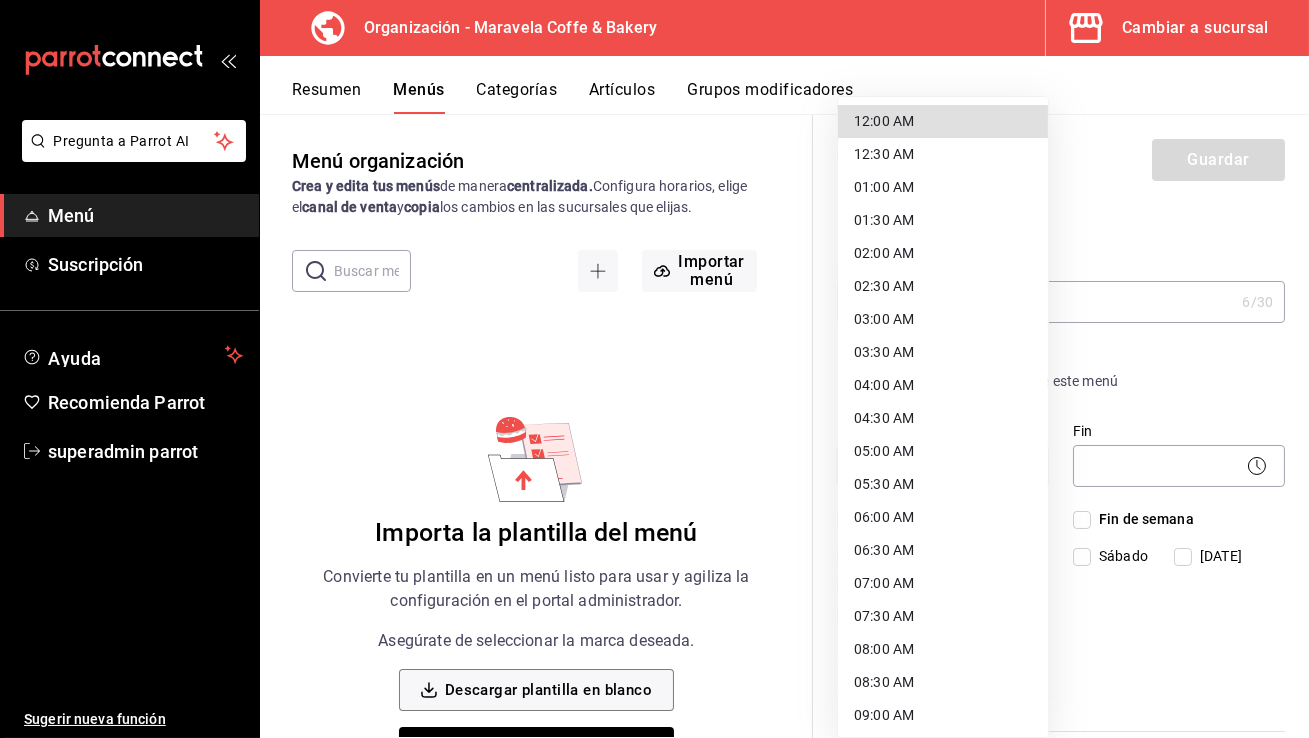 click on "12:00 AM" at bounding box center [943, 121] 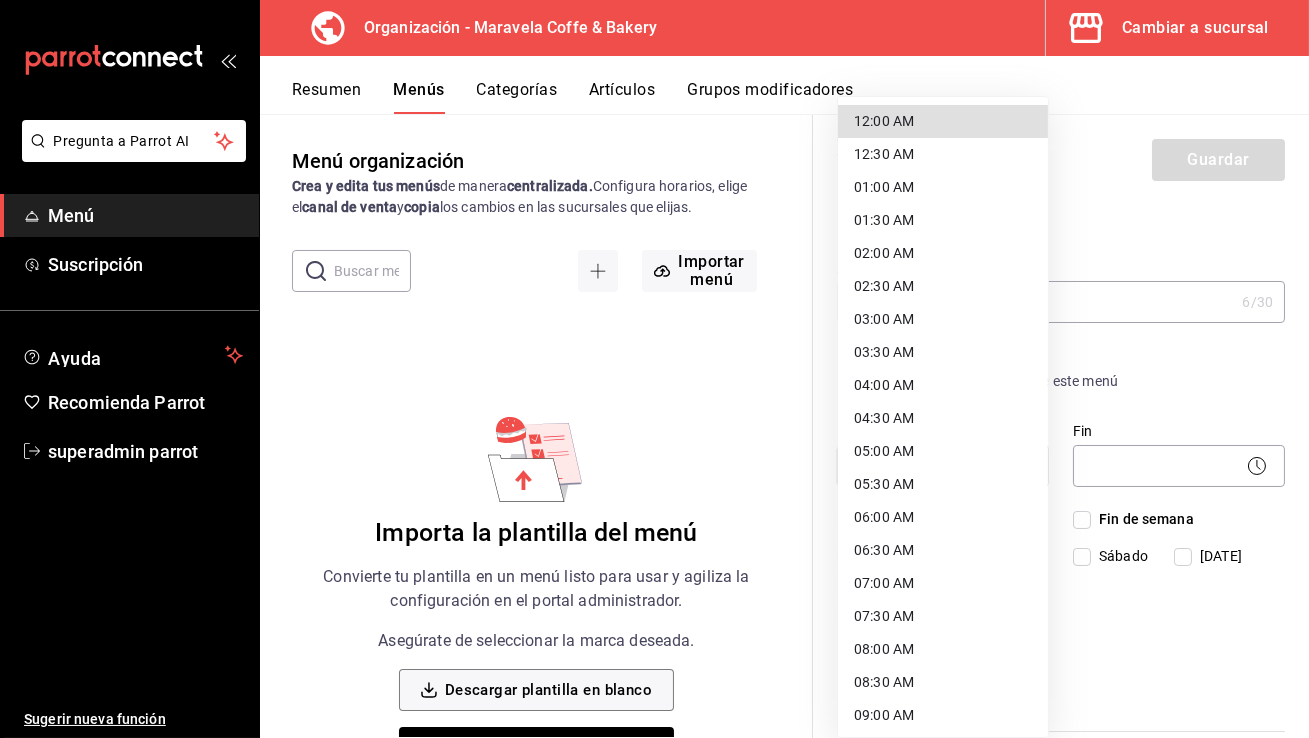 type on "00:00" 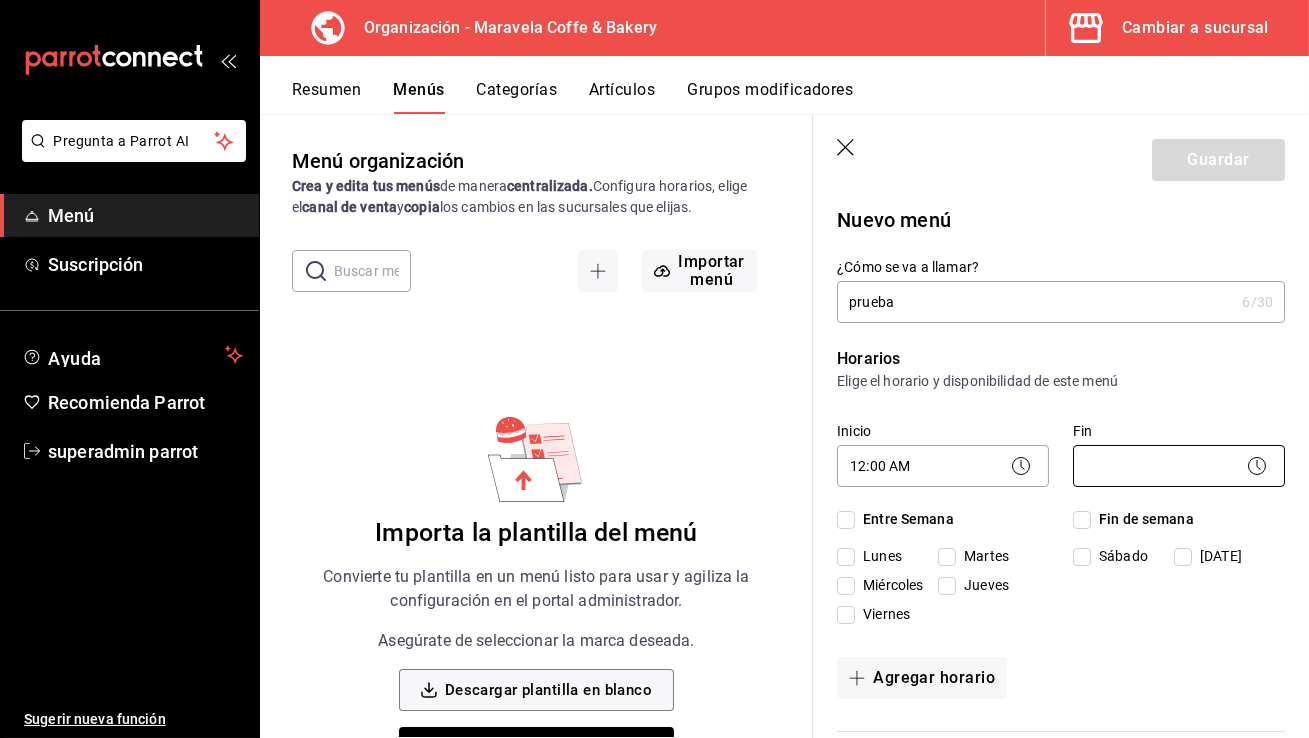 click on "Pregunta a Parrot AI Menú   Suscripción   Ayuda Recomienda Parrot   superadmin parrot   Sugerir nueva función   Organización - Maravela Coffe & Bakery Cambiar a sucursal Resumen Menús Categorías Artículos Grupos modificadores Menú organización Crea y edita tus menús  de manera  centralizada.  Configura horarios, elige el  canal de venta  y  copia  los cambios en las sucursales que elijas. ​ ​ Importar menú Importa la plantilla del menú Convierte tu plantilla en un menú listo para usar y agiliza la configuración en el portal administrador. Asegúrate de seleccionar la marca deseada. Descargar plantilla en blanco Importar plantilla de menú Descargar plantilla de ejemplo Guardar Nuevo menú ¿Cómo se va a llamar? prueba 6 /30 ¿Cómo se va a llamar? Horarios Elige el horario y disponibilidad de este menú Inicio 12:00 AM 00:00 Fin ​ Entre Semana Lunes Martes Miércoles Jueves Viernes Fin de semana Sábado Domingo Agregar horario Categorías Selecciona una categoría existente Punto de venta" at bounding box center (654, 369) 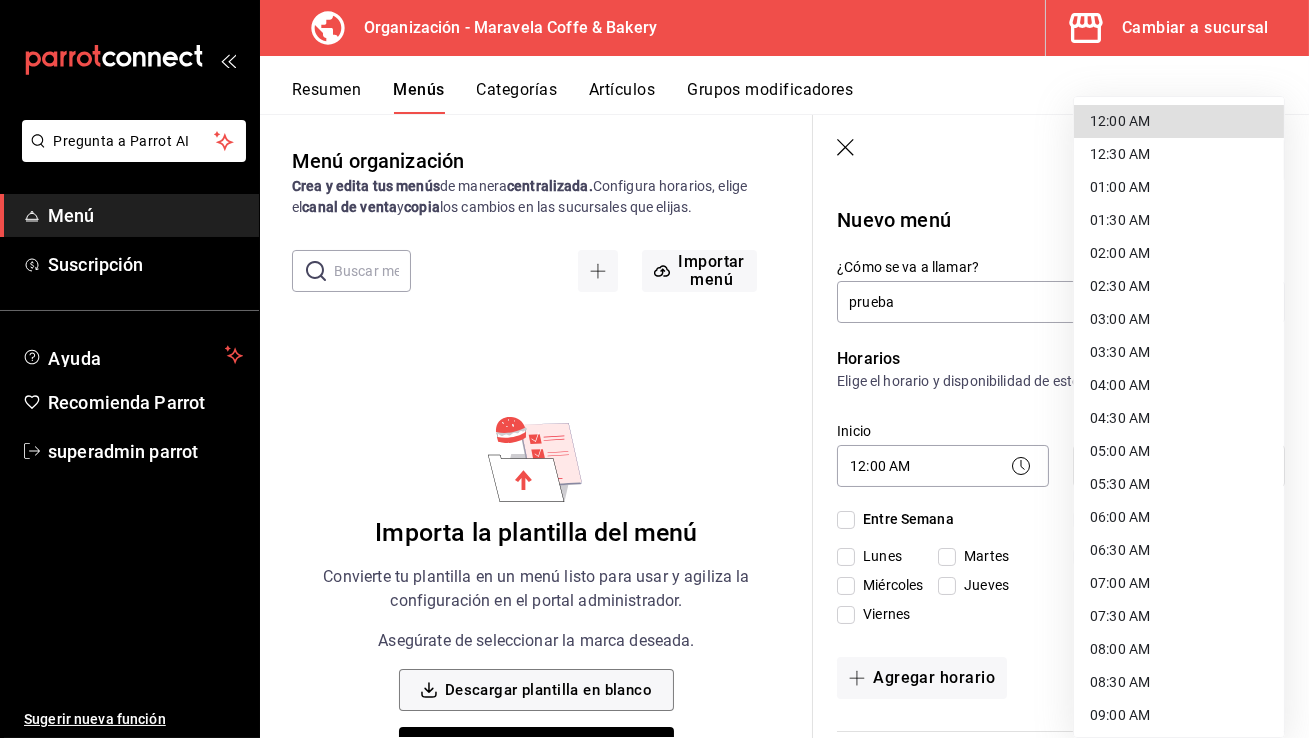 scroll, scrollTop: 991, scrollLeft: 0, axis: vertical 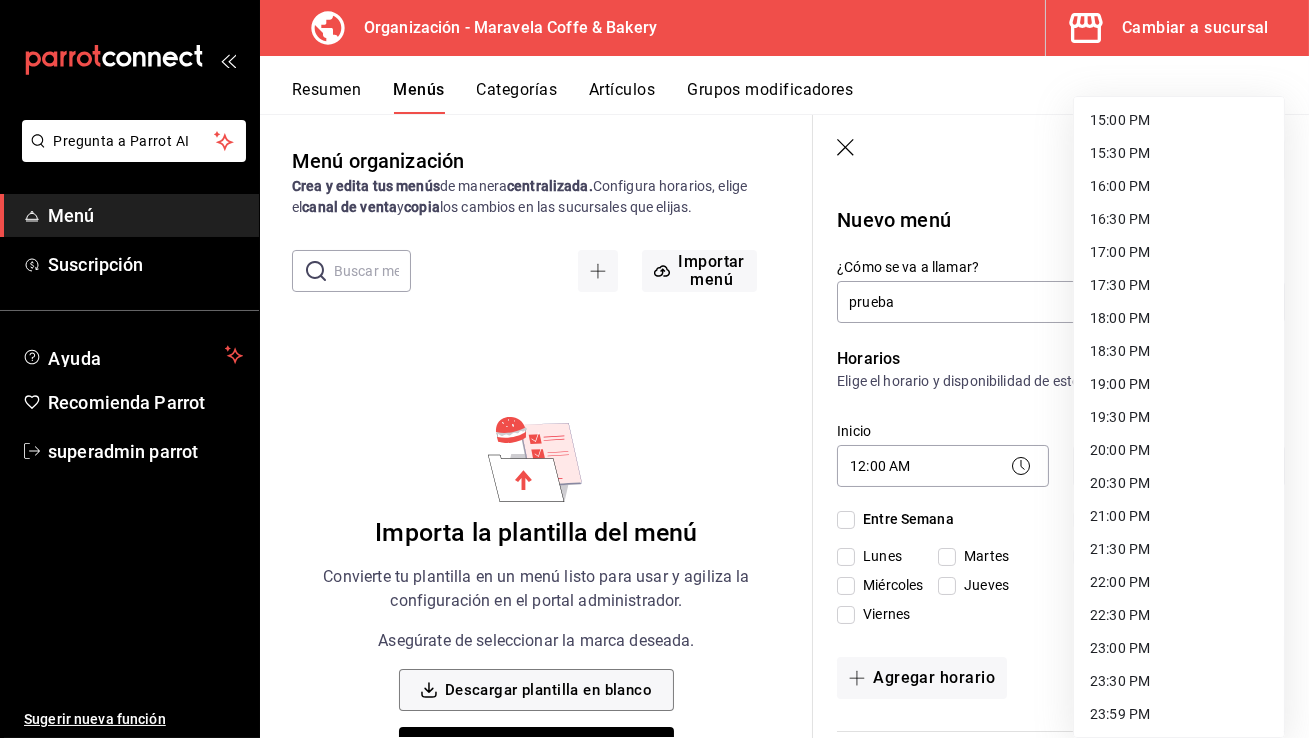 click on "23:59 PM" at bounding box center [1179, 714] 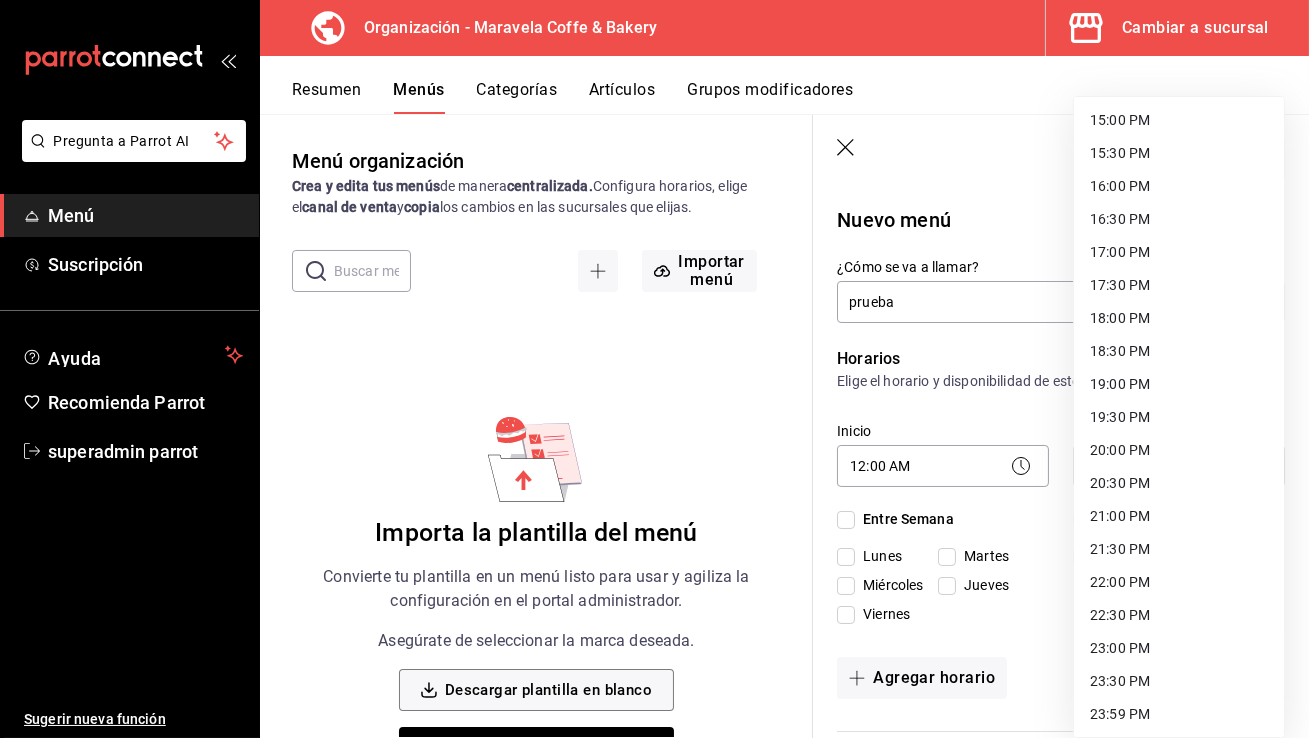 type on "23:59" 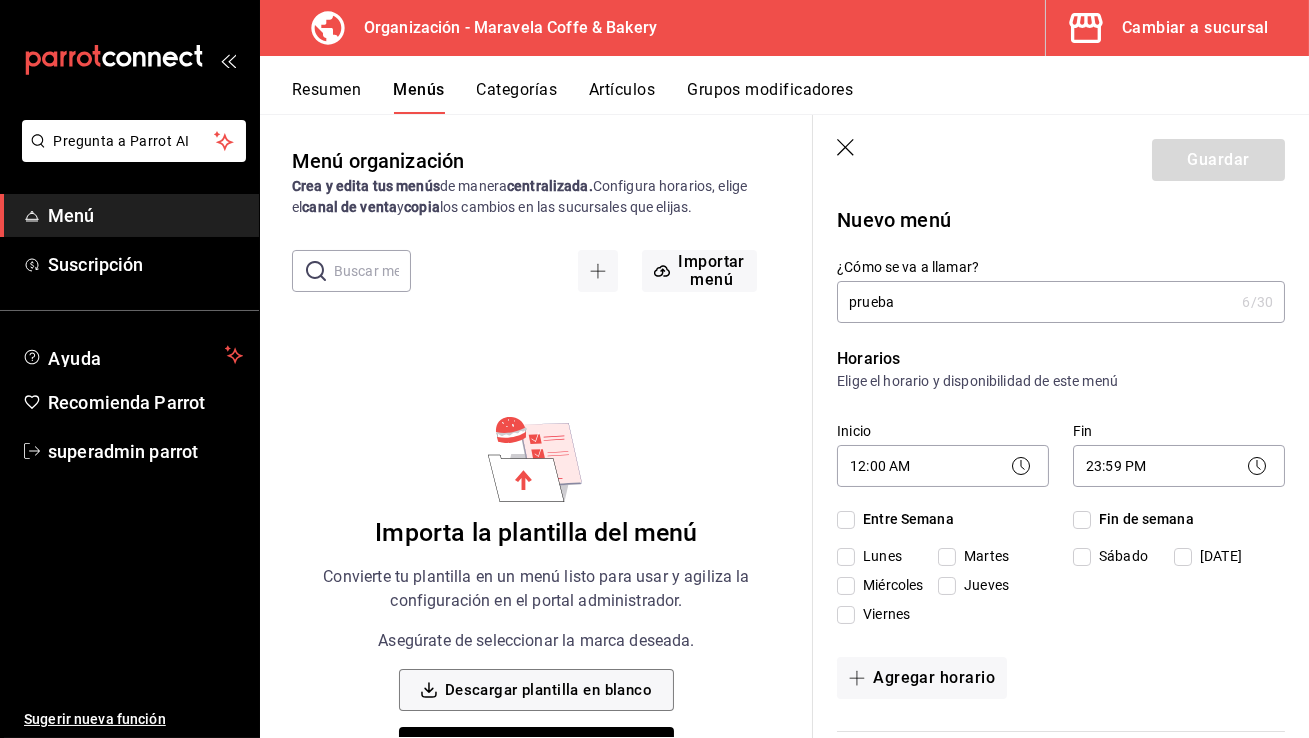 click on "Entre Semana" at bounding box center [904, 519] 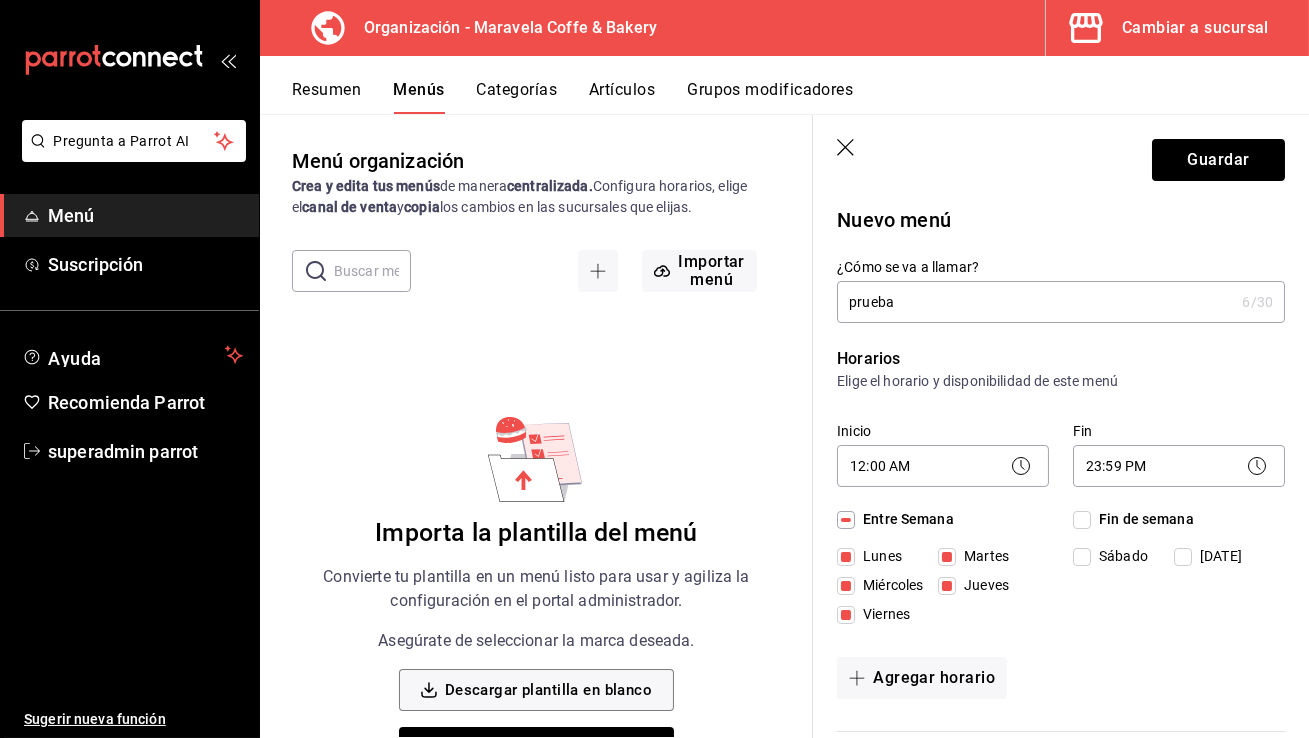click on "Fin de semana" at bounding box center [1082, 520] 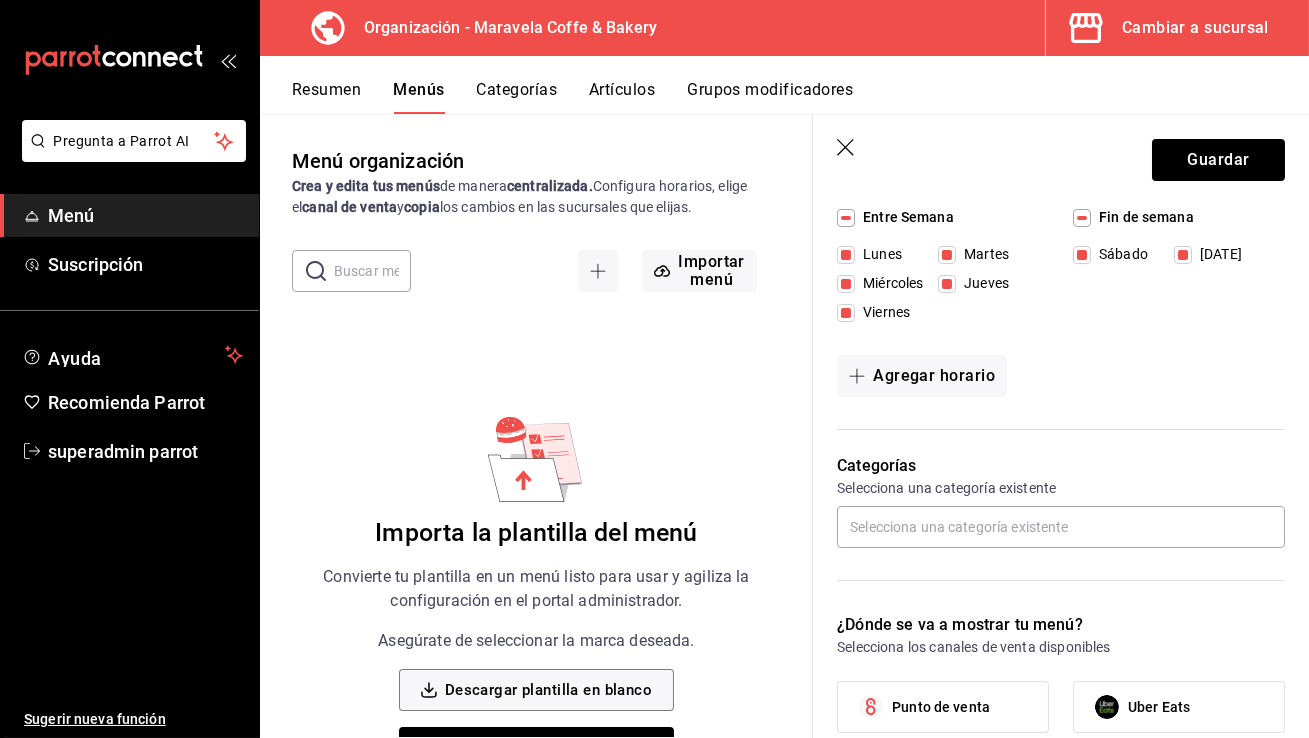 scroll, scrollTop: 435, scrollLeft: 0, axis: vertical 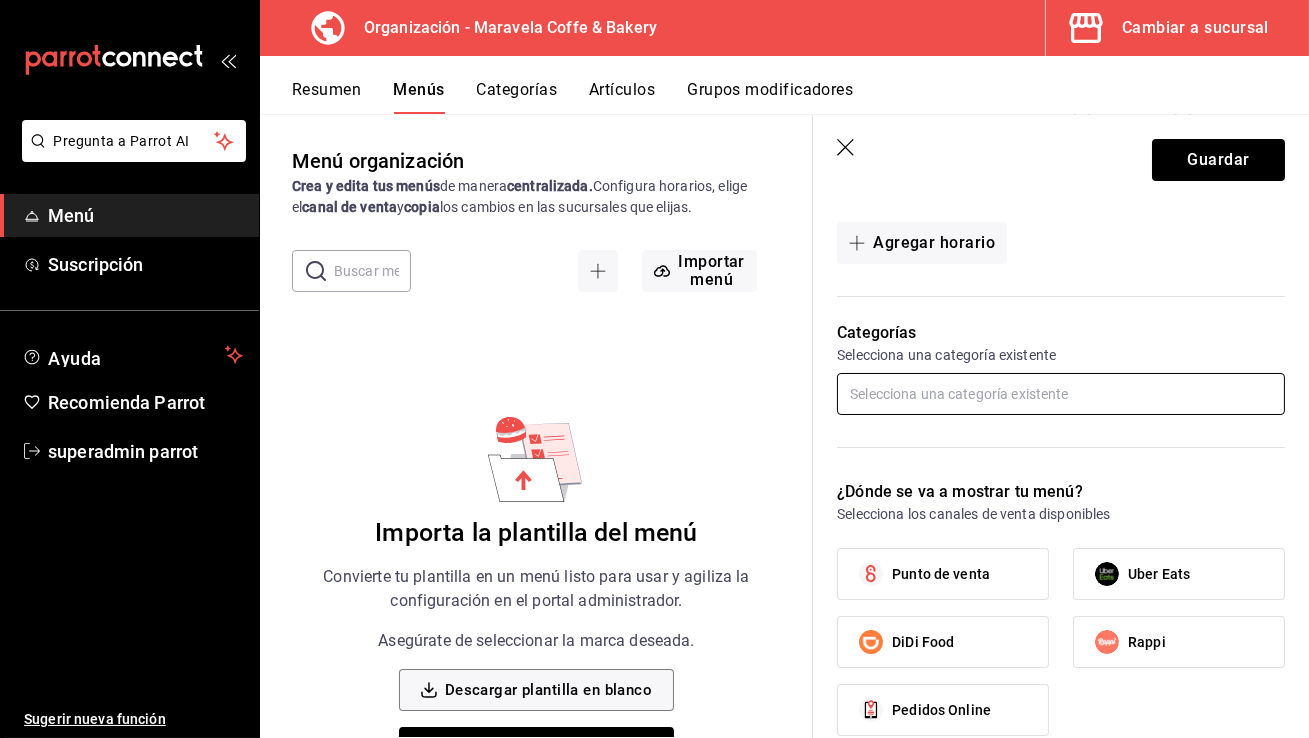 click at bounding box center (1061, 394) 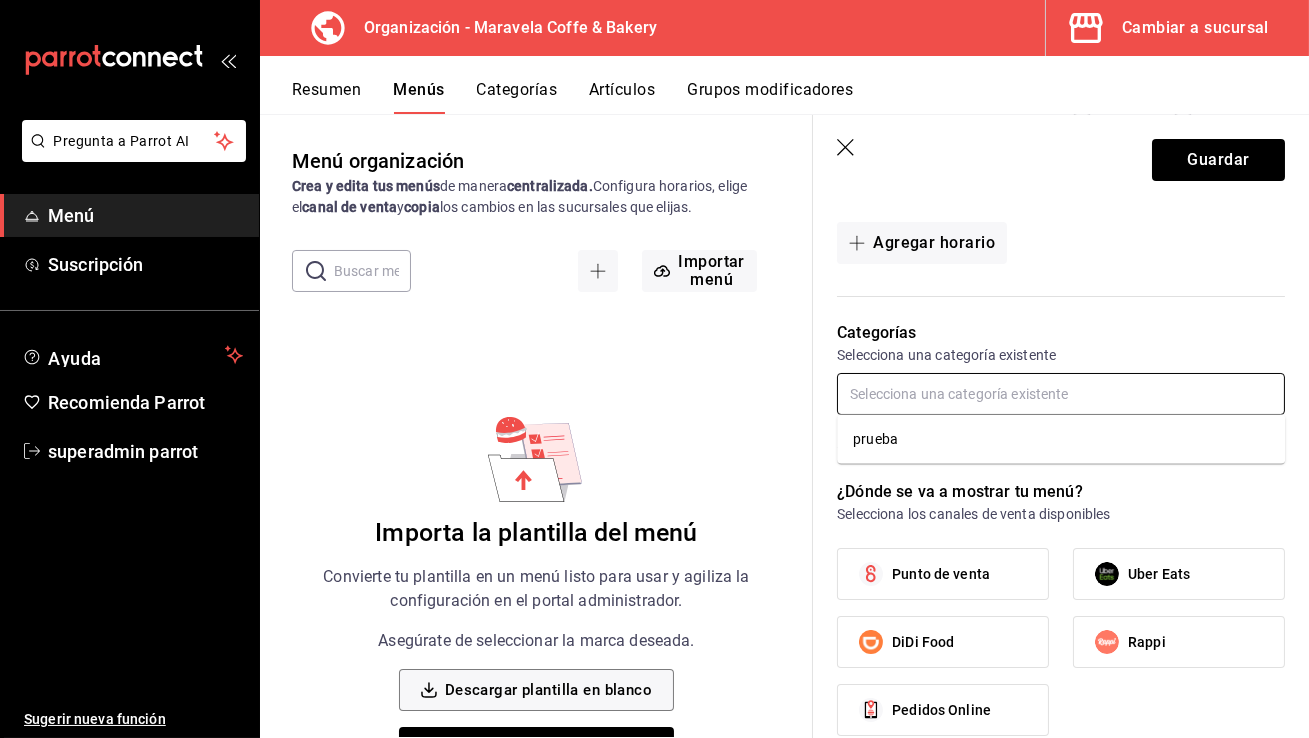 click on "prueba" at bounding box center [1061, 439] 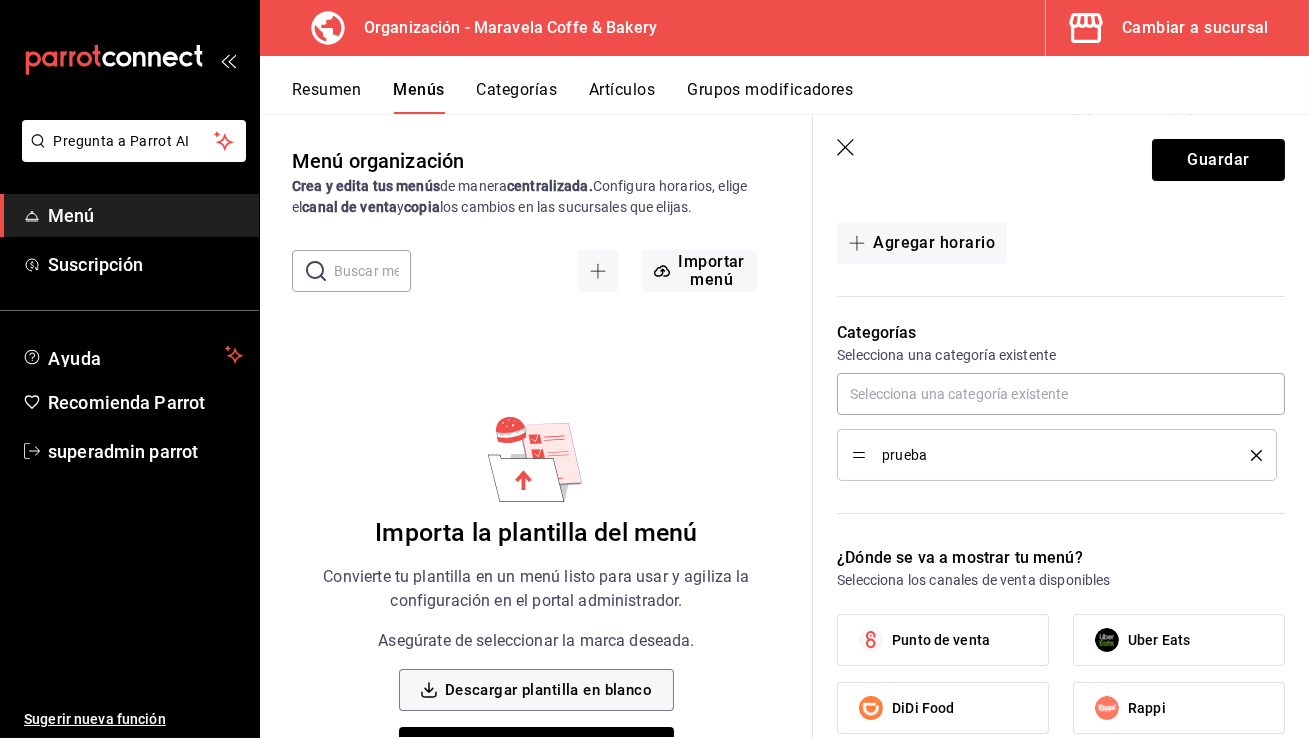 click on "Punto de venta" at bounding box center [941, 640] 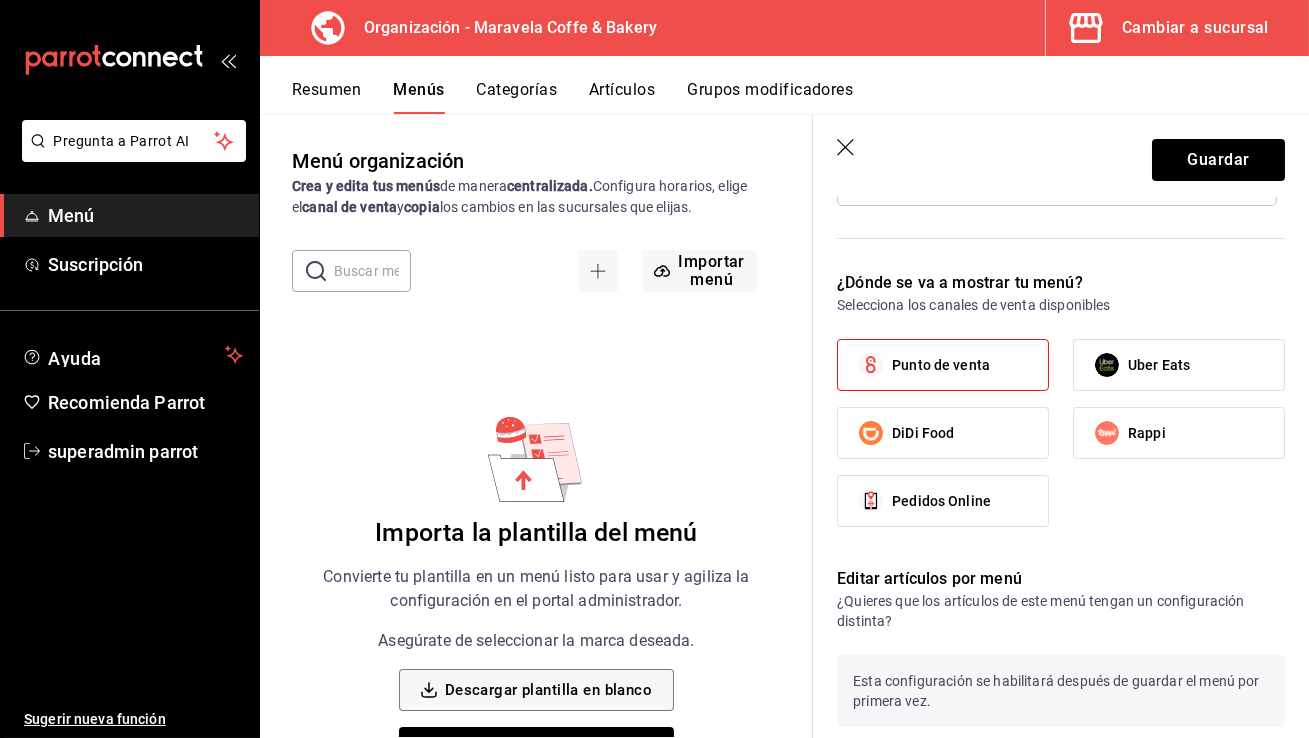 scroll, scrollTop: 934, scrollLeft: 0, axis: vertical 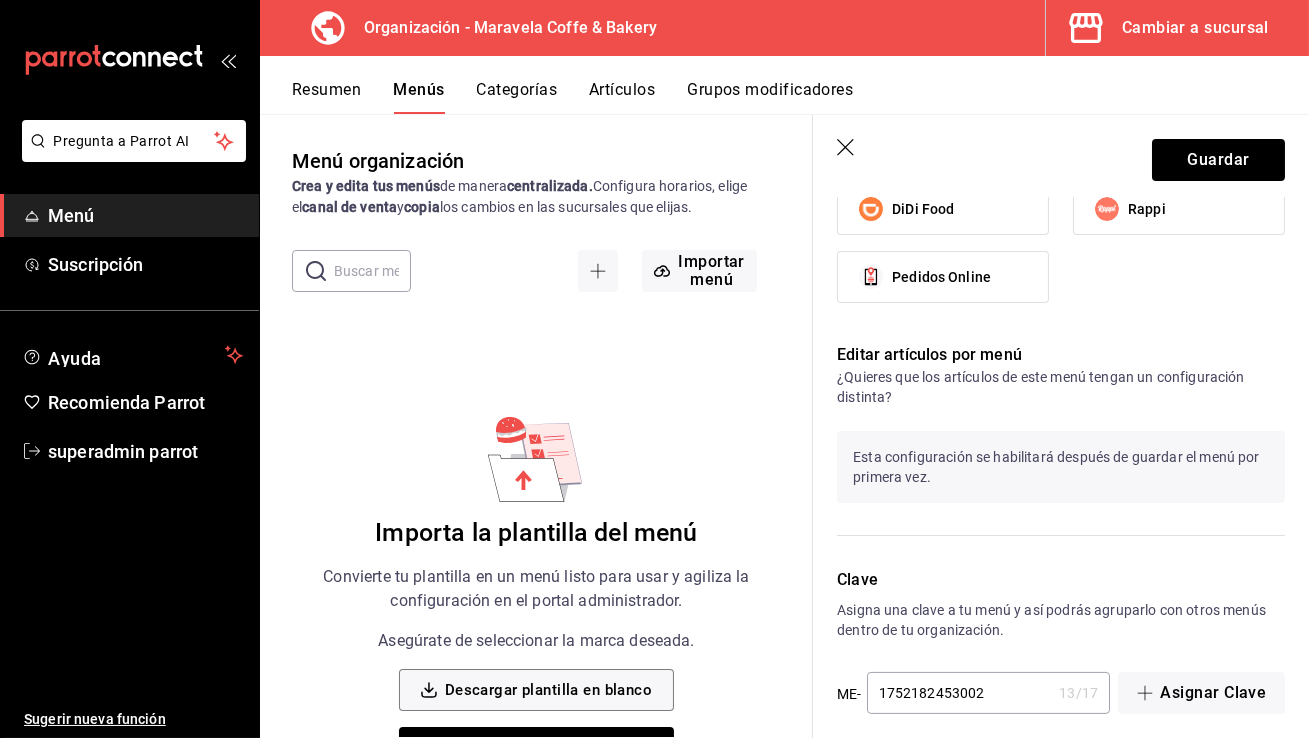 click on "Guardar" at bounding box center [1061, 156] 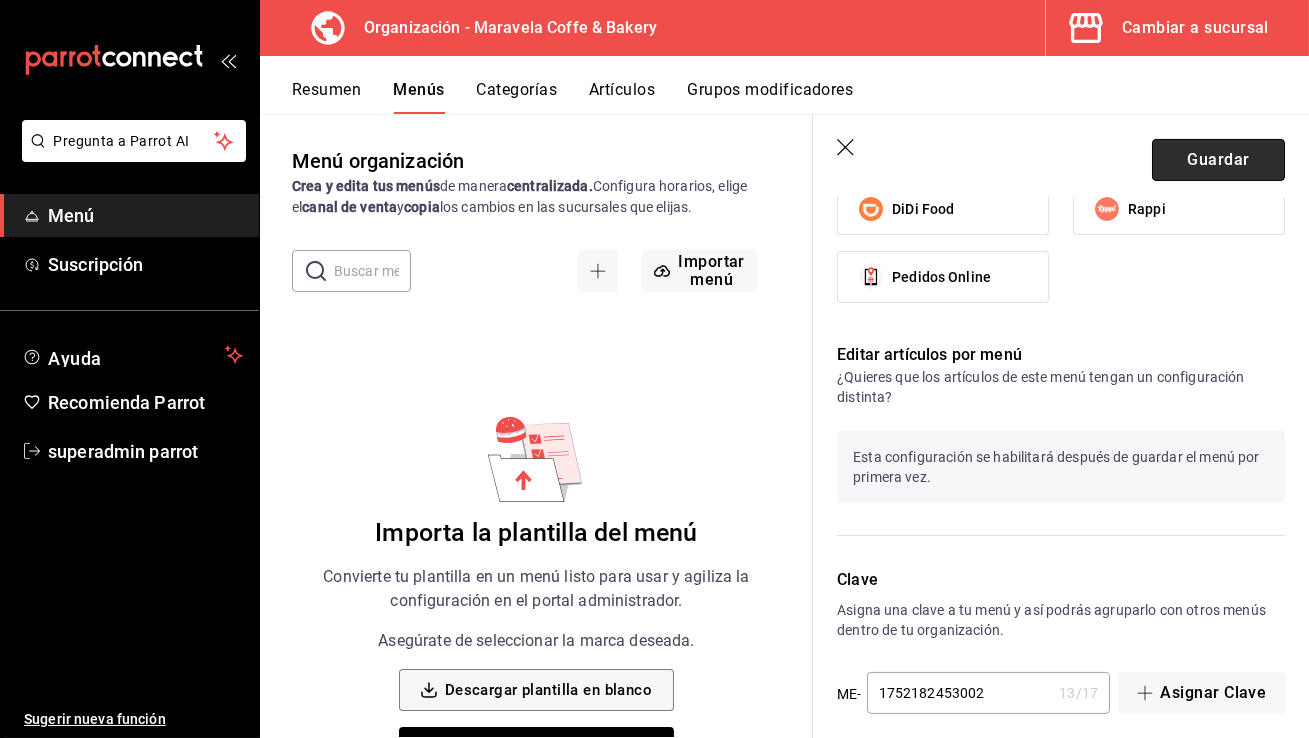 click on "Guardar" at bounding box center (1218, 160) 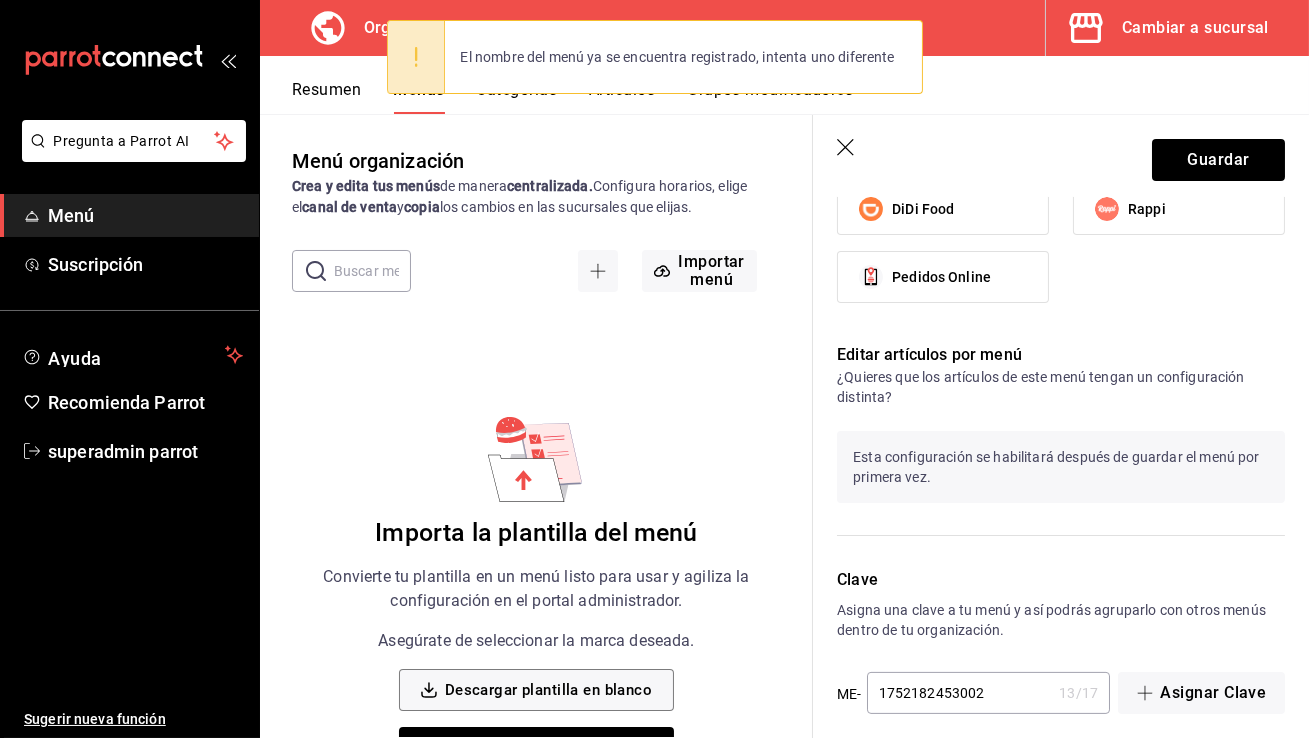 click 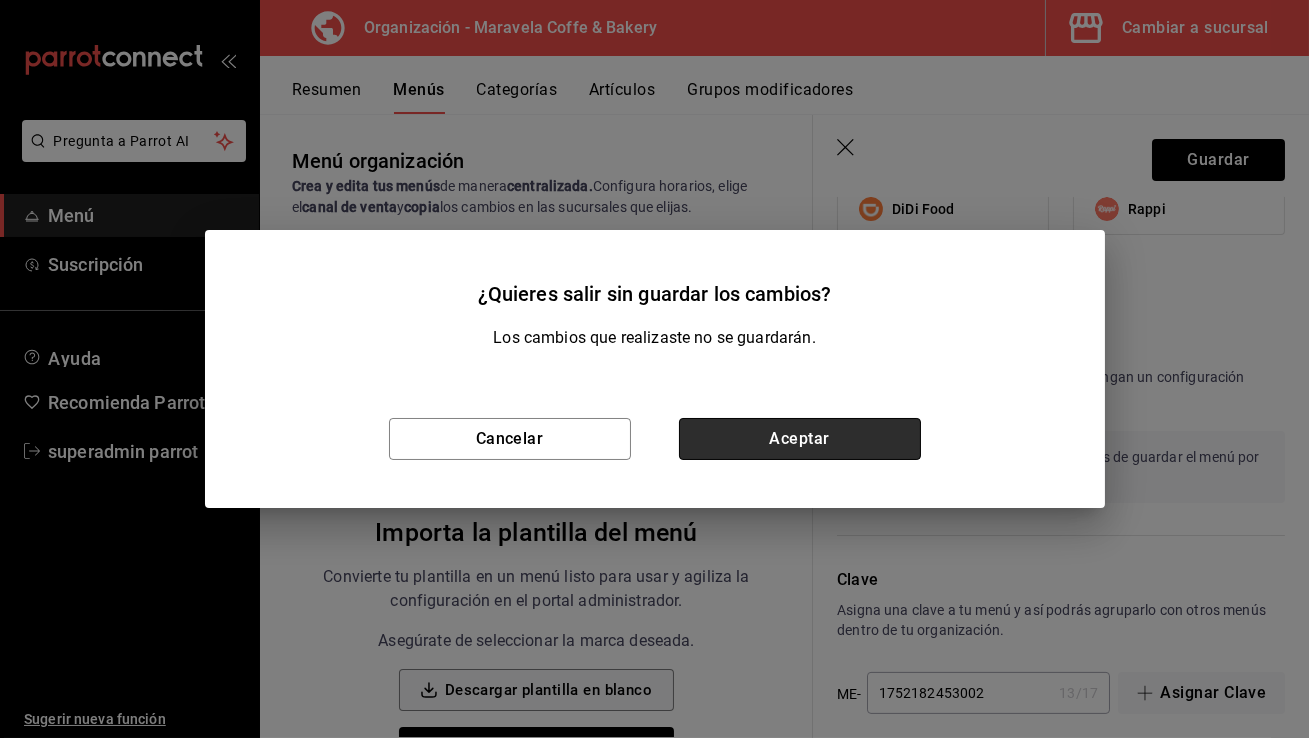 click on "Aceptar" at bounding box center (800, 439) 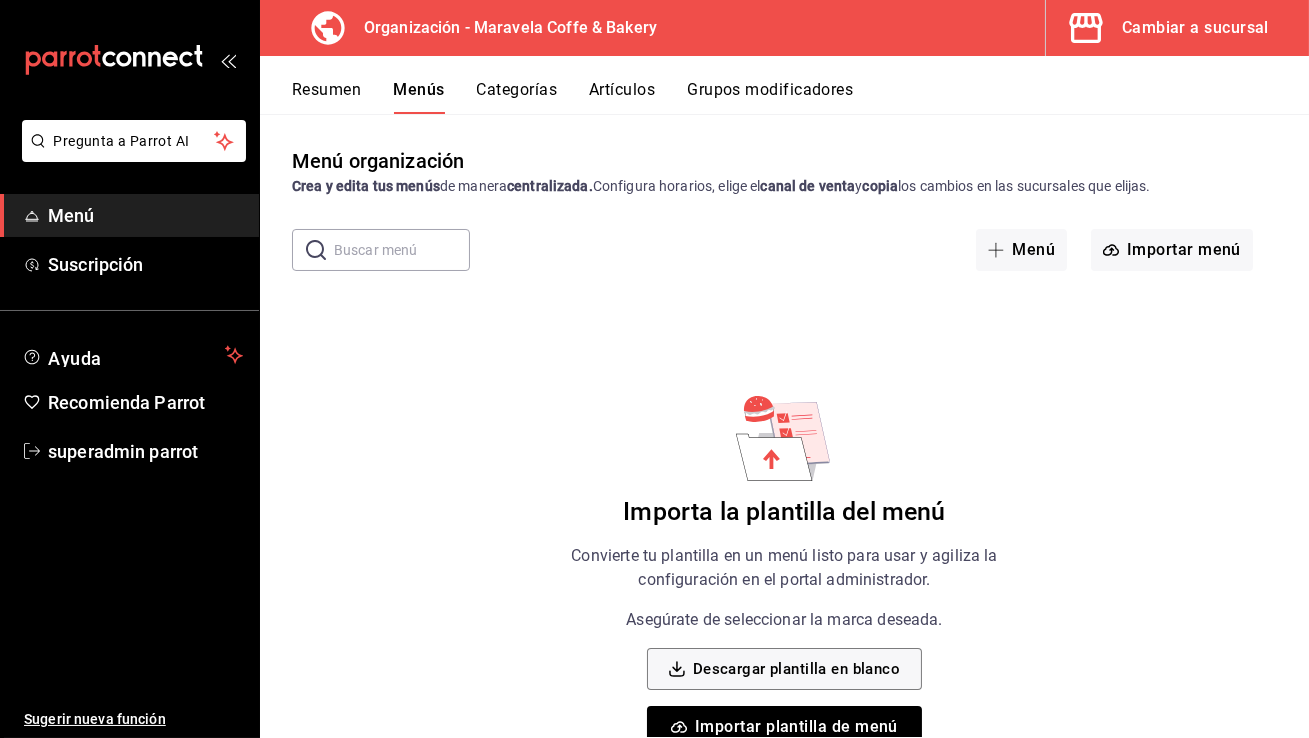 click on "Categorías" at bounding box center [517, 97] 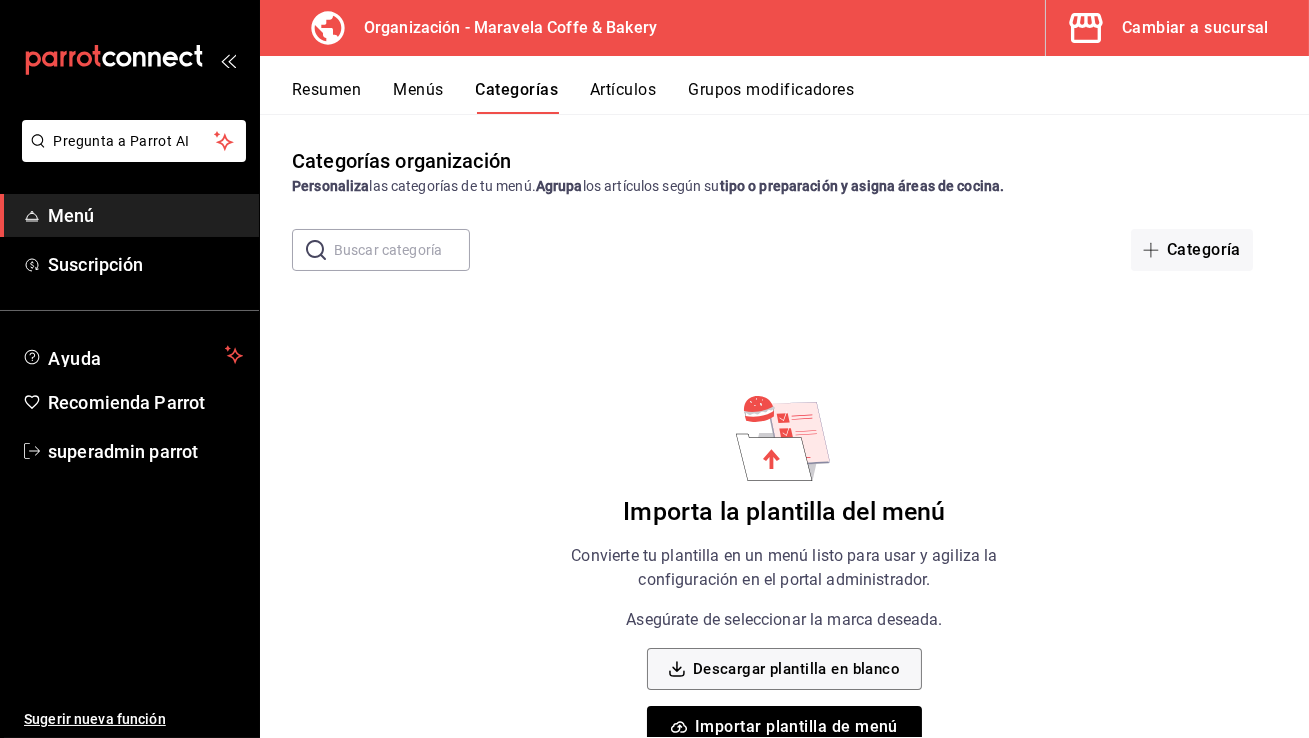 click on "Menús" at bounding box center [418, 97] 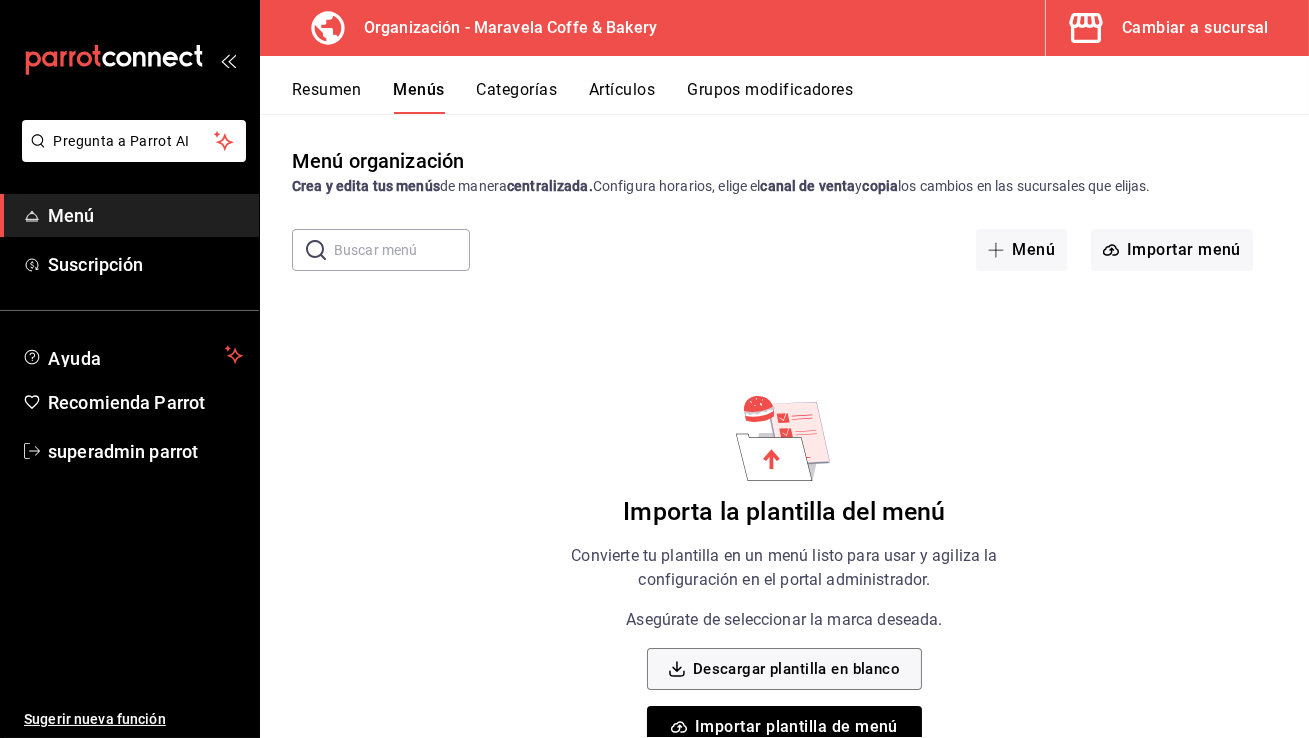 click on "Grupos modificadores" at bounding box center [770, 97] 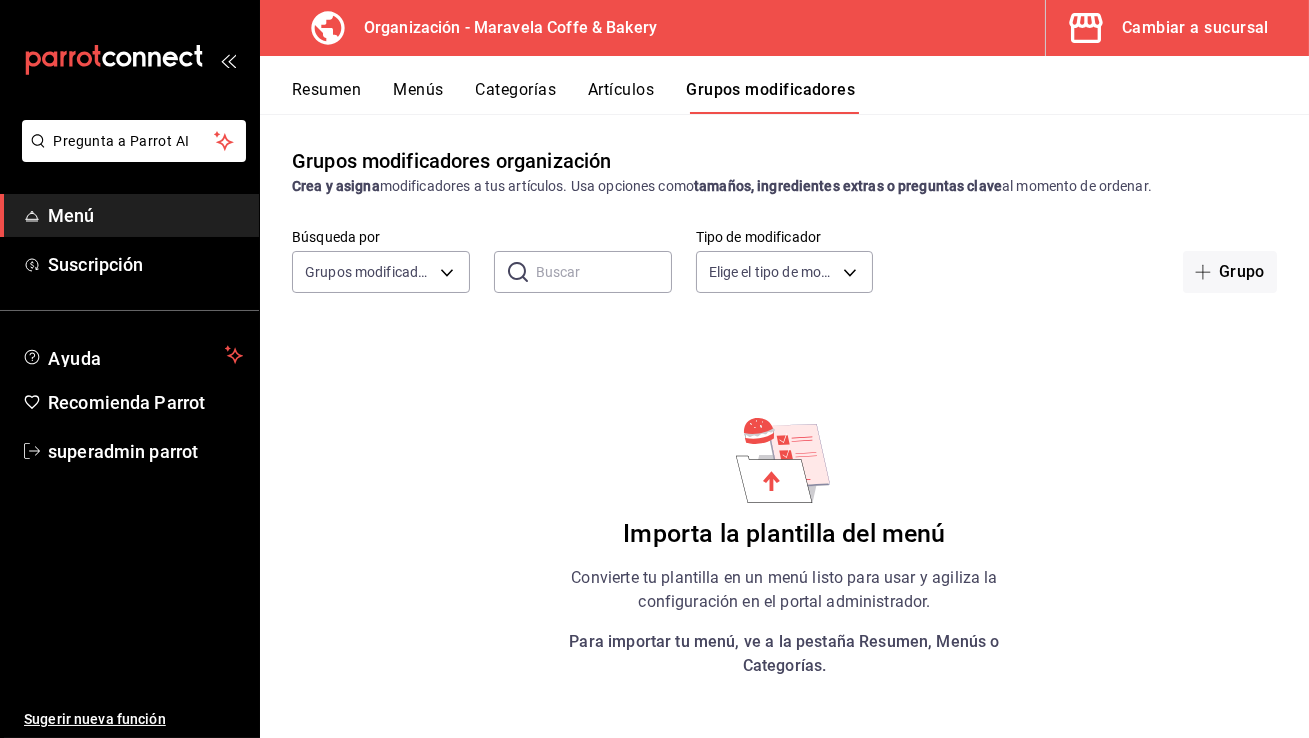 click on "Resumen" at bounding box center [326, 97] 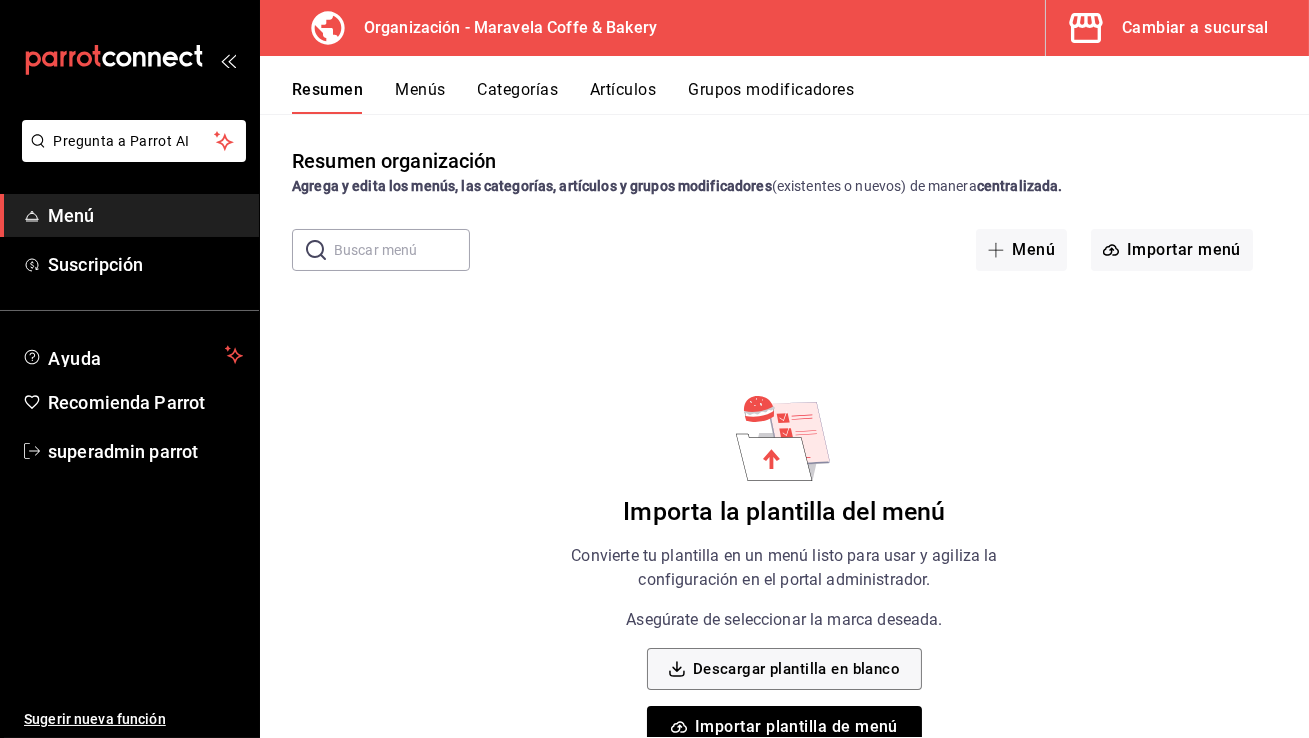 click on "Menús" at bounding box center (420, 97) 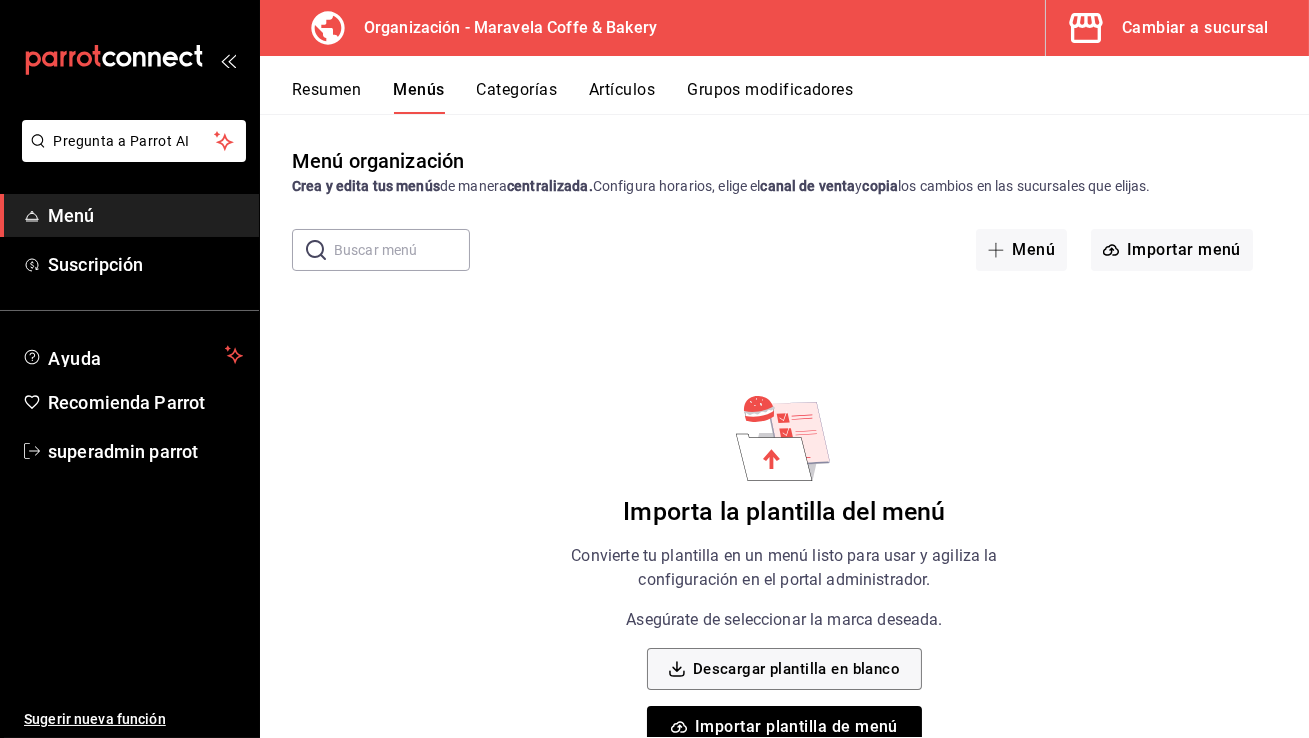 click on "Categorías" at bounding box center [517, 97] 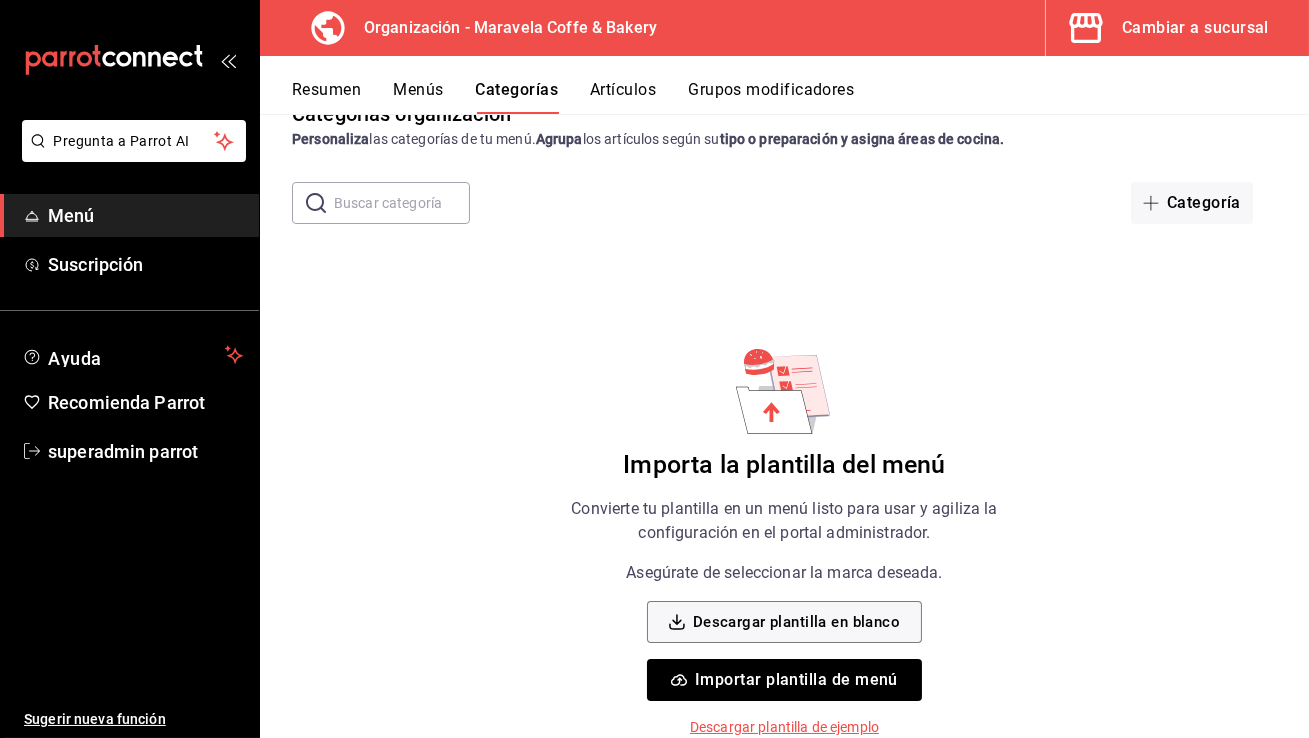 scroll, scrollTop: 0, scrollLeft: 0, axis: both 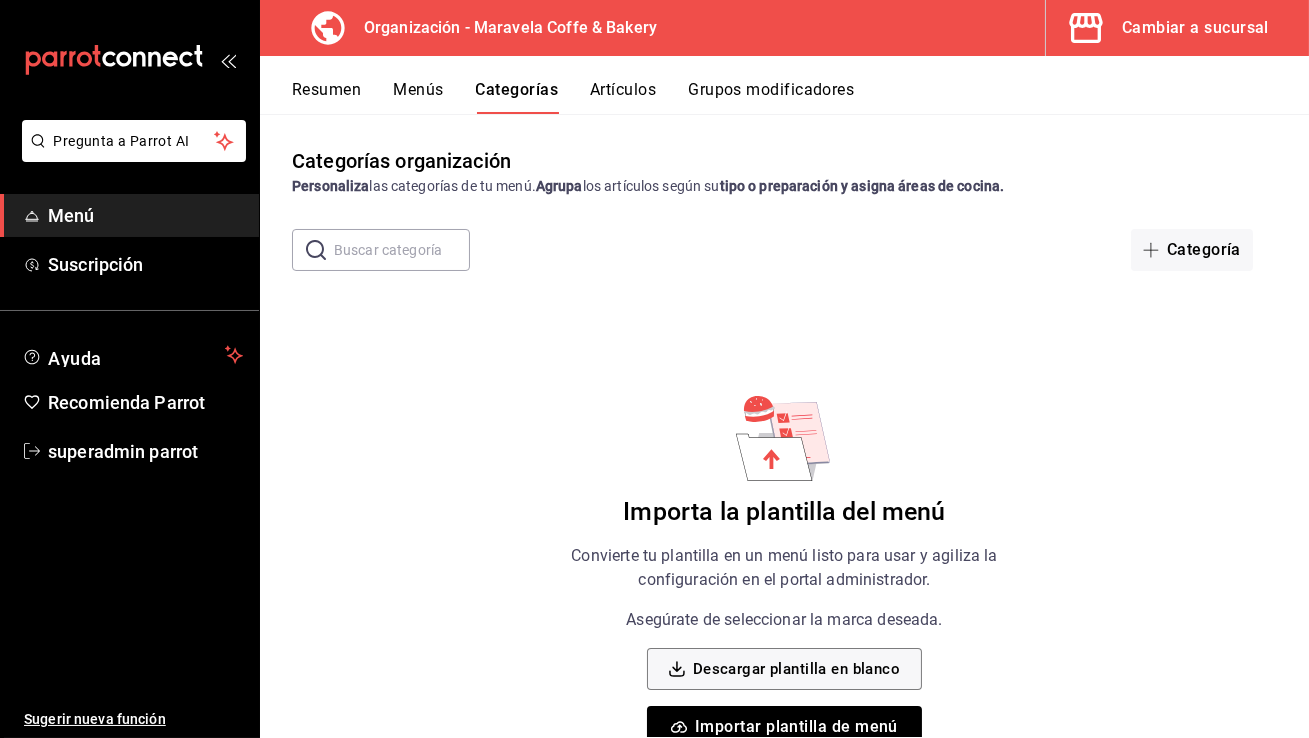 click on "Menús" at bounding box center [418, 97] 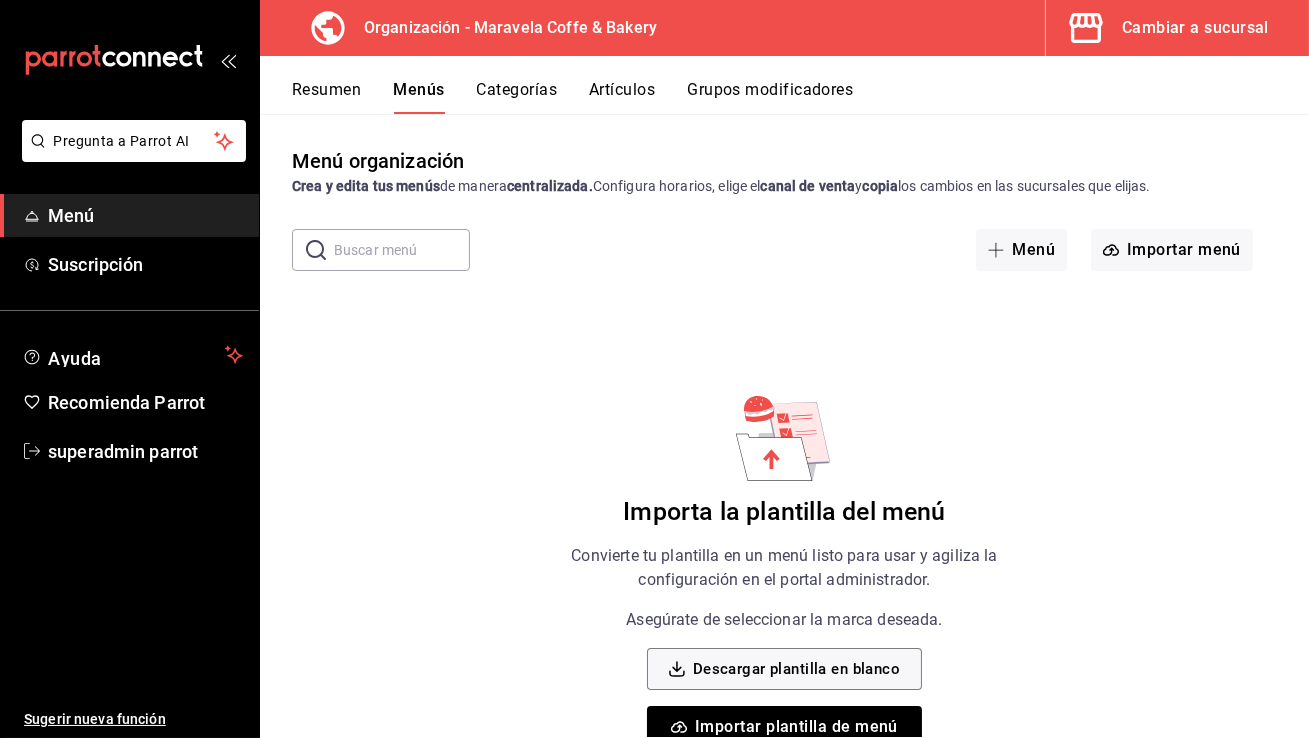 scroll, scrollTop: 47, scrollLeft: 0, axis: vertical 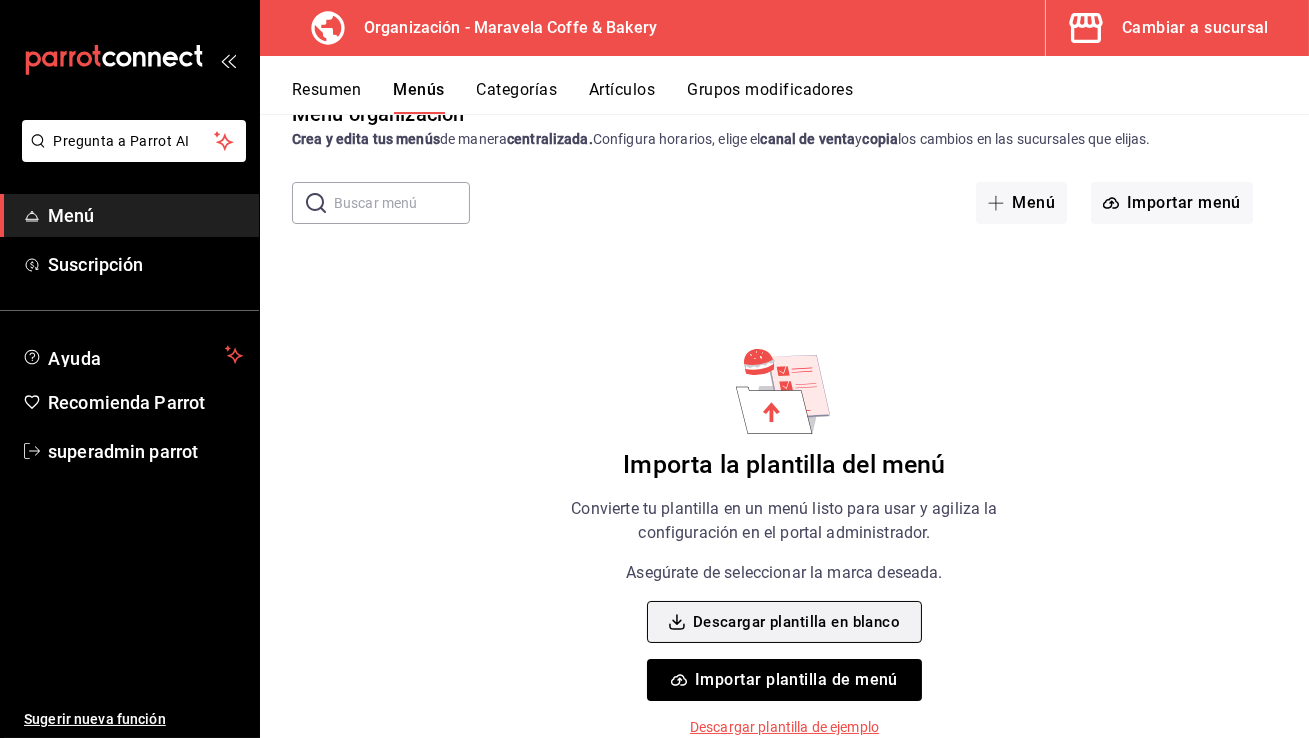 click on "Descargar plantilla en blanco" at bounding box center (784, 622) 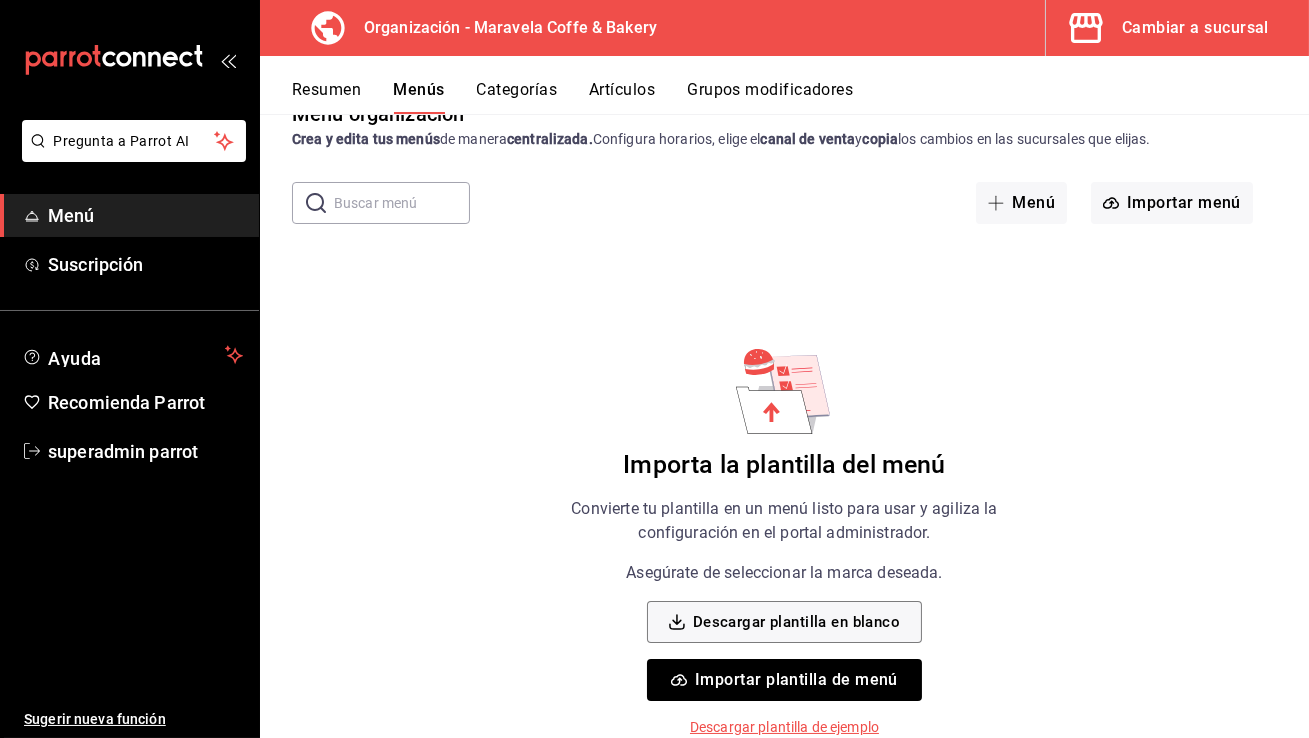 click on "Menú organización Crea y edita tus menús  de manera  centralizada.  Configura horarios, elige el  canal de venta  y  copia  los cambios en las sucursales que elijas. ​ ​ Menú Importar menú Importa la plantilla del menú Convierte tu plantilla en un menú listo para usar y agiliza la configuración en el portal administrador. Asegúrate de seleccionar la marca deseada. Descargar plantilla en blanco Importar plantilla de menú Descargar plantilla de ejemplo" at bounding box center (784, 394) 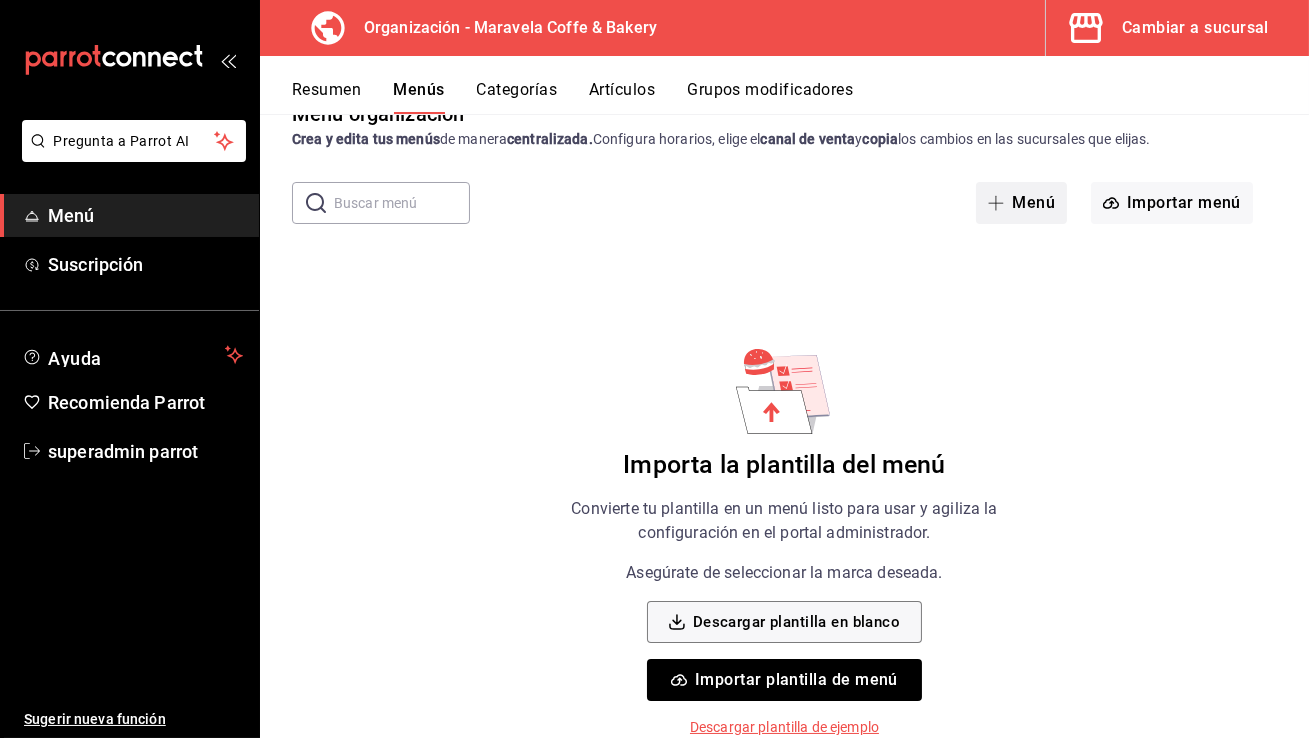 click on "Menú" at bounding box center [1021, 203] 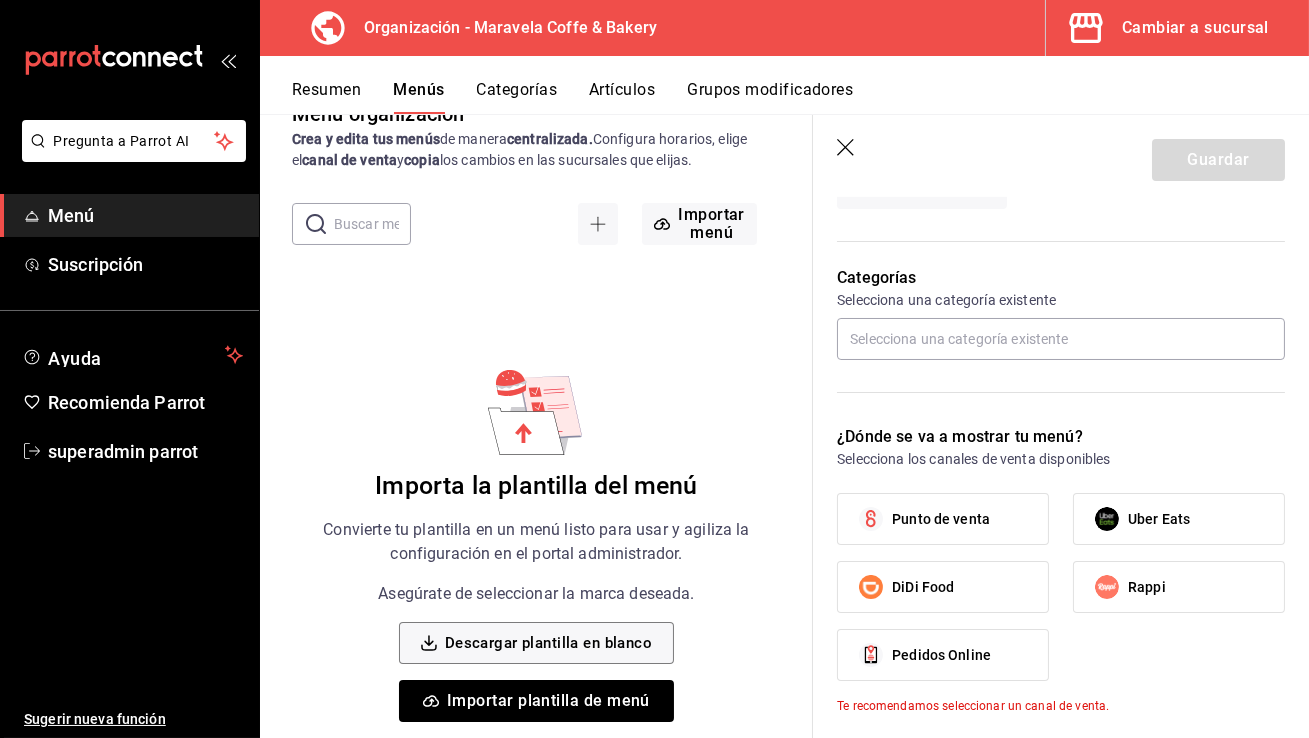 scroll, scrollTop: 918, scrollLeft: 0, axis: vertical 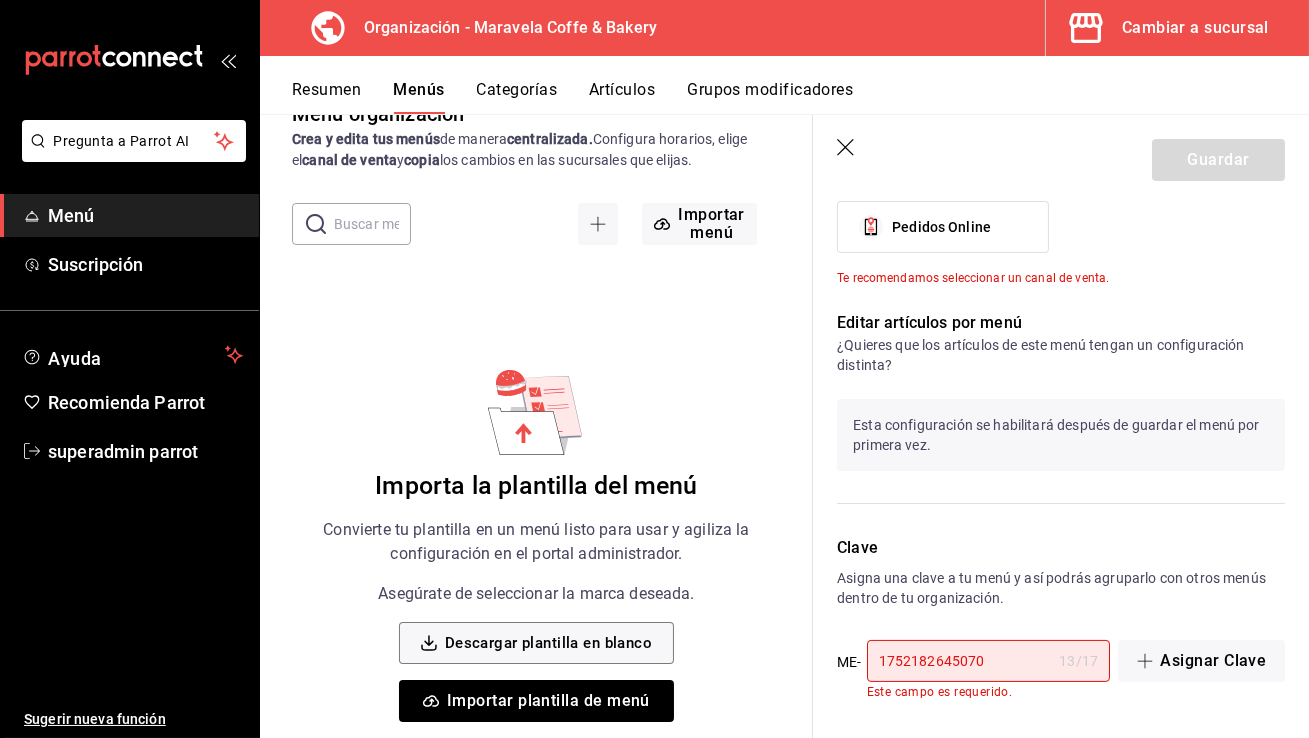 click 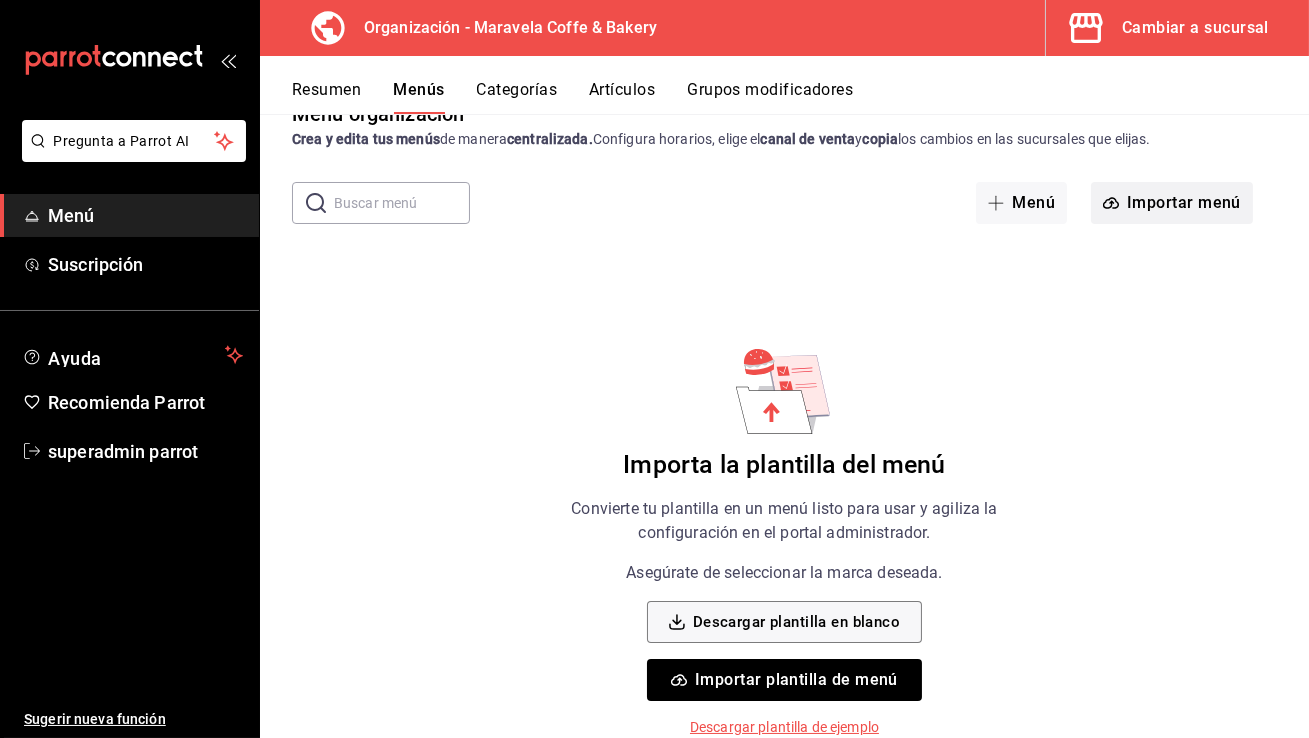 click on "Importar menú" at bounding box center (1172, 203) 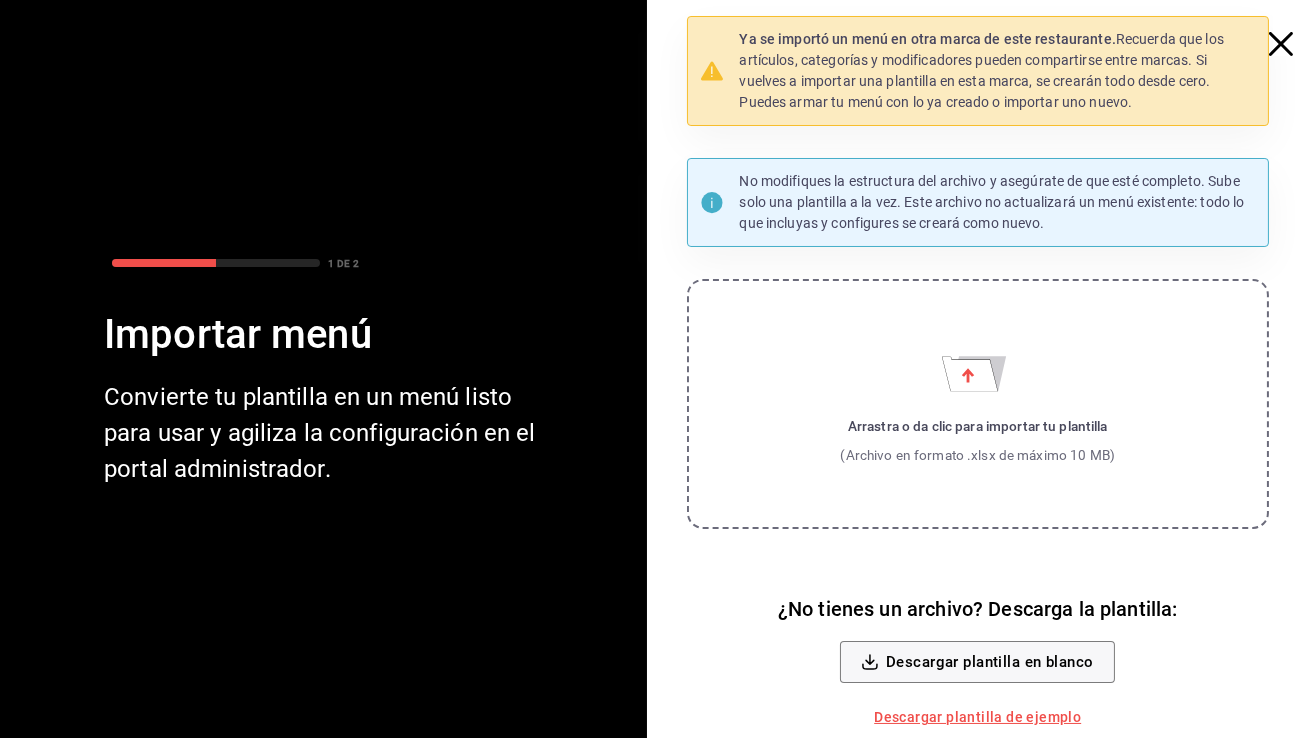 click on "Arrastra o da clic para importar tu plantilla" at bounding box center [977, 426] 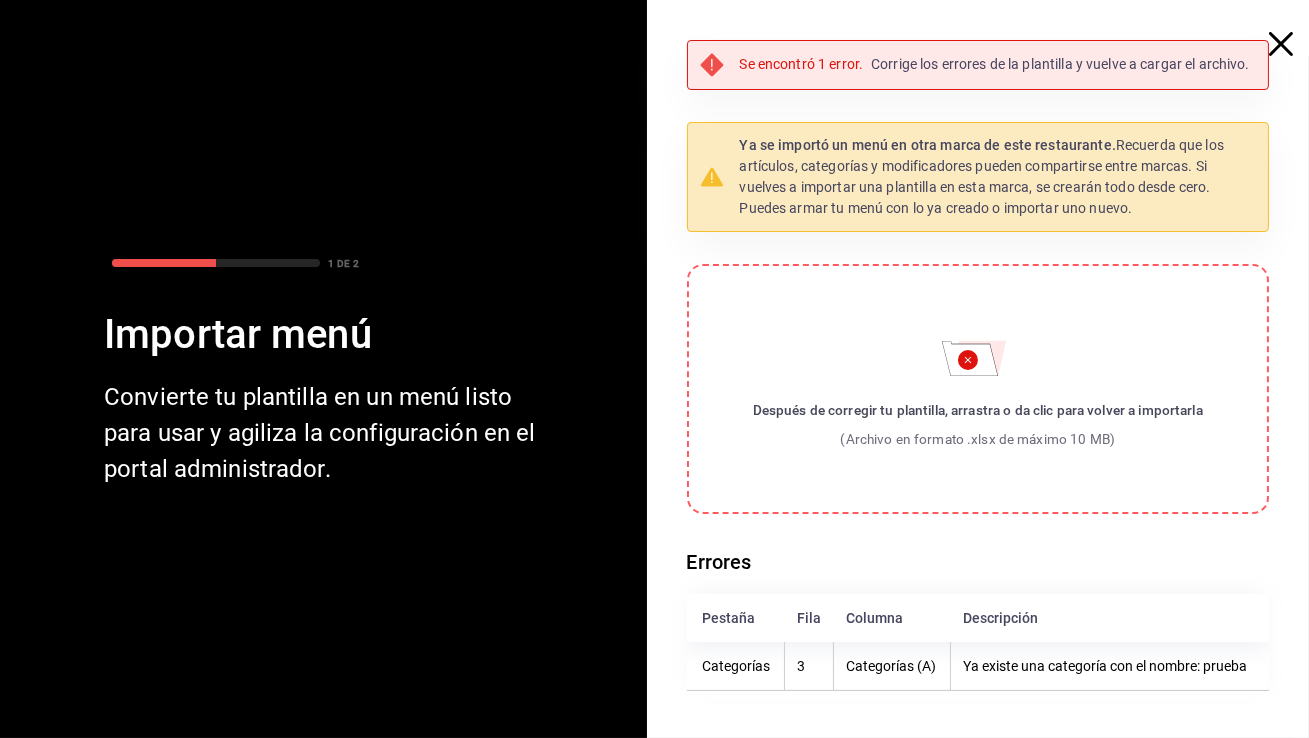 click on "Después de corregir tu plantilla, arrastra o da clic para volver a importarla (Archivo en formato .xlsx de máximo 10 MB)" at bounding box center [978, 389] 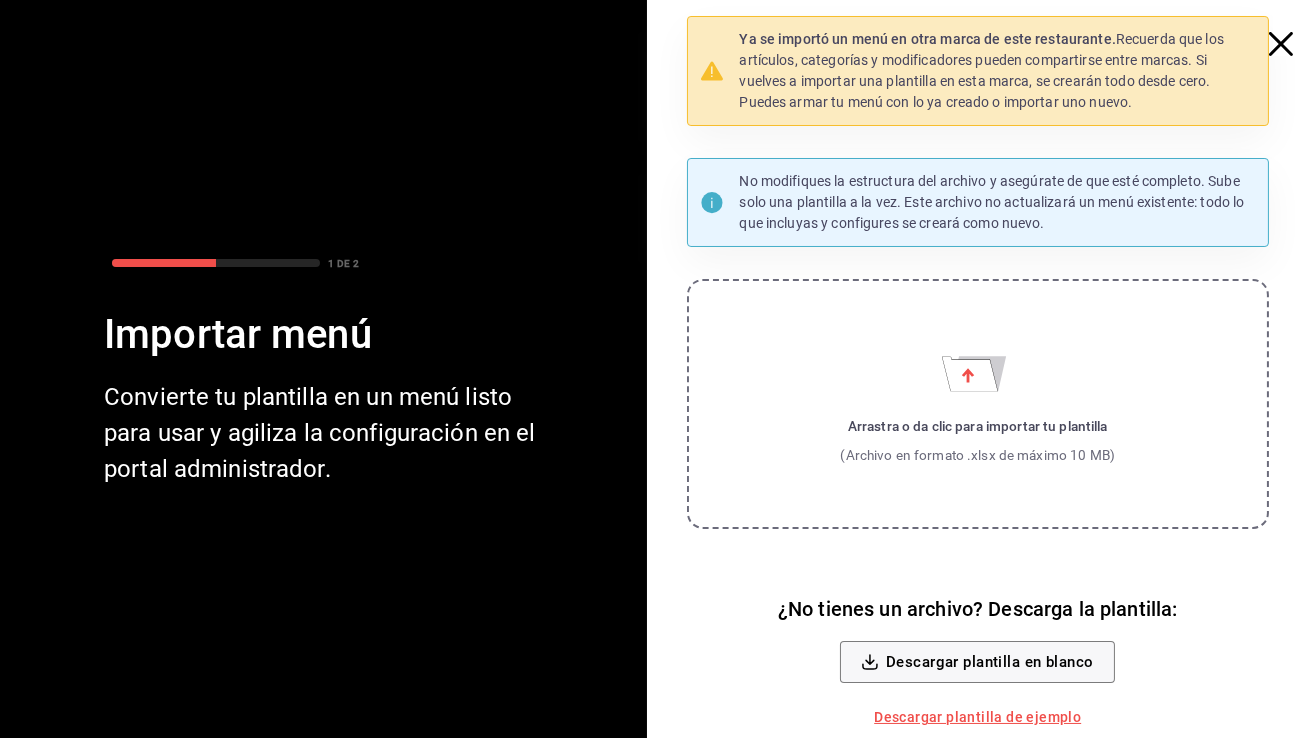 click 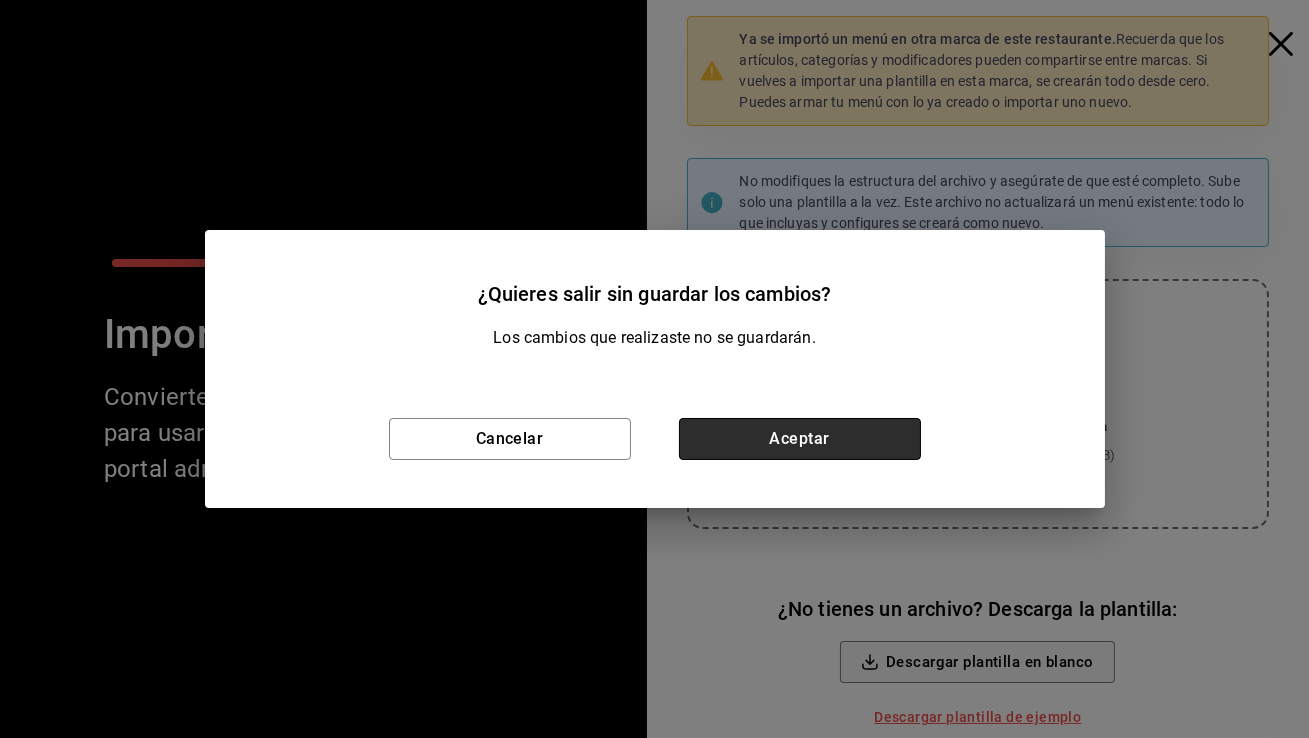 click on "Aceptar" at bounding box center (800, 439) 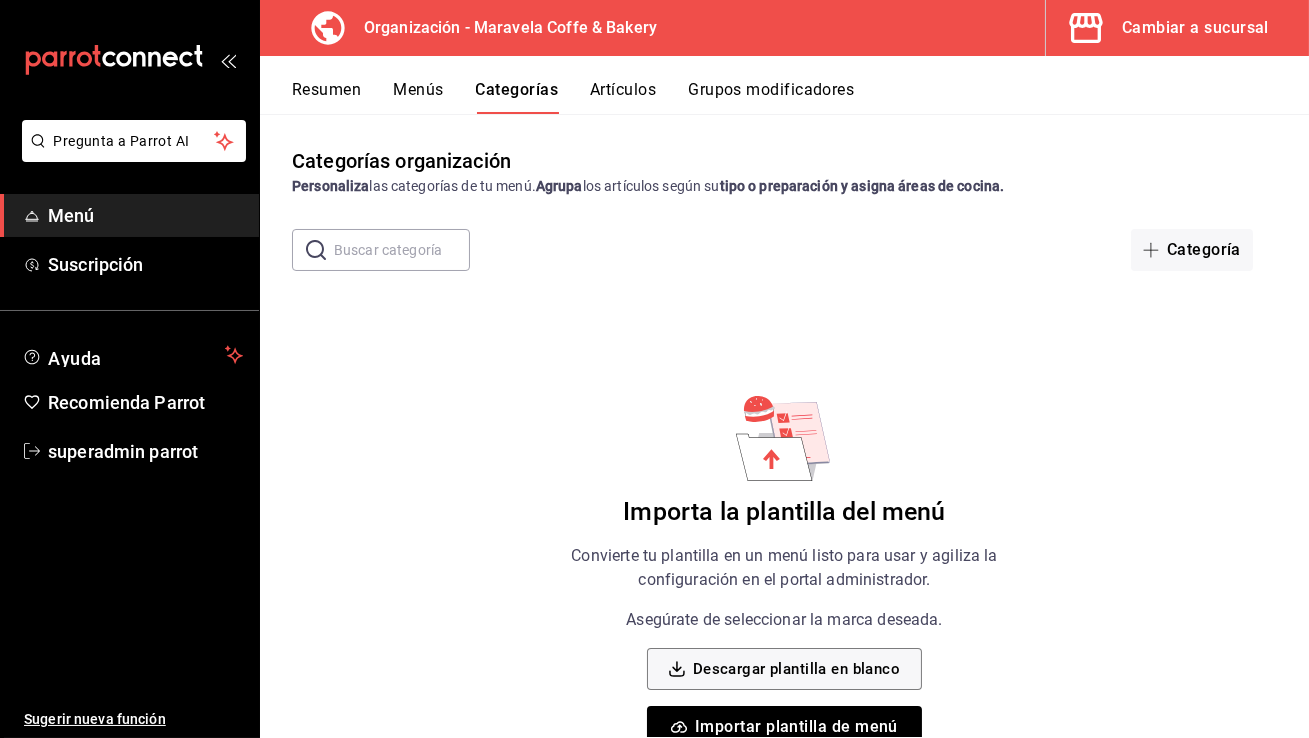 click on "Menús" at bounding box center [418, 97] 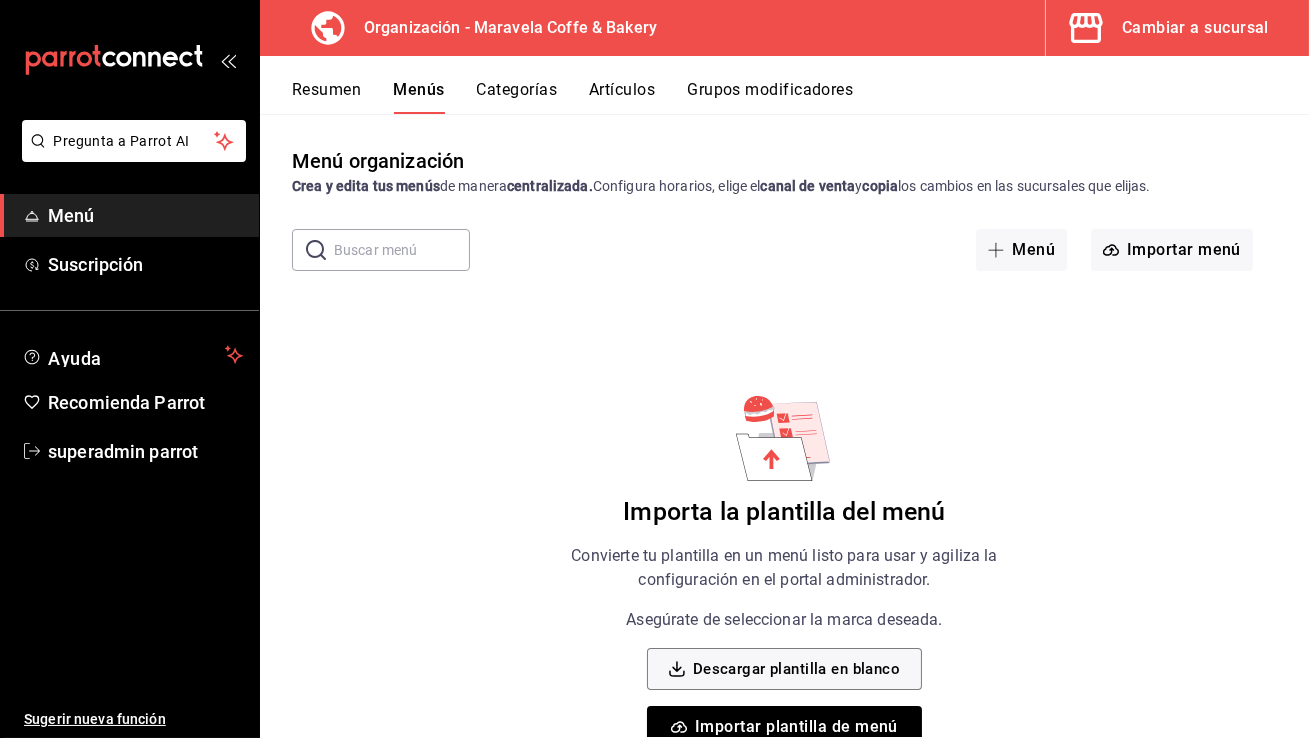 scroll, scrollTop: 47, scrollLeft: 0, axis: vertical 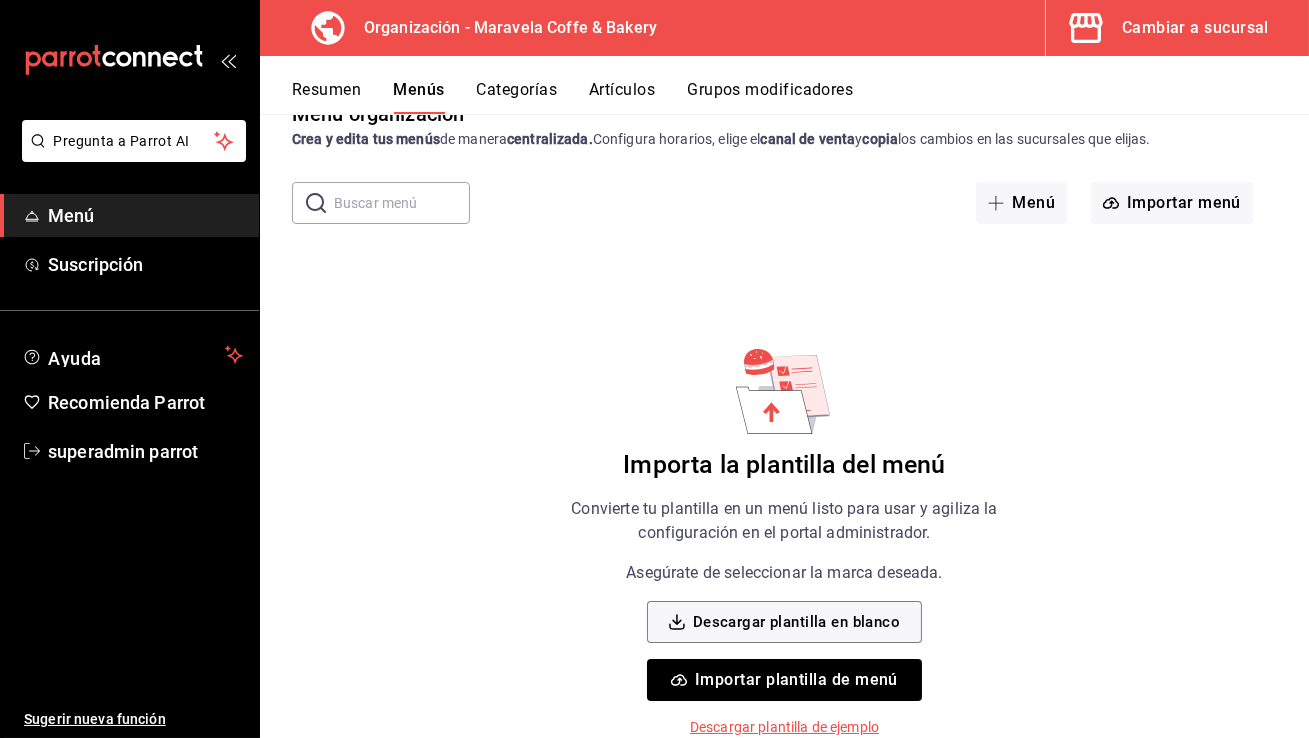 click at bounding box center [402, 203] 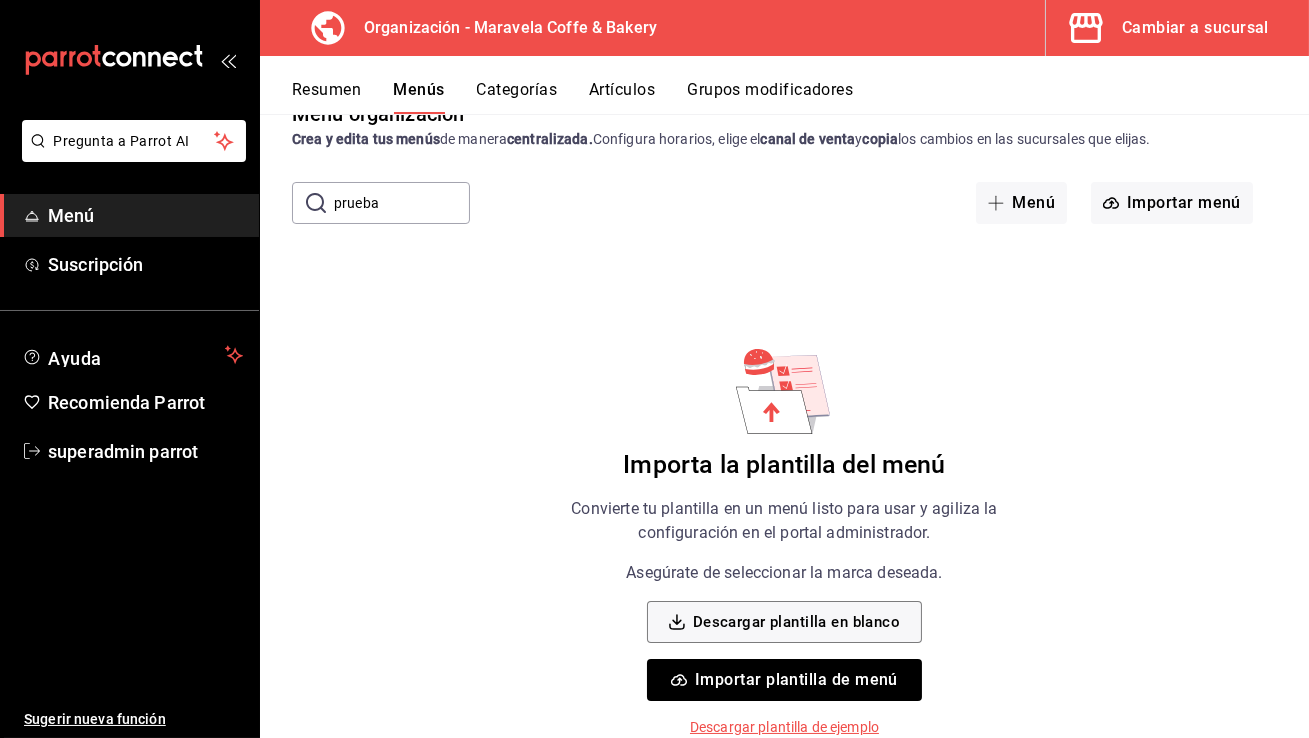 type on "prueba" 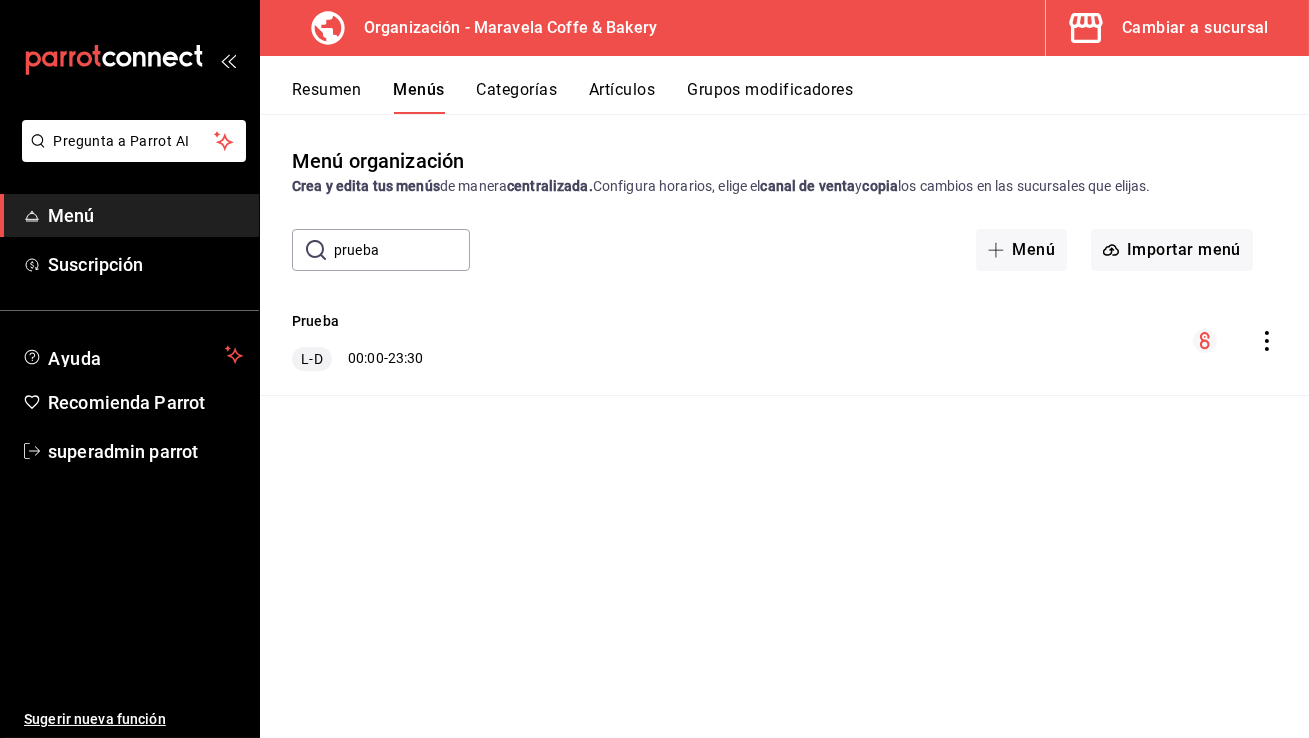 scroll, scrollTop: 0, scrollLeft: 0, axis: both 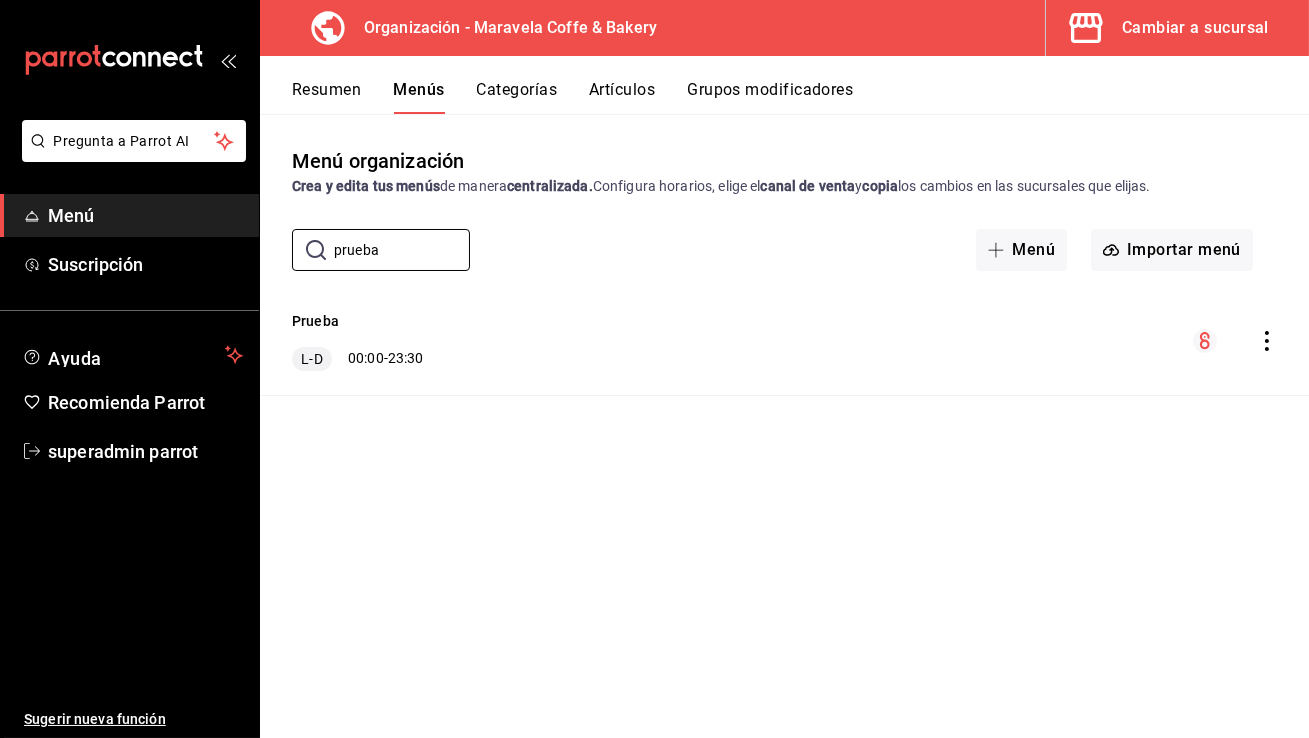 click 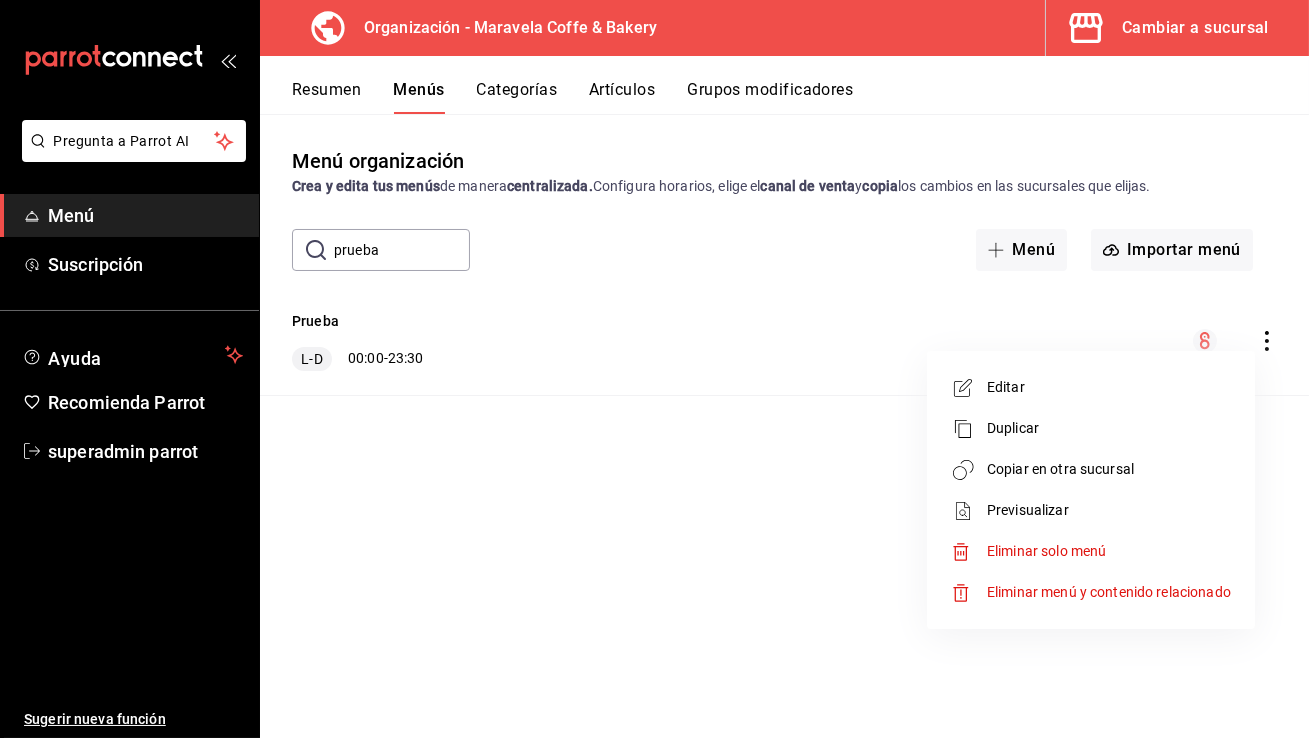 click on "Copiar en otra sucursal" at bounding box center (1109, 469) 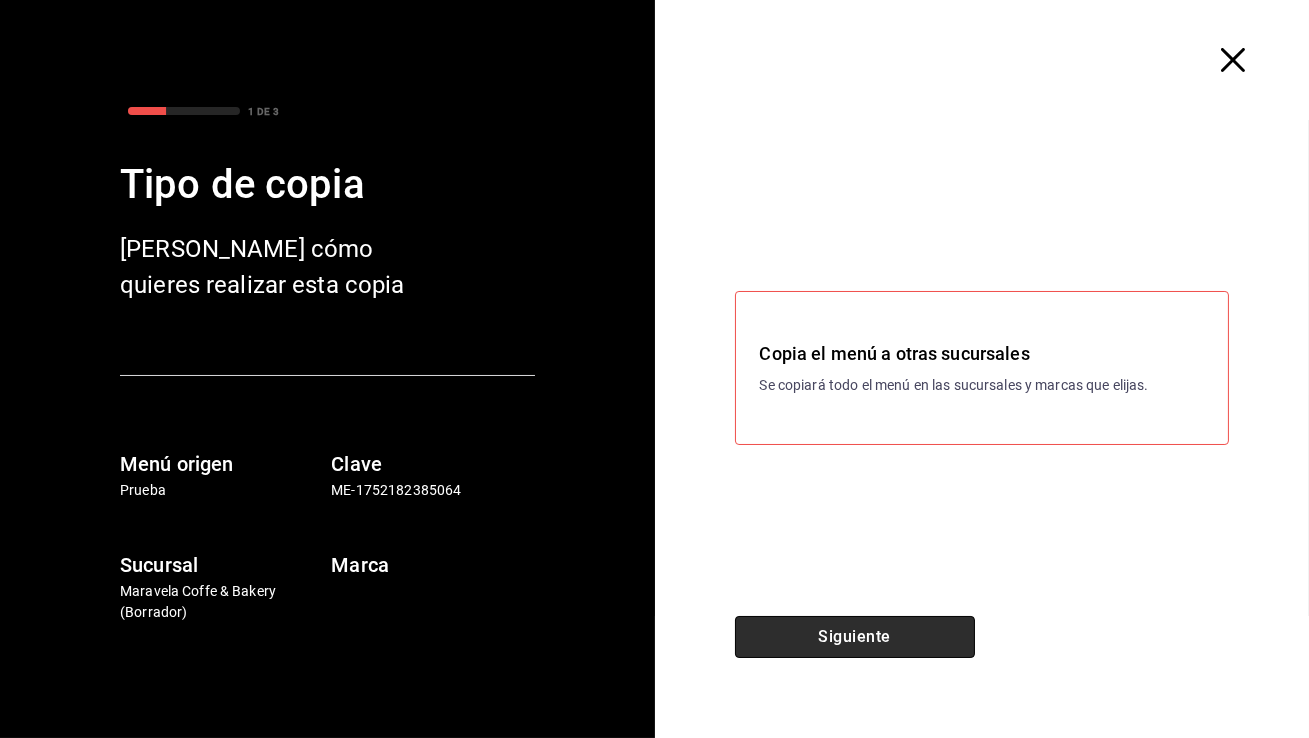 click on "Siguiente" at bounding box center [855, 637] 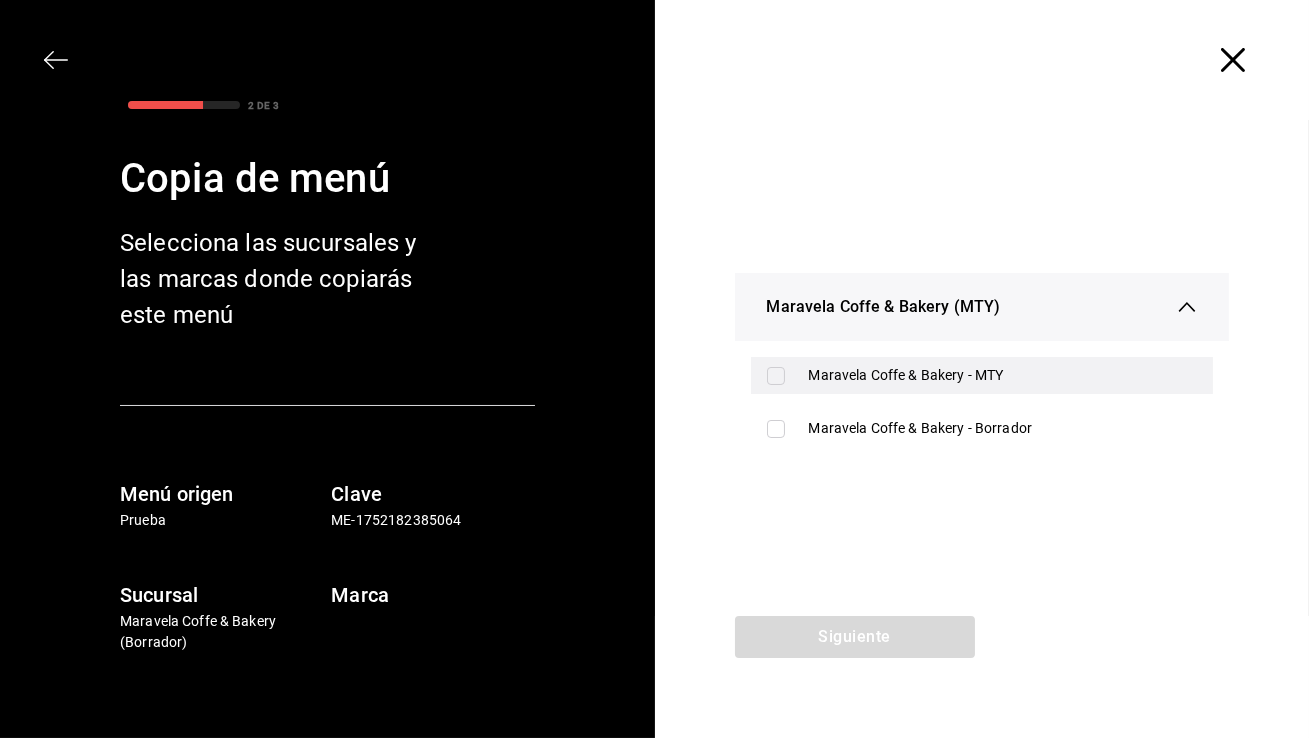 click on "Maravela Coffe & Bakery - MTY" at bounding box center [1003, 375] 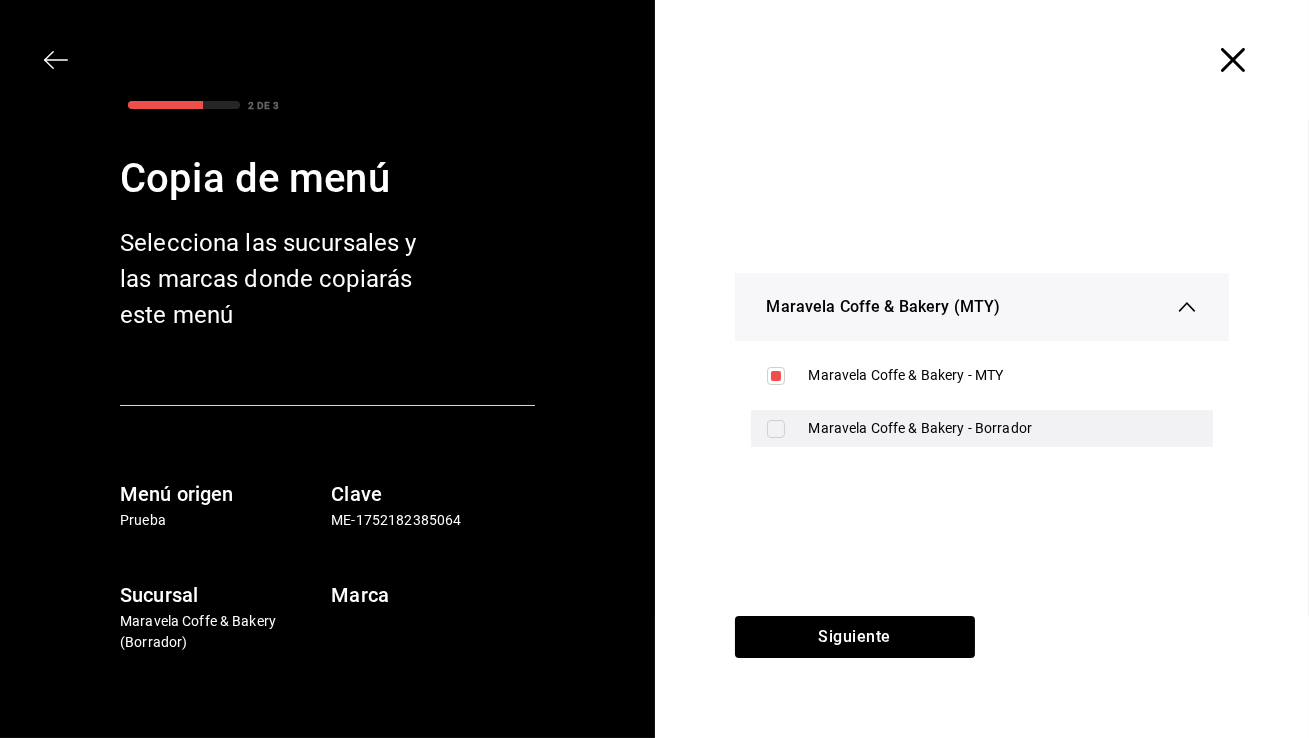 click on "Maravela Coffe & Bakery - Borrador" at bounding box center (1003, 428) 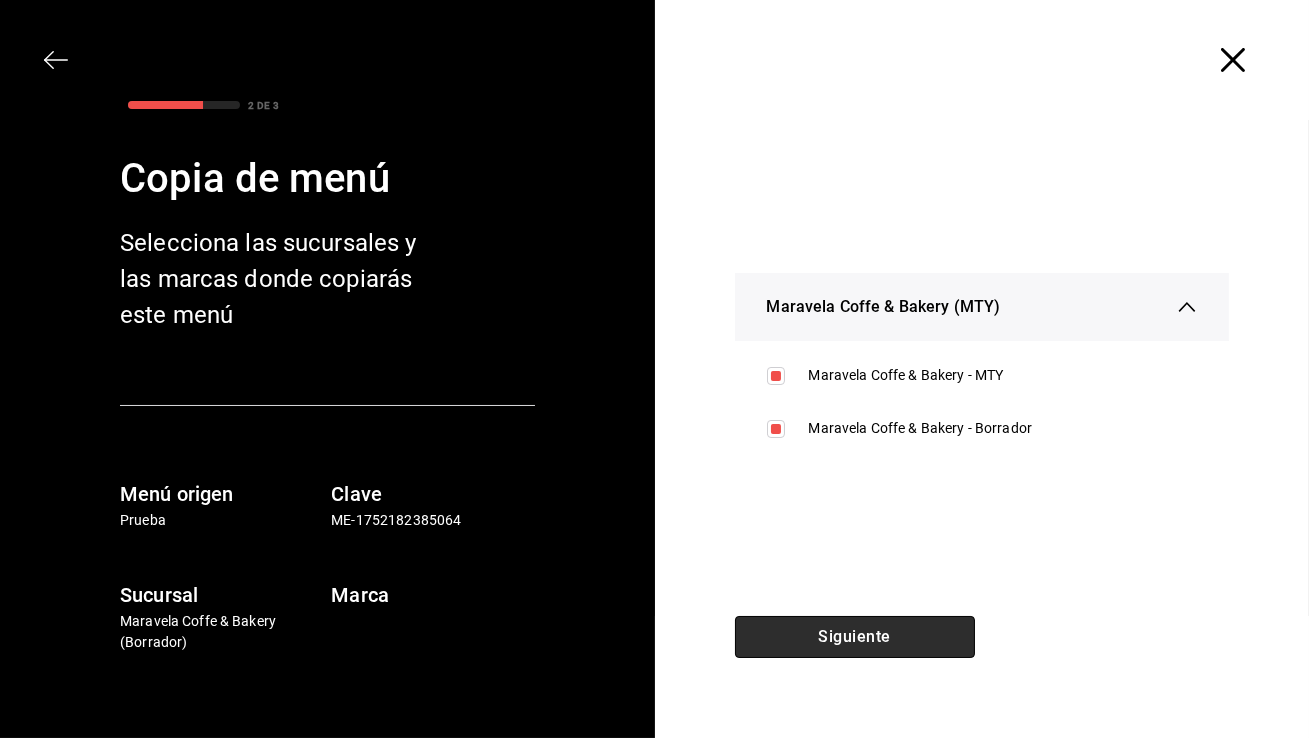 click on "Siguiente" at bounding box center [855, 637] 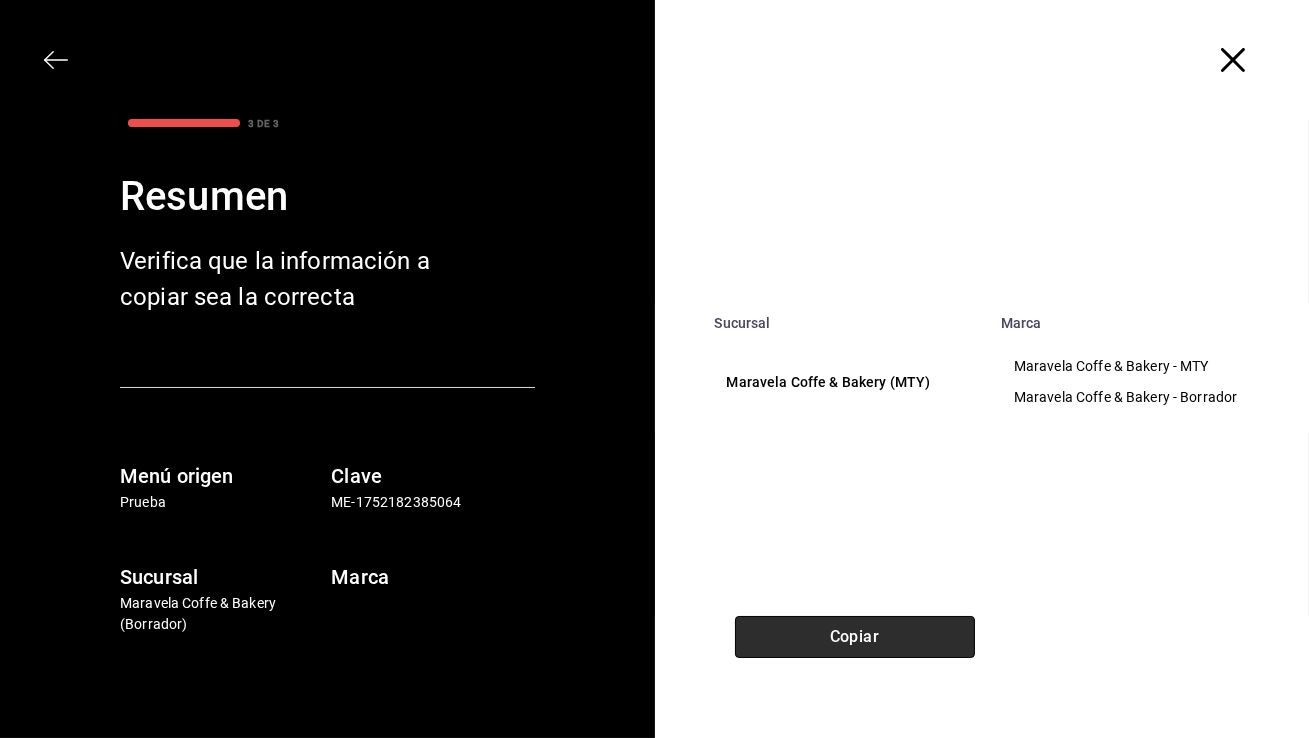click on "Copiar" at bounding box center [855, 637] 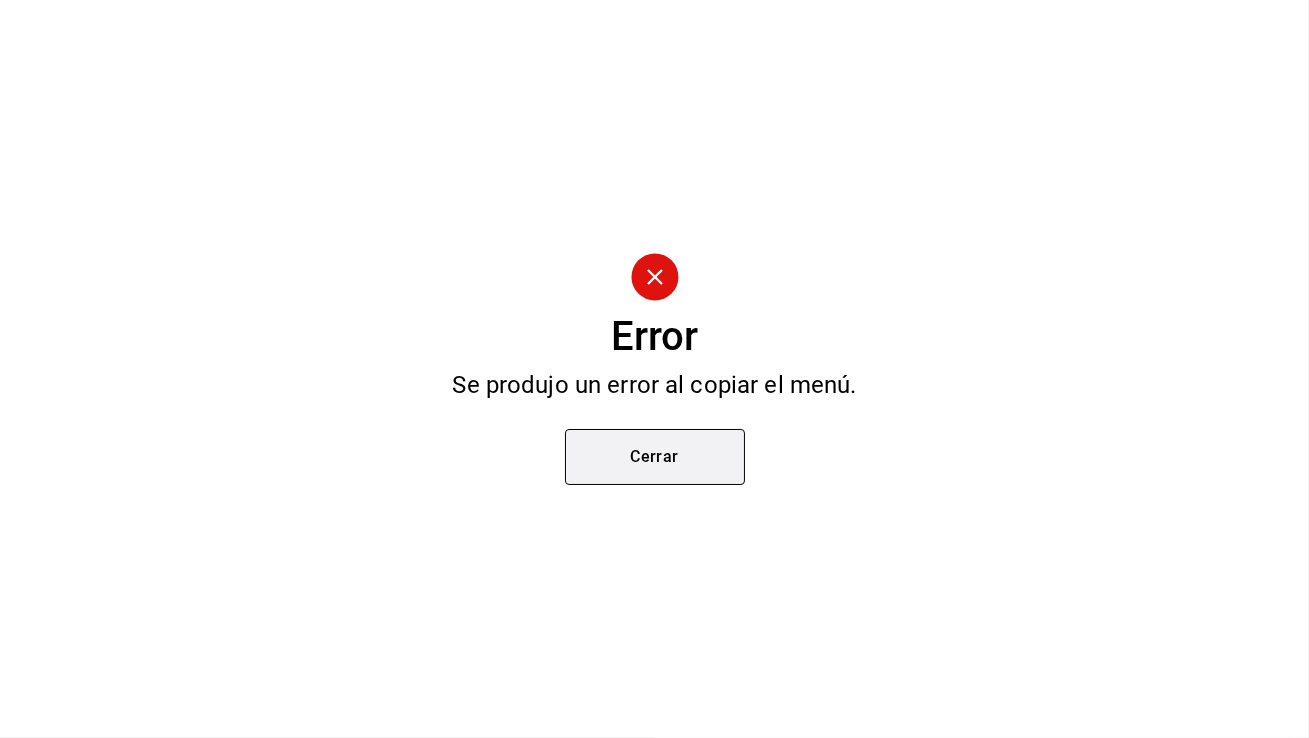 click on "Cerrar" at bounding box center [655, 457] 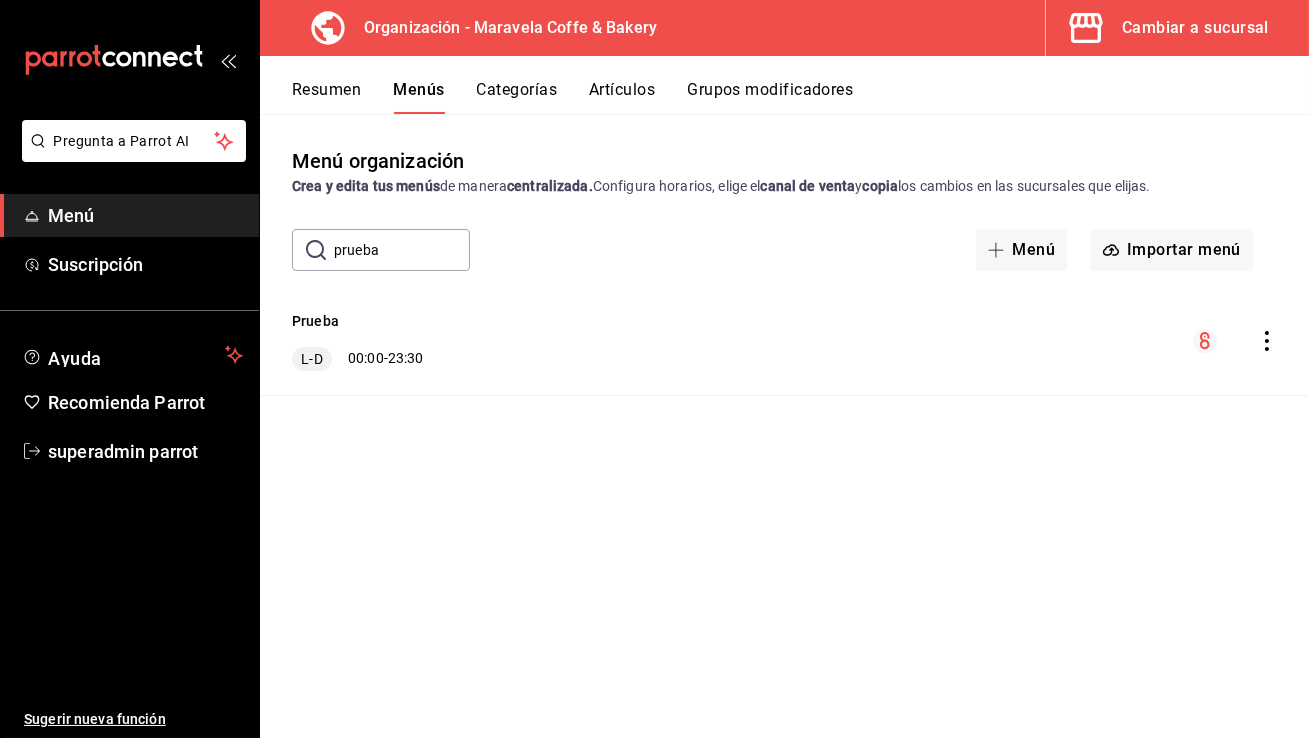 click 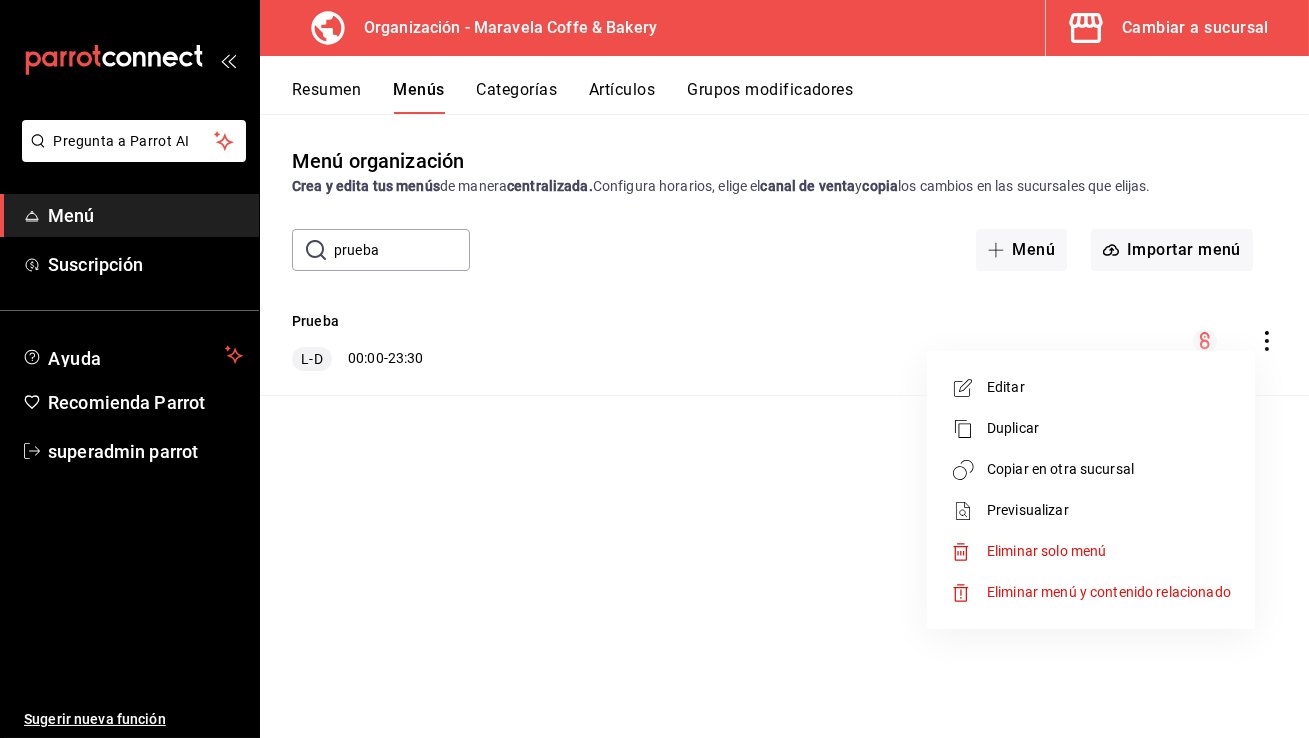 click on "Copiar en otra sucursal" at bounding box center [1109, 469] 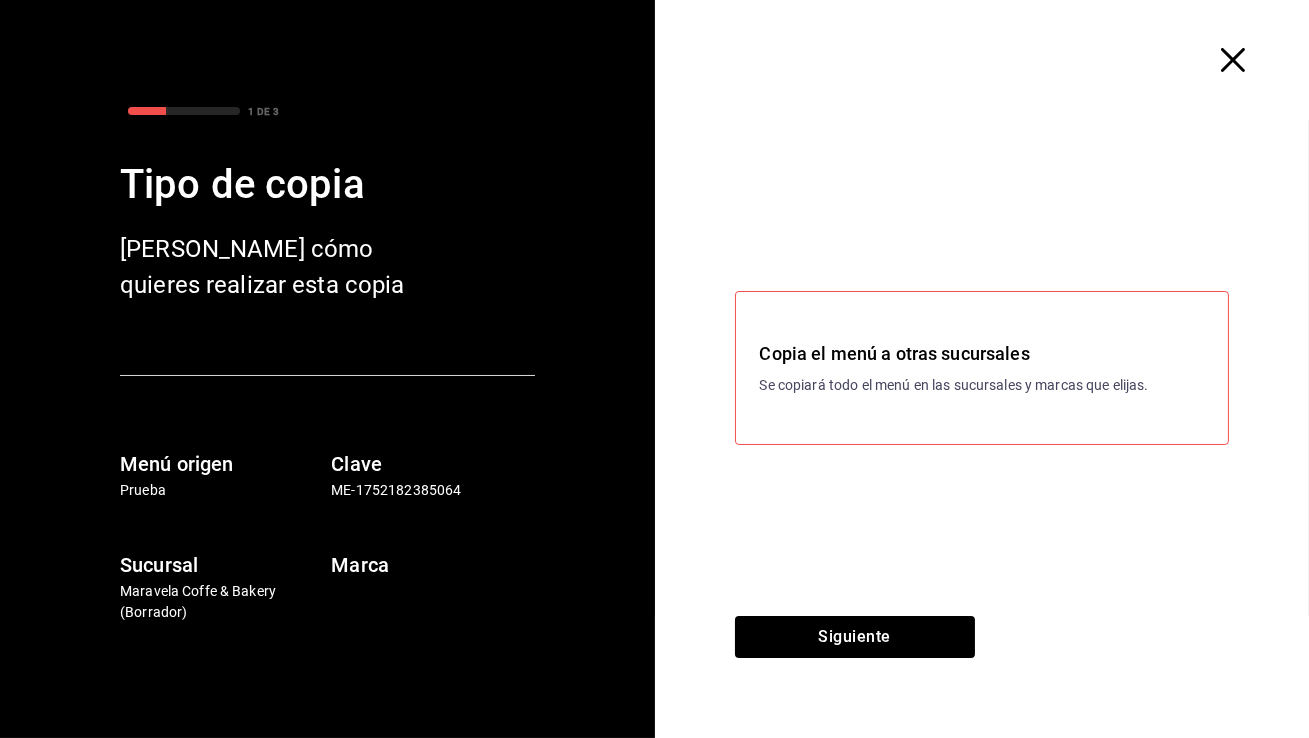 click on "Copia el menú a otras sucursales Se copiará todo el menú en las sucursales y marcas que elijas." at bounding box center (982, 368) 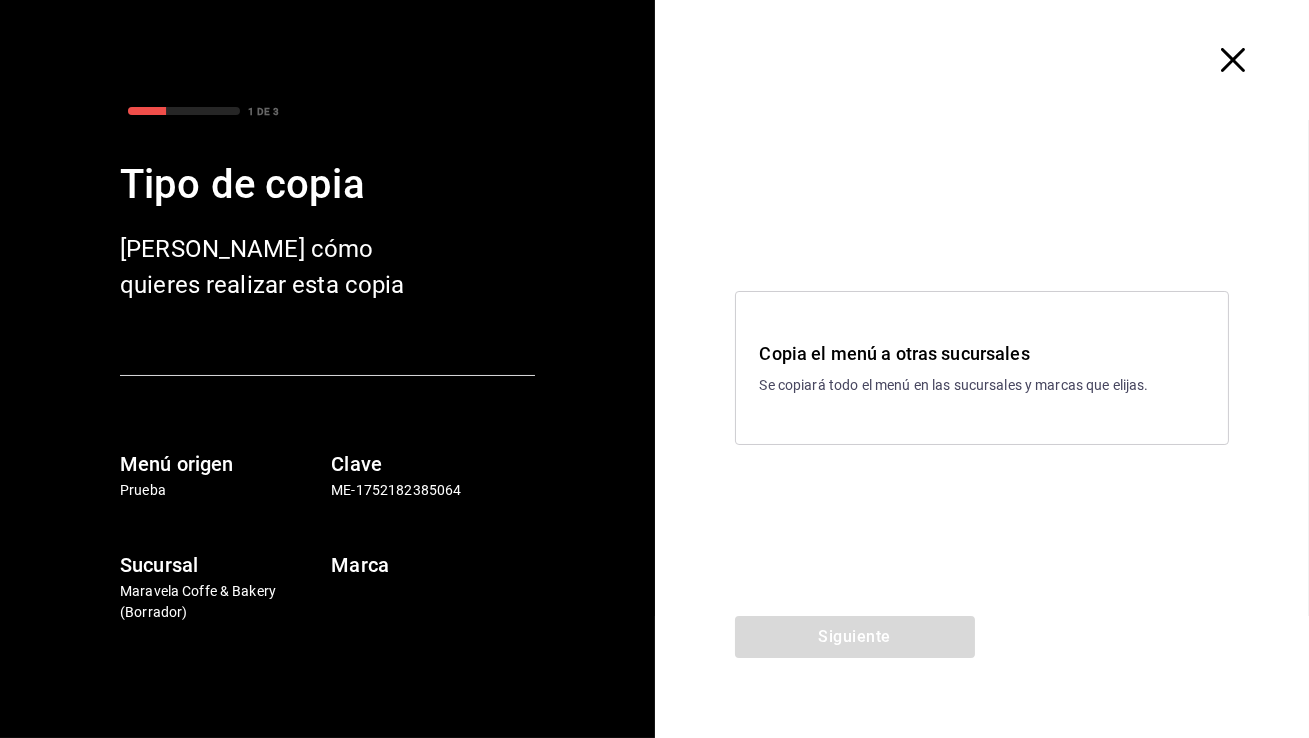 click on "Copia el menú a otras sucursales Se copiará todo el menú en las sucursales y marcas que elijas." at bounding box center (982, 368) 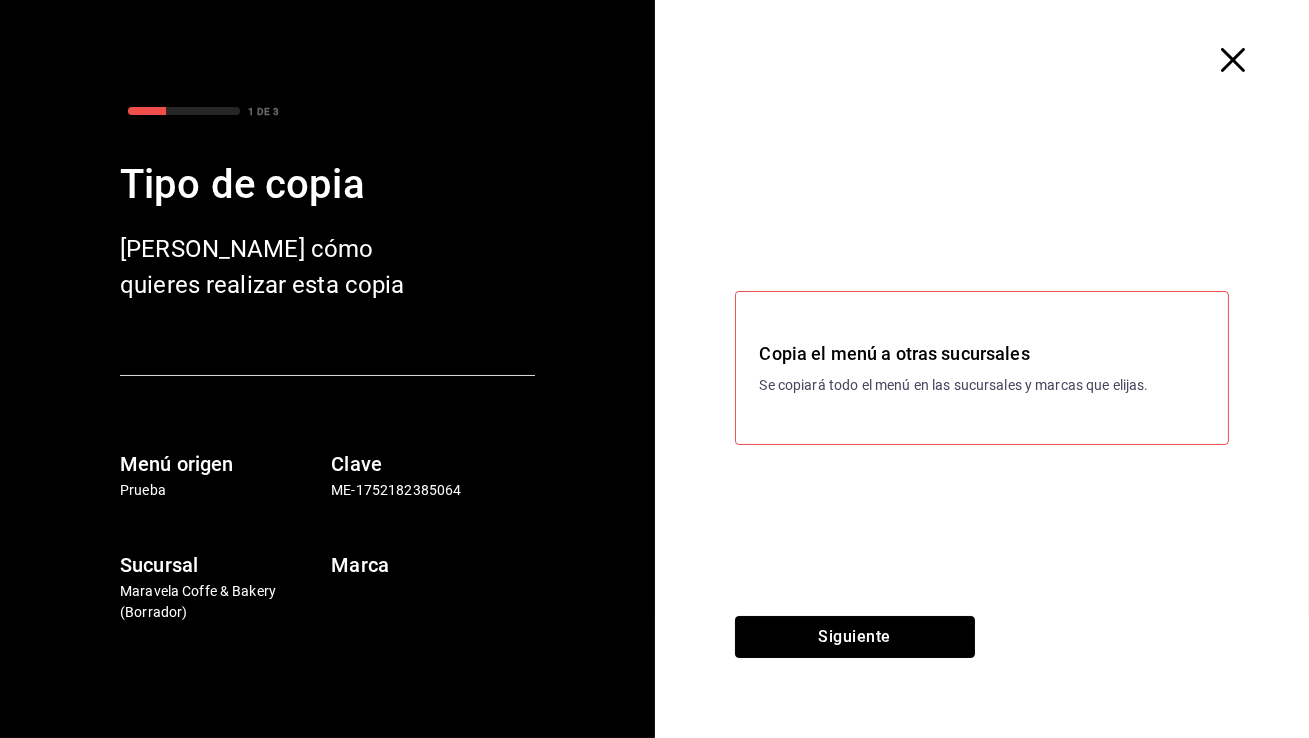 click on "Siguiente" at bounding box center (855, 637) 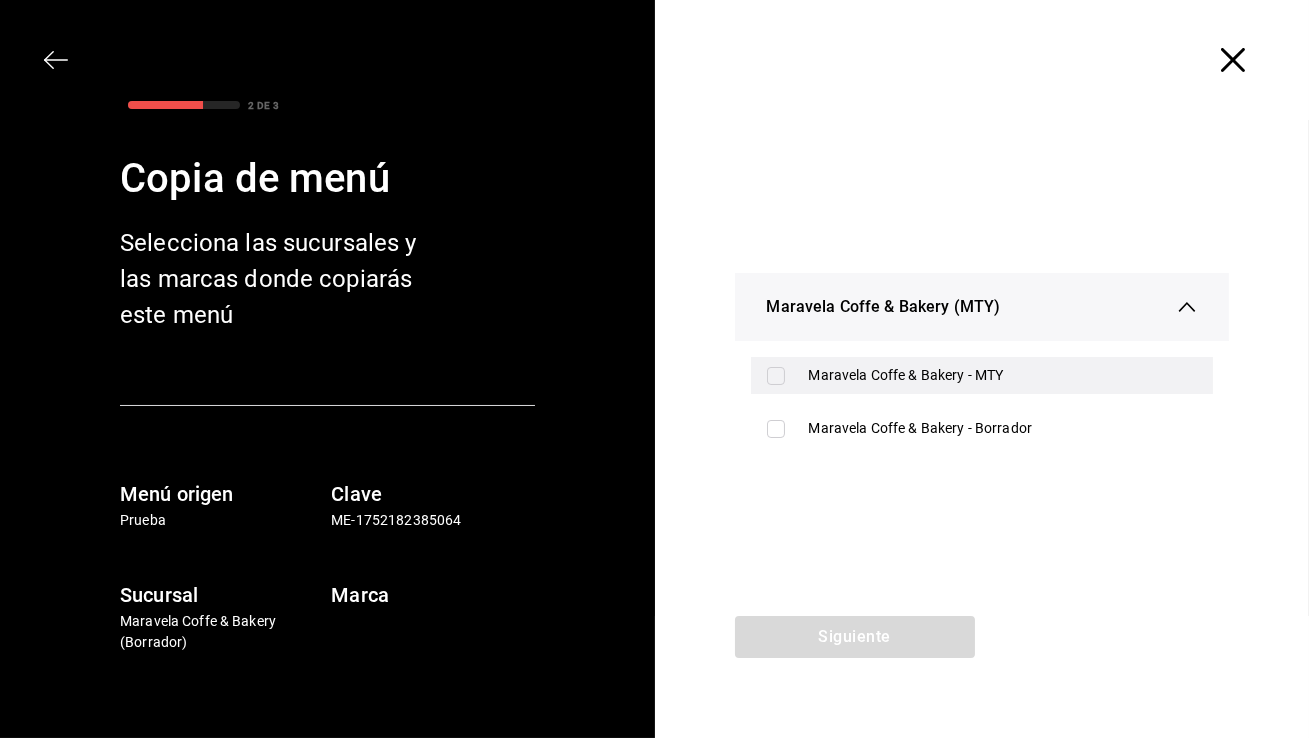 click on "Maravela Coffe & Bakery - MTY" at bounding box center [982, 375] 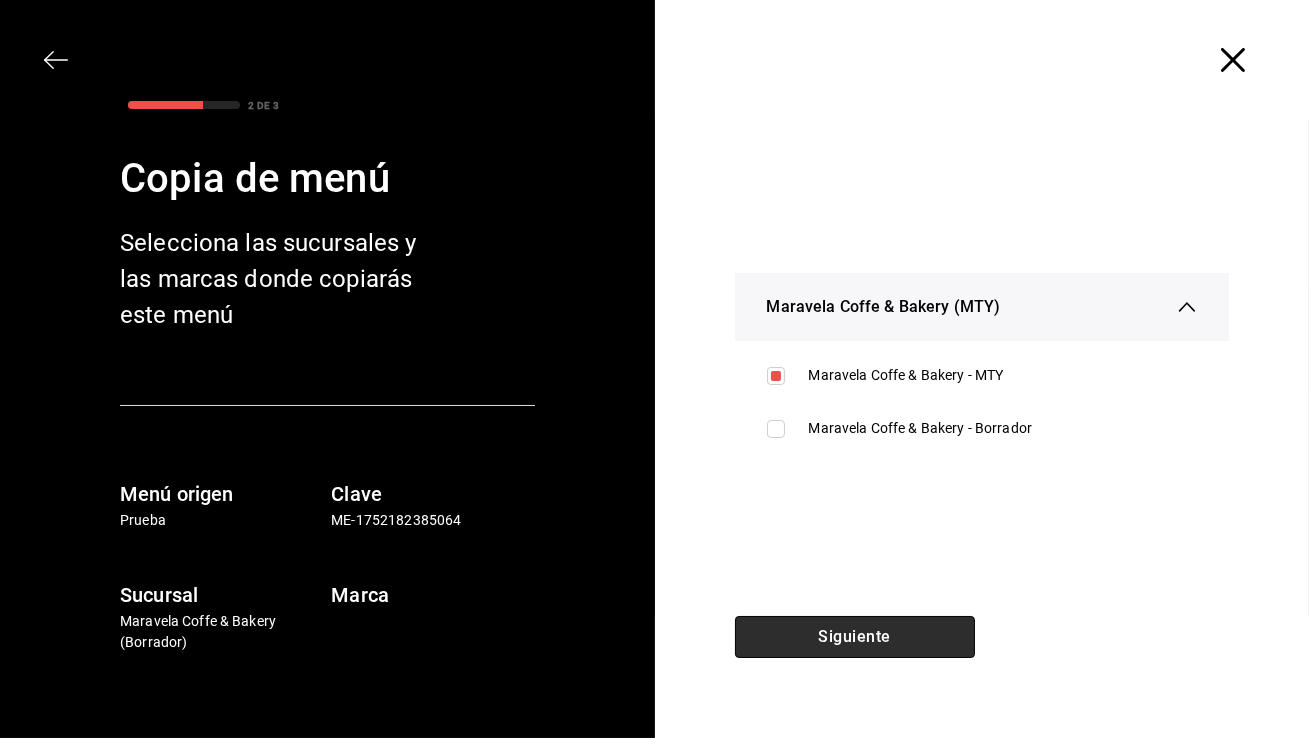 click on "Siguiente" at bounding box center [855, 637] 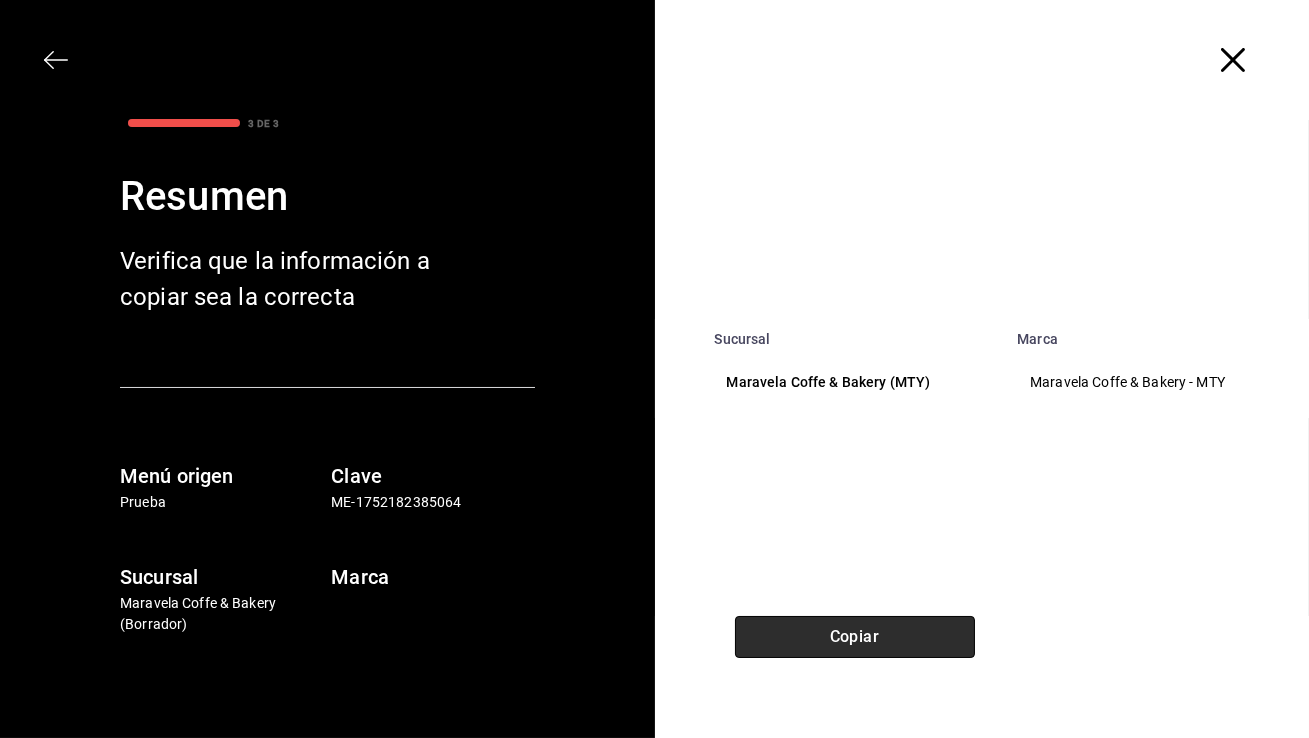 click on "Copiar" at bounding box center [855, 637] 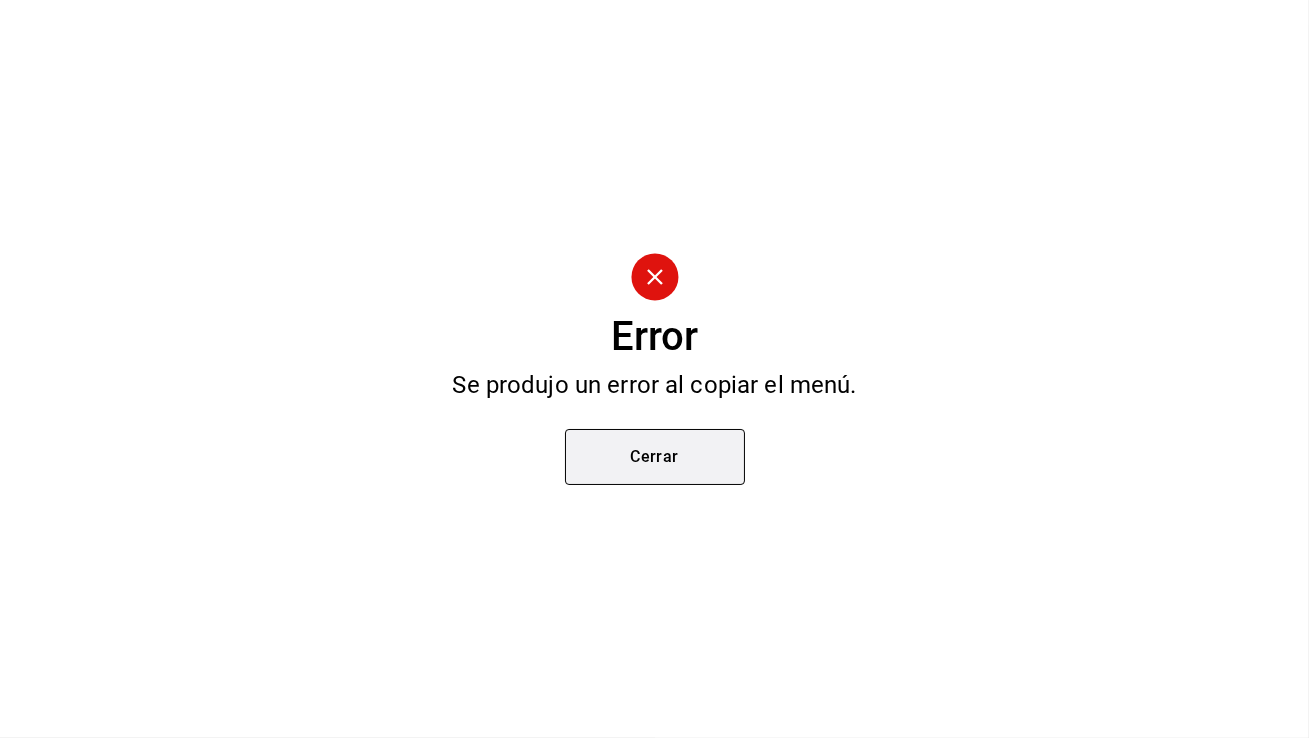 click on "Cerrar" at bounding box center [655, 457] 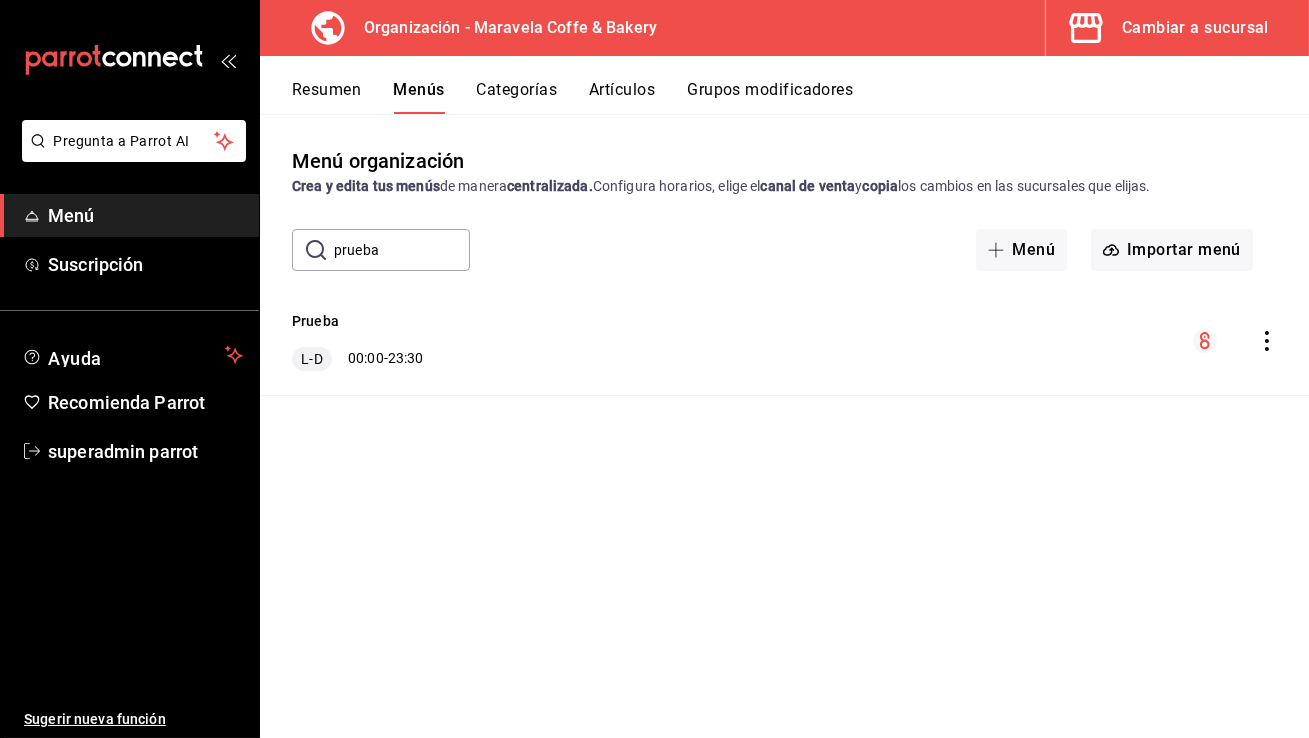 click 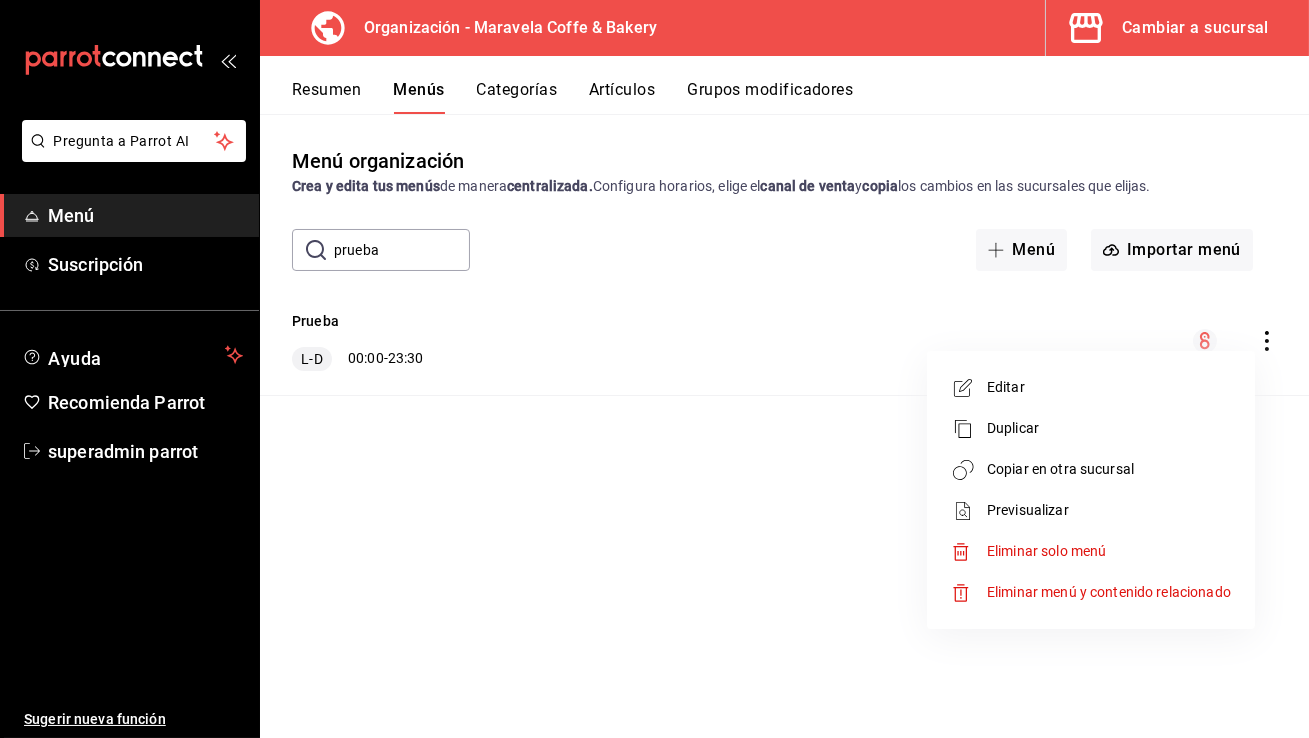 click on "Copiar en otra sucursal" at bounding box center (1109, 469) 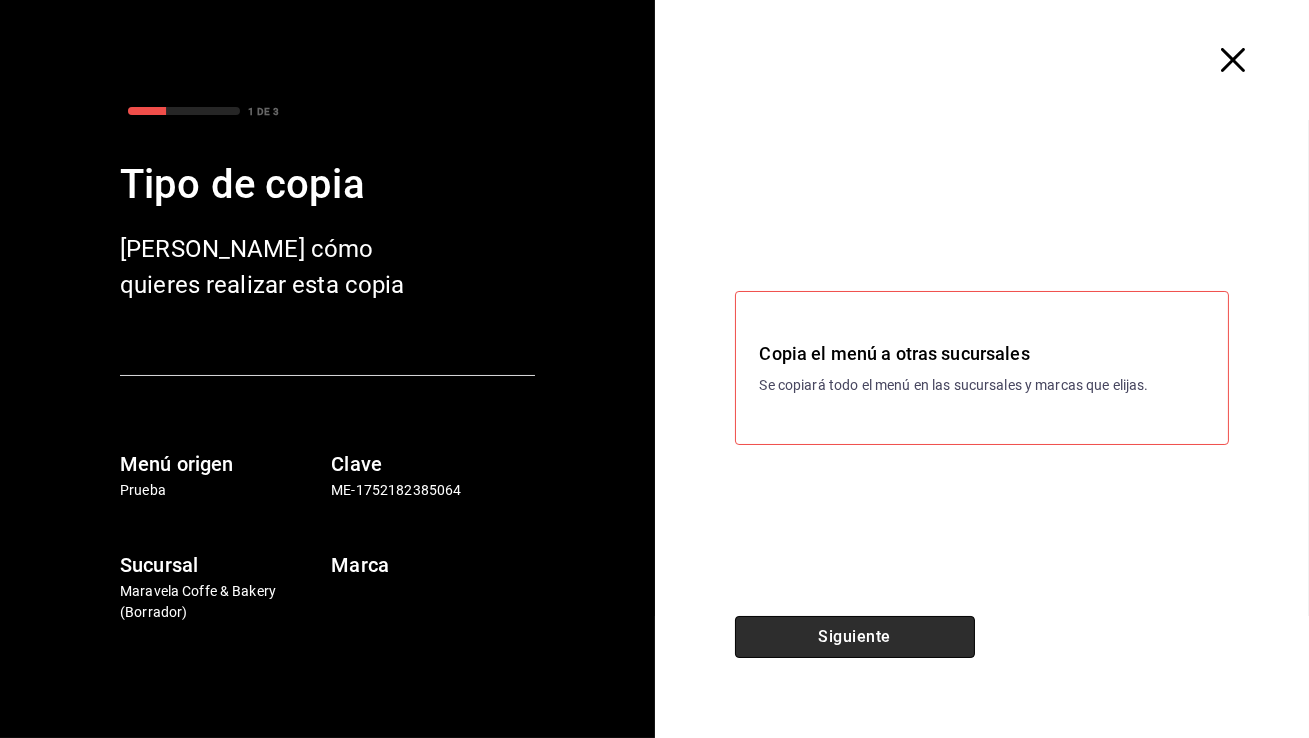click on "Siguiente" at bounding box center (855, 637) 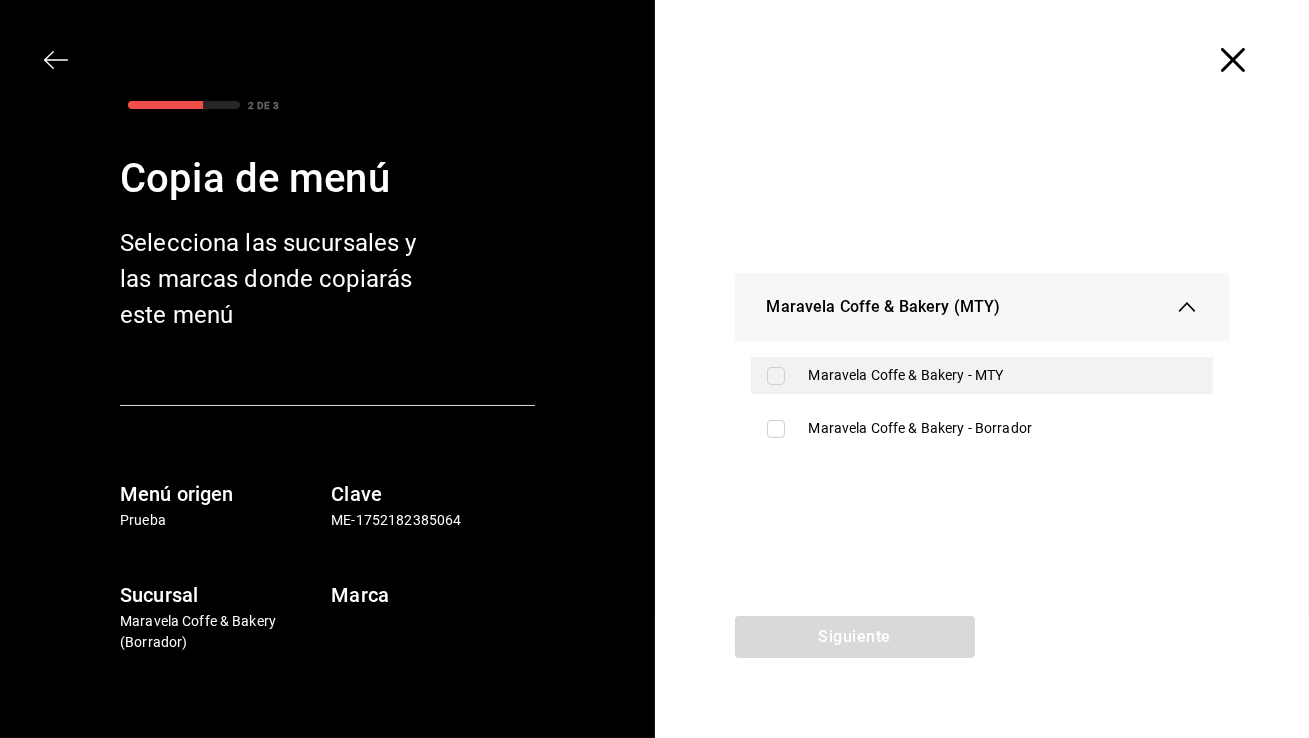 click on "Maravela Coffe & Bakery - MTY" at bounding box center (982, 375) 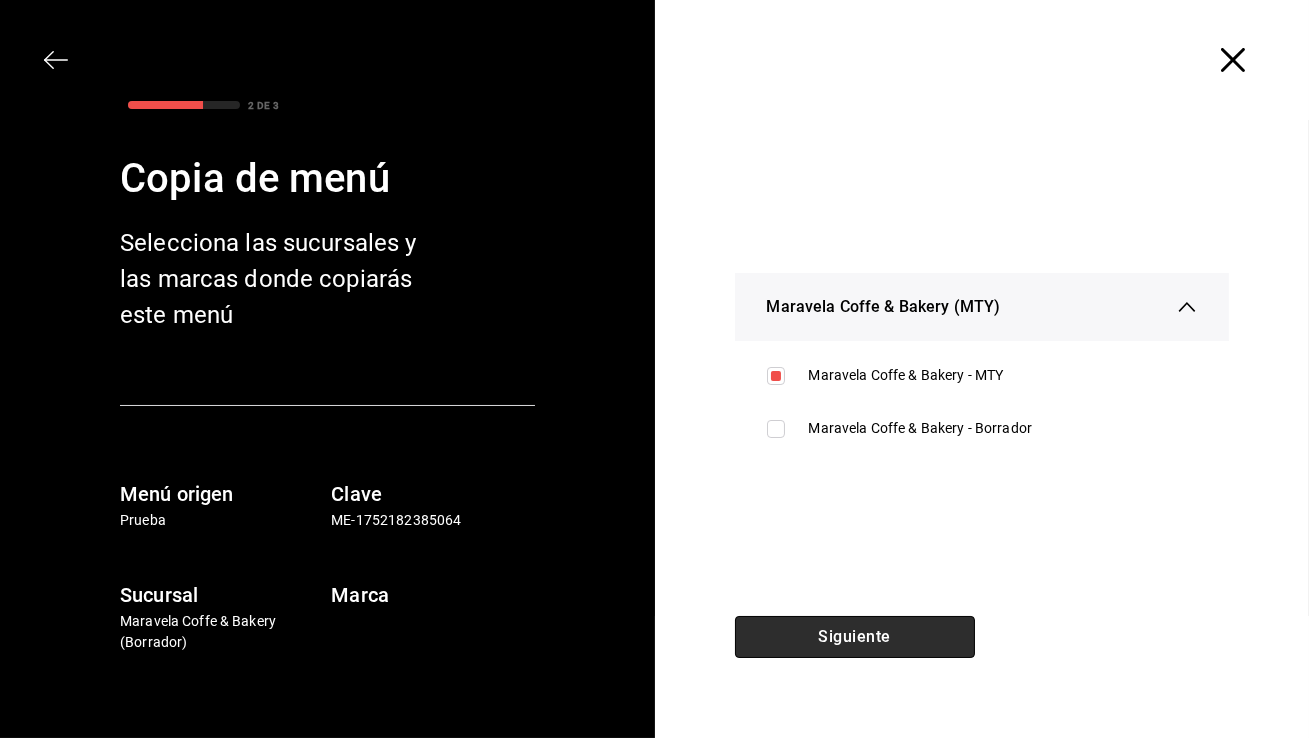 click on "Siguiente" at bounding box center (855, 637) 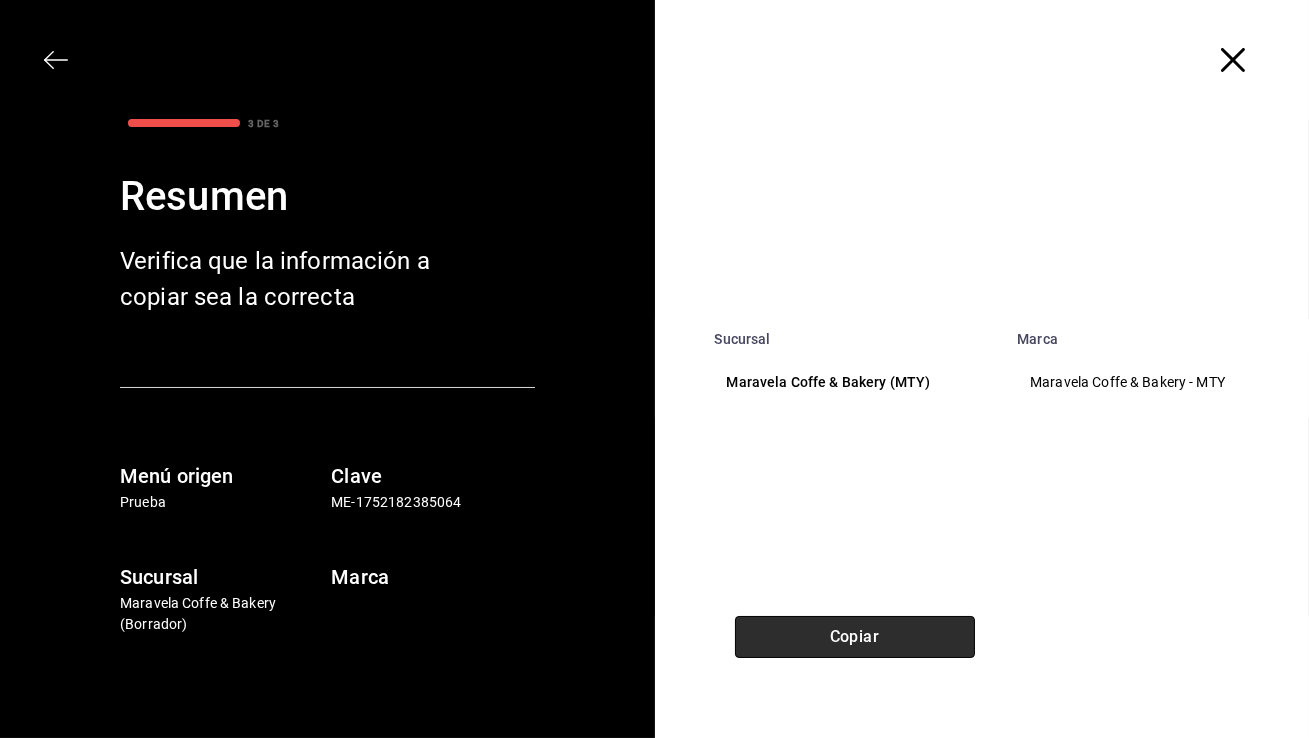 click on "Copiar" at bounding box center [855, 637] 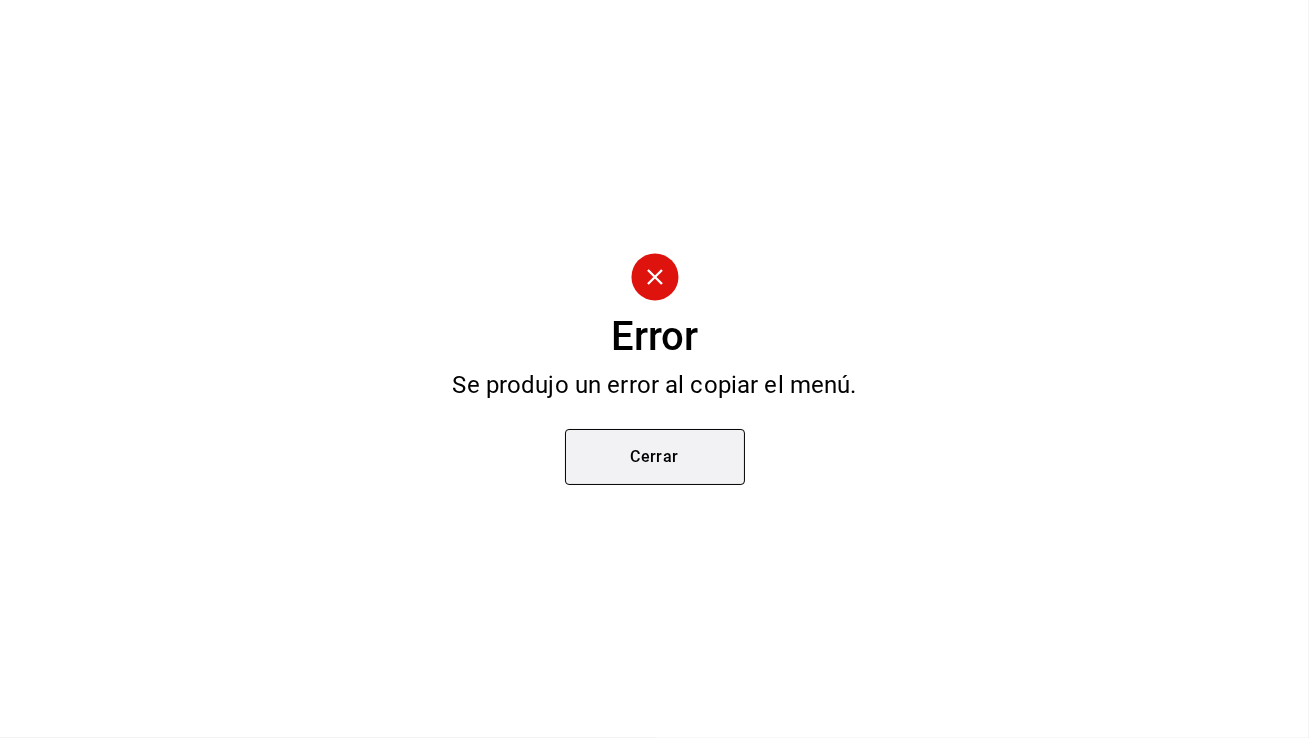 click on "Cerrar" at bounding box center [655, 457] 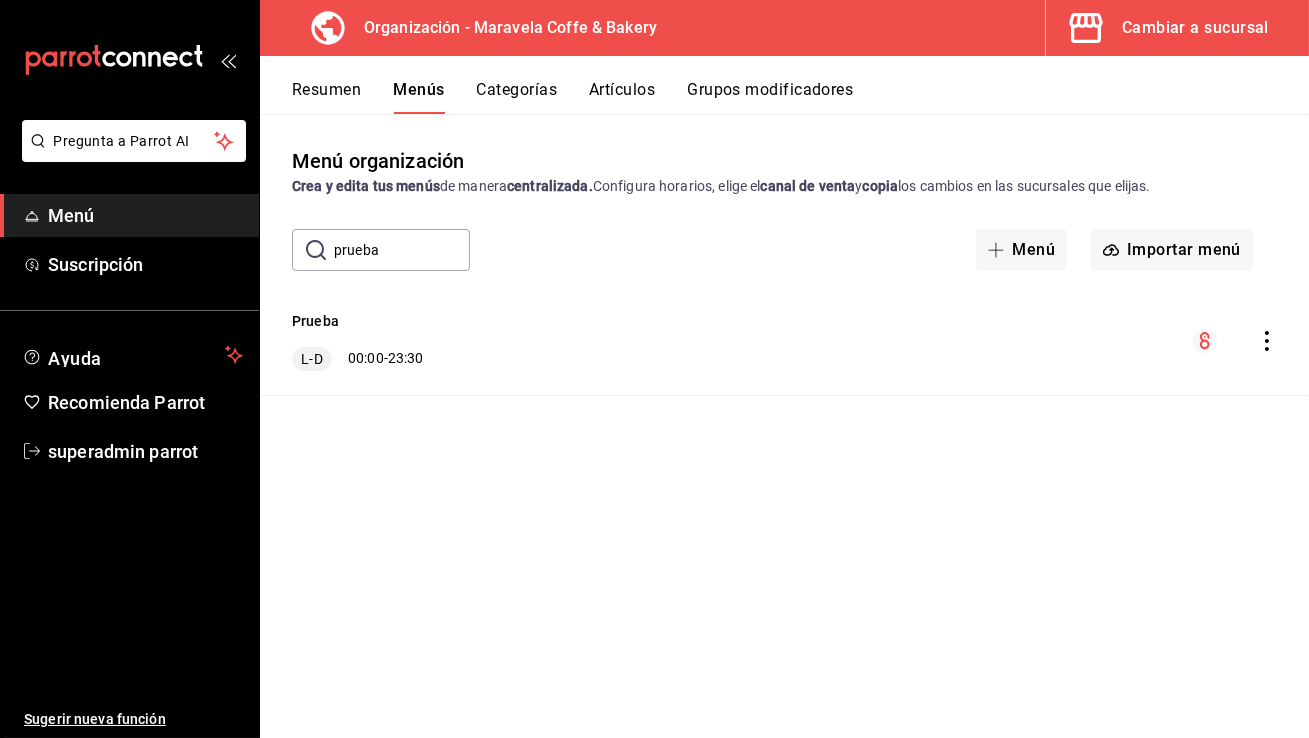click on "Cambiar a sucursal" at bounding box center [1195, 28] 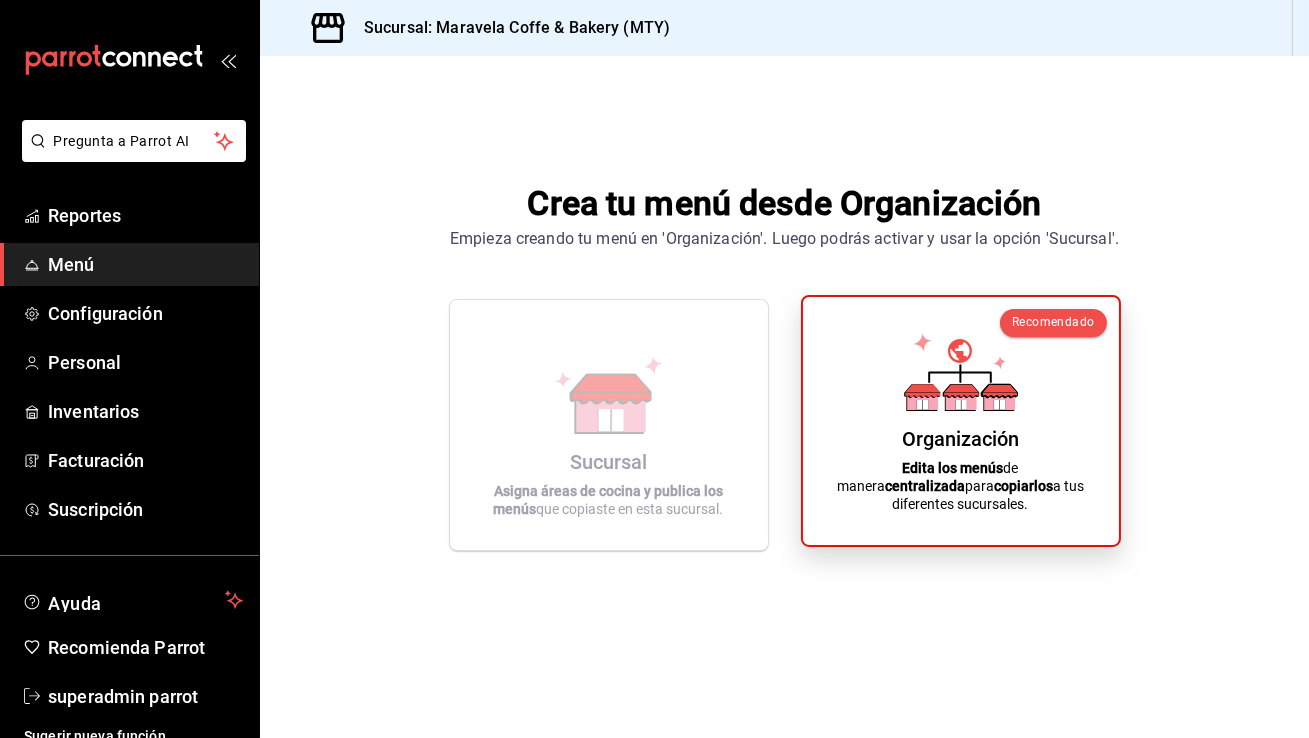 click on "Organización" at bounding box center [960, 439] 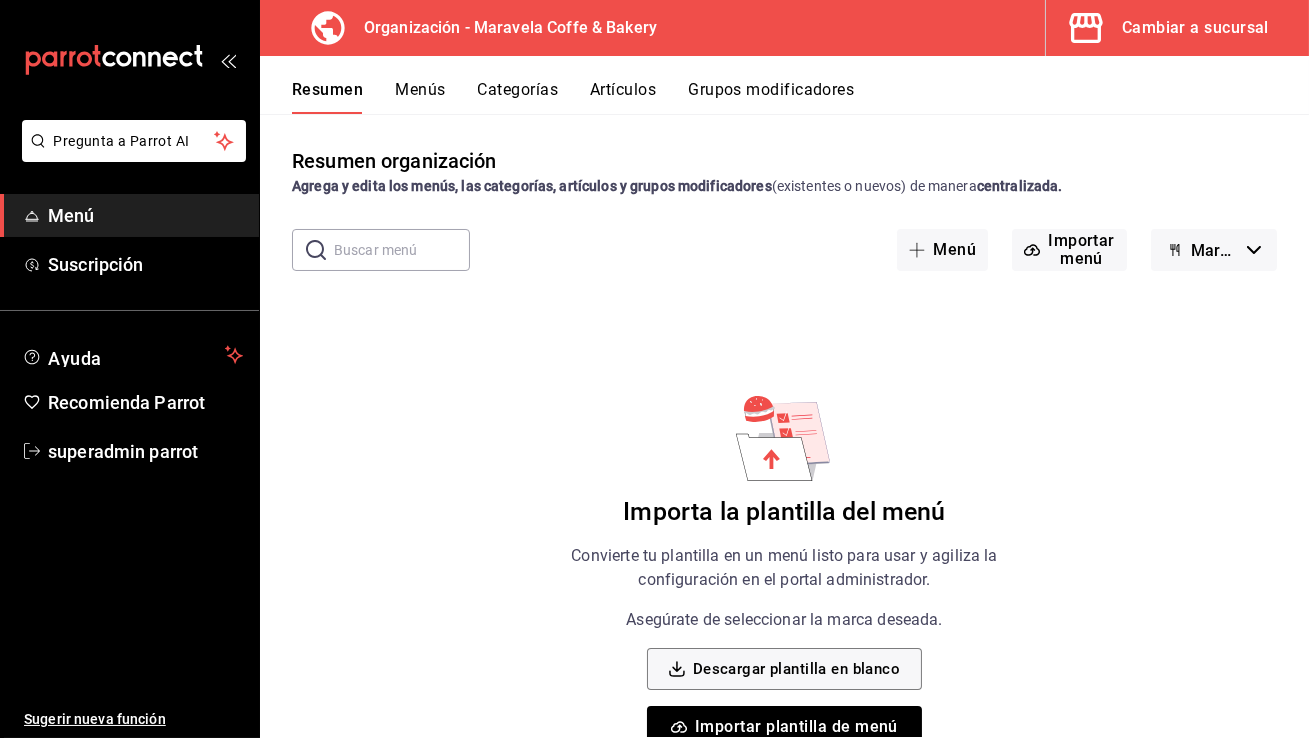 click on "Maravela Coffe & Bakery - Borrador" at bounding box center (1215, 250) 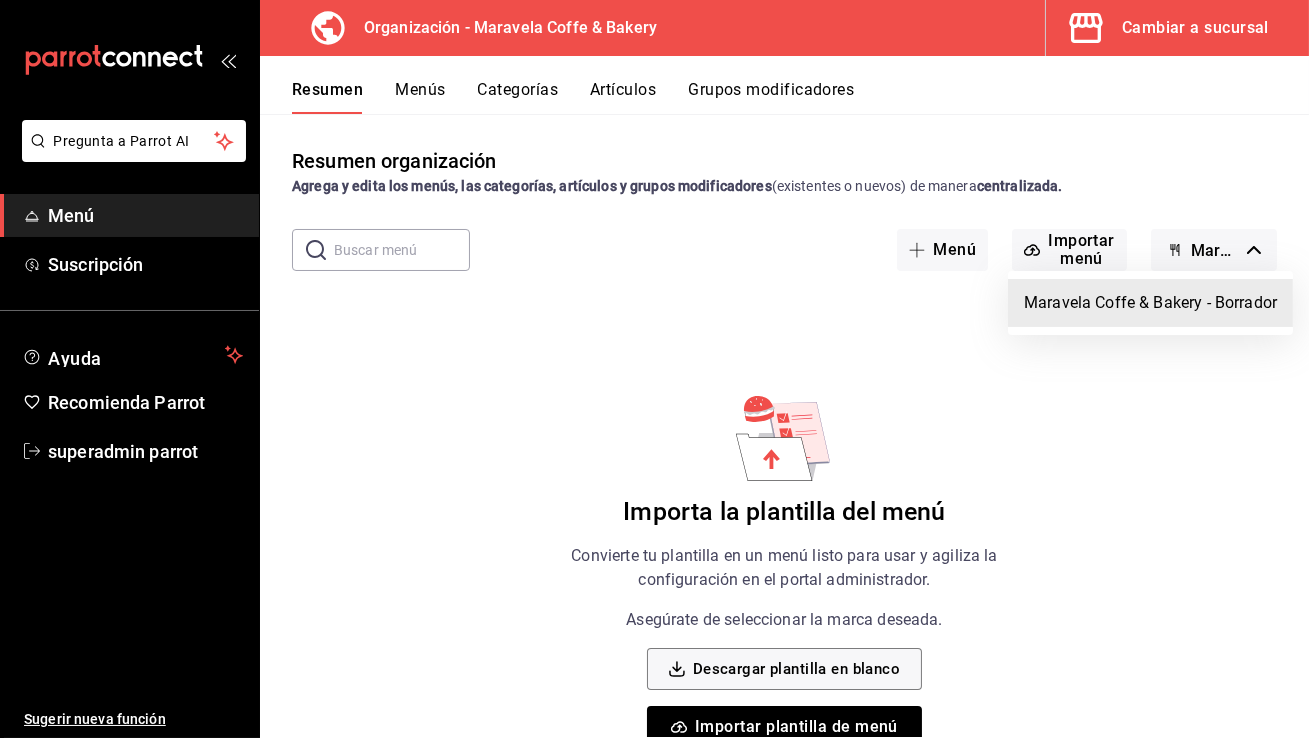 click at bounding box center (654, 369) 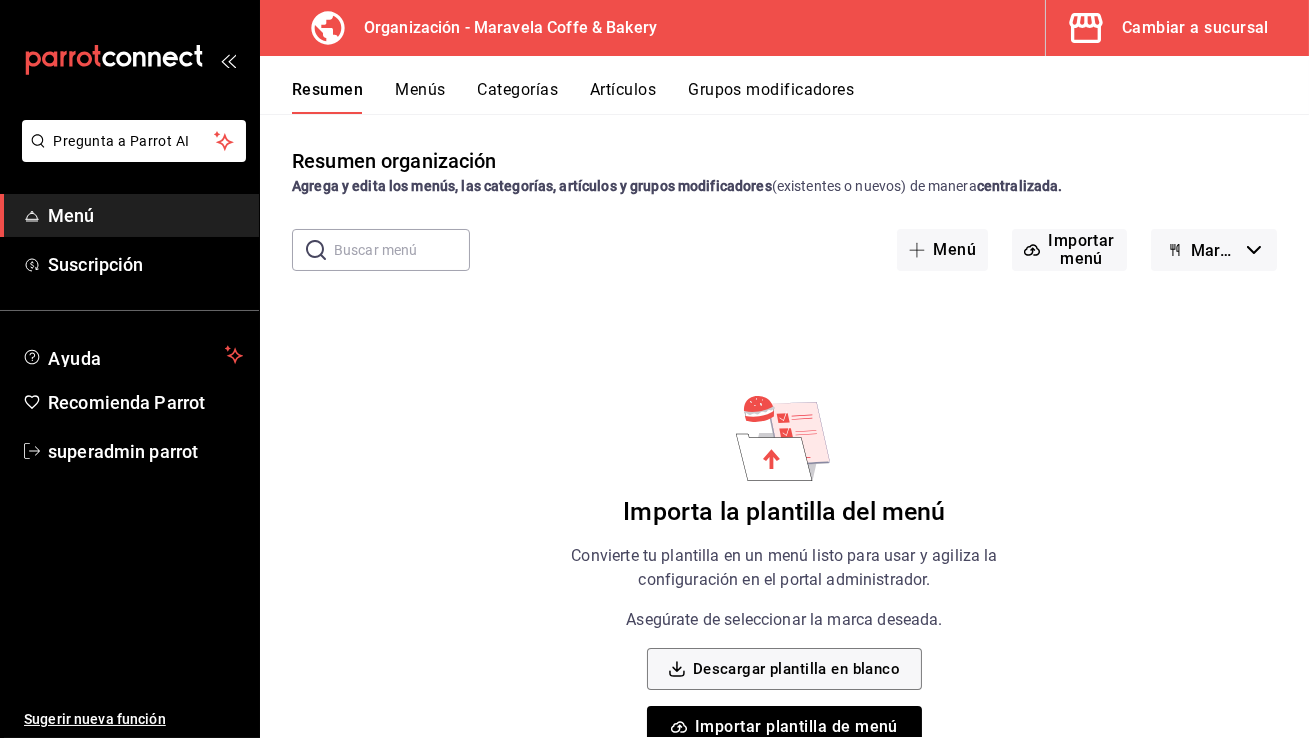 click on "Menús" at bounding box center (420, 97) 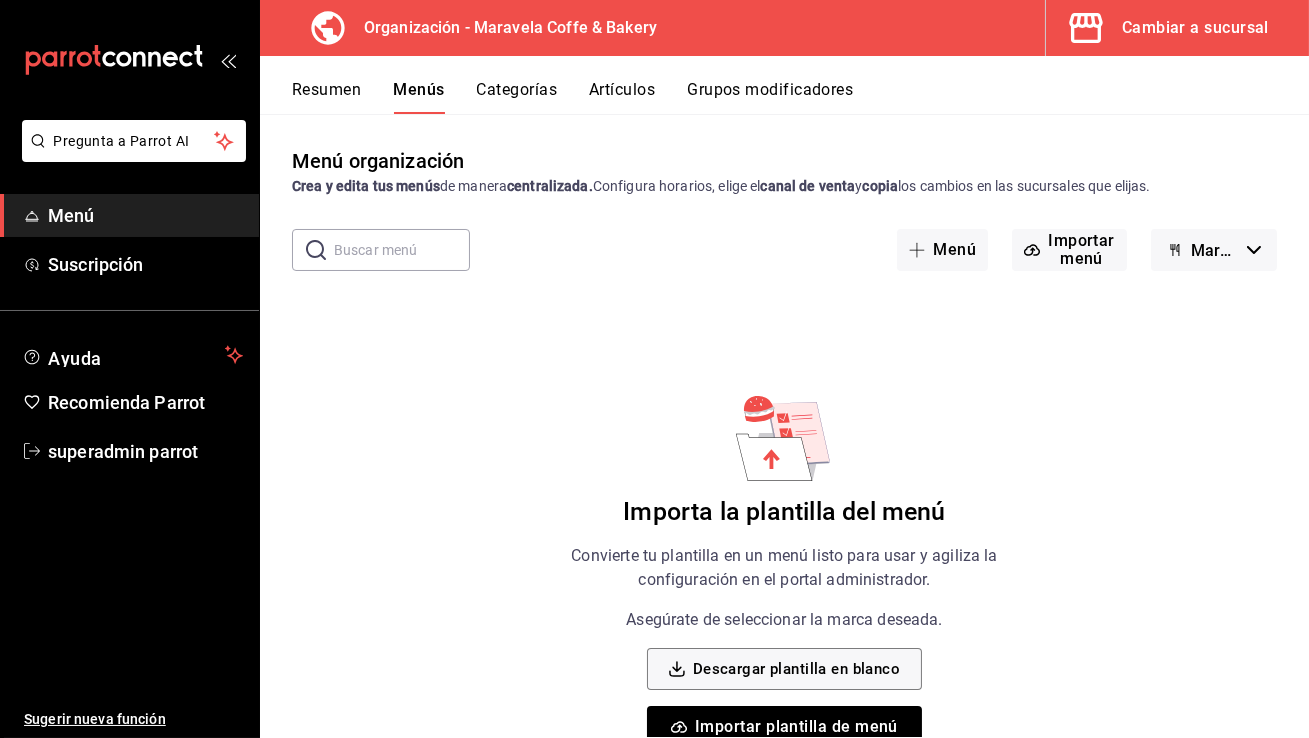 click on "Maravela Coffe & Bakery - Borrador" at bounding box center (1215, 250) 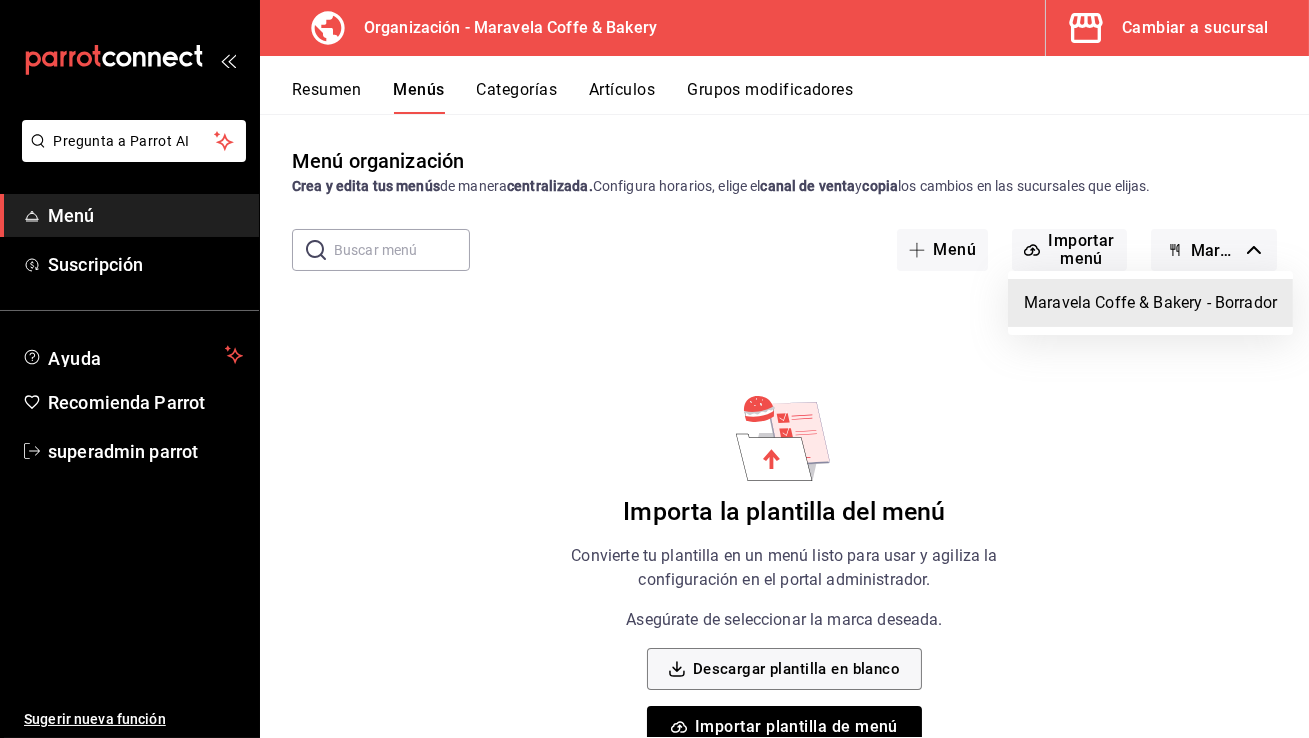 drag, startPoint x: 488, startPoint y: 300, endPoint x: 443, endPoint y: 259, distance: 60.876926 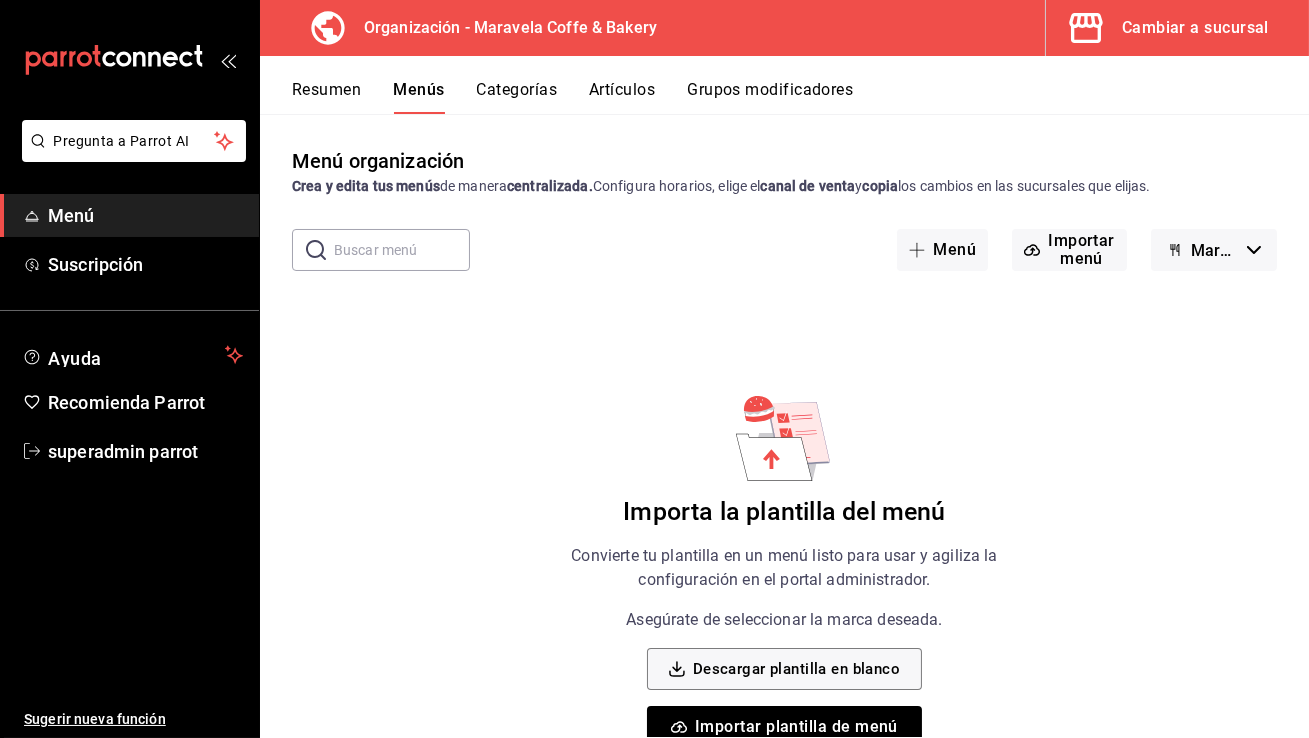 click on "Pregunta a Parrot AI Menú   Suscripción   Ayuda Recomienda Parrot   superadmin parrot   Sugerir nueva función   Organización - Maravela Coffe & Bakery Cambiar a sucursal Resumen Menús Categorías Artículos Grupos modificadores Menú organización Crea y edita tus menús  de manera  centralizada.  Configura horarios, elige el  canal de venta  y  copia  los cambios en las sucursales que elijas. ​ ​ Menú Importar menú Maravela Coffe & Bakery - Borrador Importa la plantilla del menú Convierte tu plantilla en un menú listo para usar y agiliza la configuración en el portal administrador. Asegúrate de seleccionar la marca deseada. Descargar plantilla en blanco Importar plantilla de menú Descargar plantilla de ejemplo Guardar GANA 1 MES GRATIS EN TU SUSCRIPCIÓN AQUÍ Ver video tutorial Ir a video Pregunta a Parrot AI Menú   Suscripción   Ayuda Recomienda Parrot   superadmin parrot   Sugerir nueva función   Maravela Coffe & Bakery - Borrador Visitar centro de ayuda (81) 2046 6363 (81) 2046 6363" at bounding box center [654, 369] 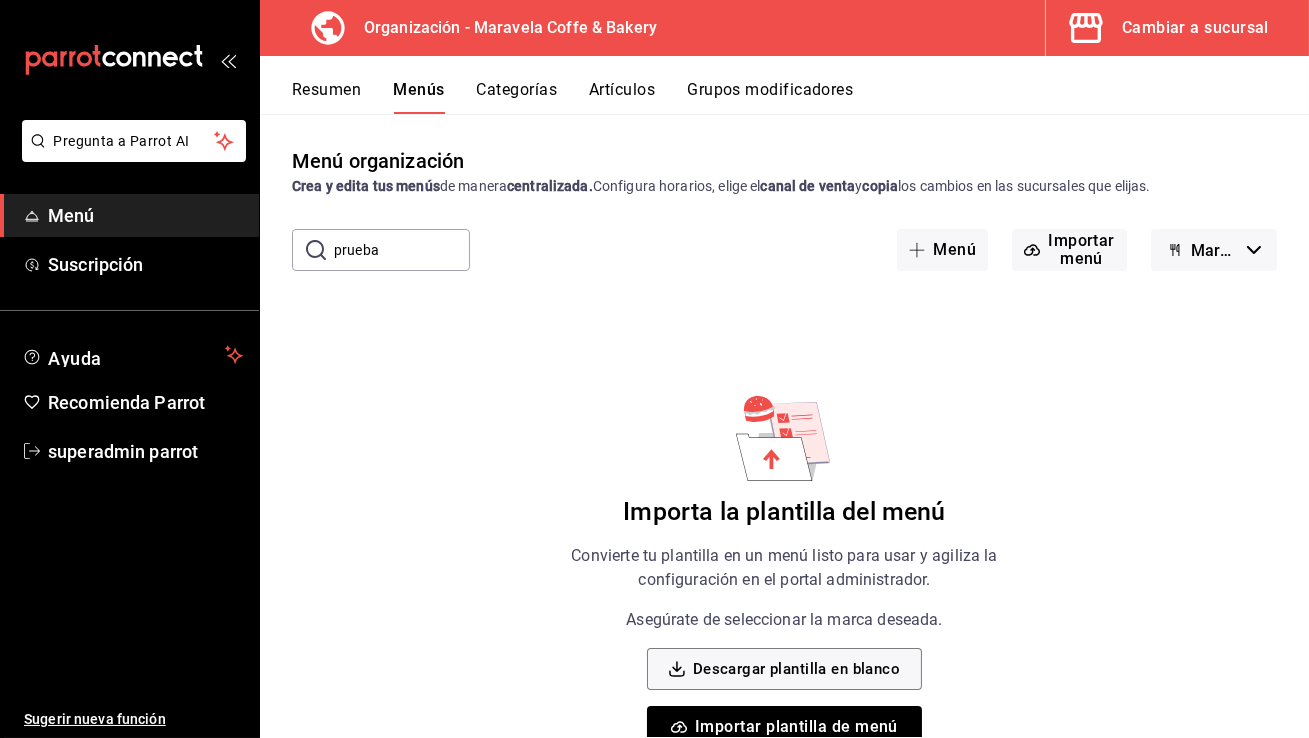 type on "prueba" 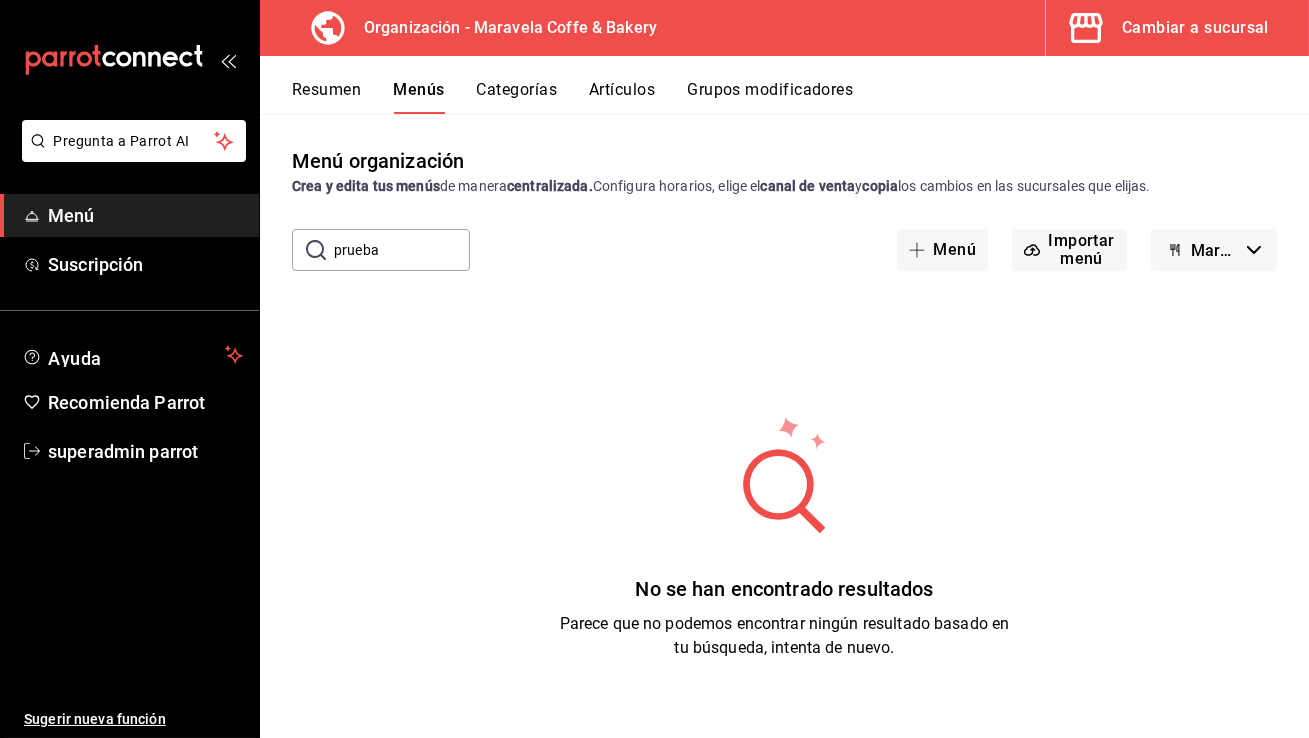 click on "Maravela Coffe & Bakery - Borrador" at bounding box center (1214, 250) 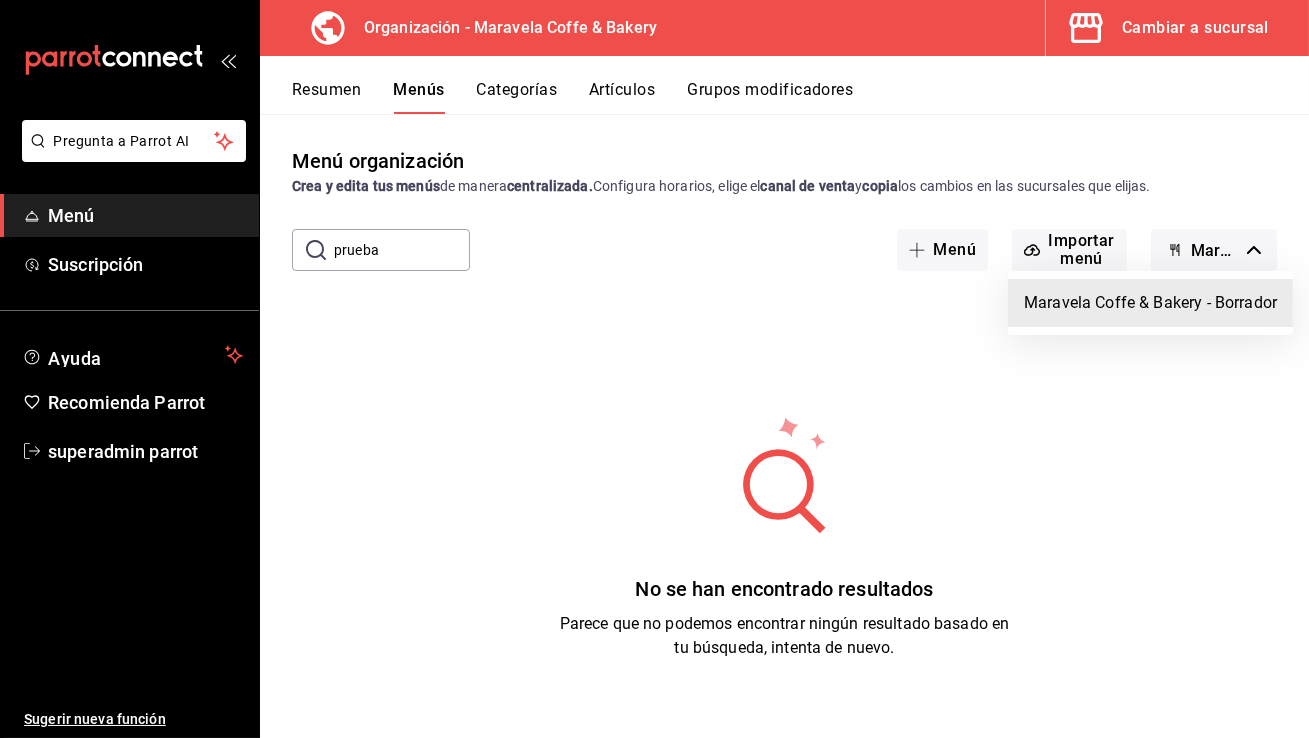 click on "Maravela Coffe & Bakery - Borrador" at bounding box center [1150, 303] 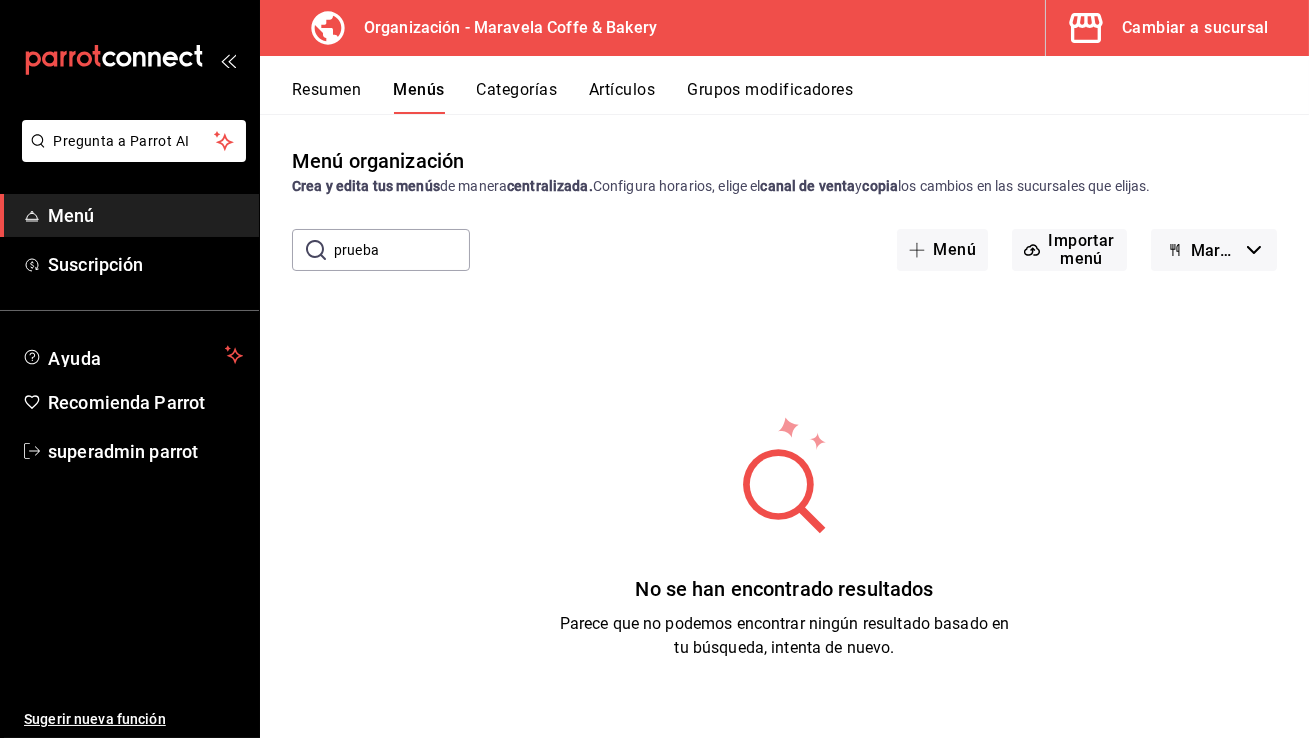 click on "prueba" at bounding box center [402, 250] 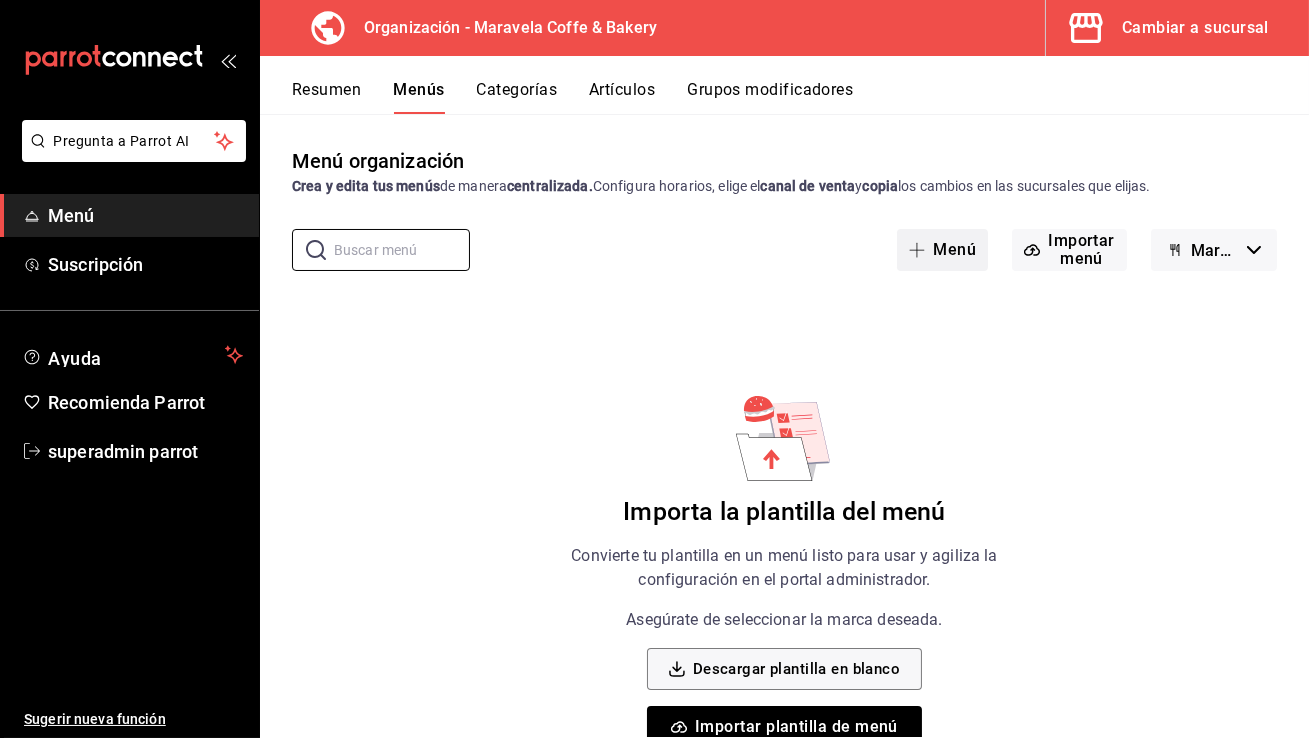 type 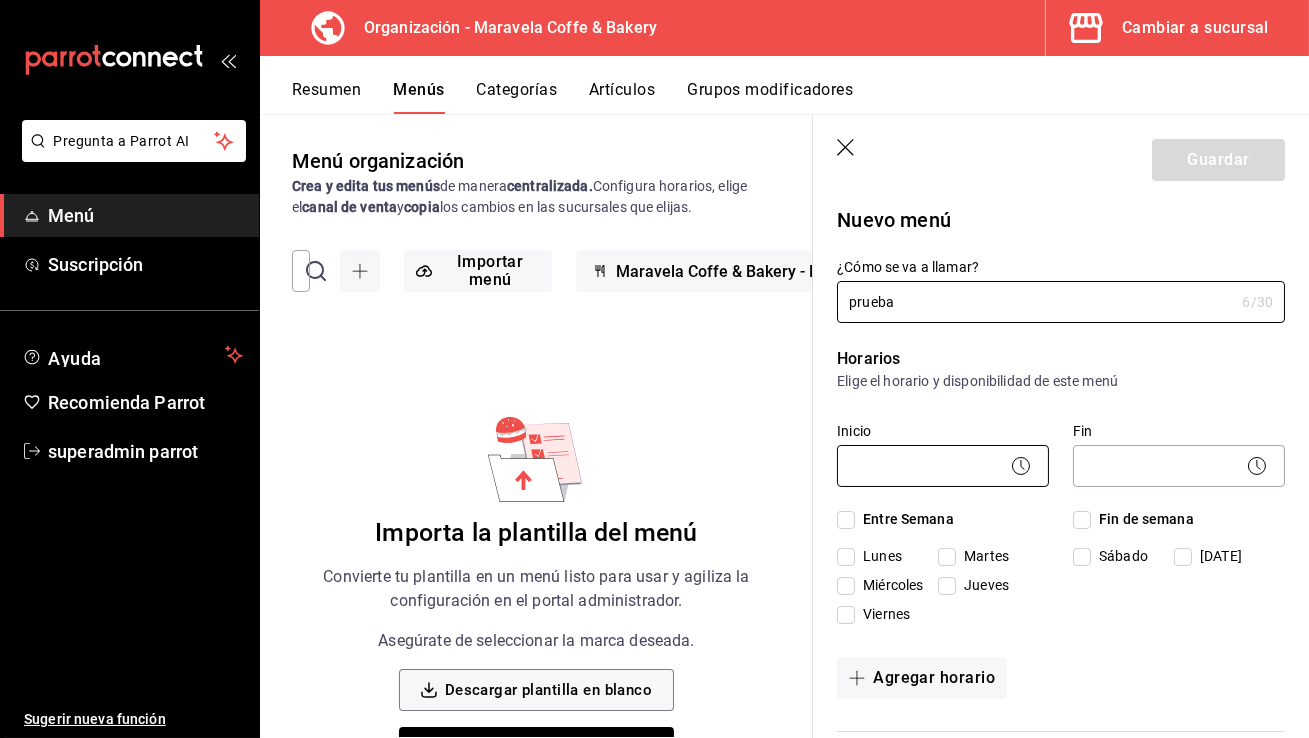 type on "prueba" 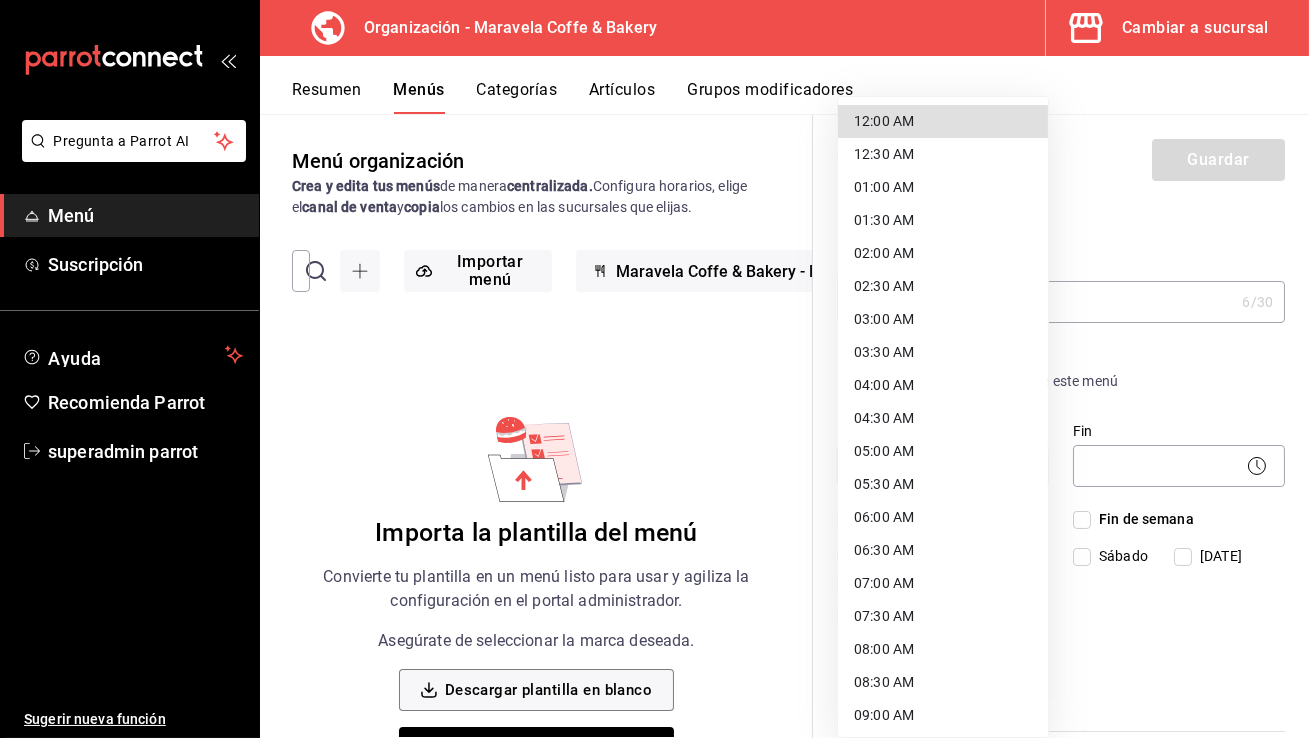 click on "12:00 AM" at bounding box center (943, 121) 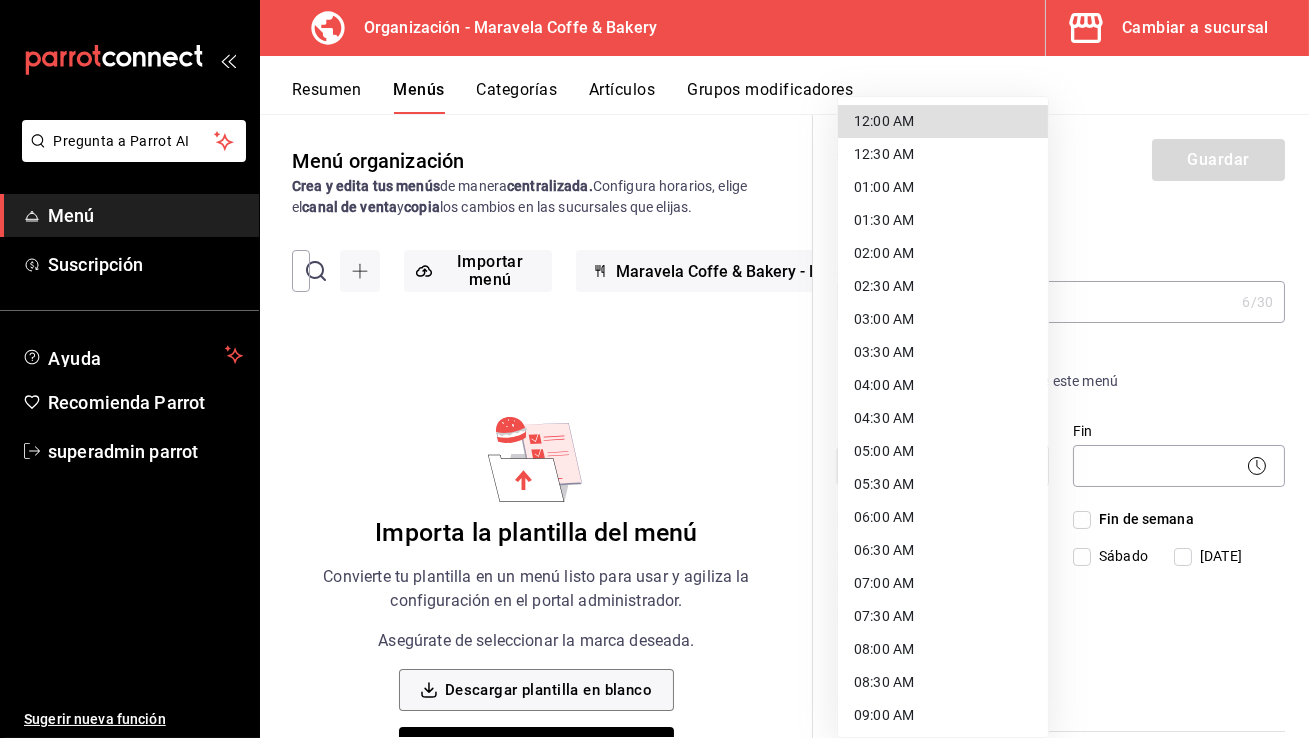 type on "00:00" 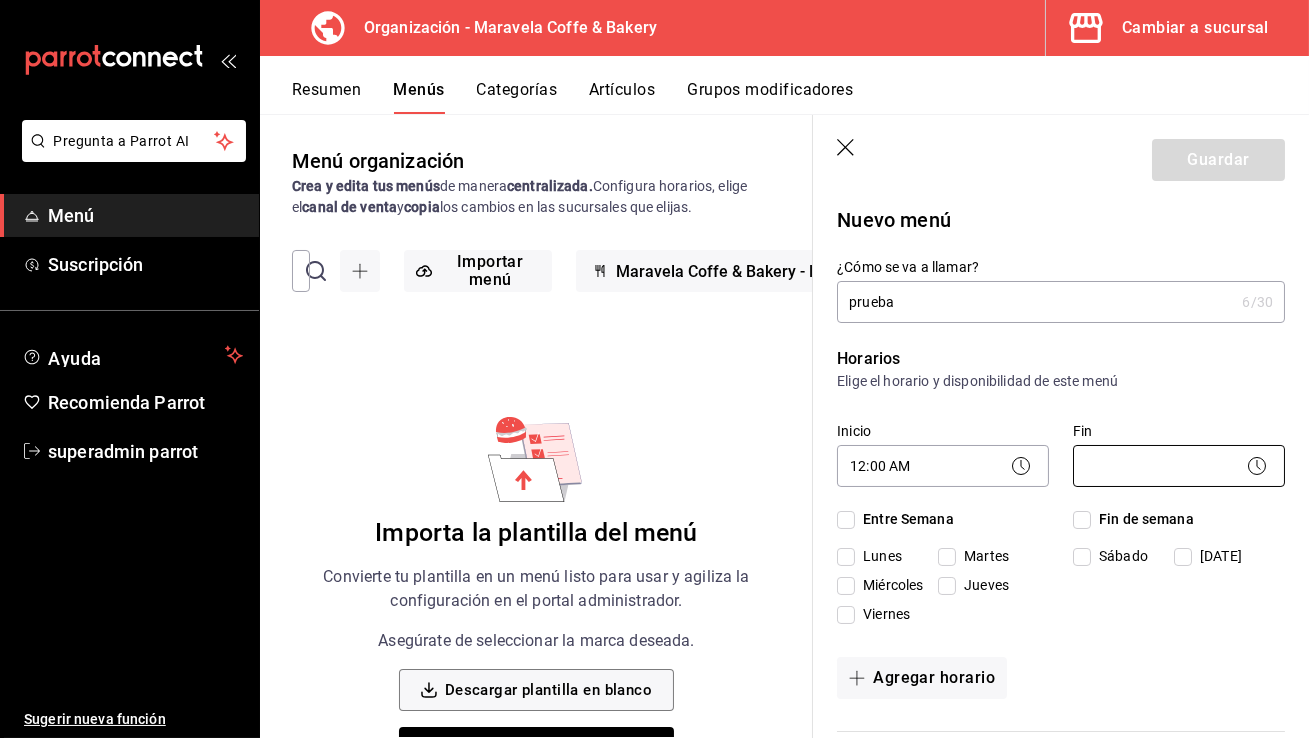 click on "Pregunta a Parrot AI Menú   Suscripción   Ayuda Recomienda Parrot   superadmin parrot   Sugerir nueva función   Organización - Maravela Coffe & Bakery Cambiar a sucursal Resumen Menús Categorías Artículos Grupos modificadores Menú organización Crea y edita tus menús  de manera  centralizada.  Configura horarios, elige el  canal de venta  y  copia  los cambios en las sucursales que elijas. ​ ​ Importar menú Maravela Coffe & Bakery - Borrador Importa la plantilla del menú Convierte tu plantilla en un menú listo para usar y agiliza la configuración en el portal administrador. Asegúrate de seleccionar la marca deseada. Descargar plantilla en blanco Importar plantilla de menú Descargar plantilla de ejemplo Guardar Nuevo menú ¿Cómo se va a llamar? prueba 6 /30 ¿Cómo se va a llamar? Horarios Elige el horario y disponibilidad de este menú Inicio 12:00 AM 00:00 Fin ​ Entre Semana Lunes Martes Miércoles Jueves Viernes Fin de semana Sábado Domingo Agregar horario Categorías Punto de venta" at bounding box center [654, 369] 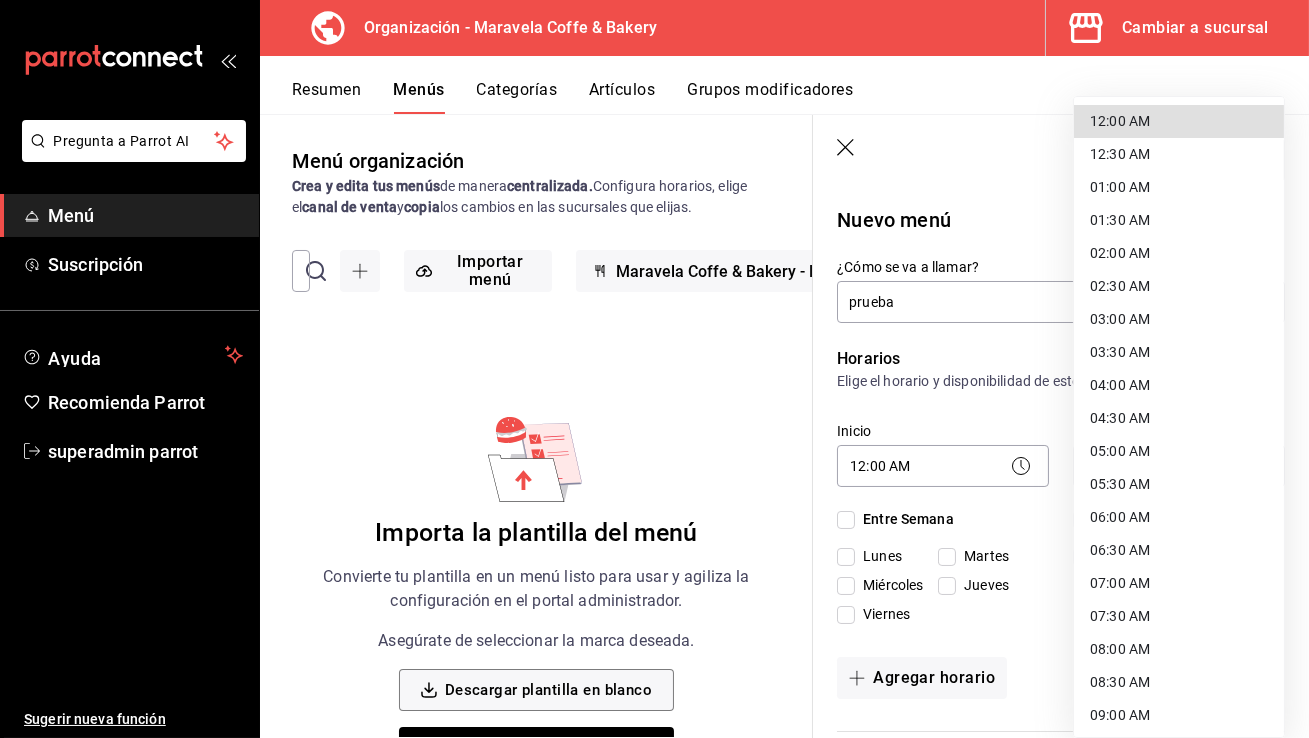 scroll, scrollTop: 991, scrollLeft: 0, axis: vertical 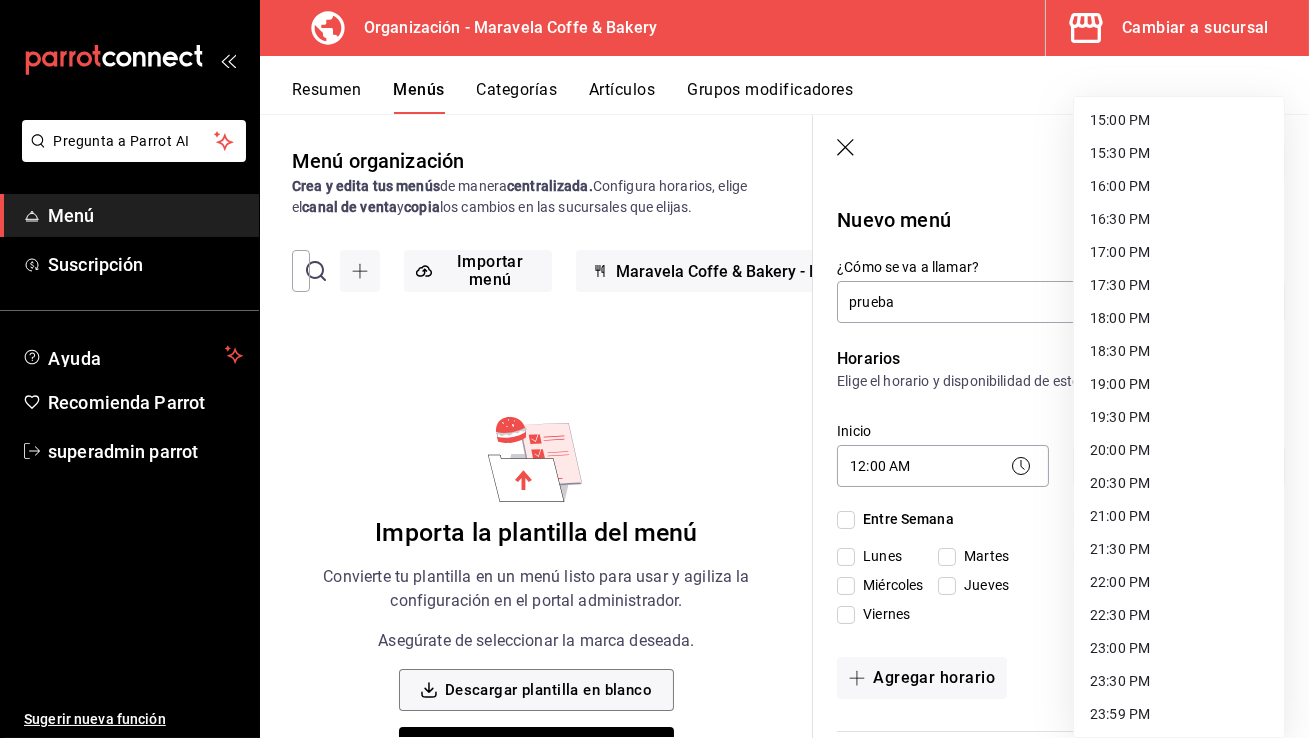 click on "12:00 AM 12:30 AM 01:00 AM 01:30 AM 02:00 AM 02:30 AM 03:00 AM 03:30 AM 04:00 AM 04:30 AM 05:00 AM 05:30 AM 06:00 AM 06:30 AM 07:00 AM 07:30 AM 08:00 AM 08:30 AM 09:00 AM 09:30 AM 10:00 AM 10:30 AM 11:00 AM 11:30 AM 12:00 PM 12:30 PM 13:00 PM 13:30 PM 14:00 PM 14:30 PM 15:00 PM 15:30 PM 16:00 PM 16:30 PM 17:00 PM 17:30 PM 18:00 PM 18:30 PM 19:00 PM 19:30 PM 20:00 PM 20:30 PM 21:00 PM 21:30 PM 22:00 PM 22:30 PM 23:00 PM 23:30 PM 23:59 PM" at bounding box center (1179, -78) 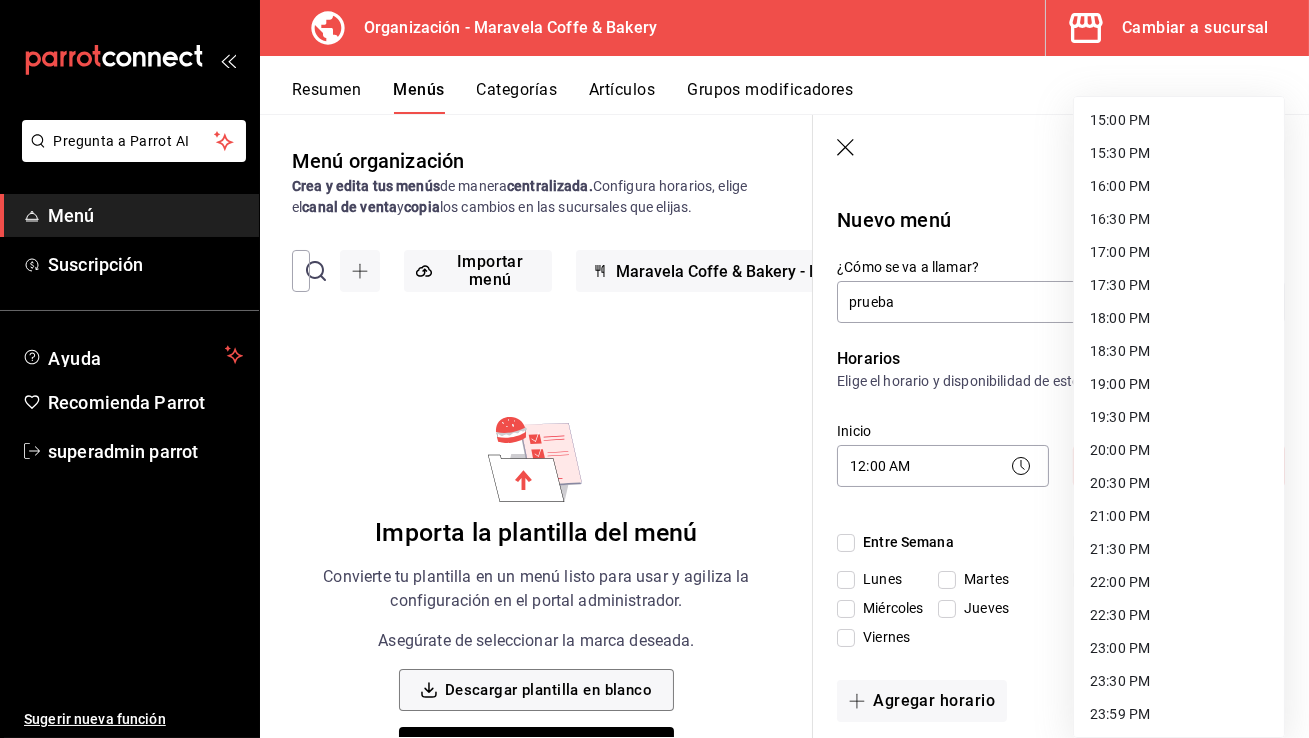 click on "23:59 PM" at bounding box center (1179, 714) 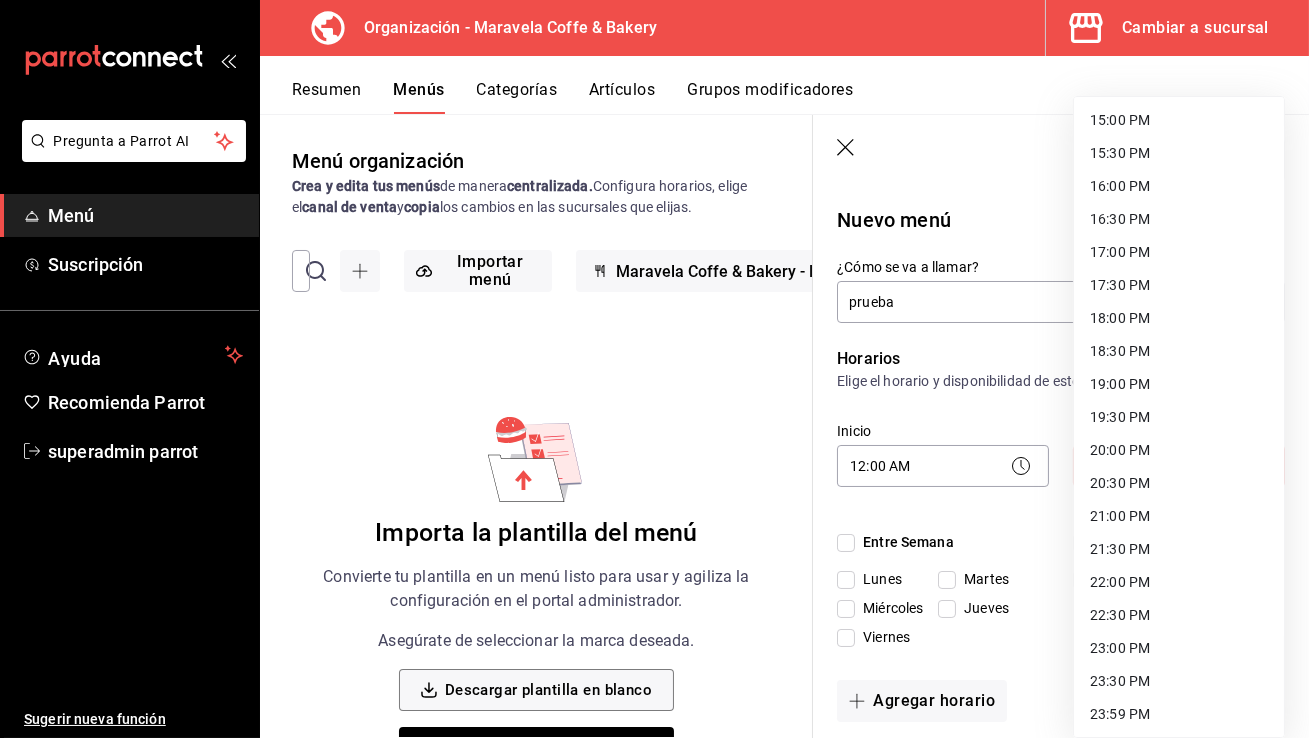type on "23:59" 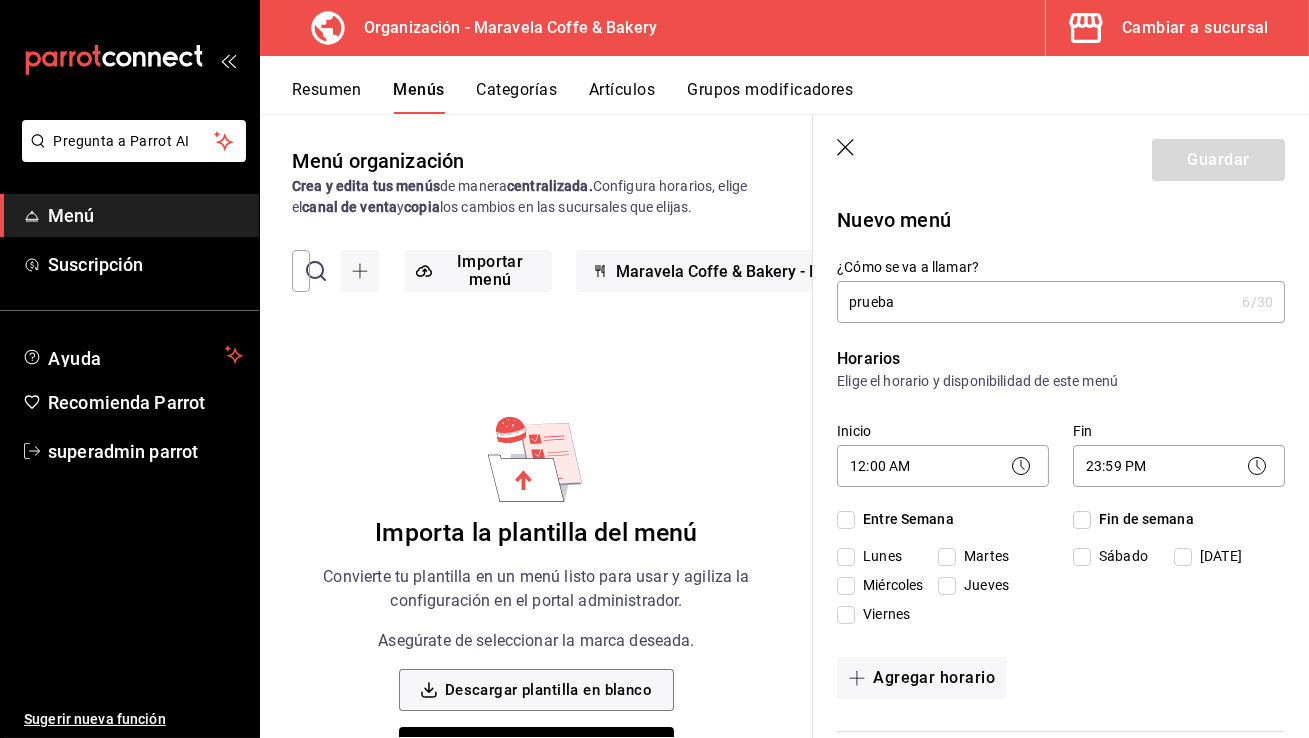 click on "Entre Semana" at bounding box center [846, 520] 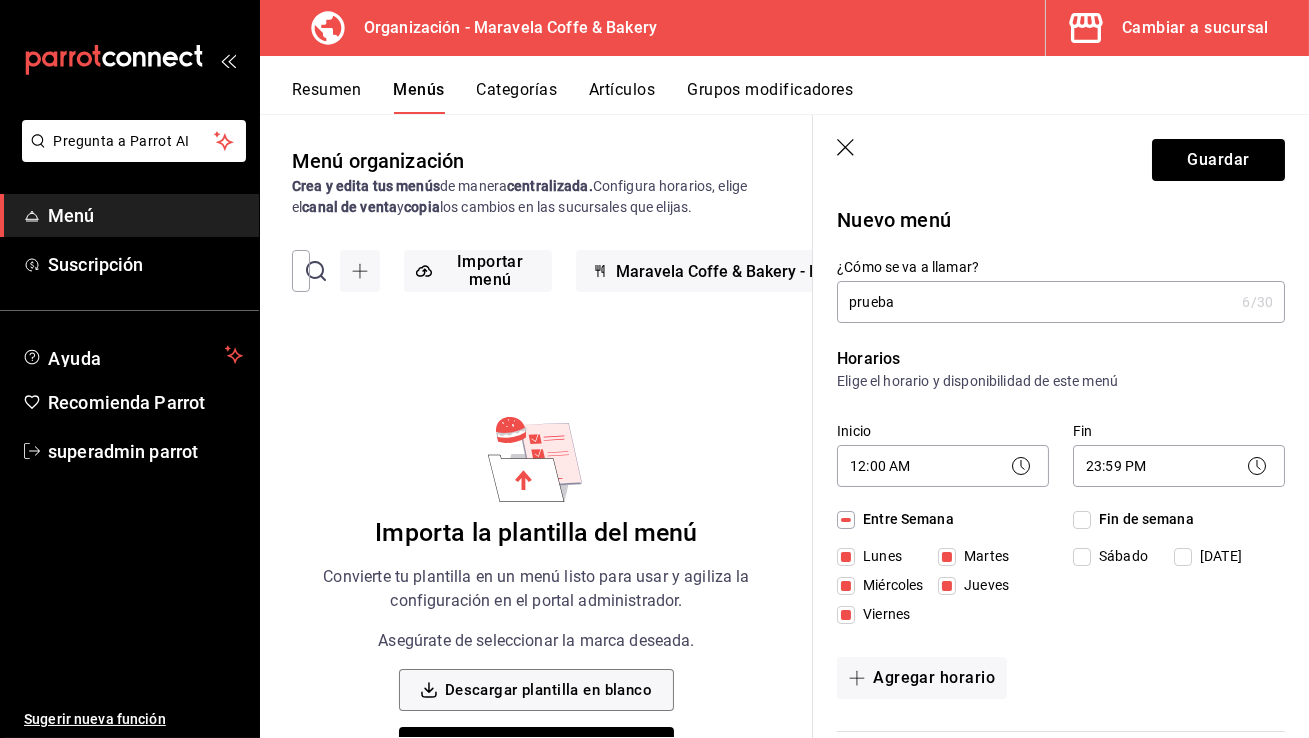 click on "Fin de semana" at bounding box center (1142, 519) 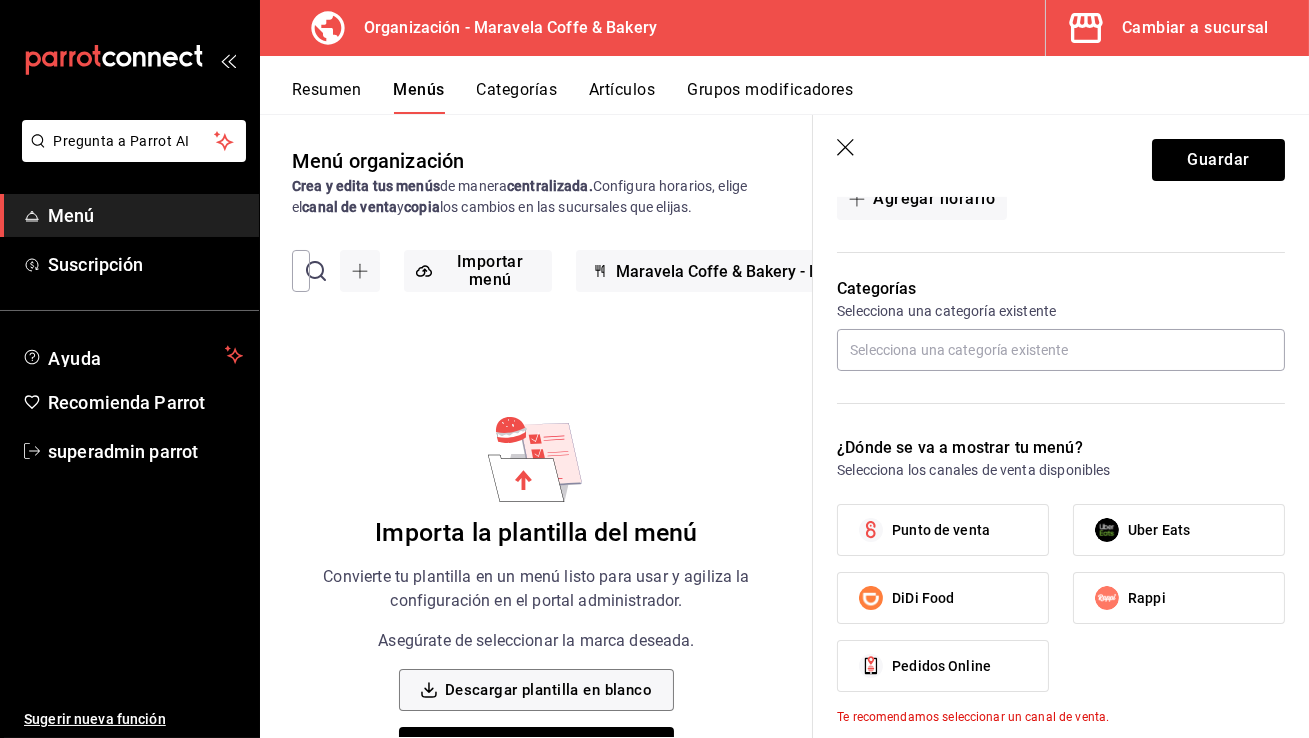 scroll, scrollTop: 445, scrollLeft: 0, axis: vertical 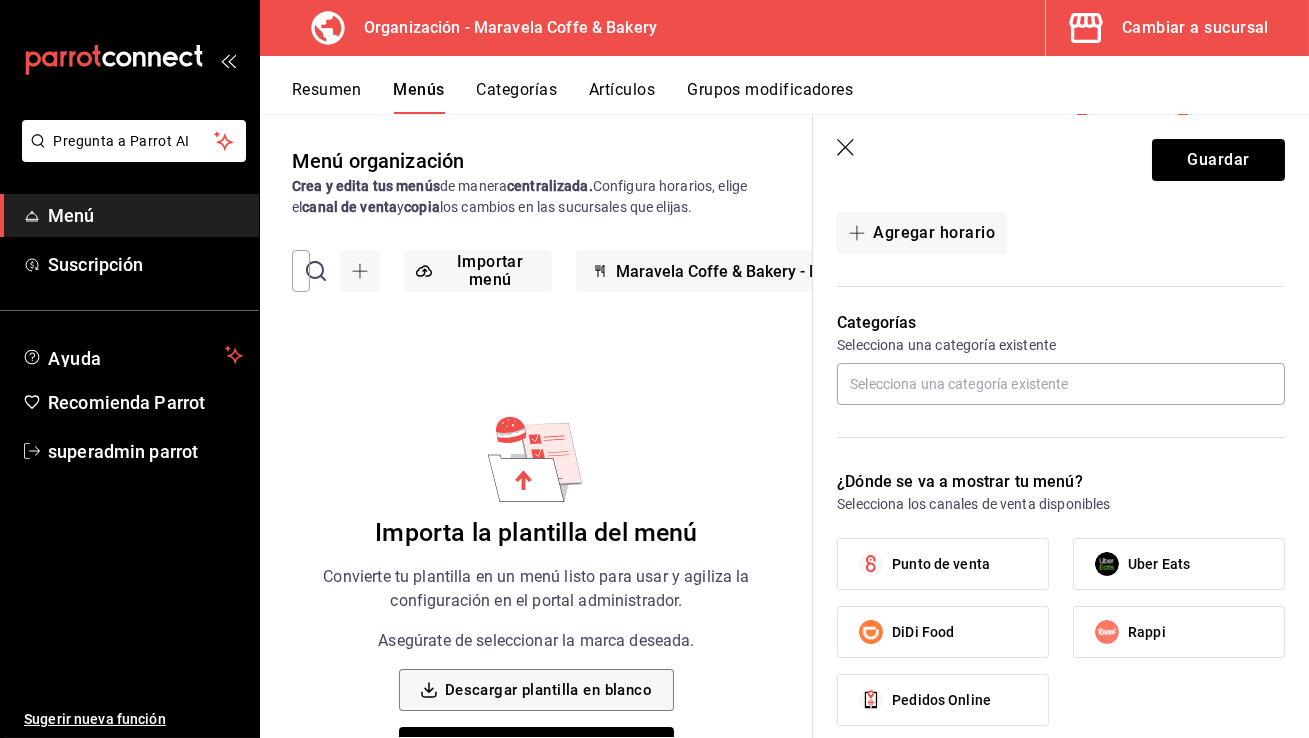 click on "Punto de venta" at bounding box center [941, 564] 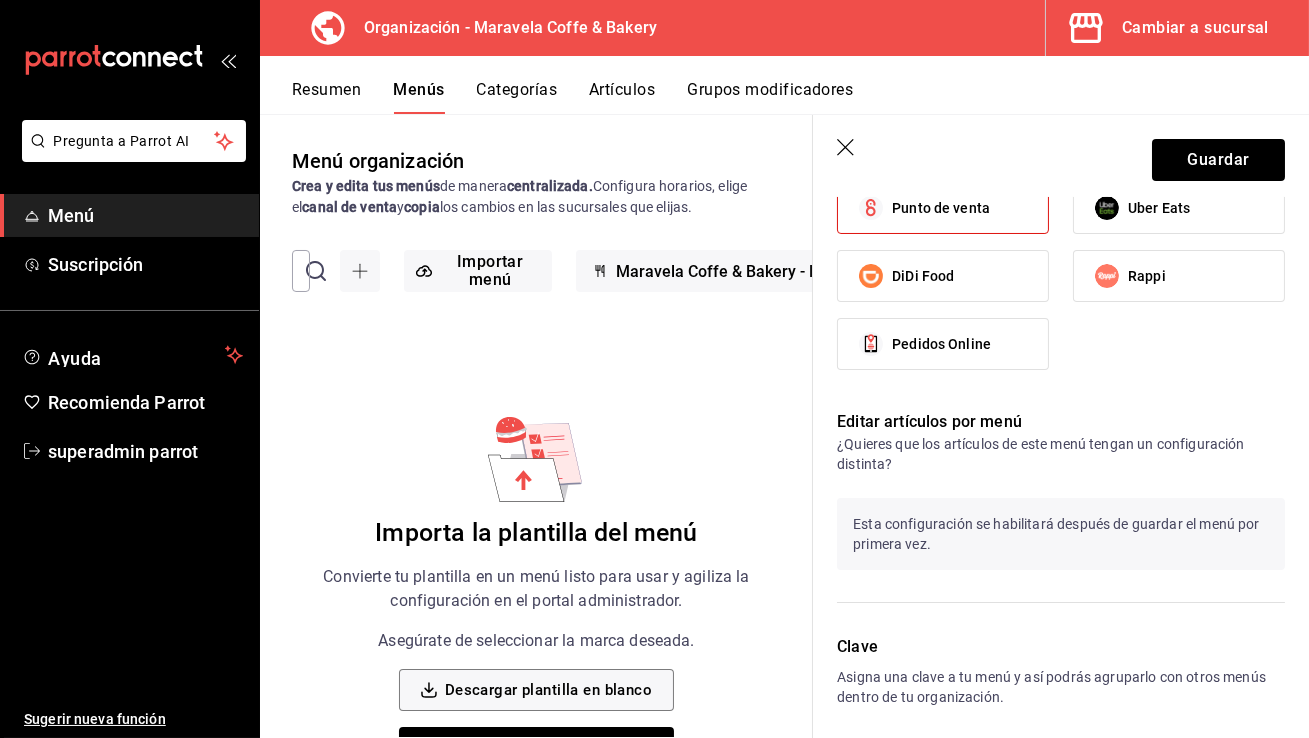 scroll, scrollTop: 885, scrollLeft: 0, axis: vertical 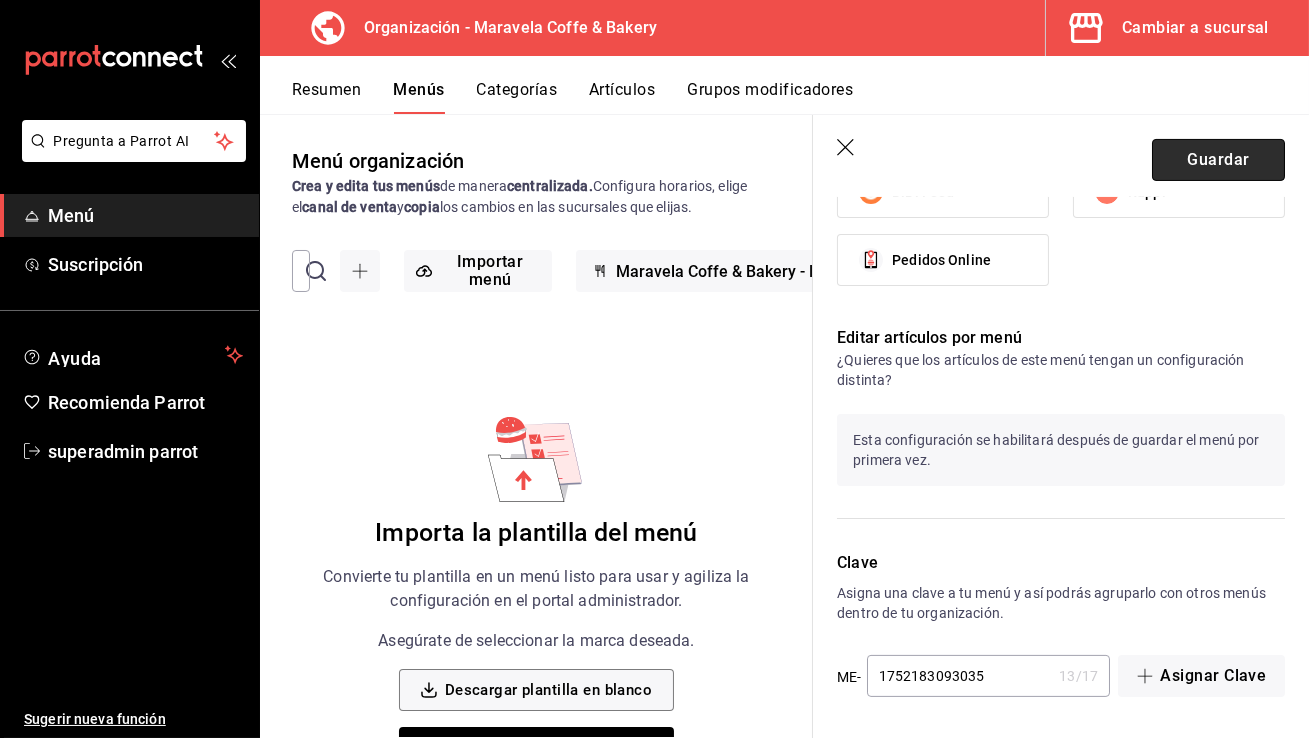 click on "Guardar" at bounding box center [1218, 160] 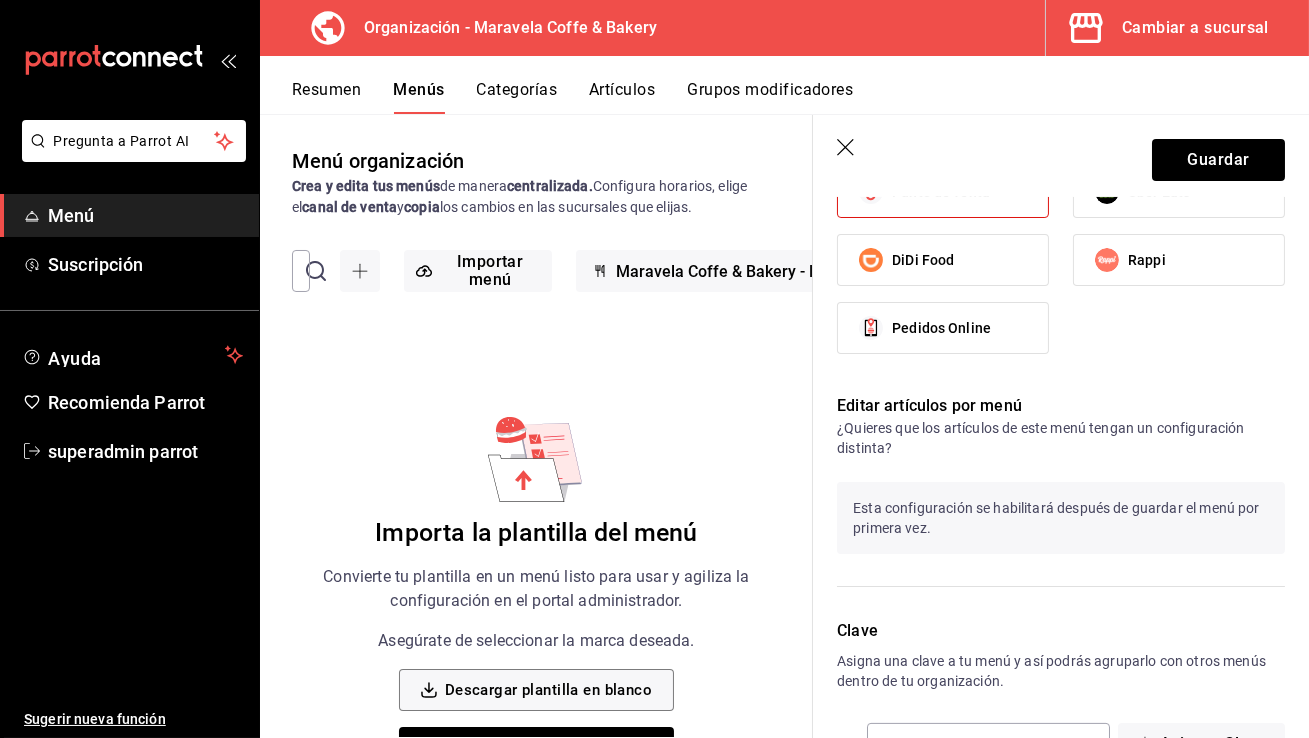 scroll, scrollTop: 814, scrollLeft: 0, axis: vertical 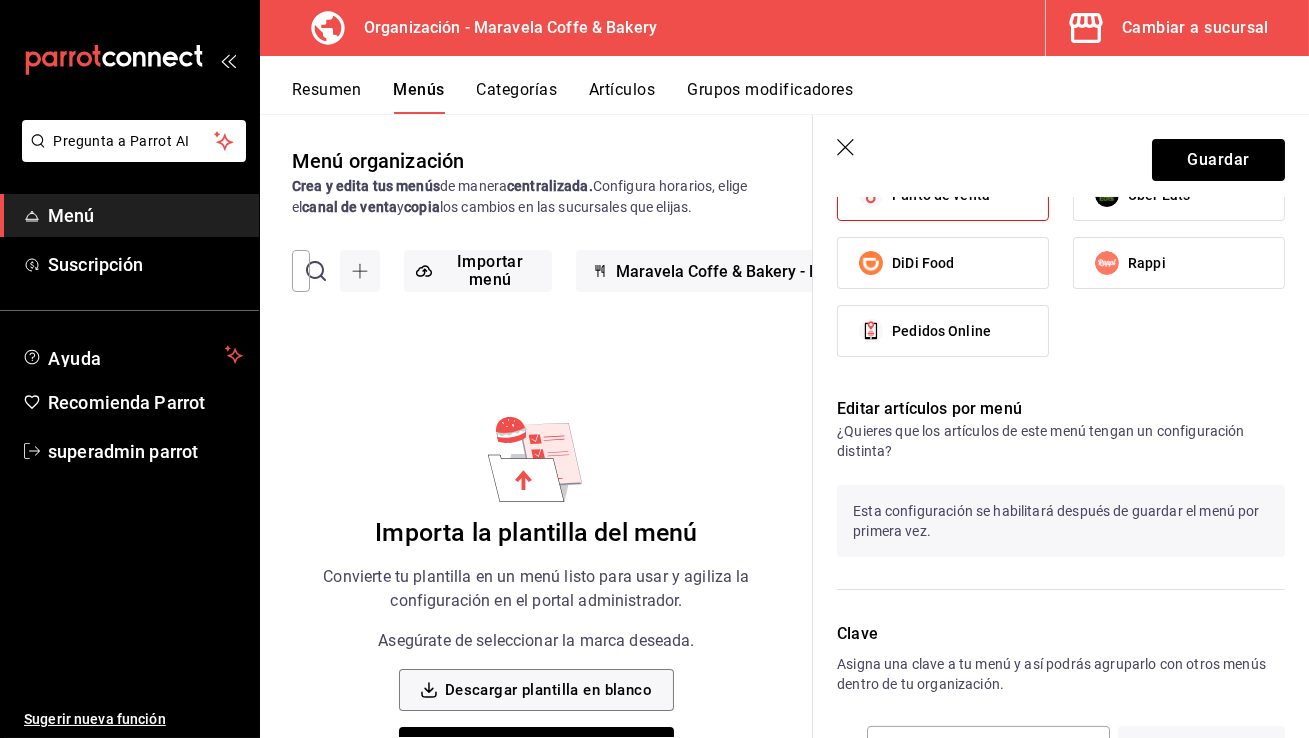 click 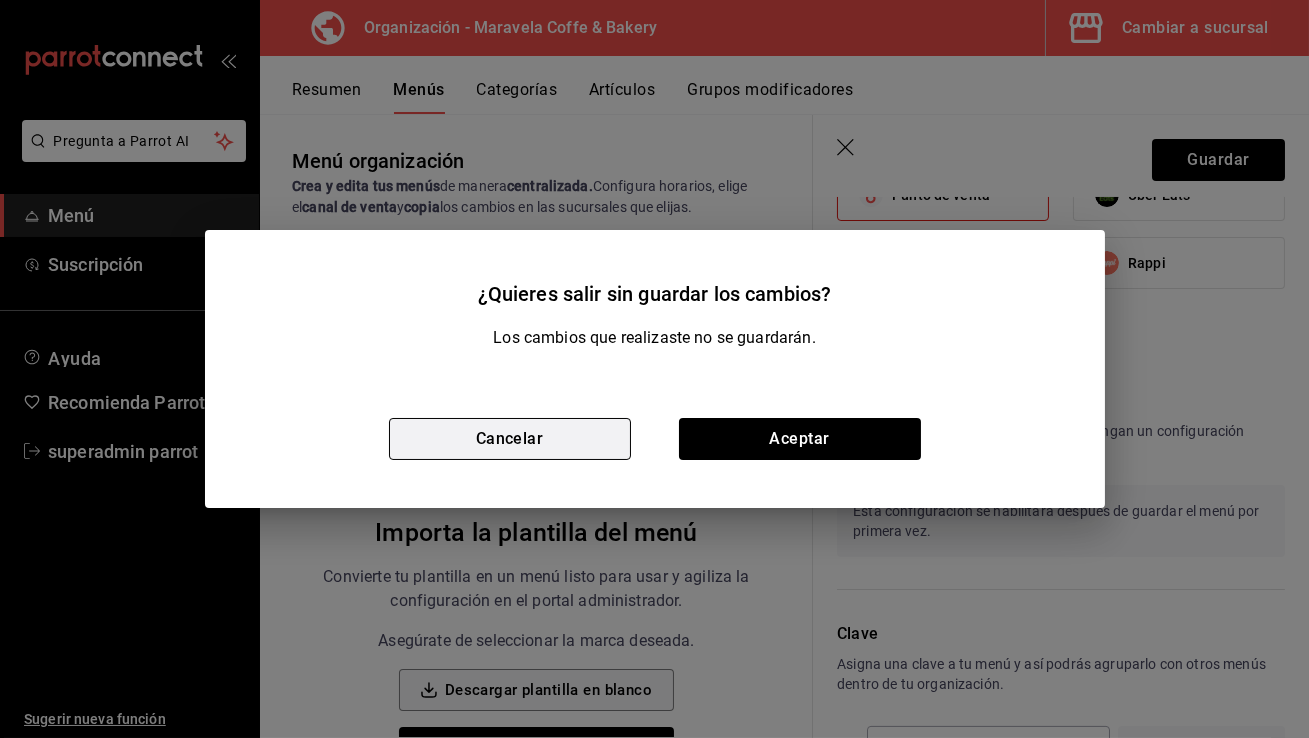 click on "Cancelar" at bounding box center [510, 439] 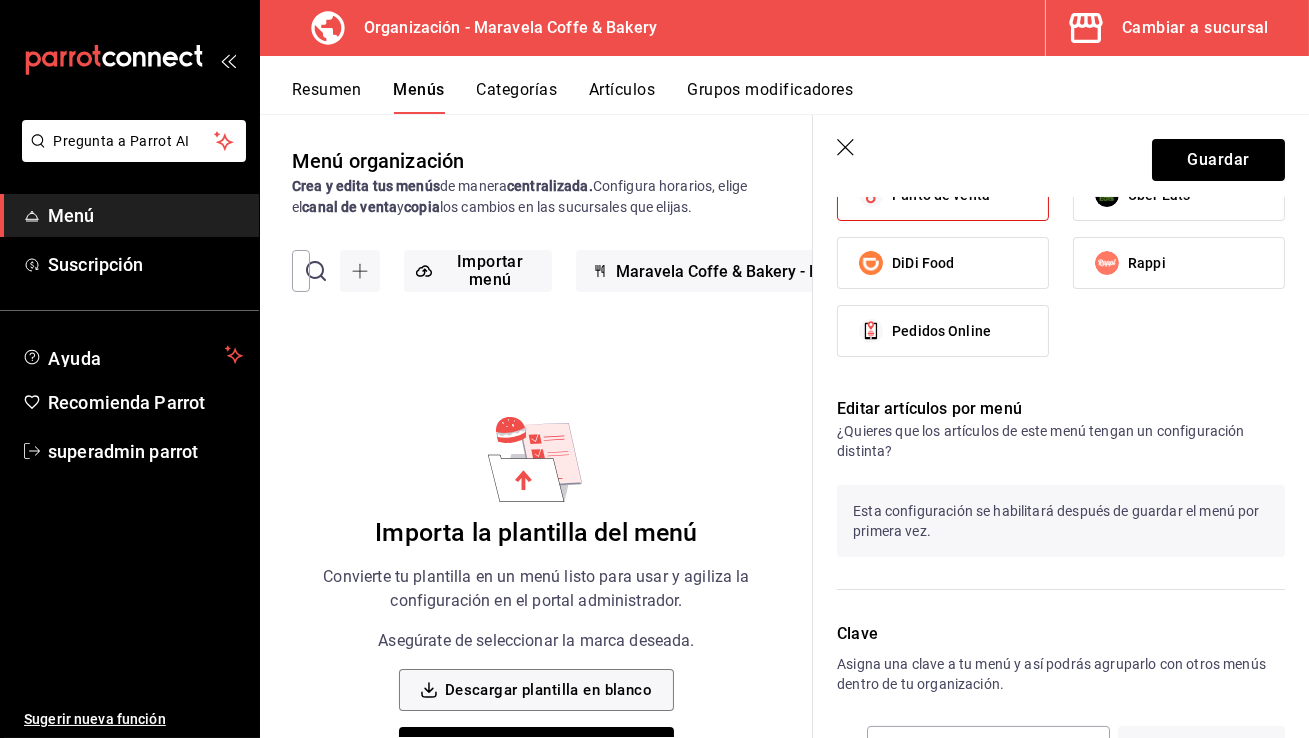 click 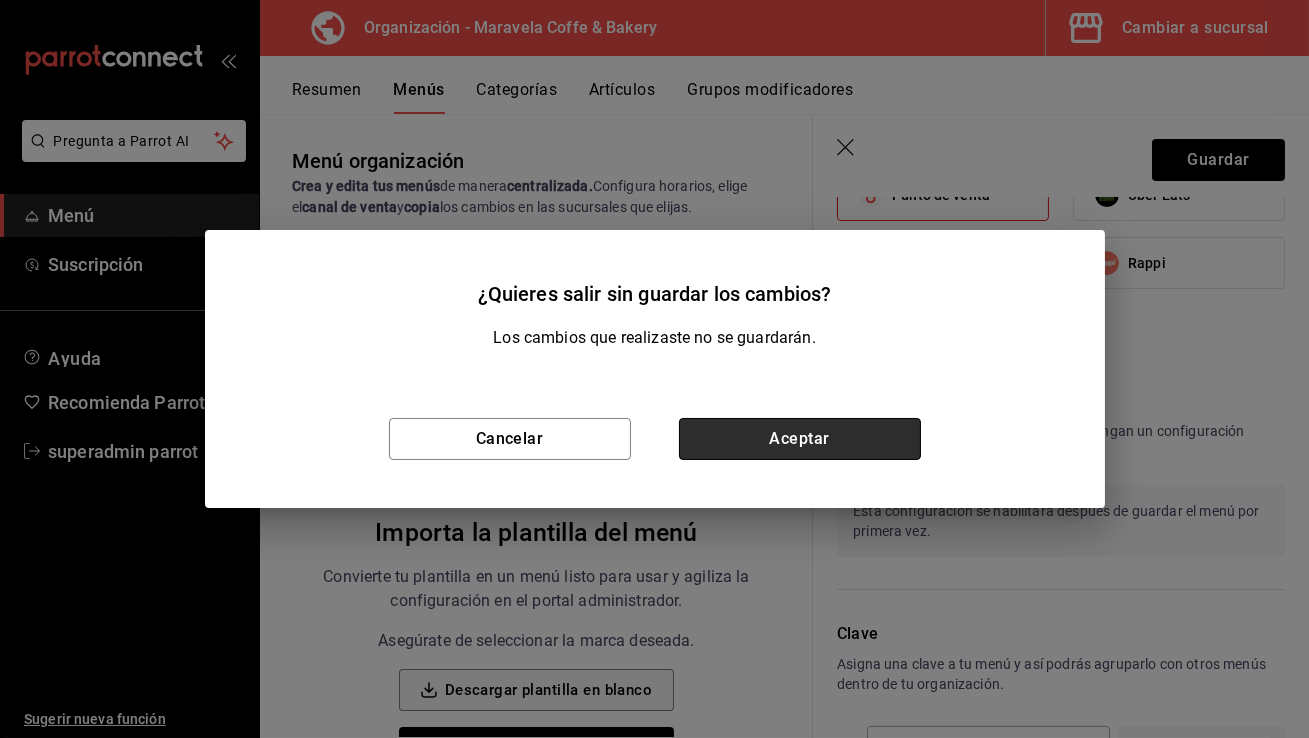 click on "Aceptar" at bounding box center [800, 439] 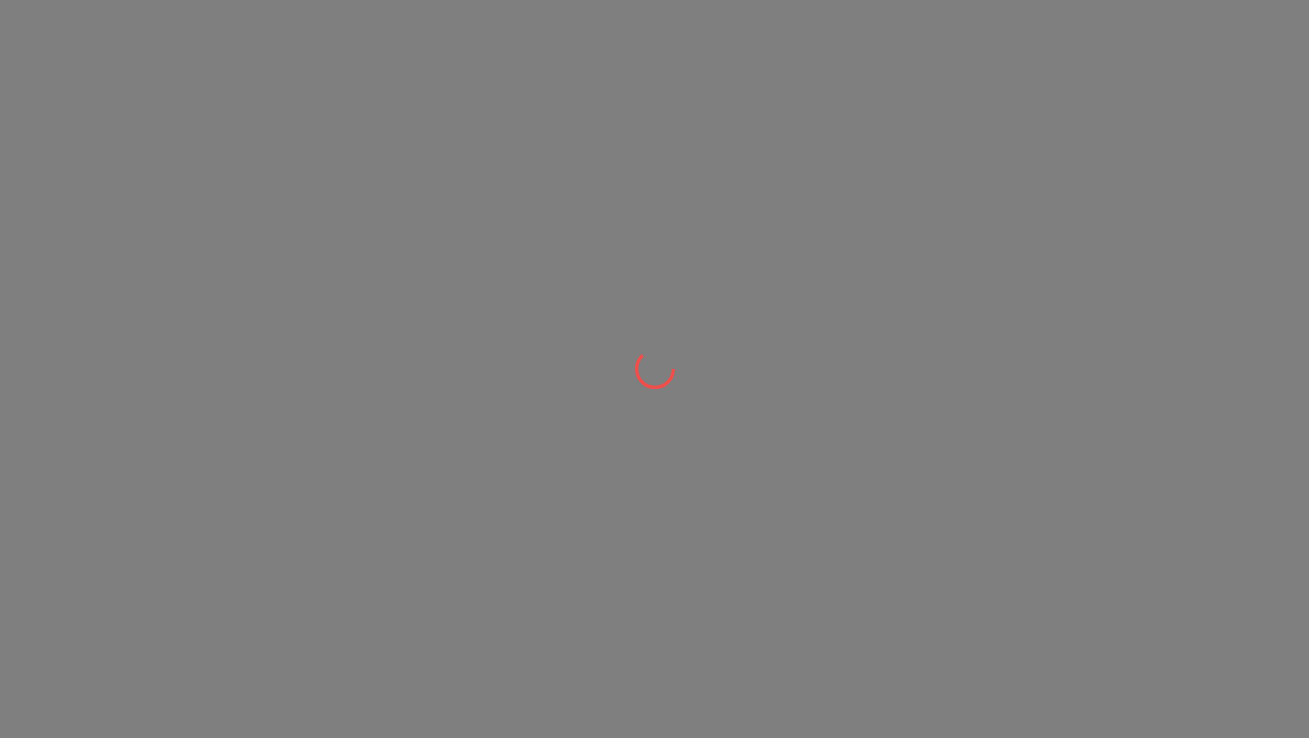 scroll, scrollTop: 0, scrollLeft: 0, axis: both 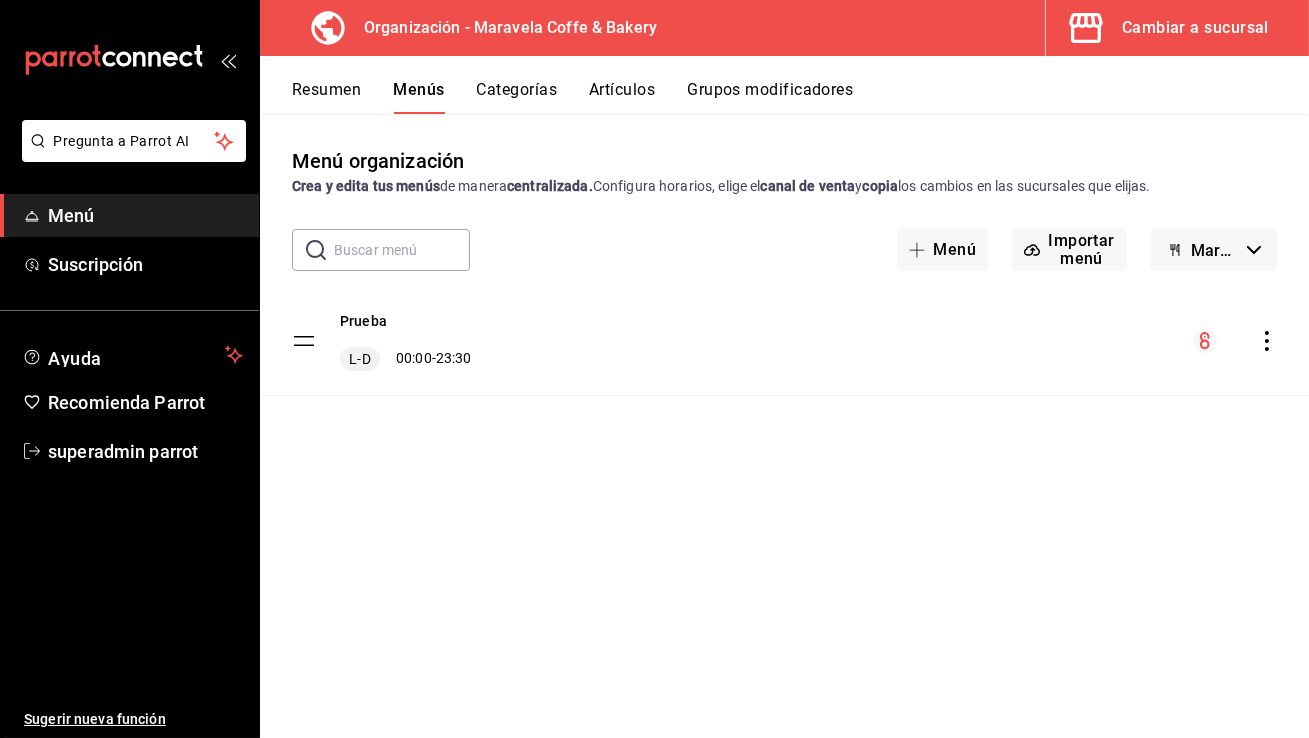 click 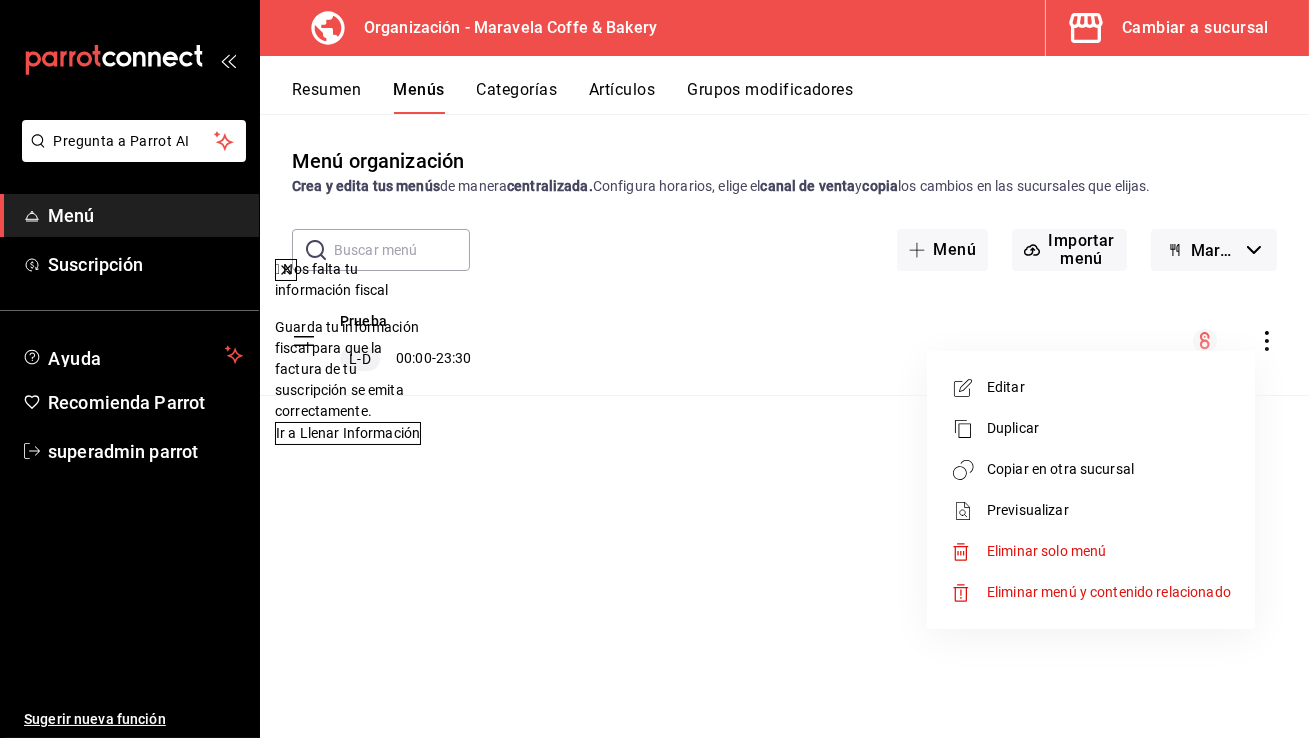 click on "Copiar en otra sucursal" at bounding box center [1109, 469] 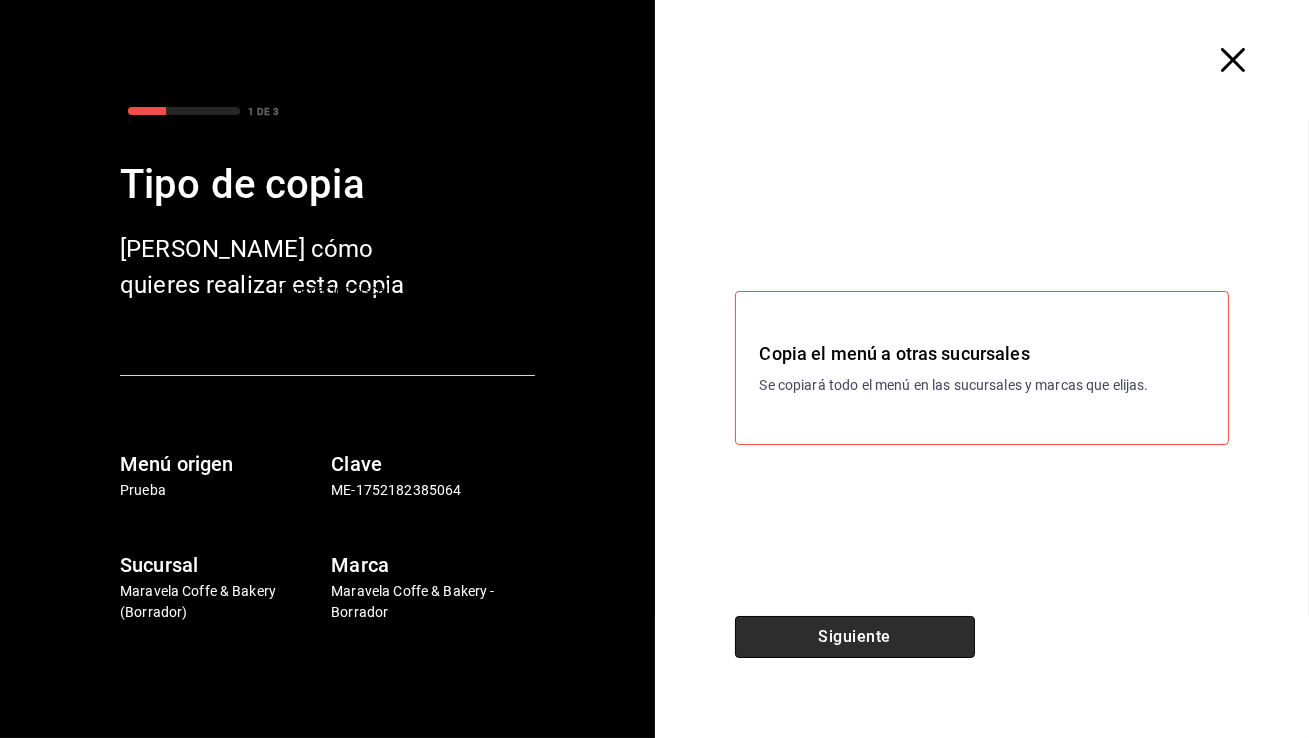click on "Siguiente" at bounding box center (855, 637) 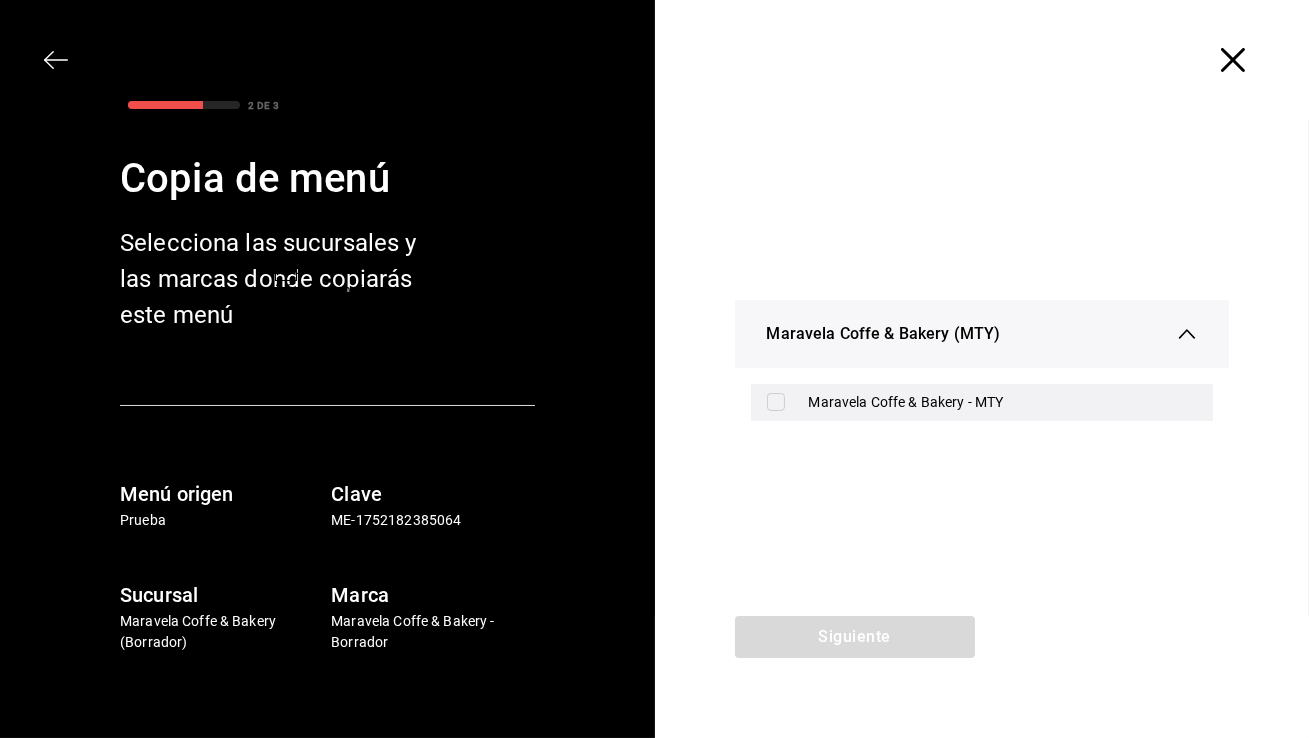 click on "Maravela Coffe & Bakery - MTY" at bounding box center (1003, 402) 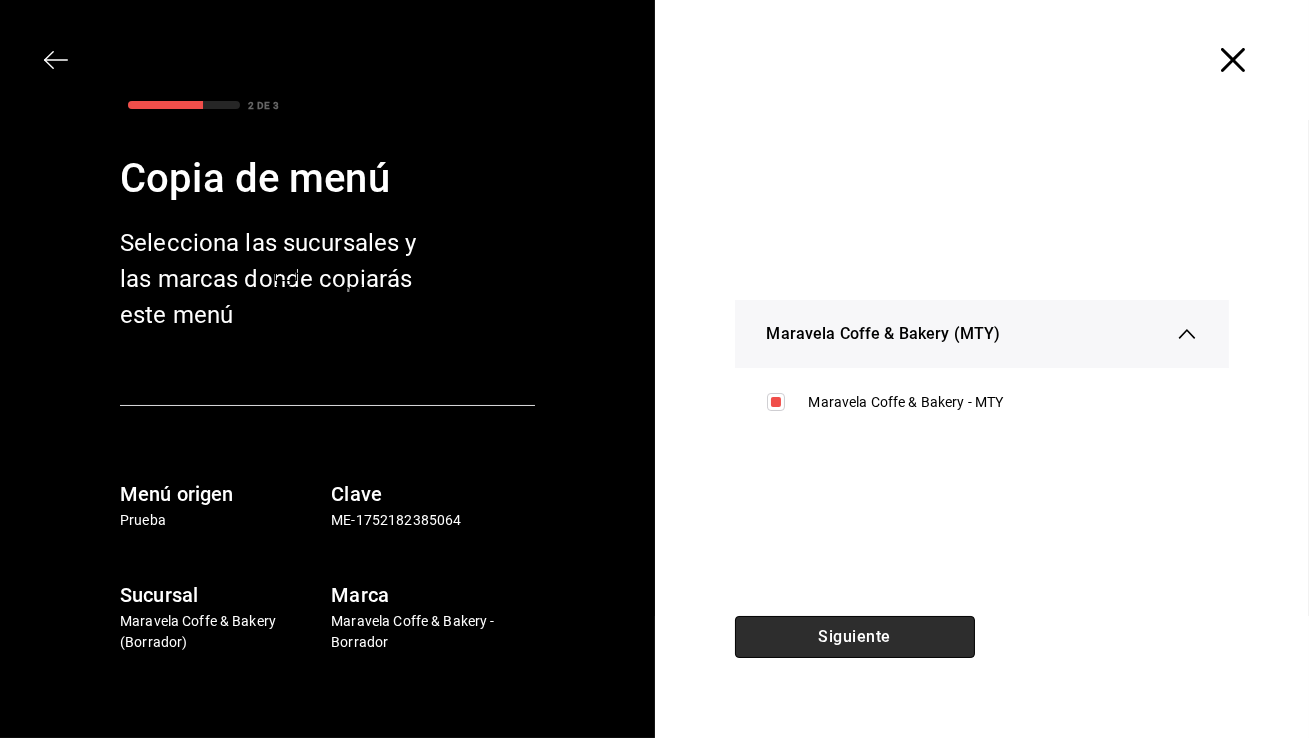 click on "Siguiente" at bounding box center [855, 637] 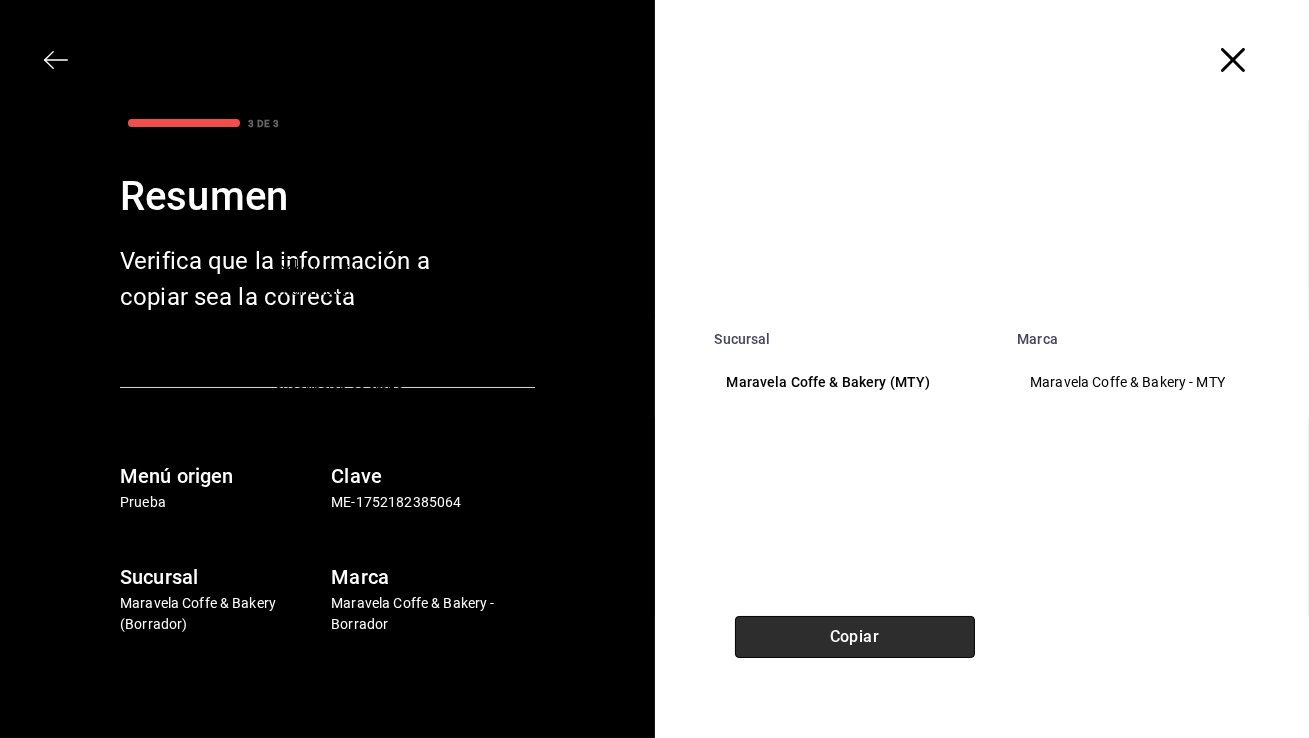 click on "Copiar" at bounding box center [855, 637] 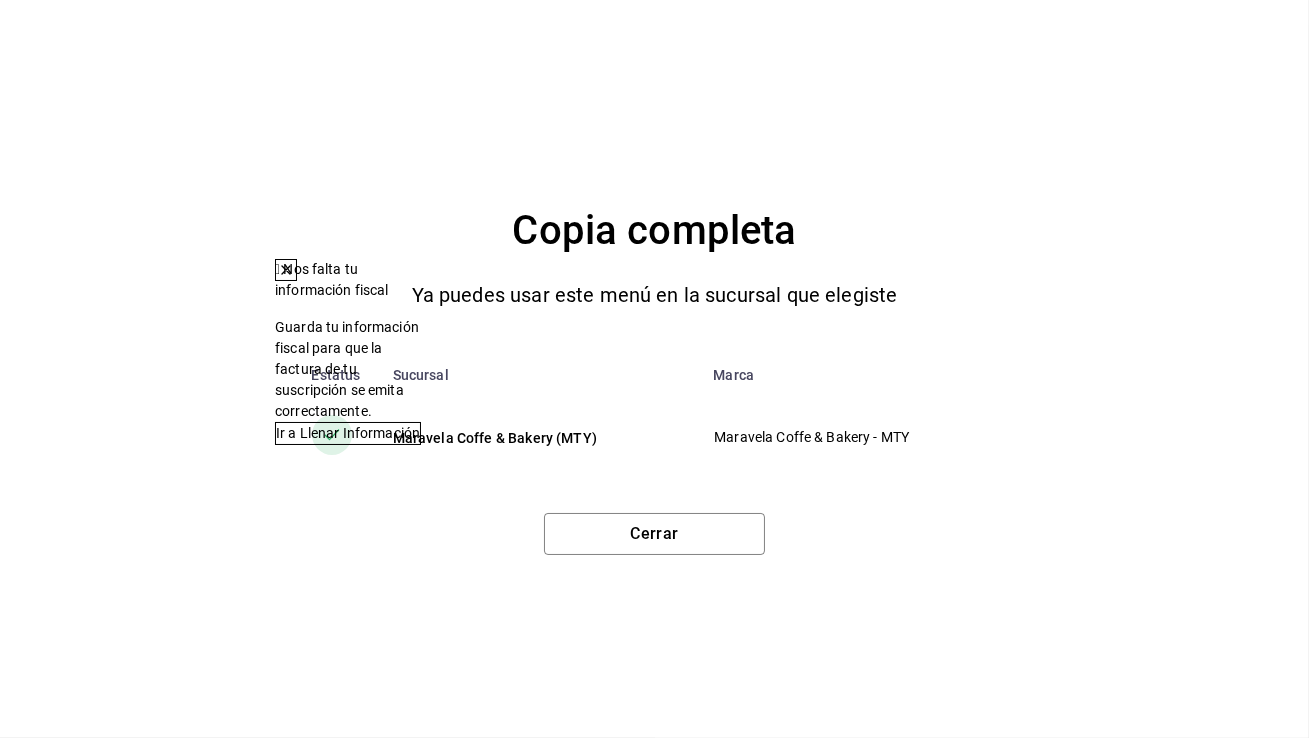 click 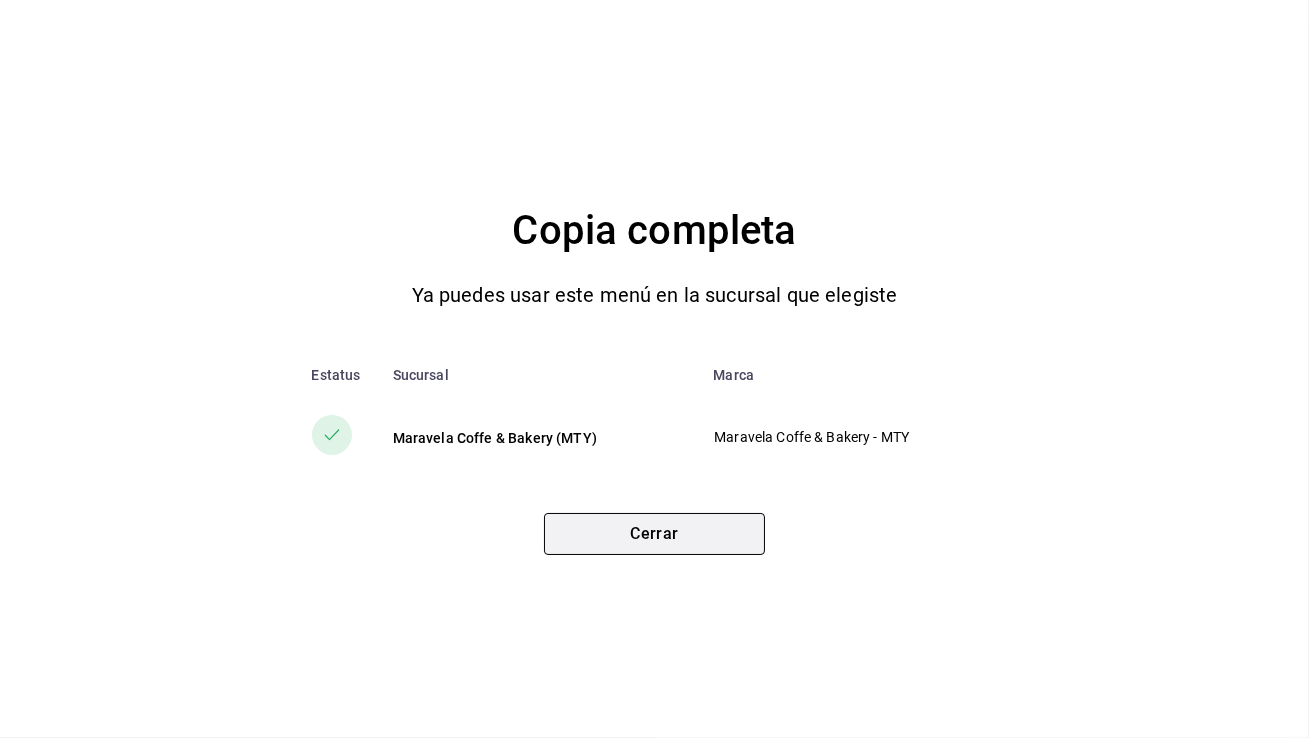 click on "Cerrar" at bounding box center [654, 534] 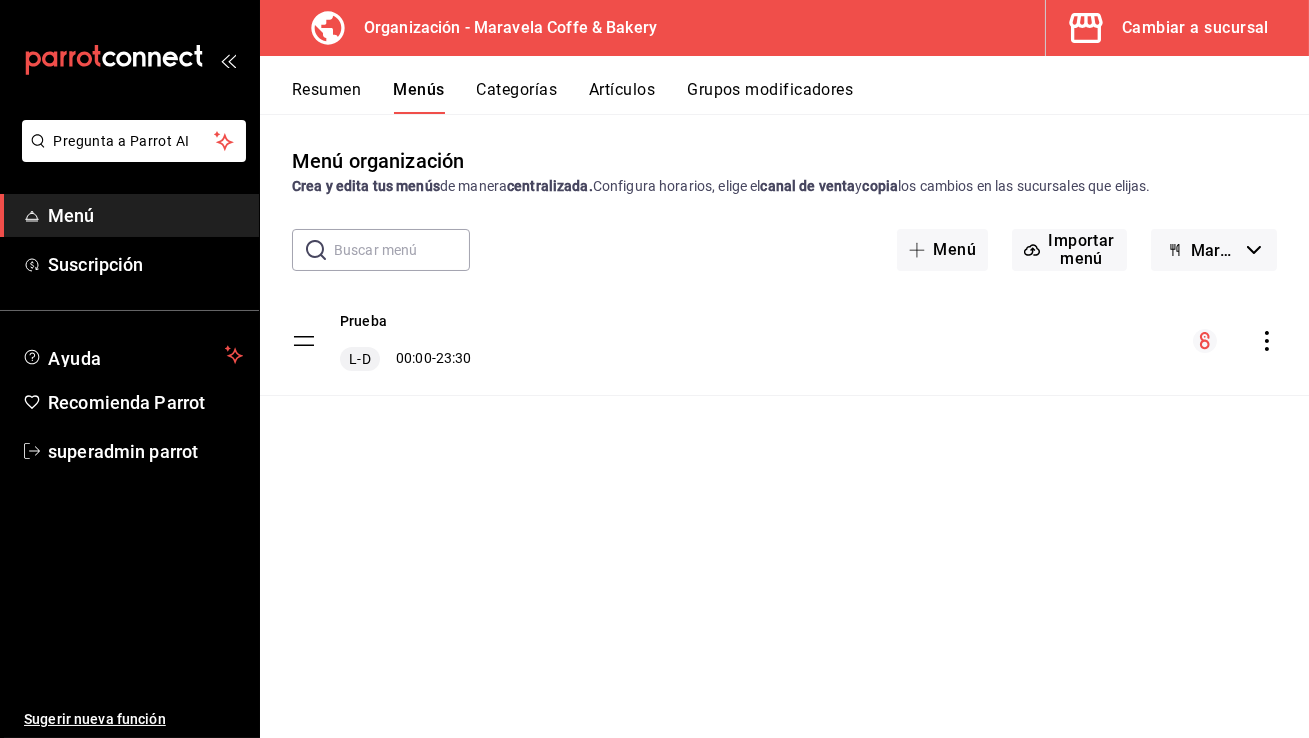 click on "Cambiar a sucursal" at bounding box center [1195, 28] 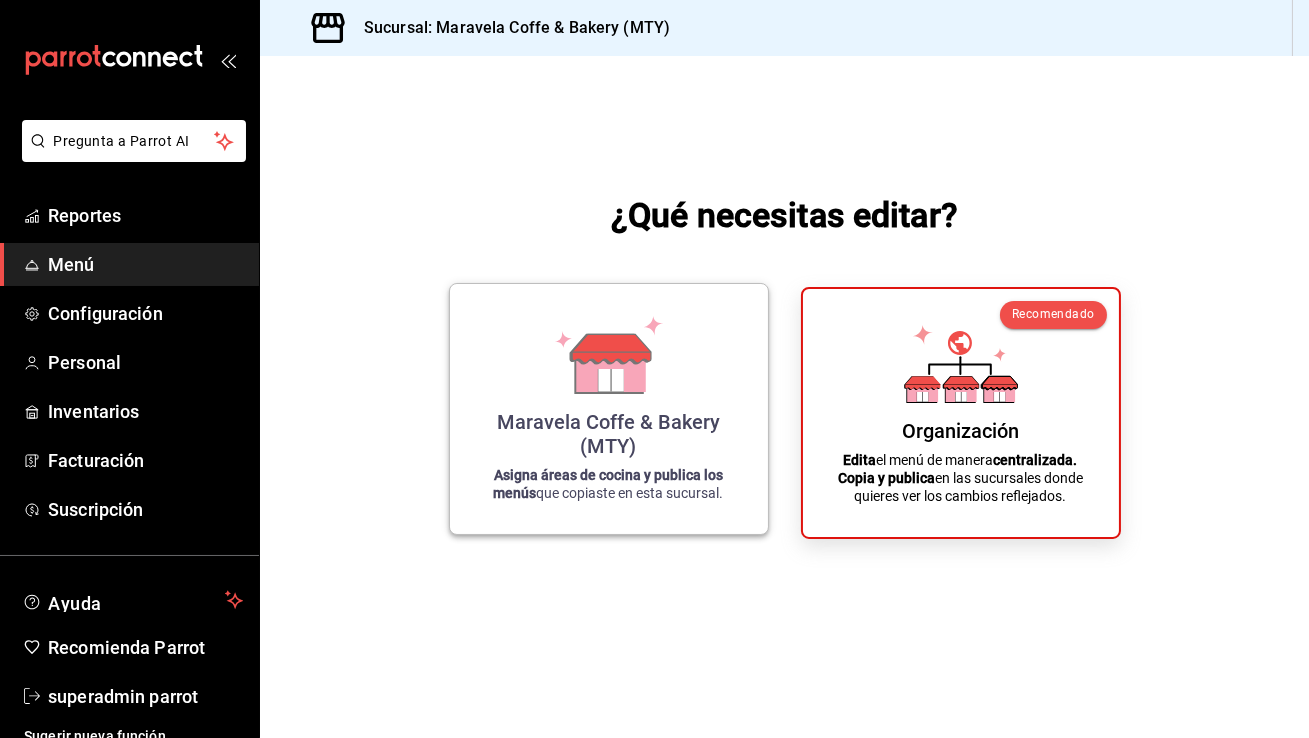 click on "Maravela Coffe & Bakery (MTY)" at bounding box center (609, 434) 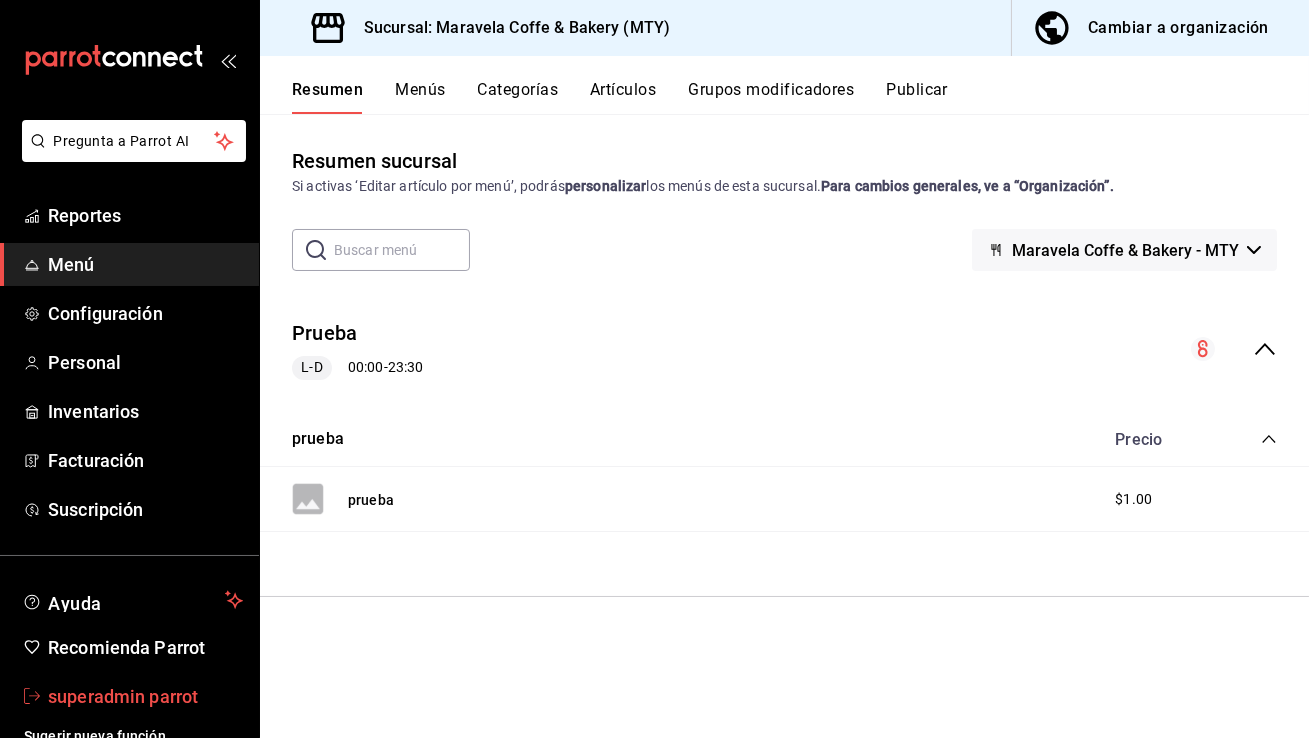 click on "superadmin parrot" at bounding box center (145, 696) 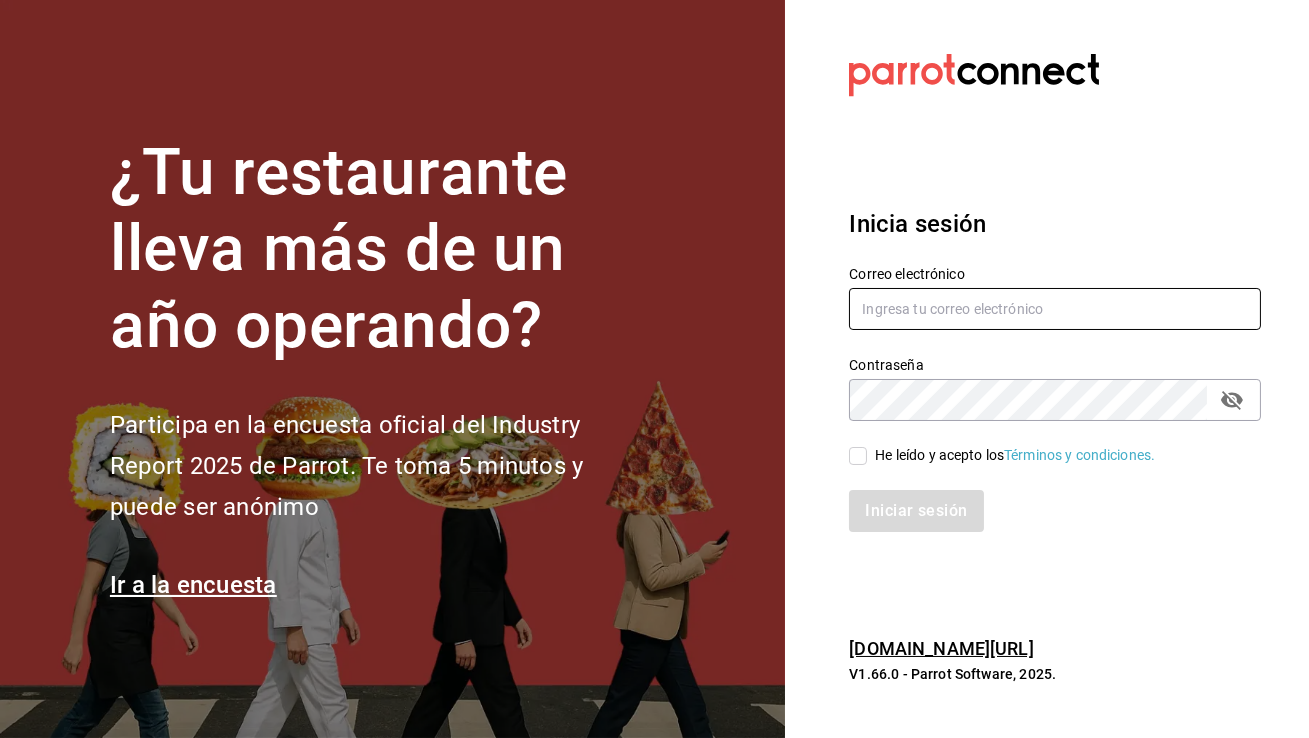 click at bounding box center [1055, 309] 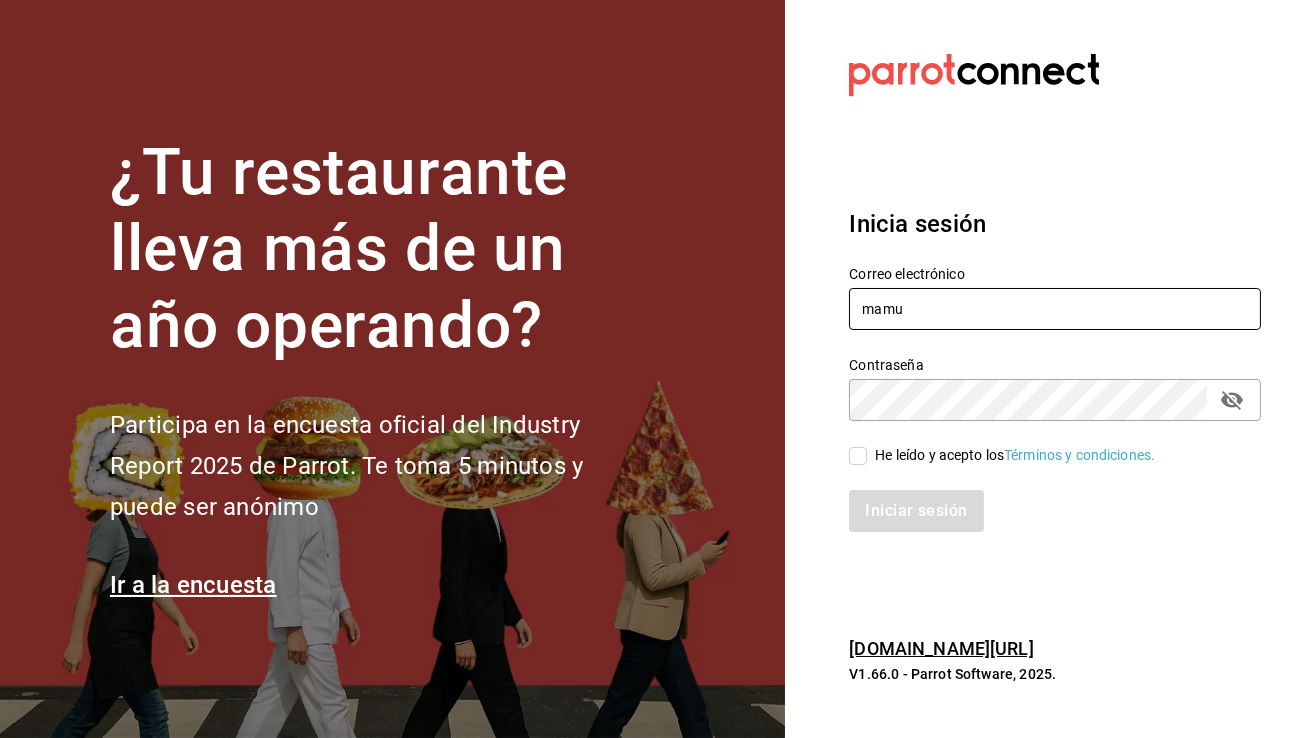 type on "[EMAIL_ADDRESS][DOMAIN_NAME]" 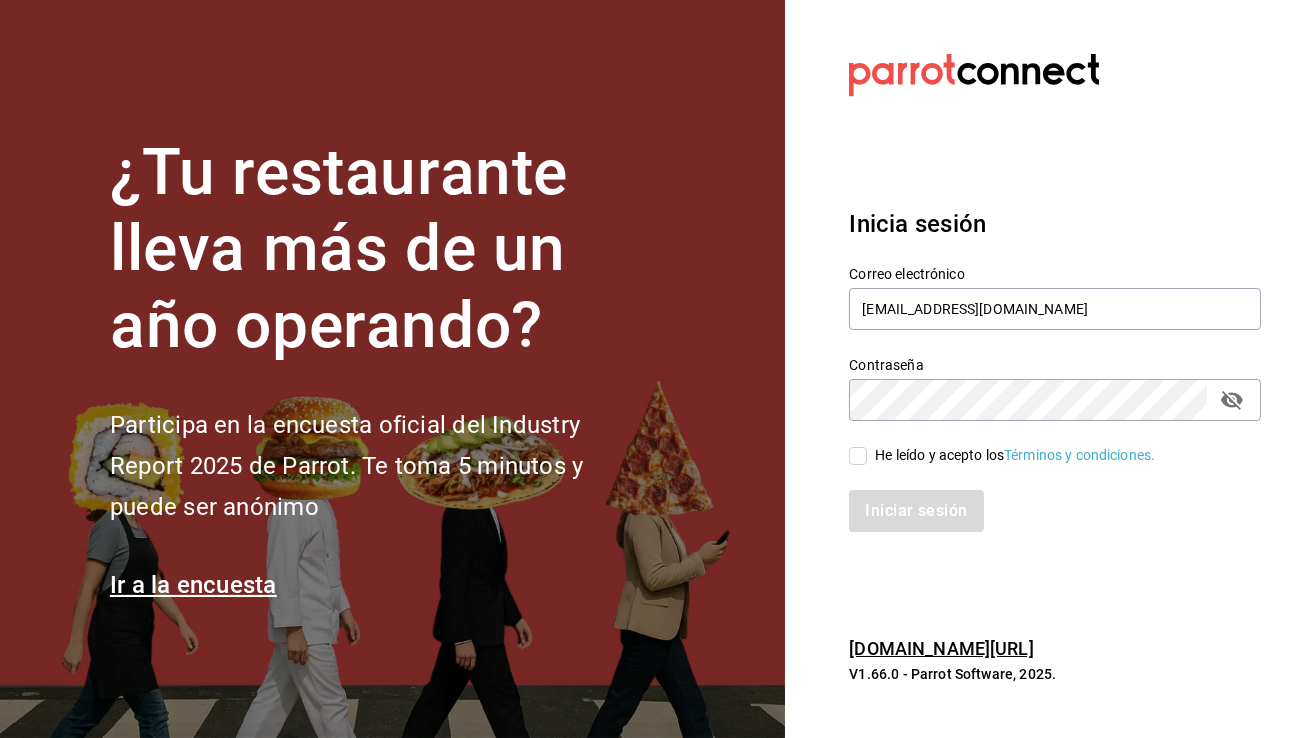 click on "He leído y acepto los  Términos y condiciones." at bounding box center [1002, 455] 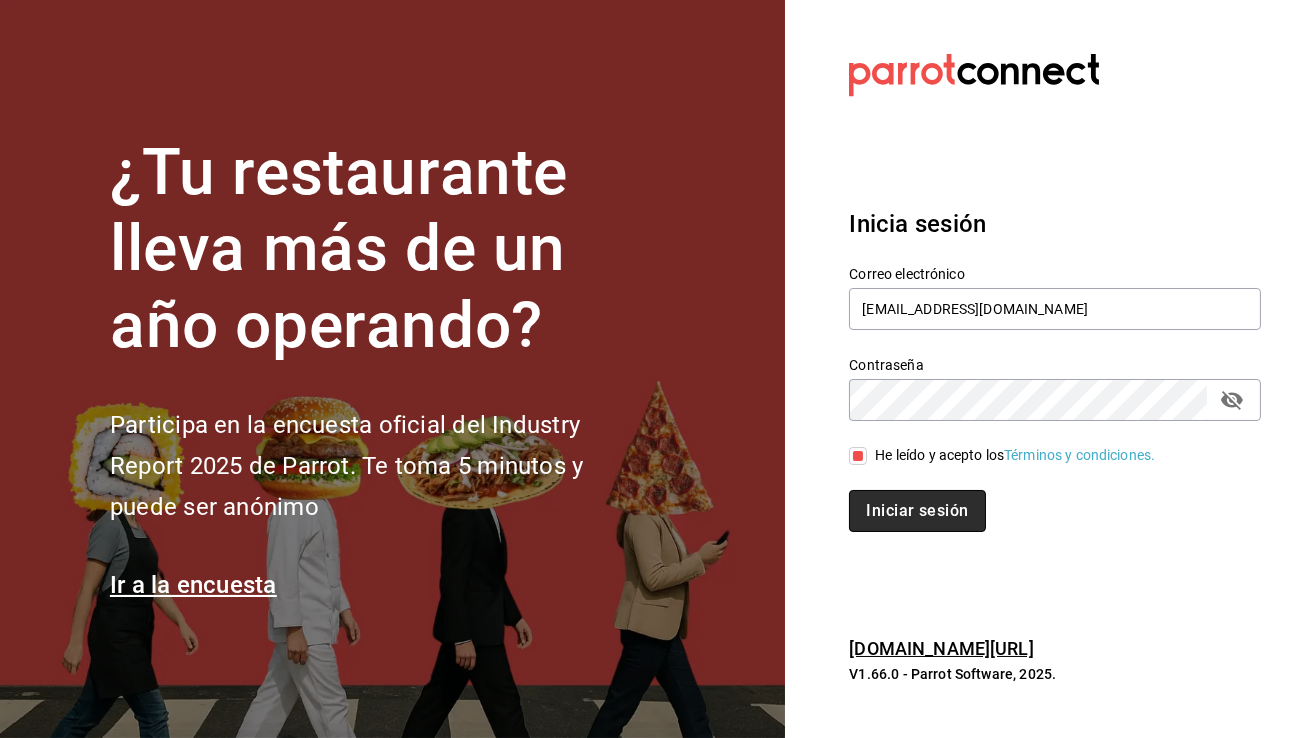 click on "Iniciar sesión" at bounding box center [917, 511] 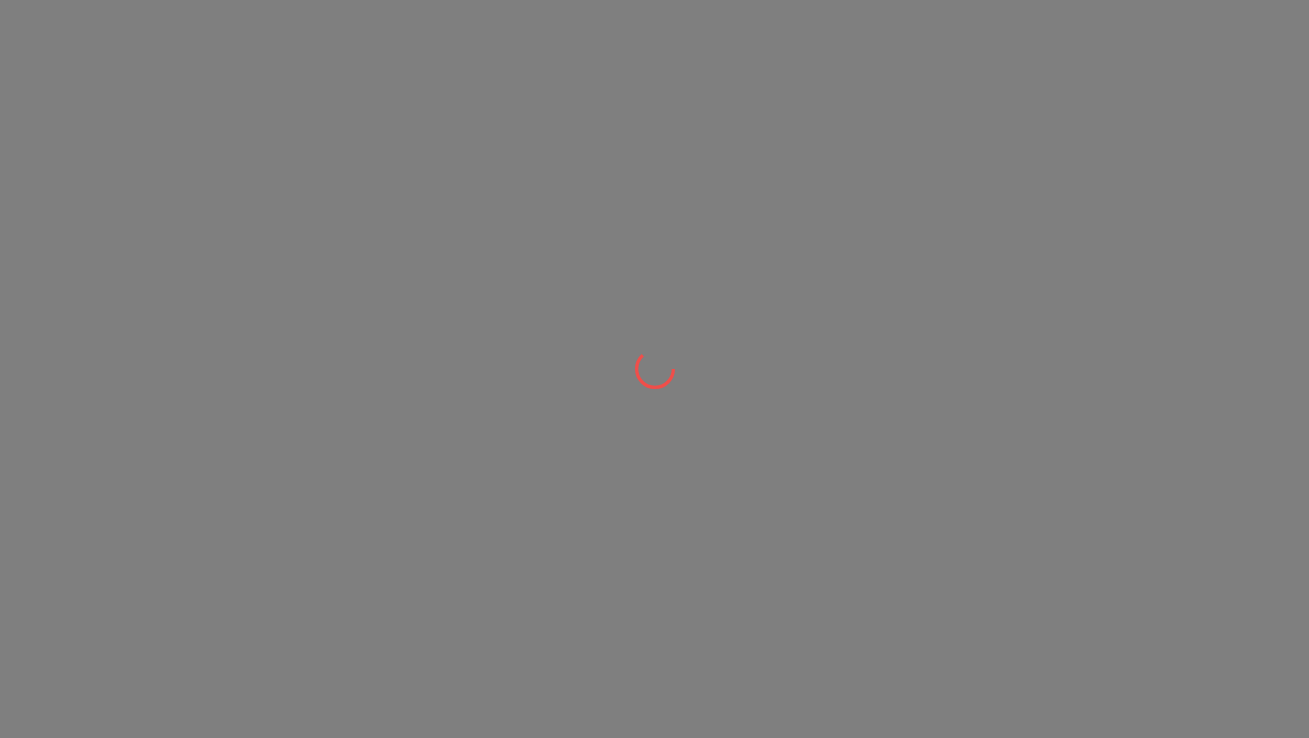 scroll, scrollTop: 0, scrollLeft: 0, axis: both 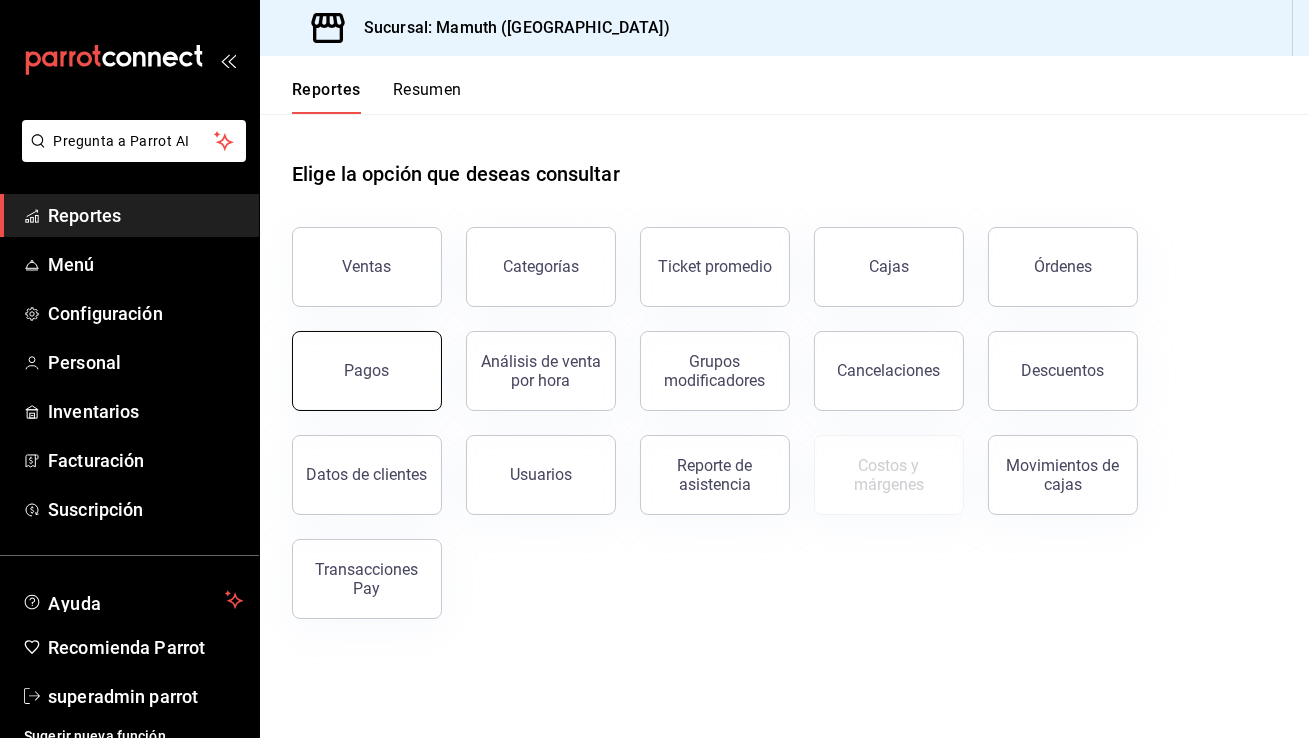 click on "Pagos" at bounding box center [367, 371] 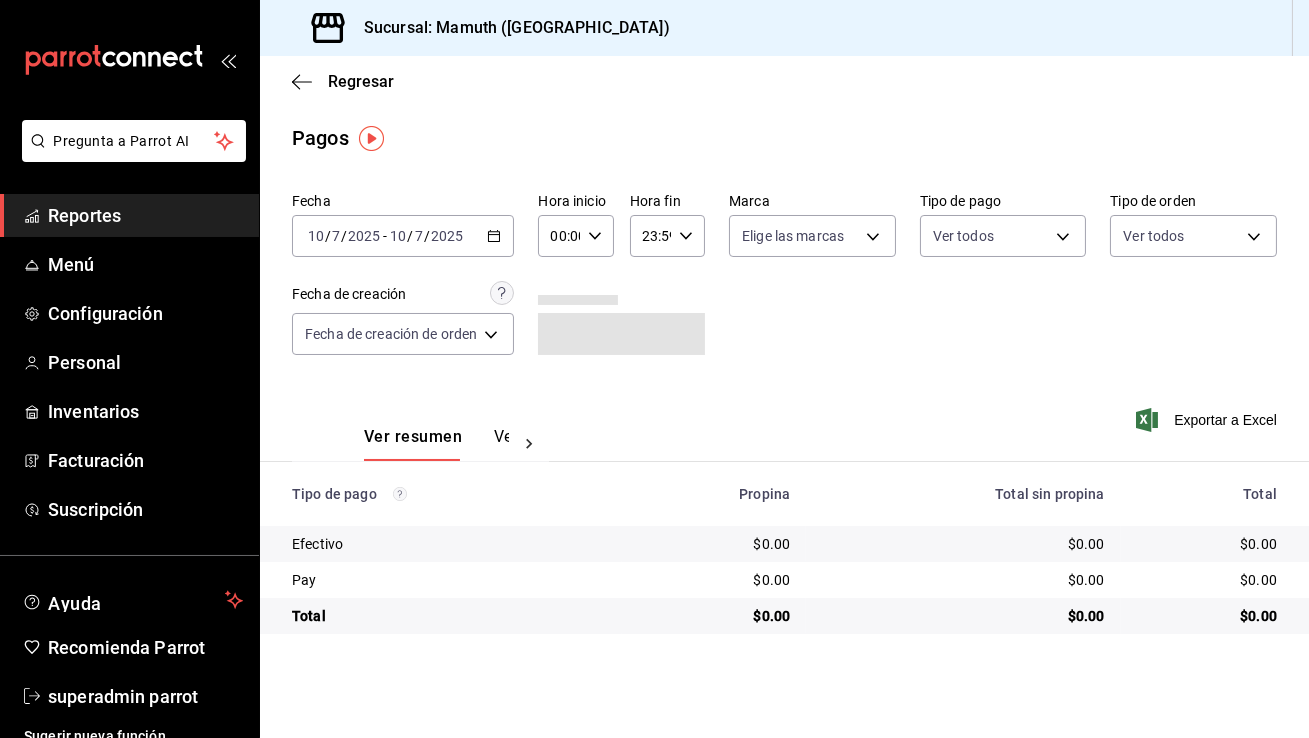 click on "[DATE] [DATE] - [DATE] [DATE]" at bounding box center (403, 236) 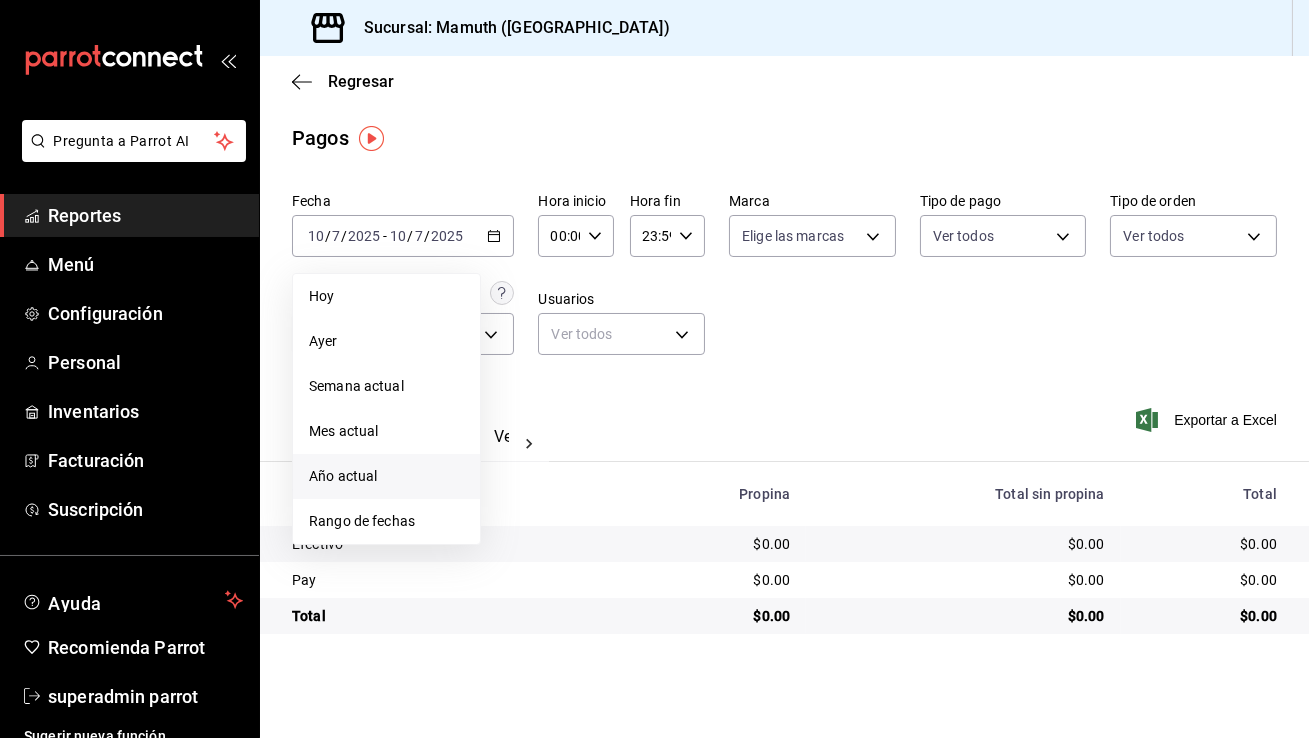 click on "Año actual" at bounding box center [386, 476] 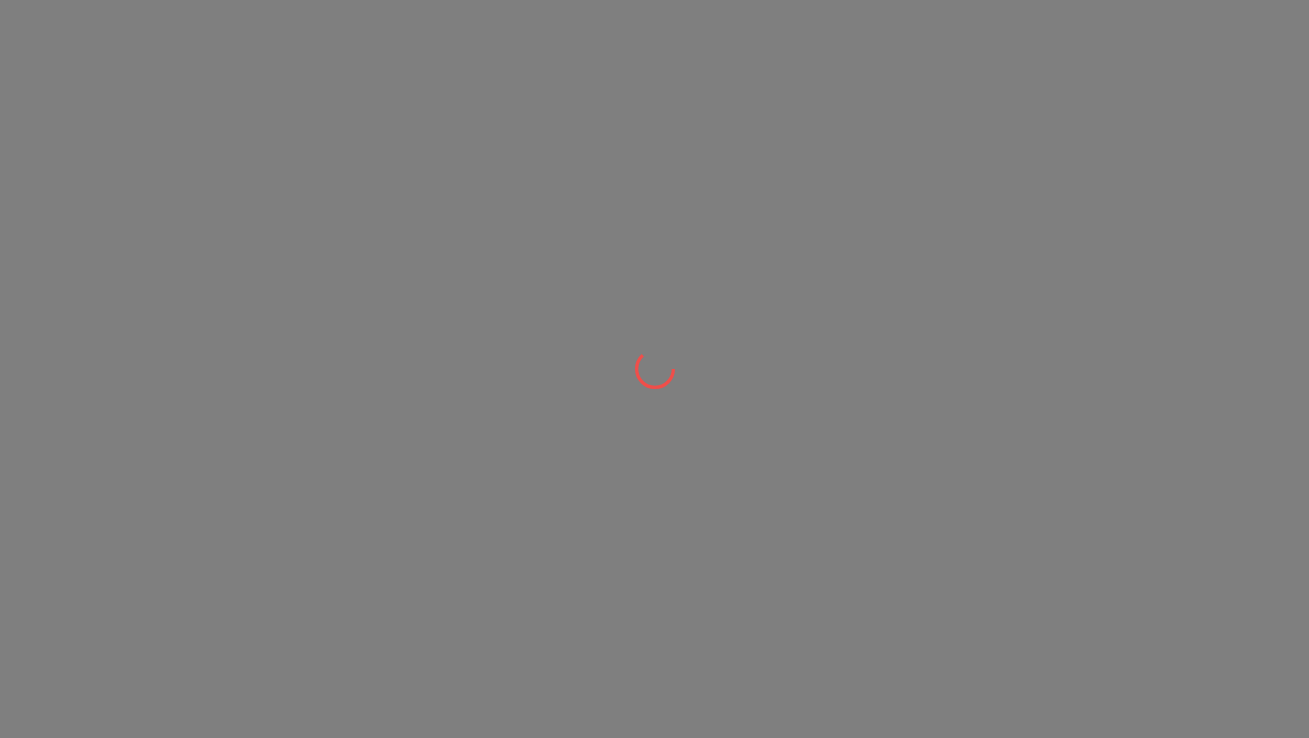 scroll, scrollTop: 0, scrollLeft: 0, axis: both 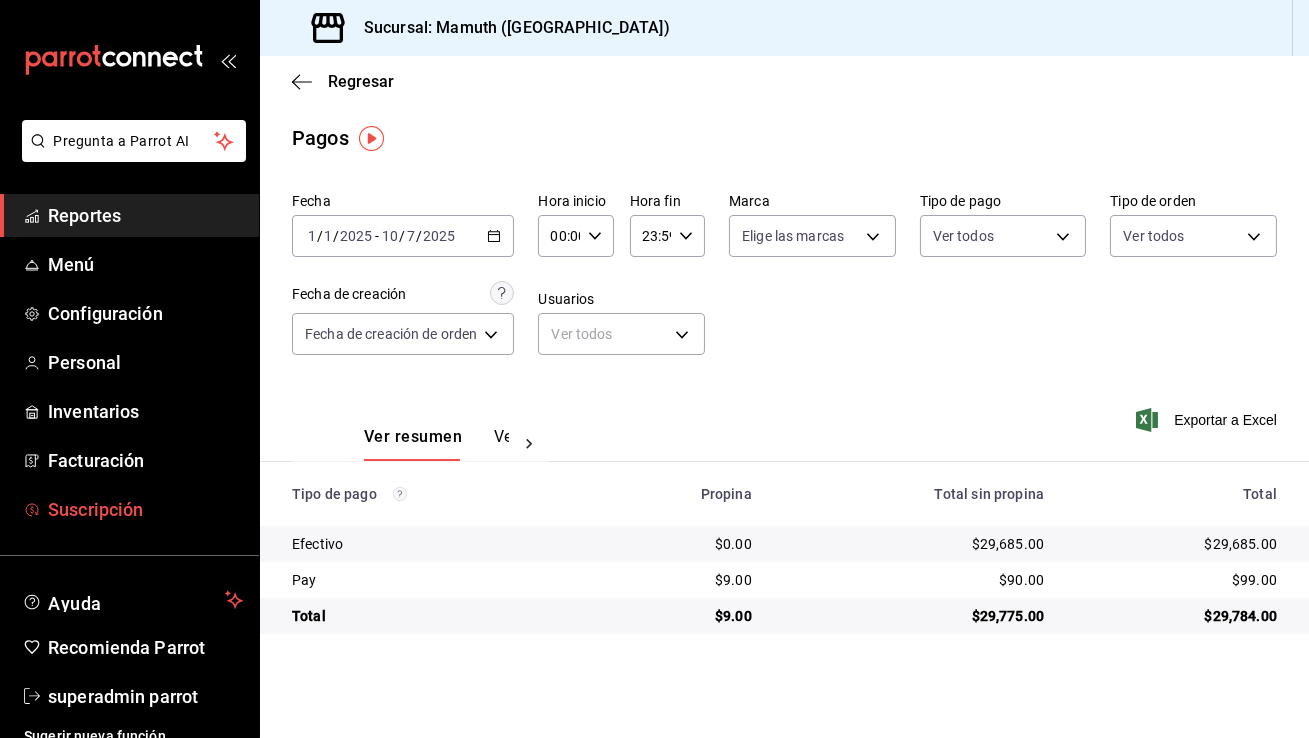 click on "Suscripción" at bounding box center [145, 509] 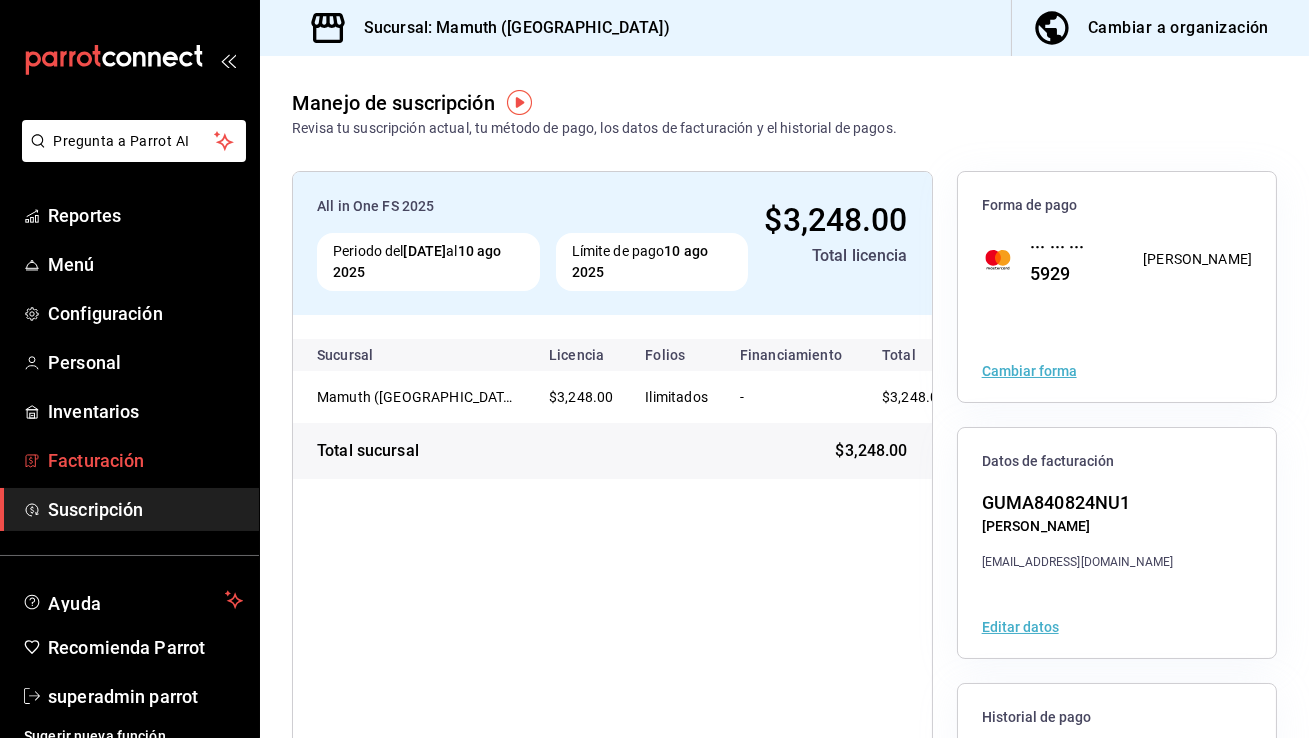 click on "Facturación" at bounding box center (145, 460) 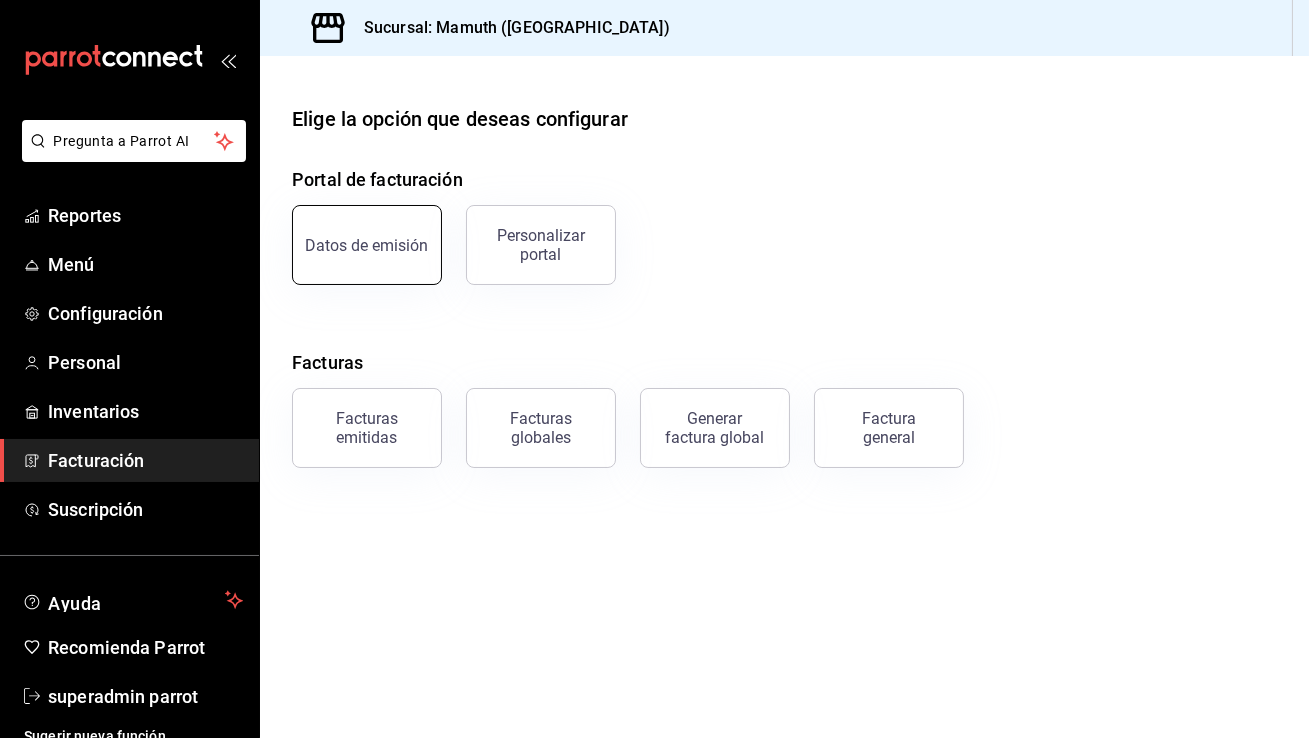 click on "Datos de emisión" at bounding box center (367, 245) 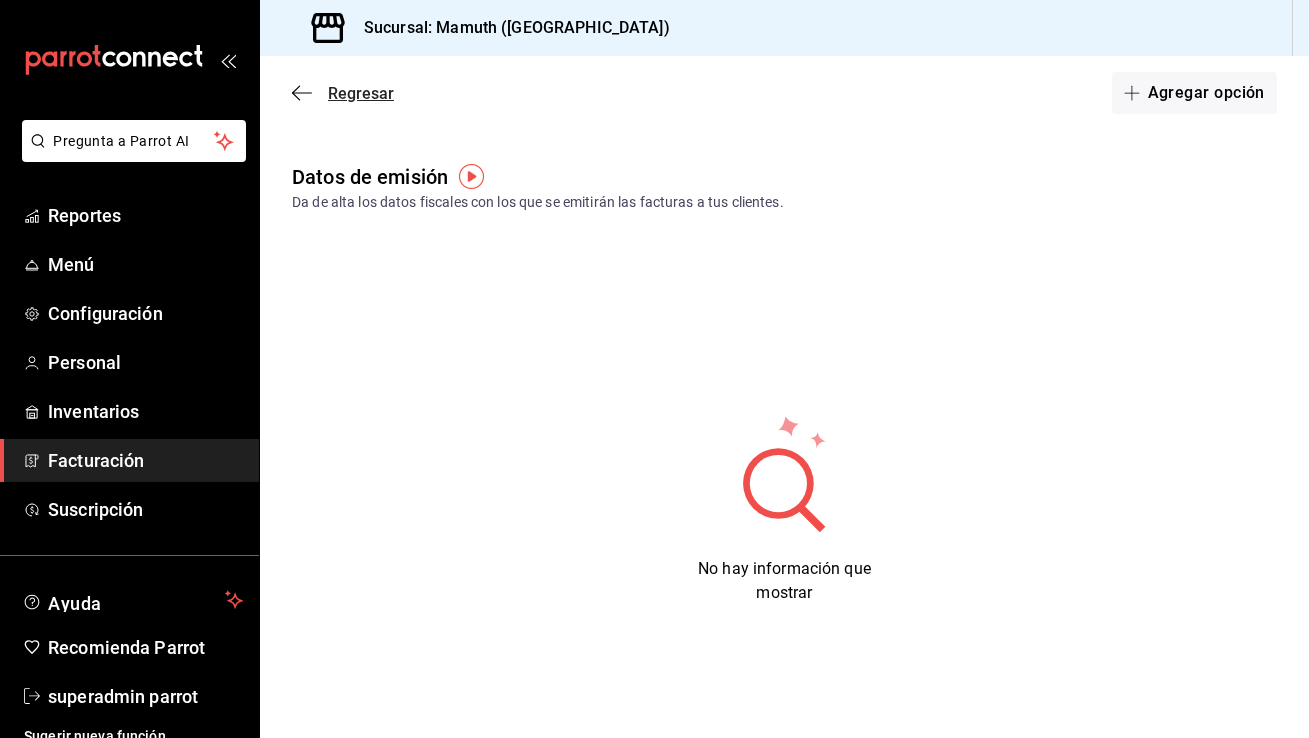 click 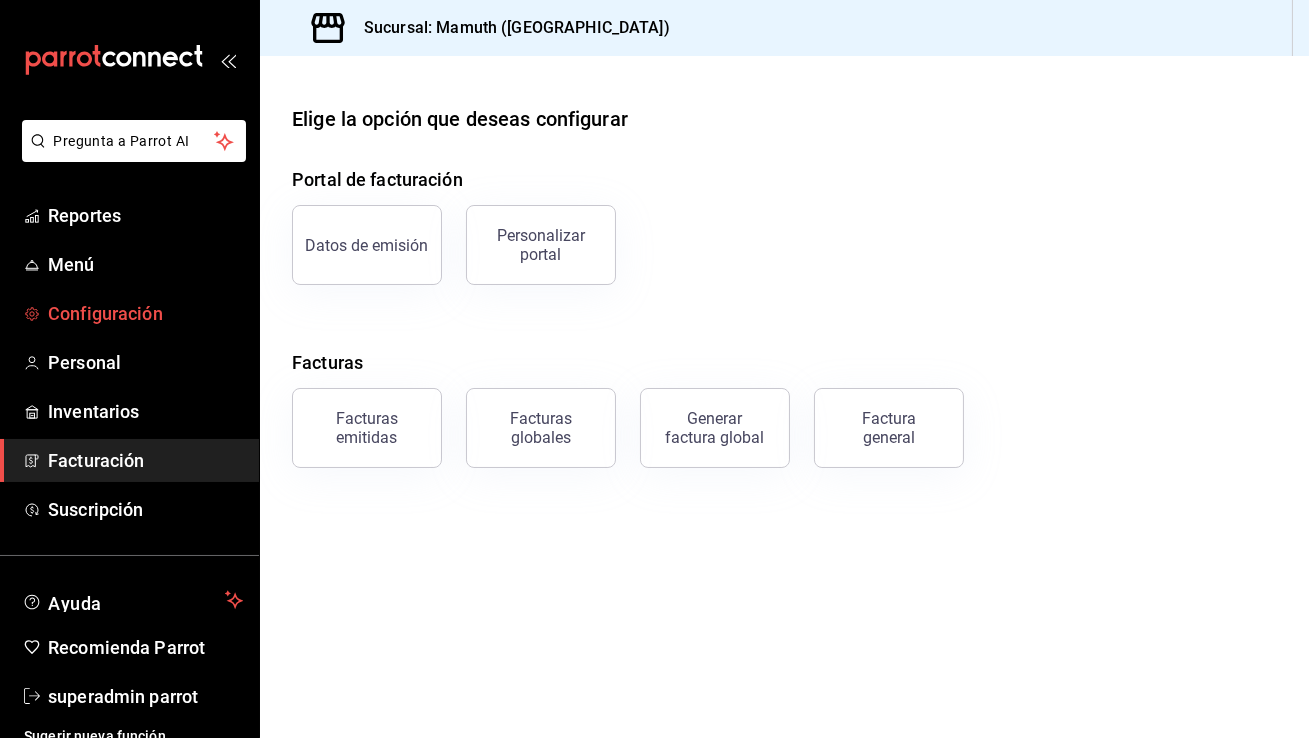 click on "Configuración" at bounding box center [145, 313] 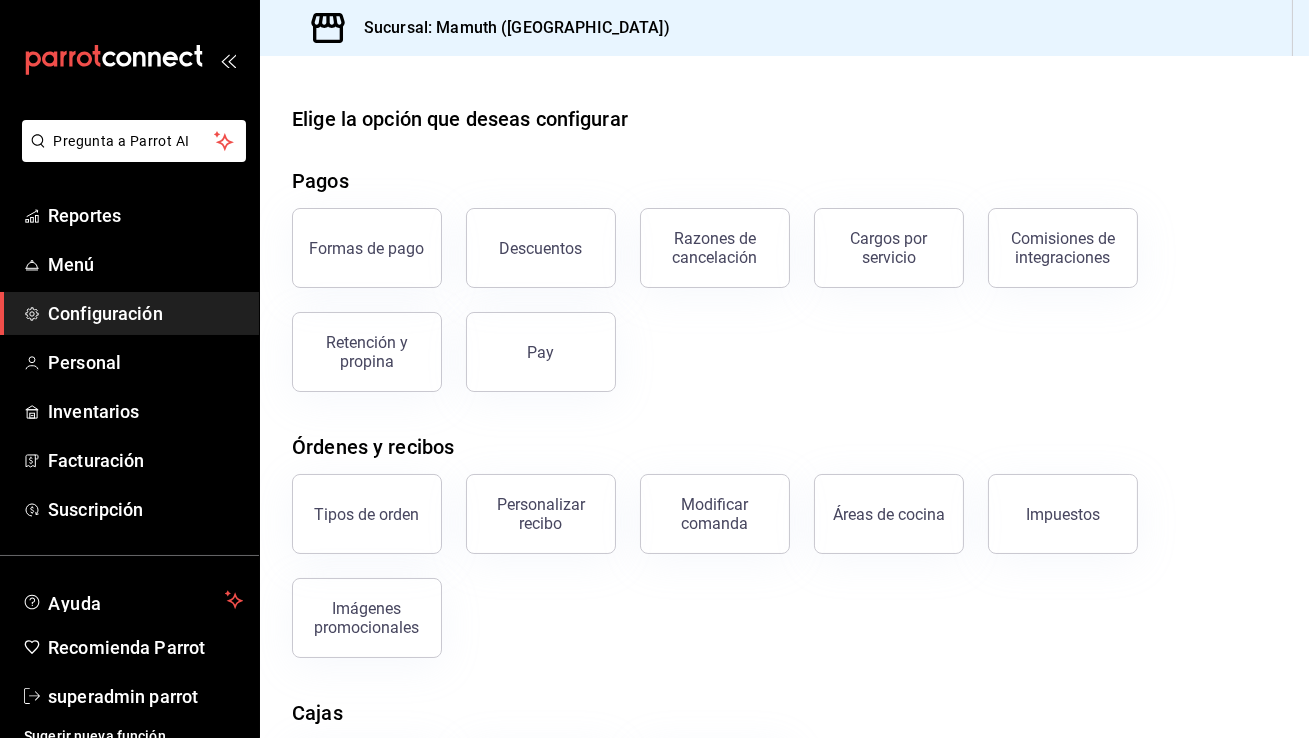 scroll, scrollTop: 275, scrollLeft: 0, axis: vertical 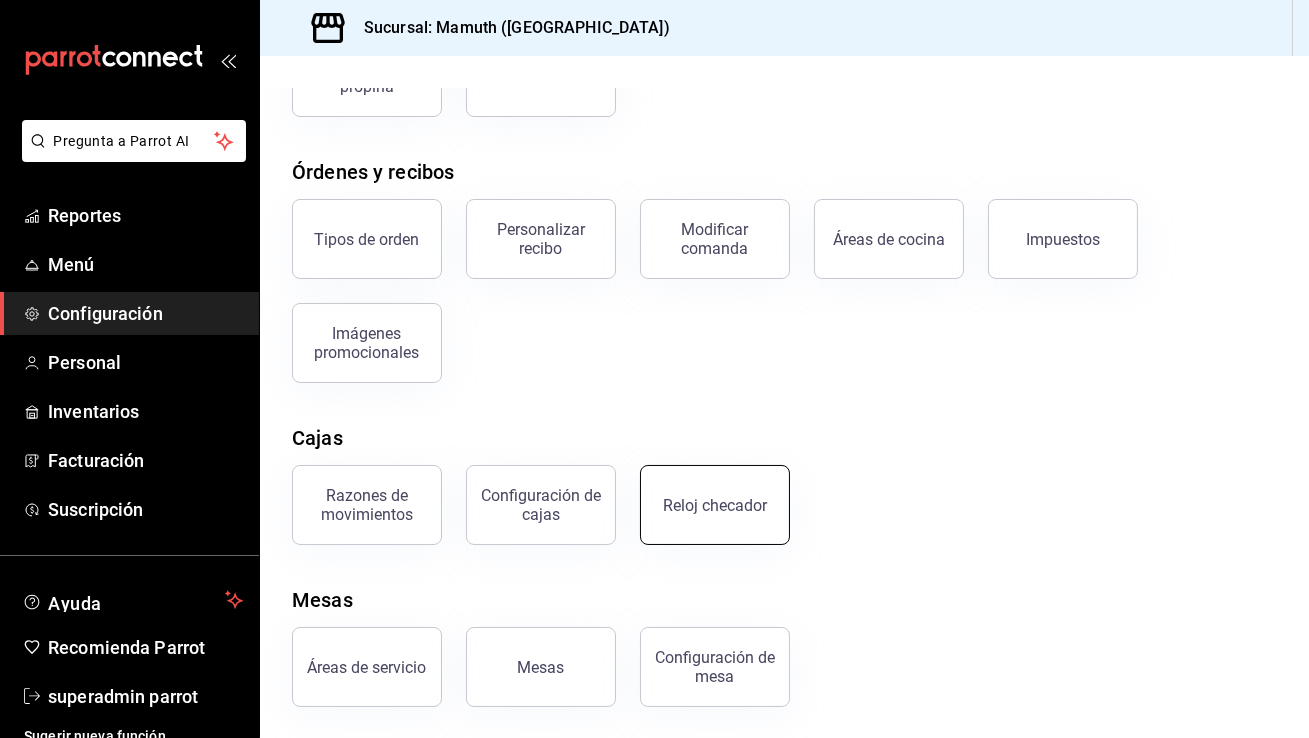 click on "Reloj checador" at bounding box center (715, 505) 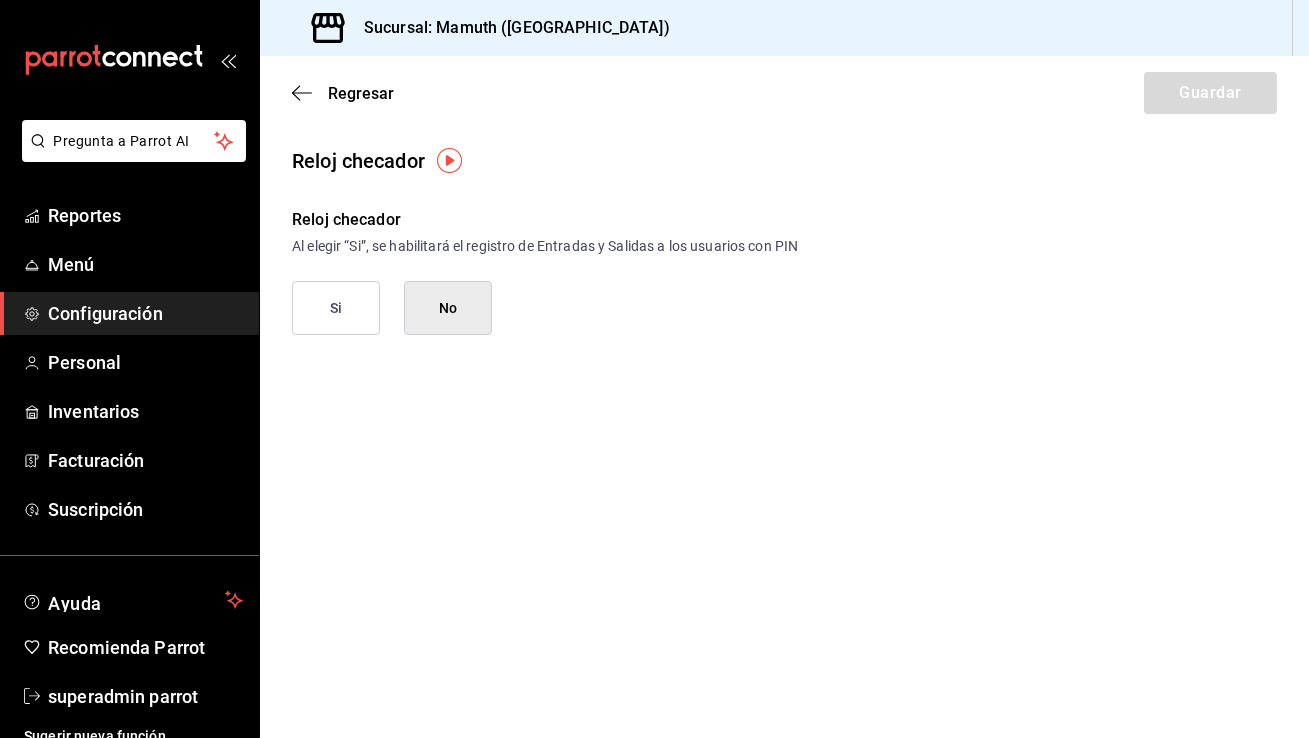 click on "Regresar Guardar" at bounding box center (784, 93) 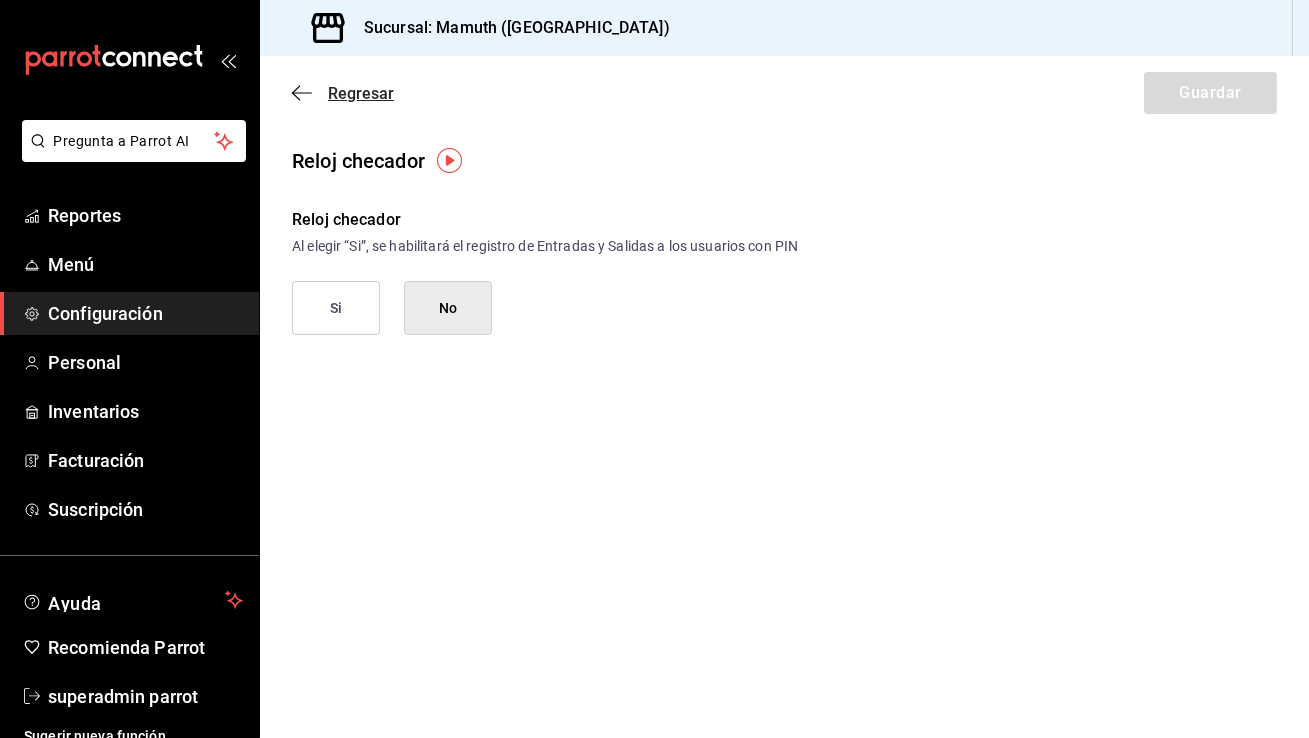 click 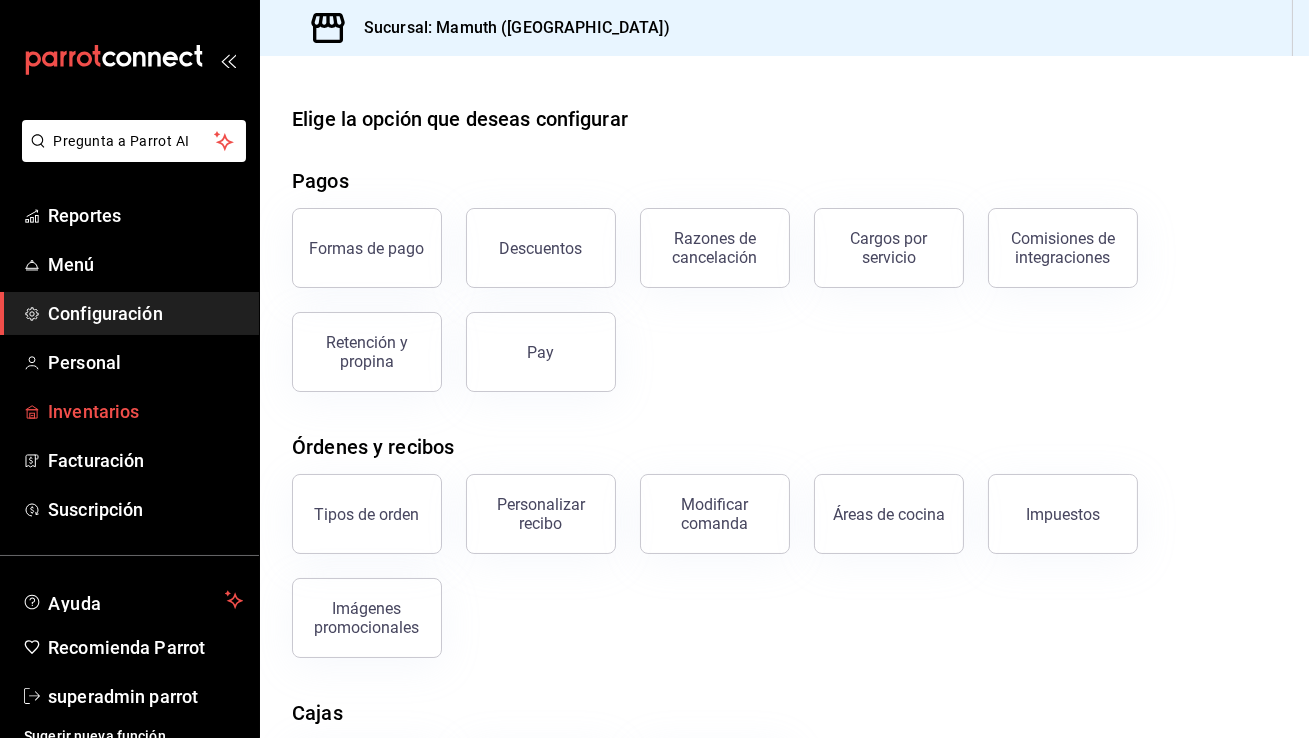 click on "Inventarios" at bounding box center [145, 411] 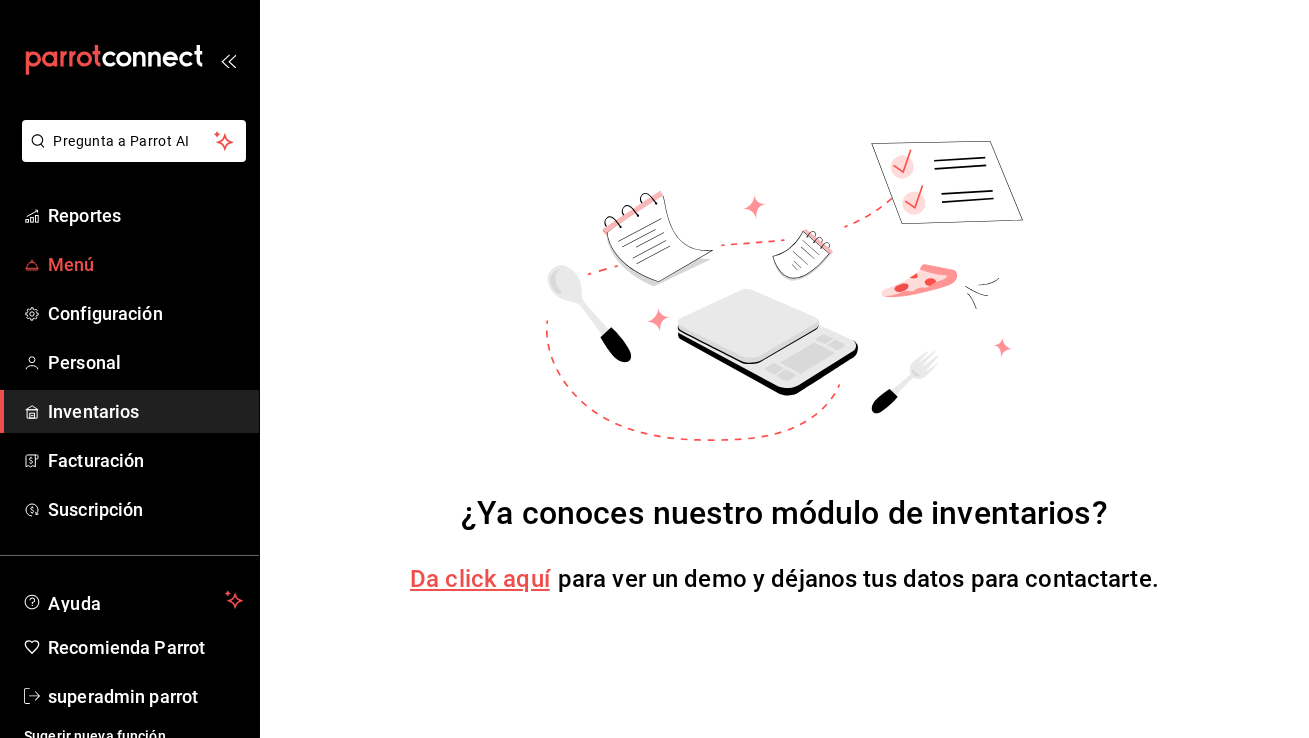 click on "Menú" at bounding box center [145, 264] 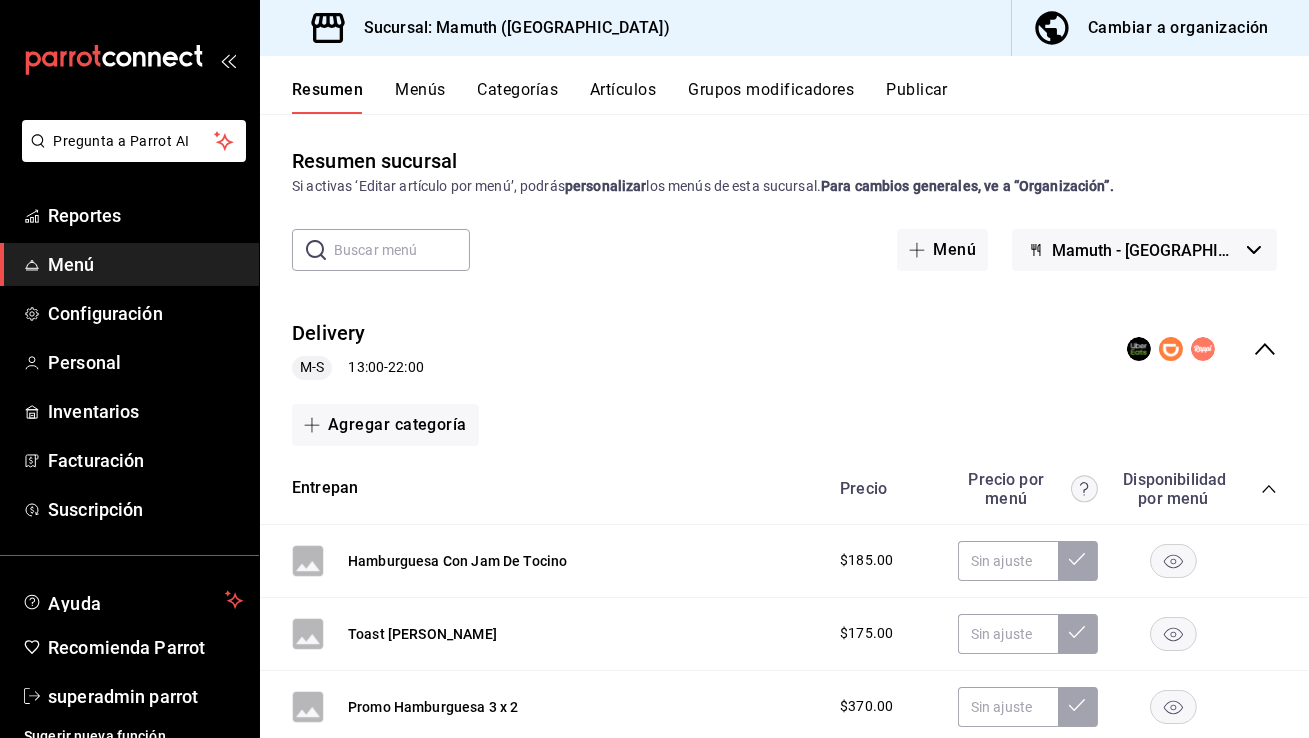 click on "Menú" at bounding box center [145, 264] 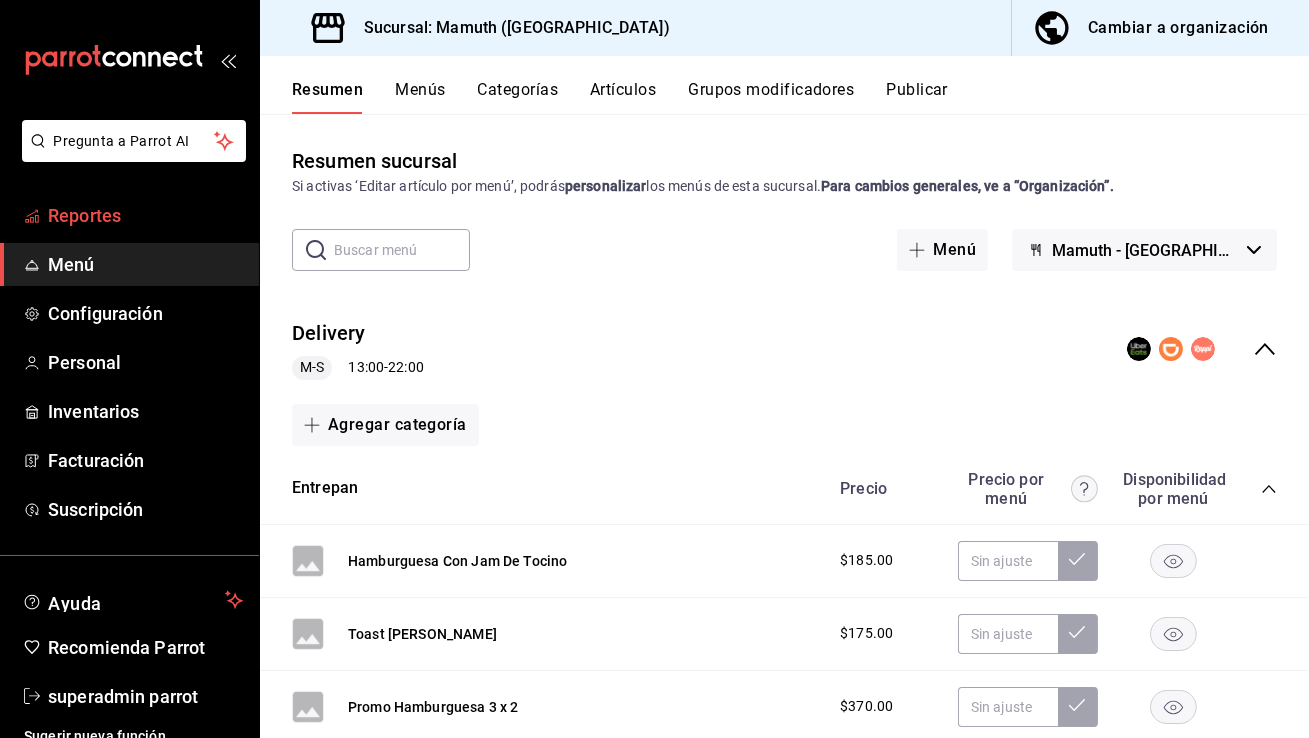 click on "Reportes" at bounding box center [145, 215] 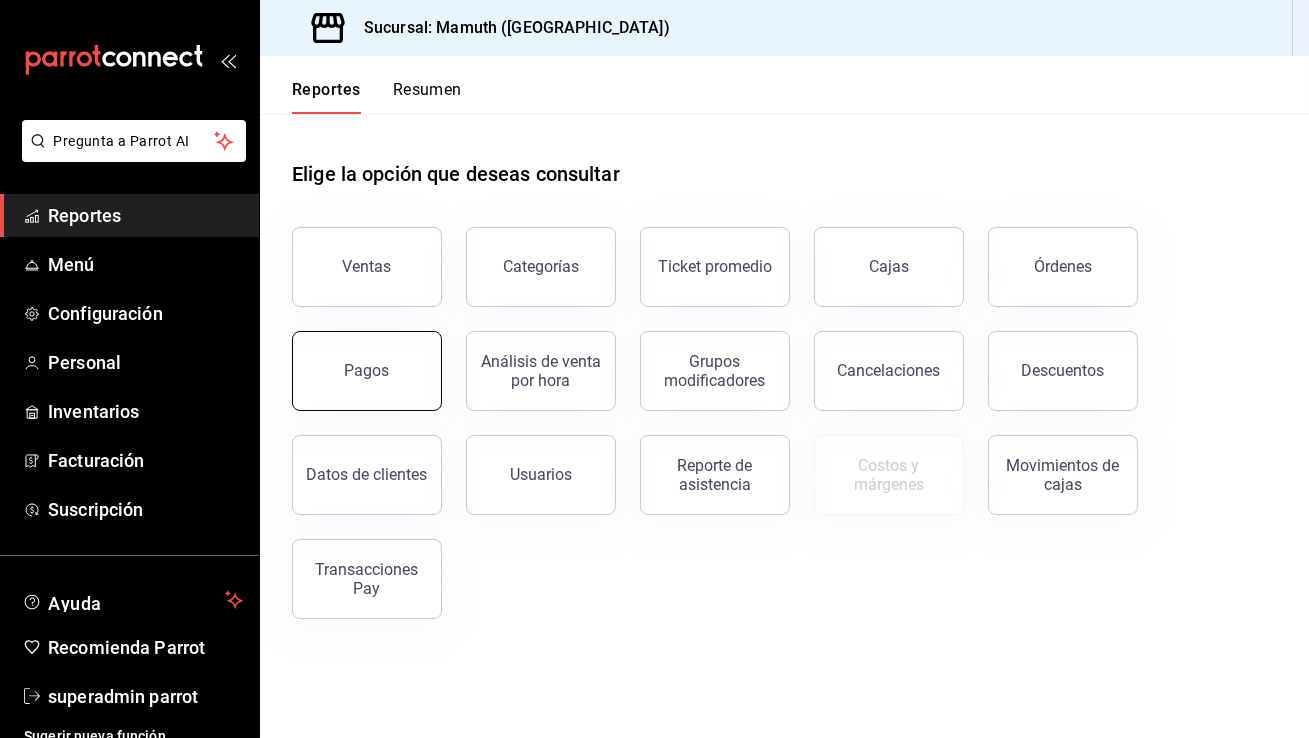 click on "Pagos" at bounding box center [367, 371] 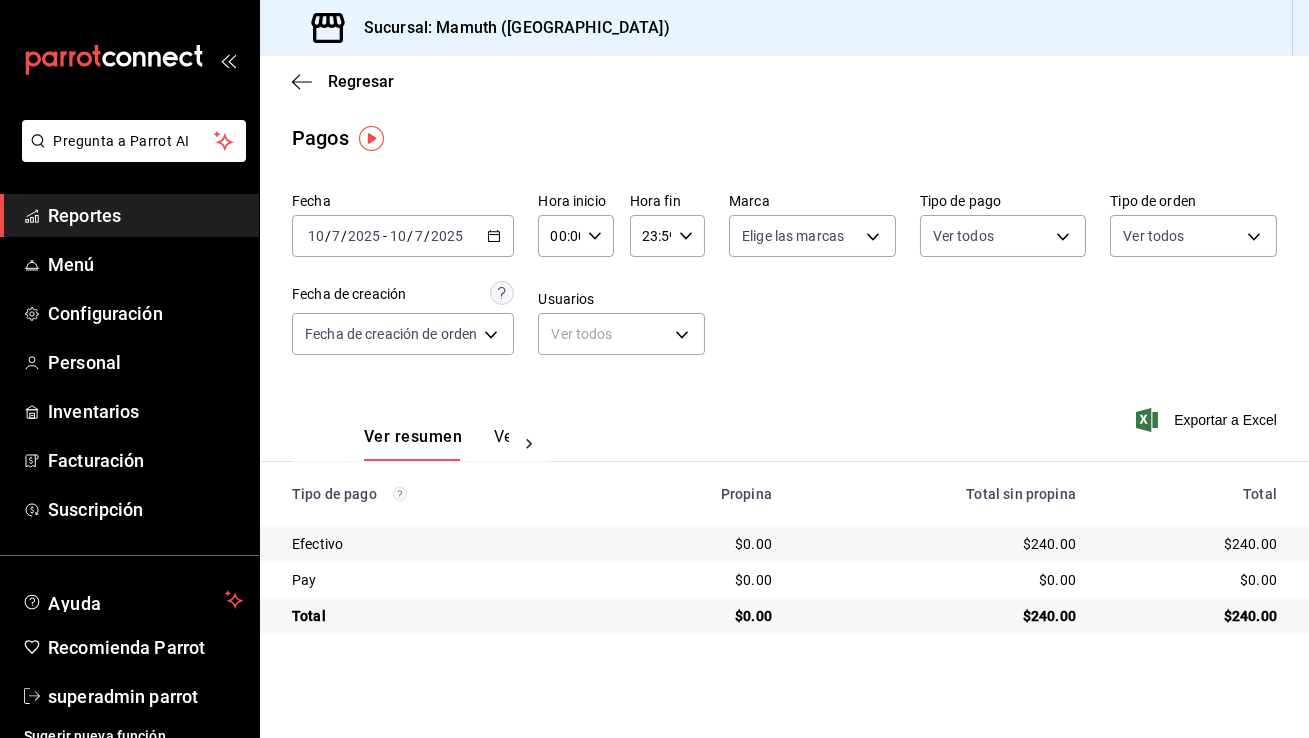 click on "2025-07-10 10 / 7 / 2025 - 2025-07-10 10 / 7 / 2025" at bounding box center (403, 236) 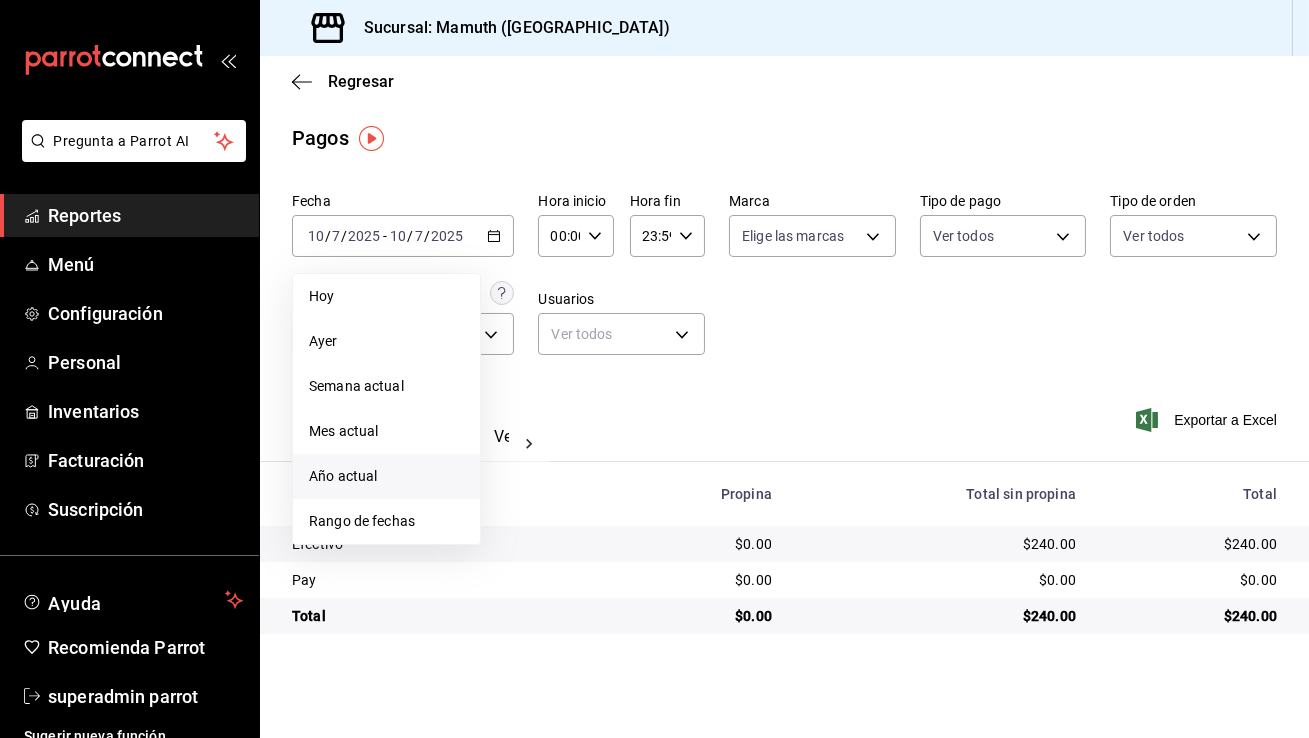 click on "Año actual" at bounding box center (386, 476) 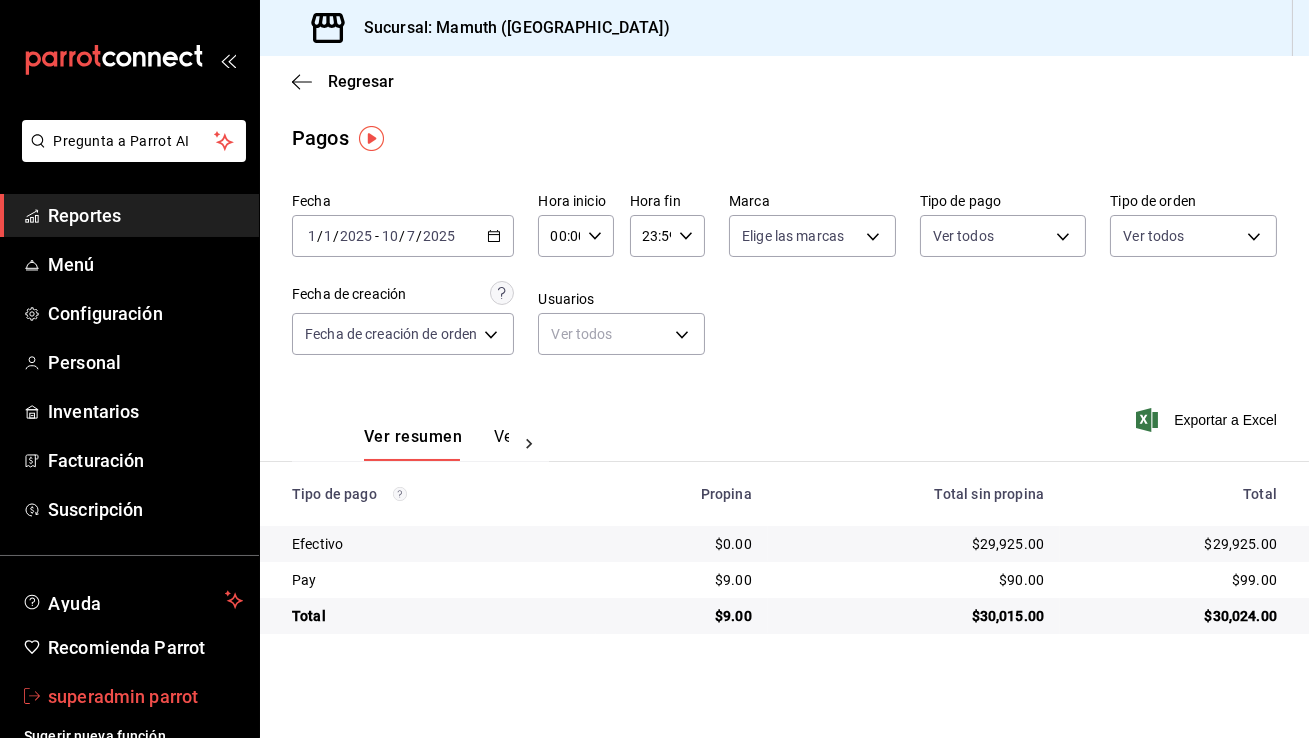 click on "superadmin parrot" at bounding box center (145, 696) 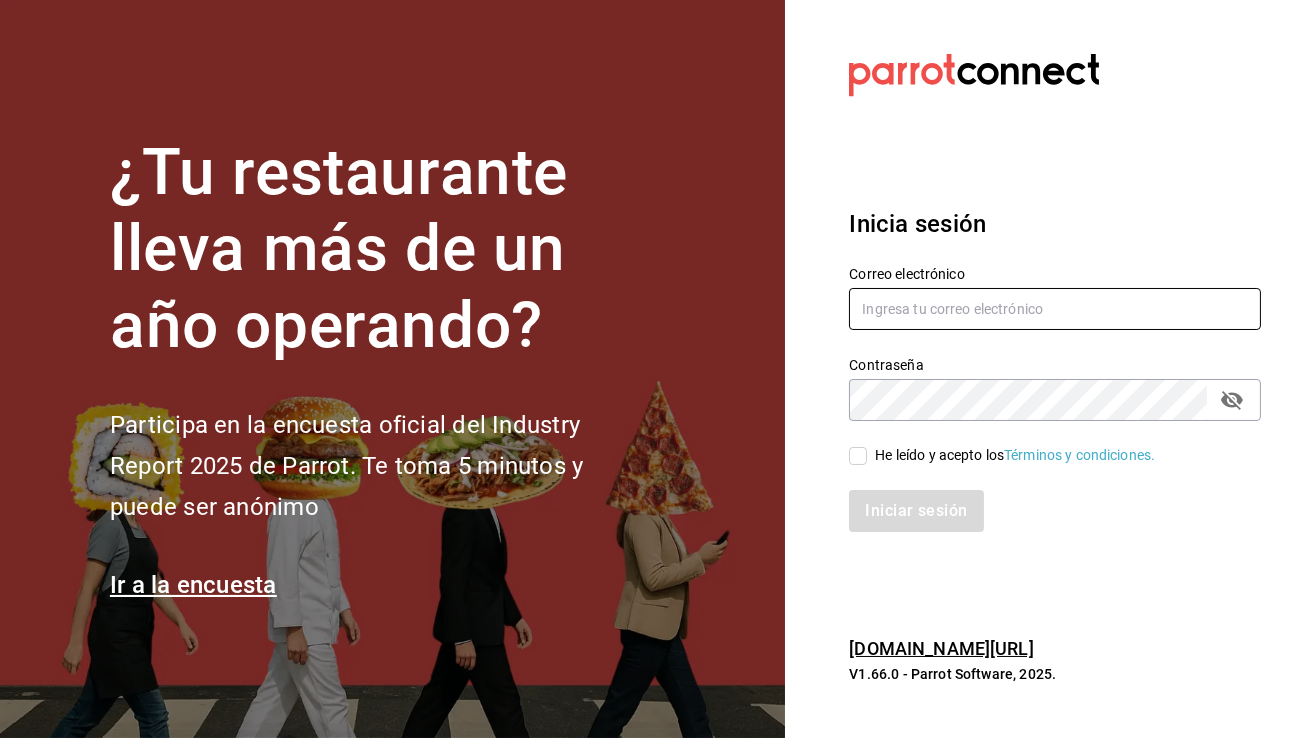 click at bounding box center [1055, 309] 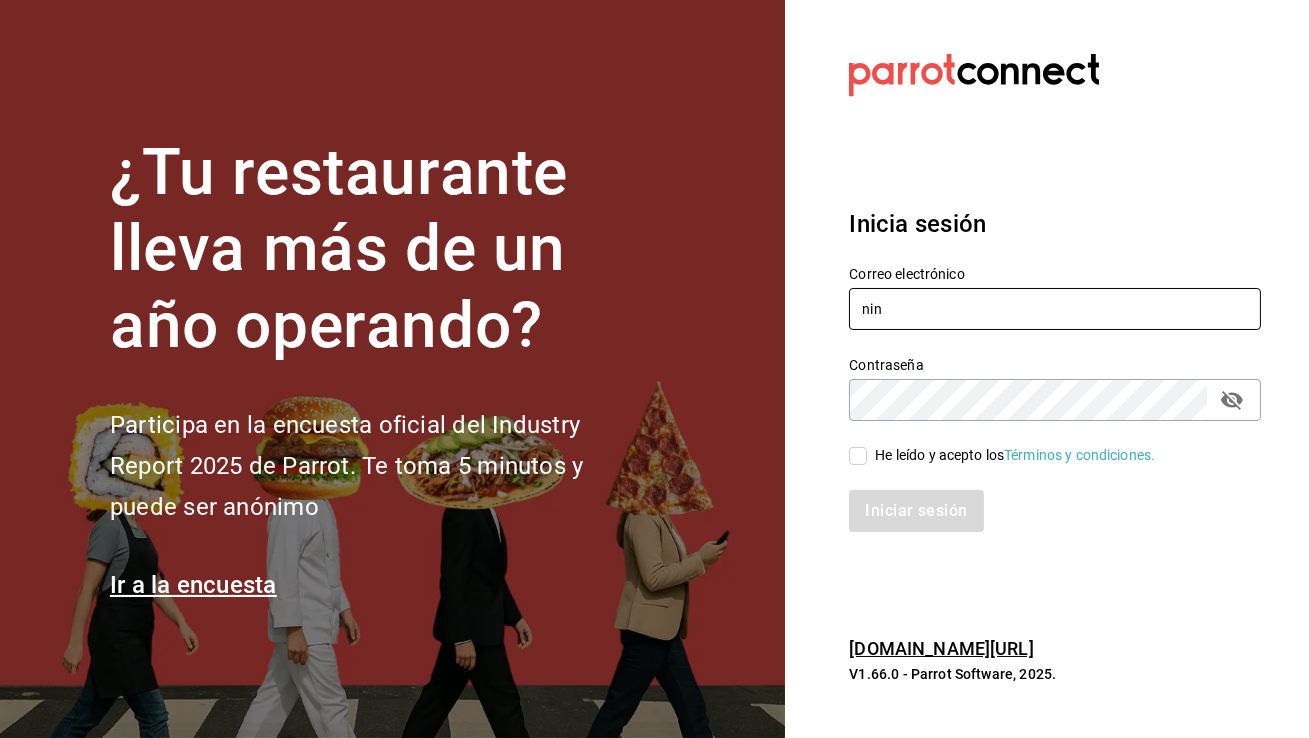 type on "nineminutespizza@irapuato.com" 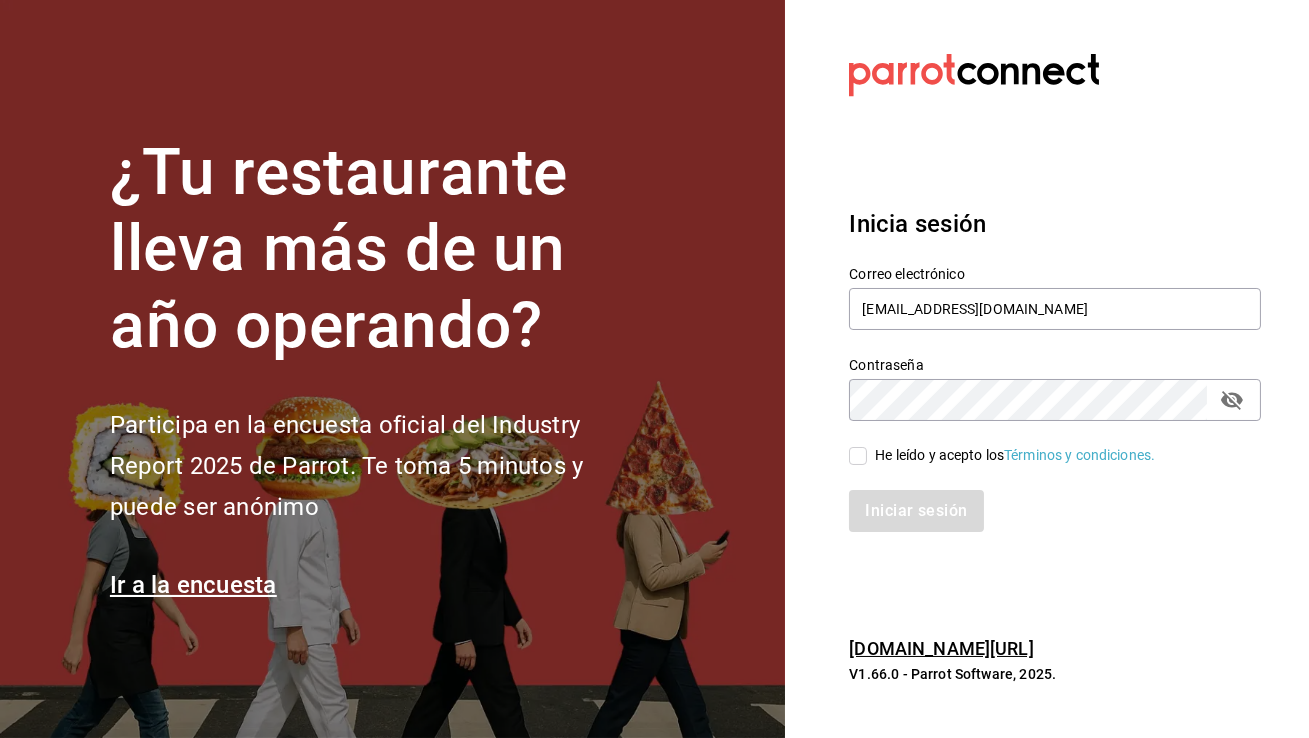 click on "He leído y acepto los  Términos y condiciones." at bounding box center [858, 456] 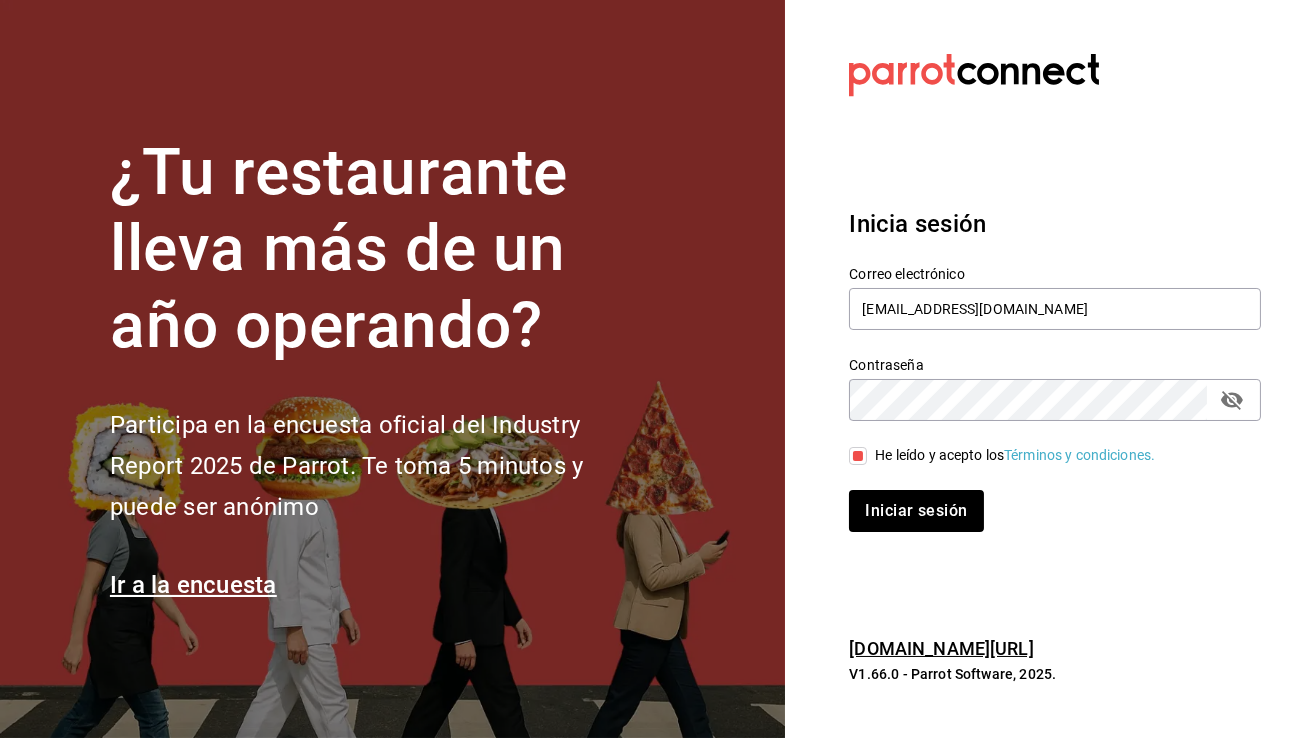 click on "Iniciar sesión" at bounding box center (1043, 499) 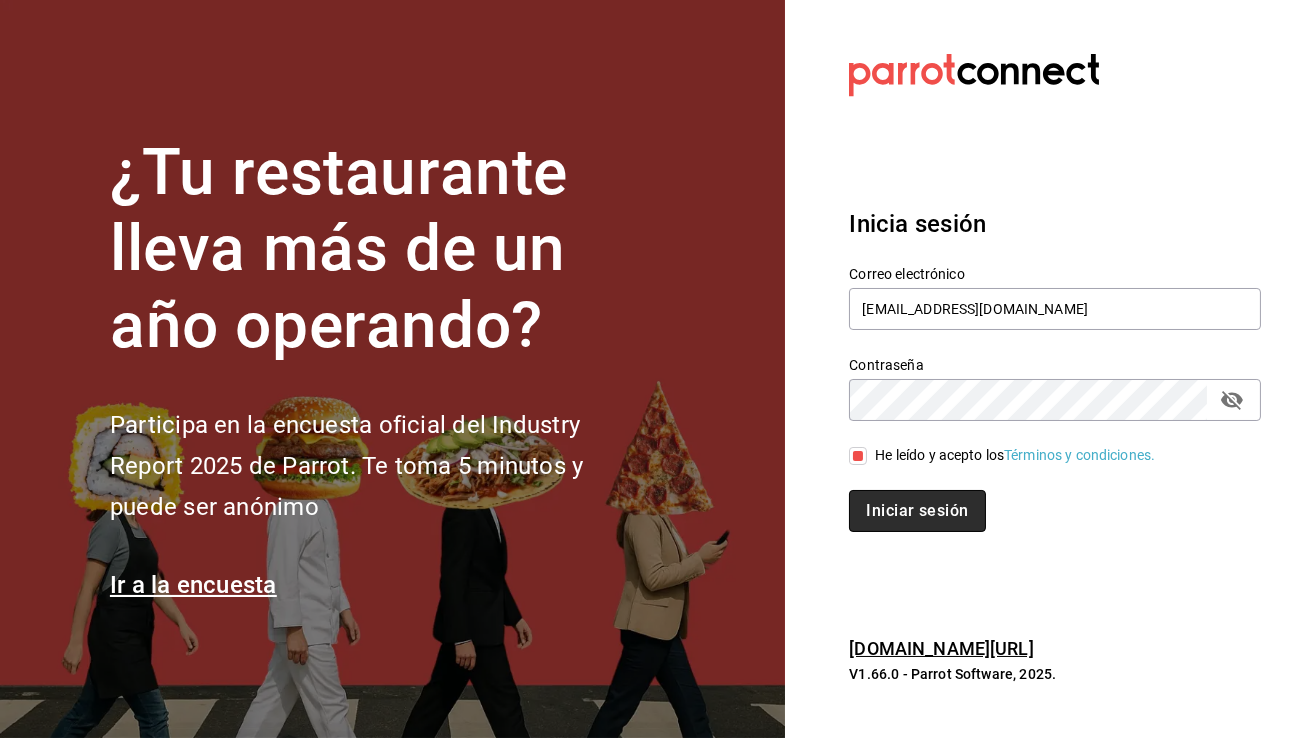 click on "Iniciar sesión" at bounding box center [917, 511] 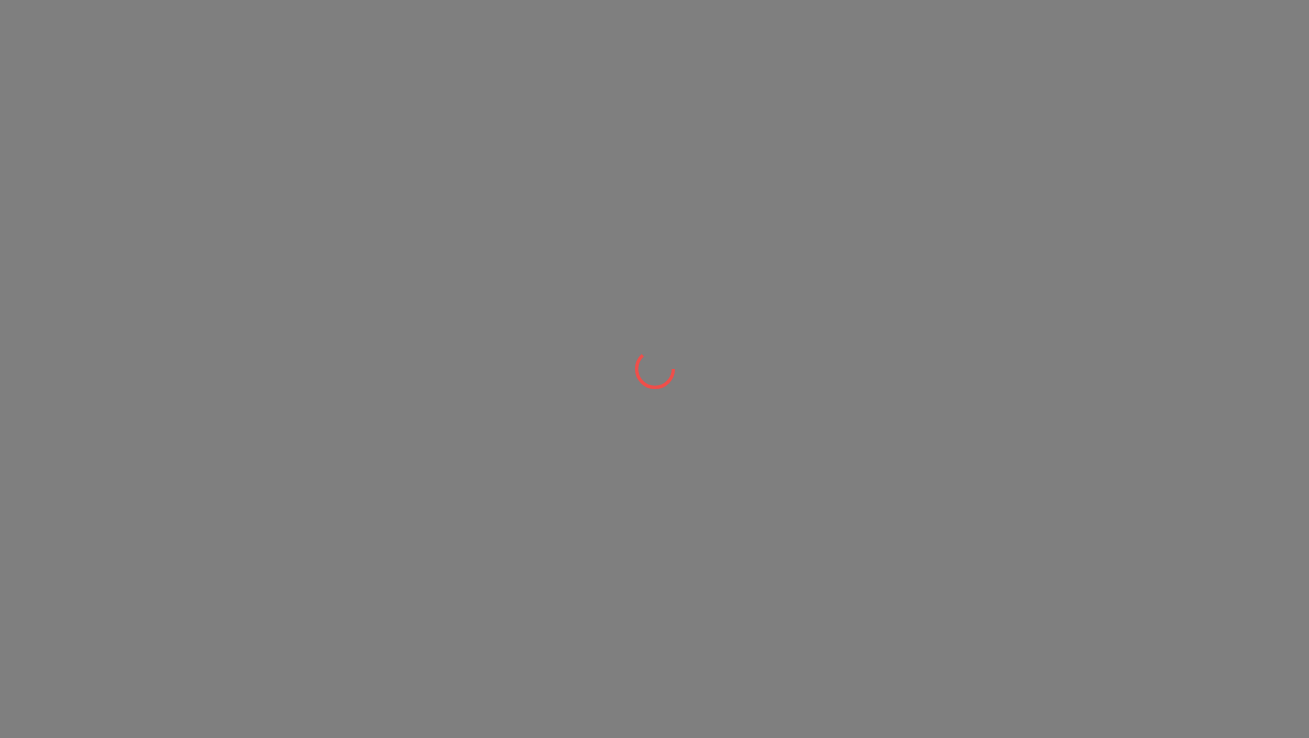 scroll, scrollTop: 0, scrollLeft: 0, axis: both 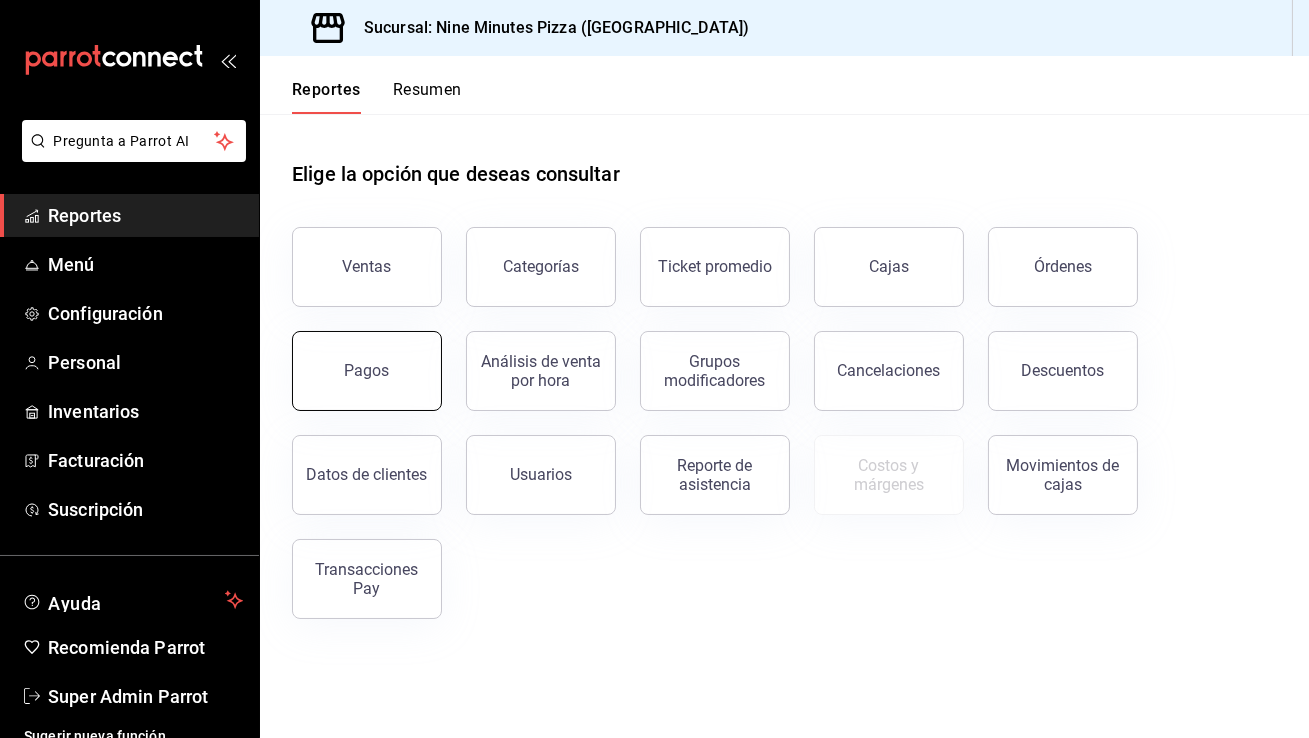 click on "Pagos" at bounding box center [367, 371] 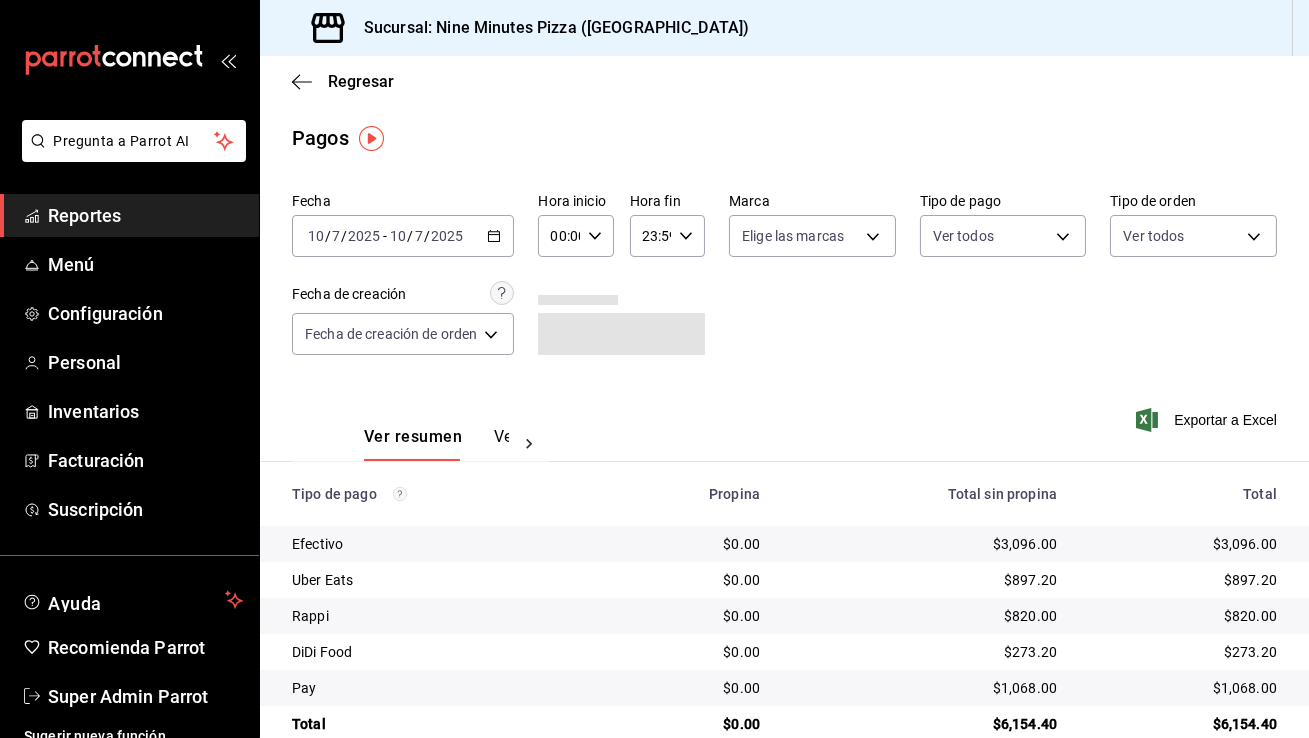 click 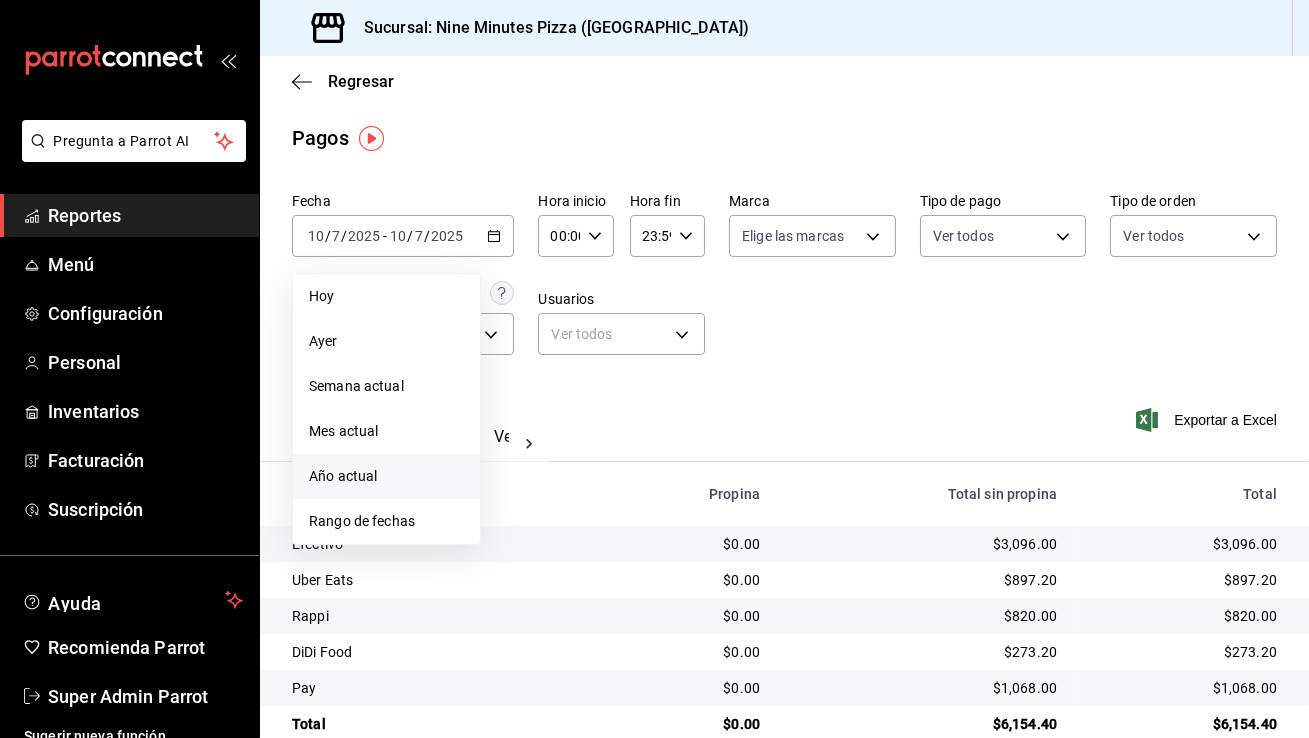 click on "Año actual" at bounding box center [386, 476] 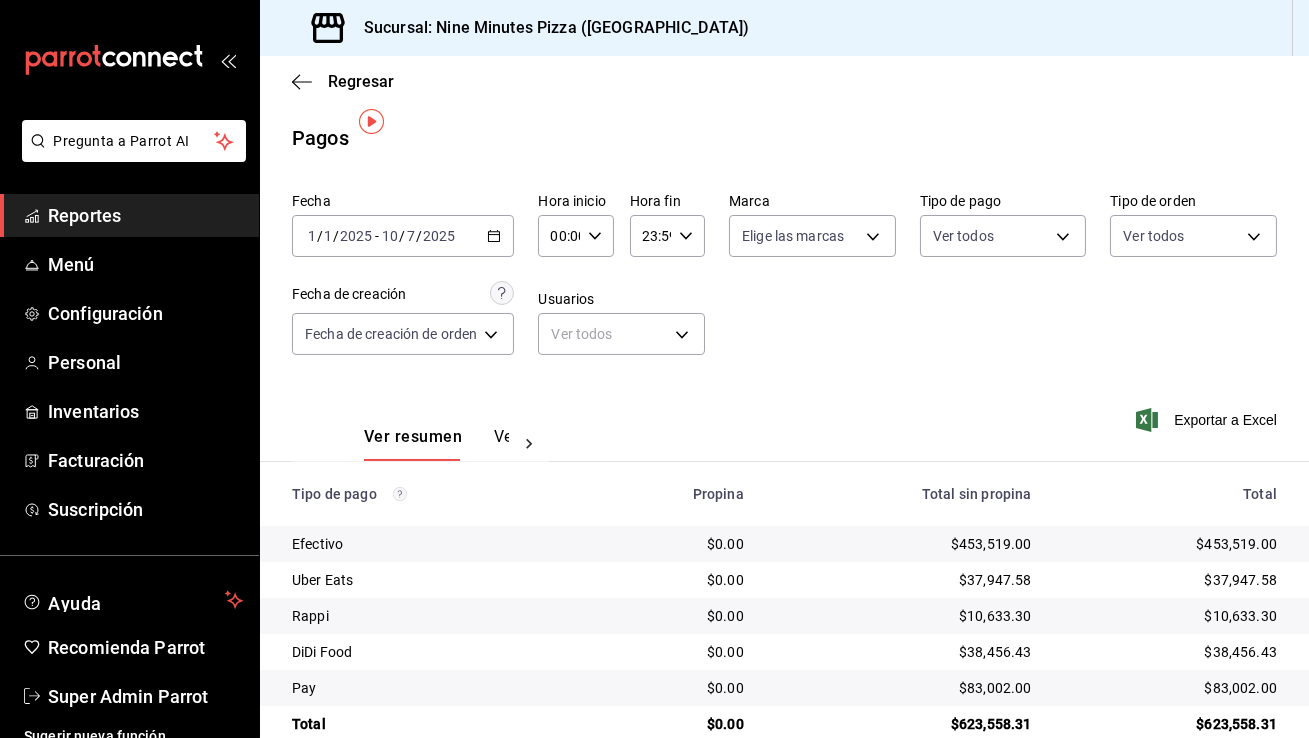 scroll, scrollTop: 36, scrollLeft: 0, axis: vertical 